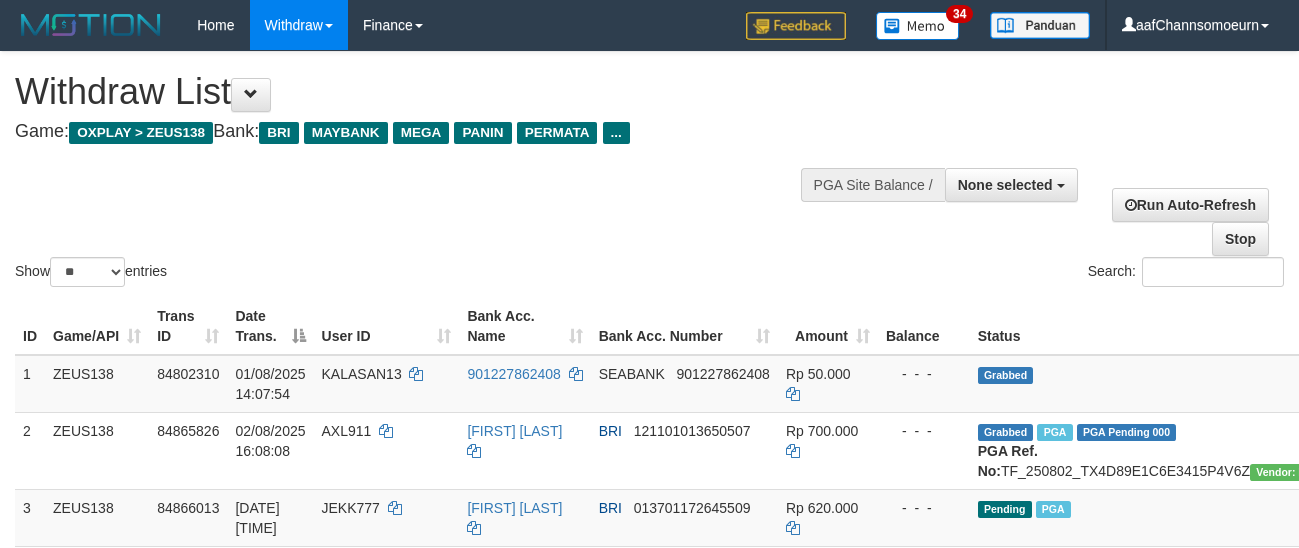 select 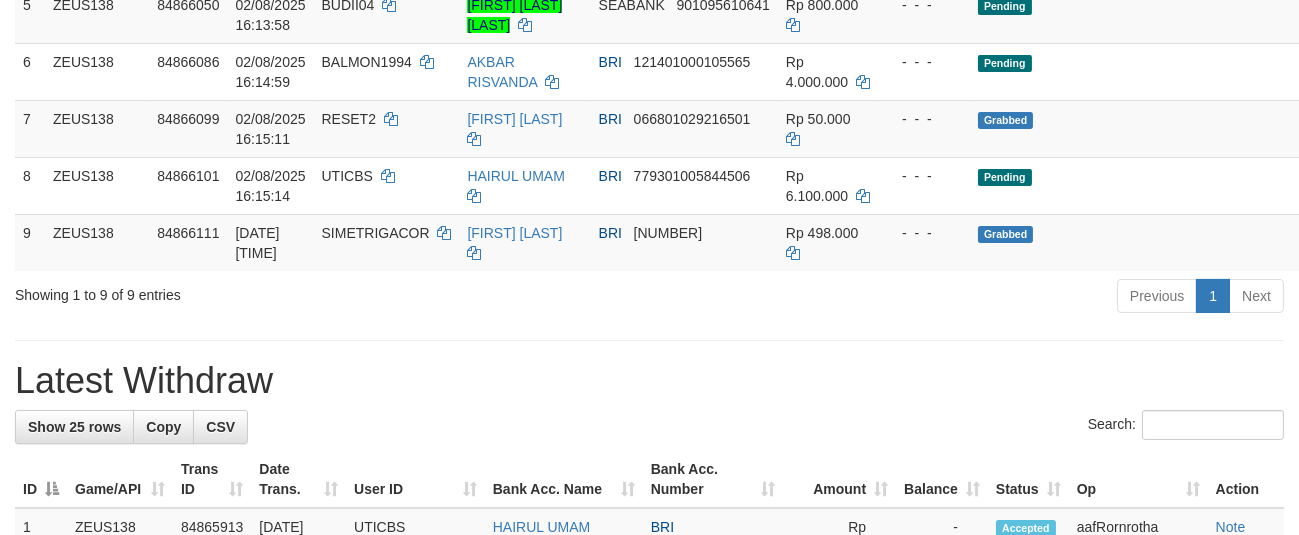 scroll, scrollTop: 562, scrollLeft: 0, axis: vertical 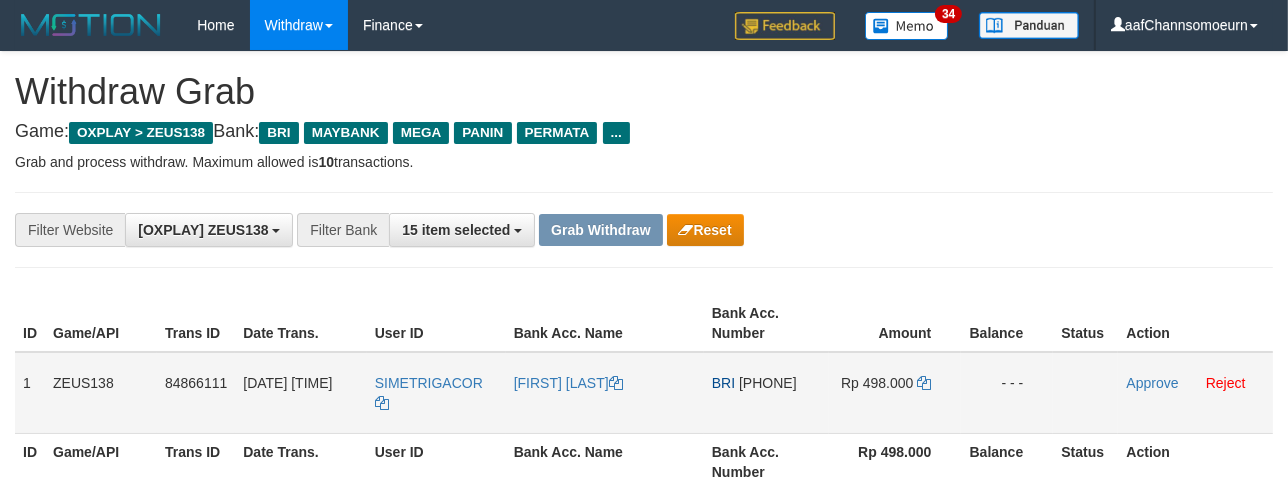 click on "SIMETRIGACOR" at bounding box center [436, 393] 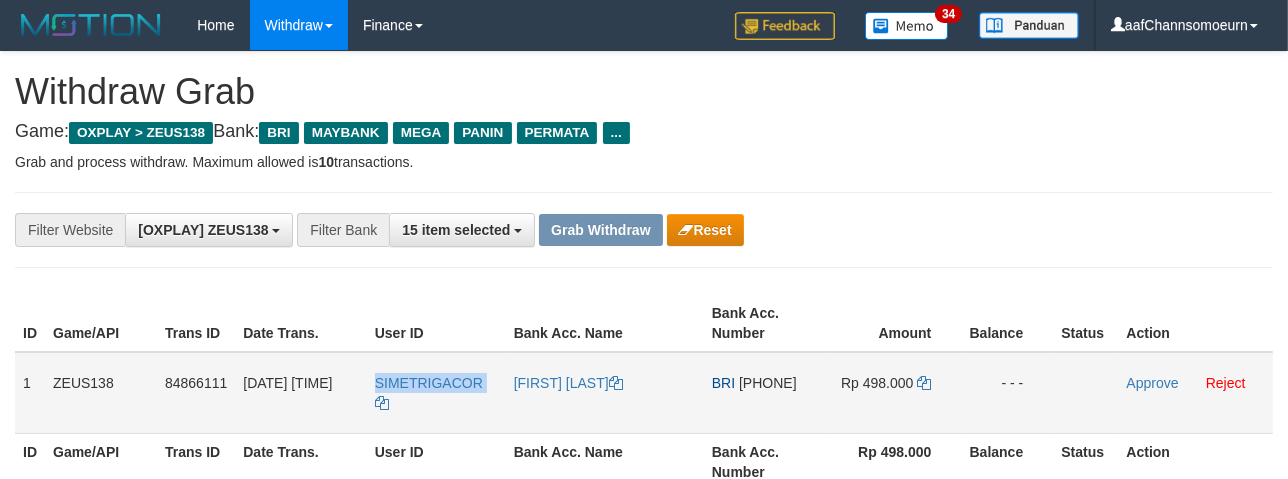 click on "SIMETRIGACOR" at bounding box center (436, 393) 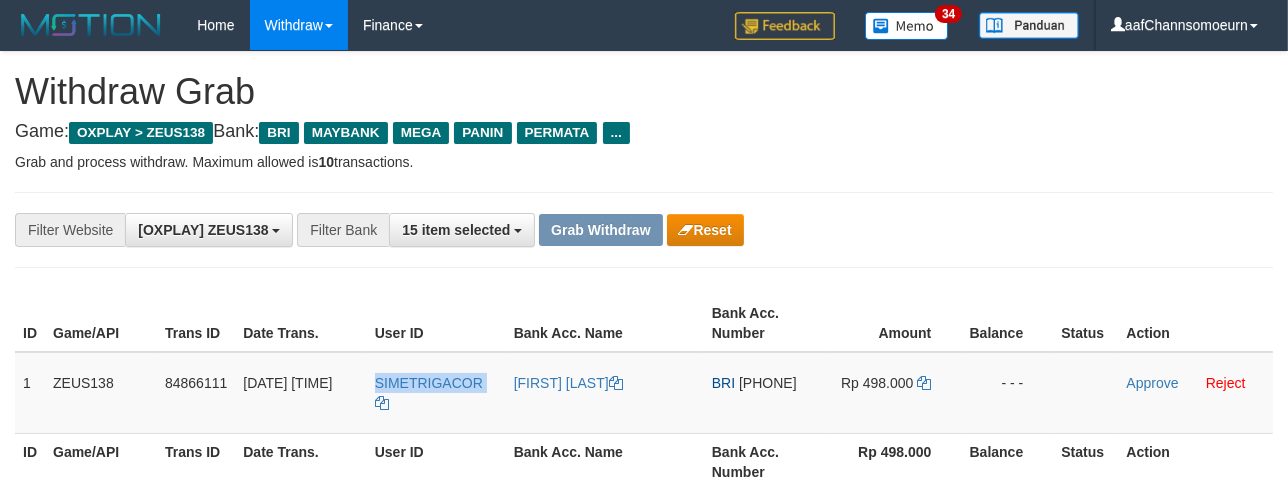 copy on "SIMETRIGACOR" 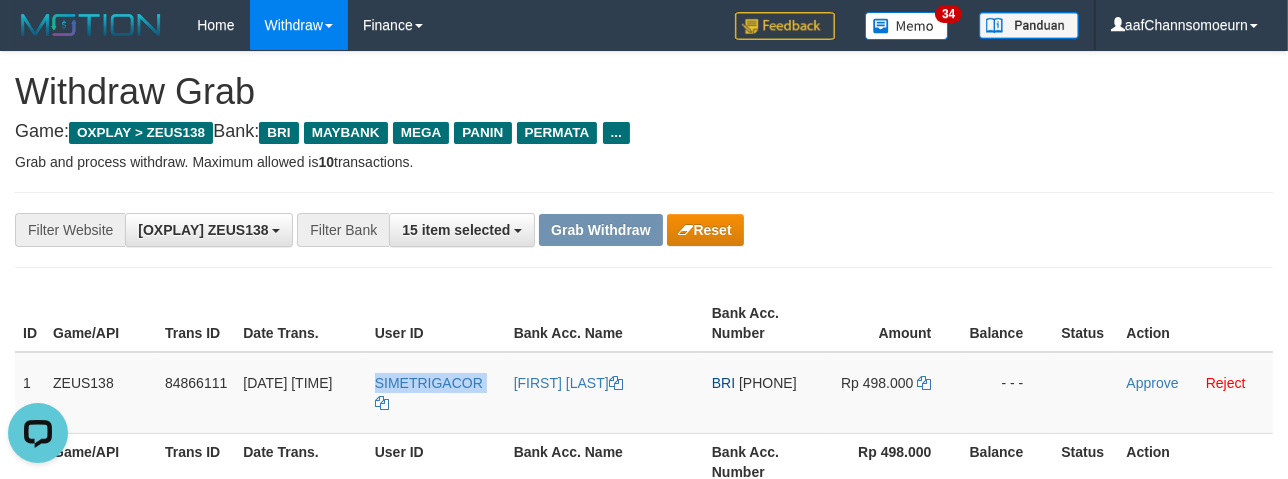 scroll, scrollTop: 0, scrollLeft: 0, axis: both 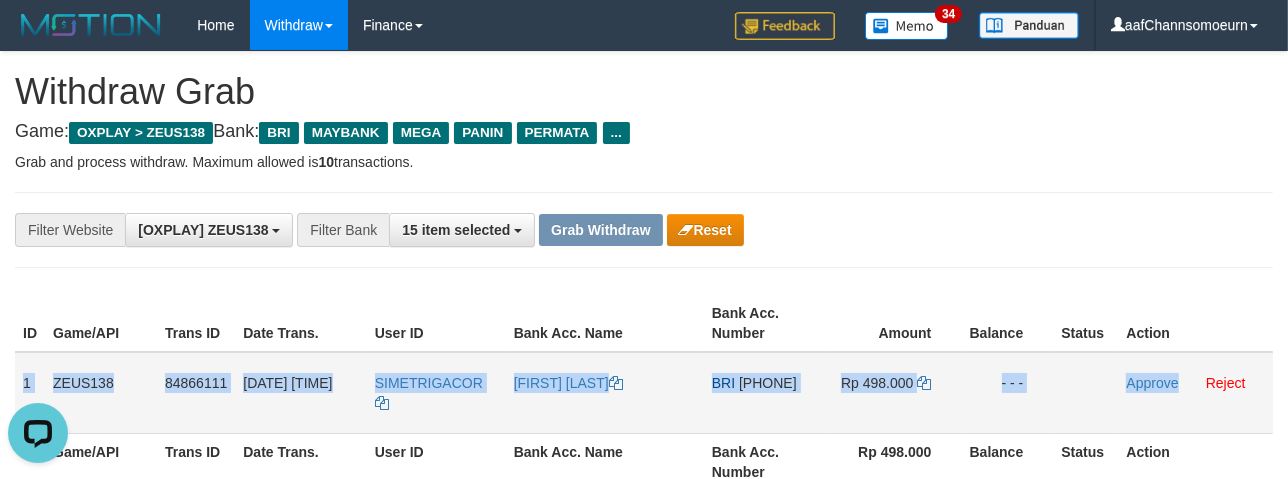 drag, startPoint x: 25, startPoint y: 362, endPoint x: 1251, endPoint y: 428, distance: 1227.7753 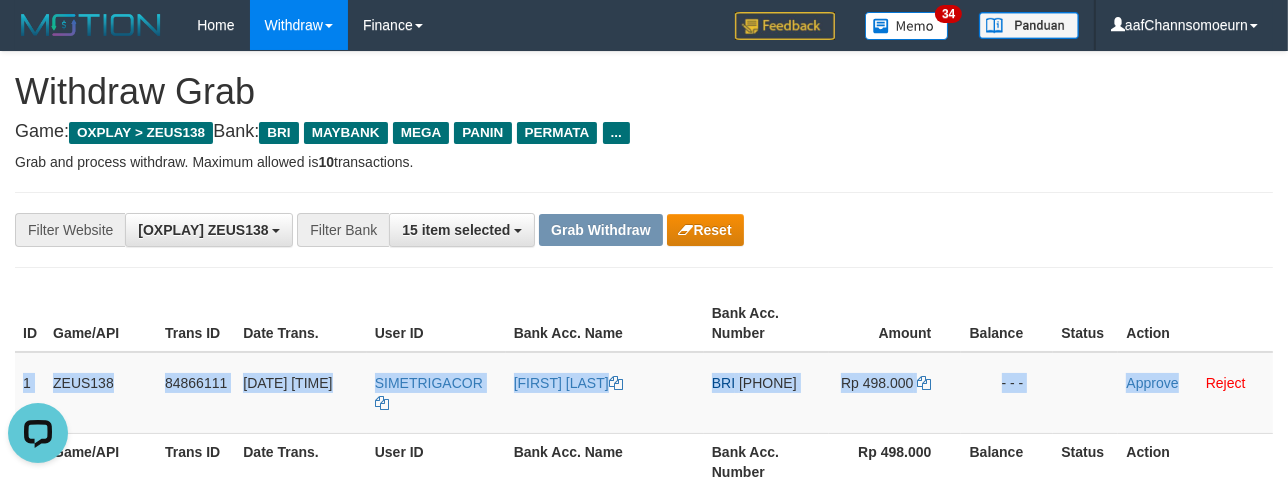 copy on "1
ZEUS138
84866111
02/08/2025 16:15:30
SIMETRIGACOR
SYAFRIAN S
BRI
516201011973534
Rp 498.000
- - -
Approve" 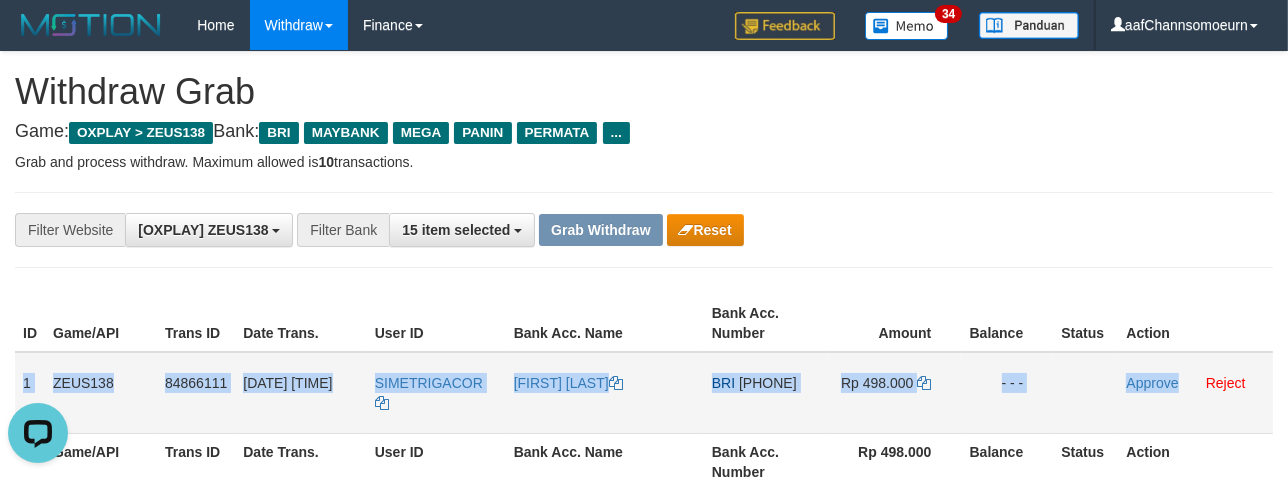 click on "[NUMBER]" at bounding box center [768, 383] 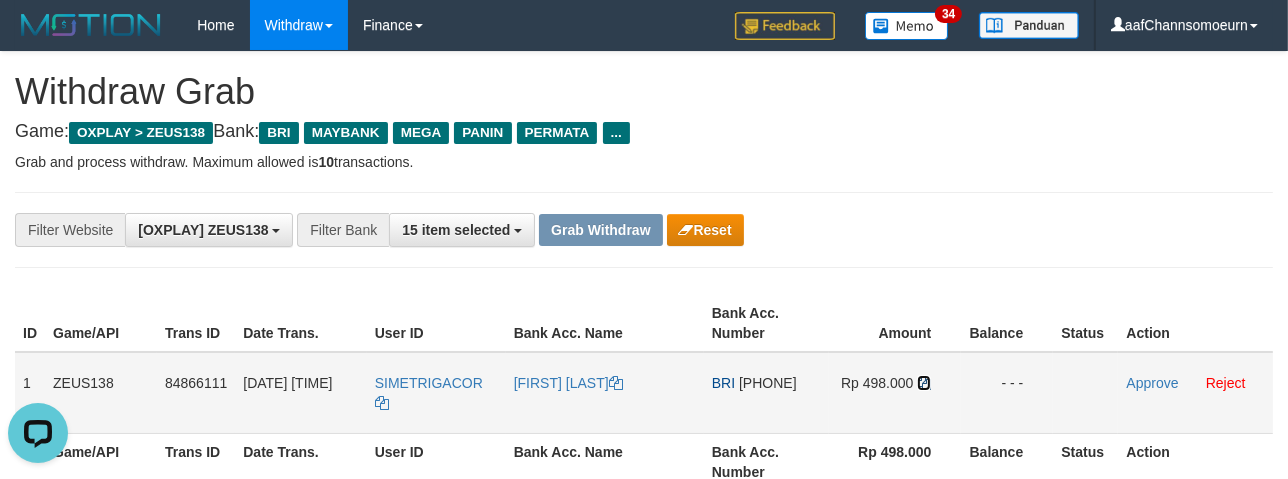 click at bounding box center (924, 383) 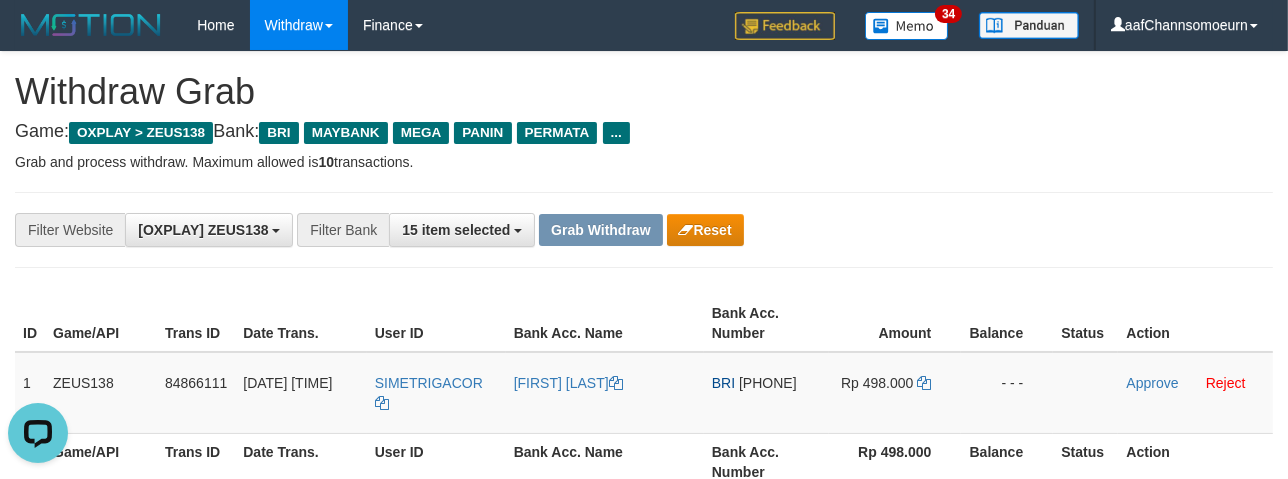 click on "**********" at bounding box center [644, 230] 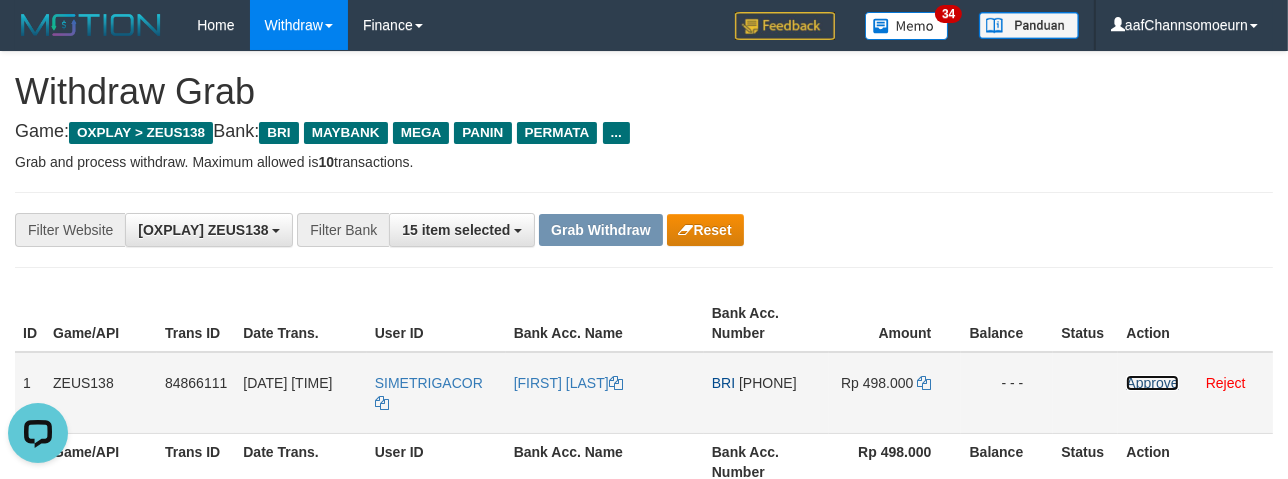 click on "Approve" at bounding box center [1152, 383] 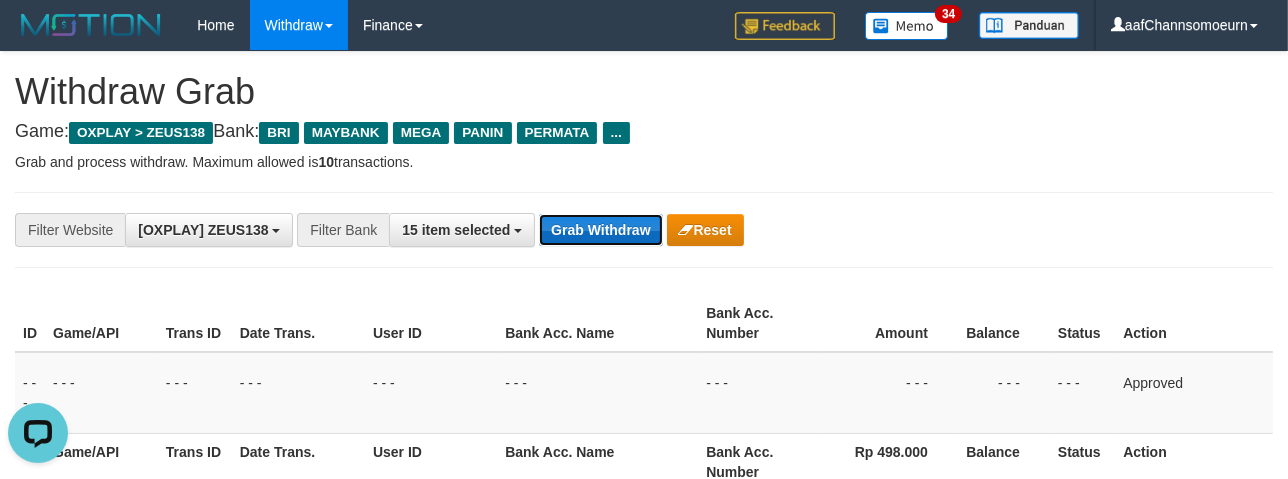 click on "Grab Withdraw" at bounding box center [600, 230] 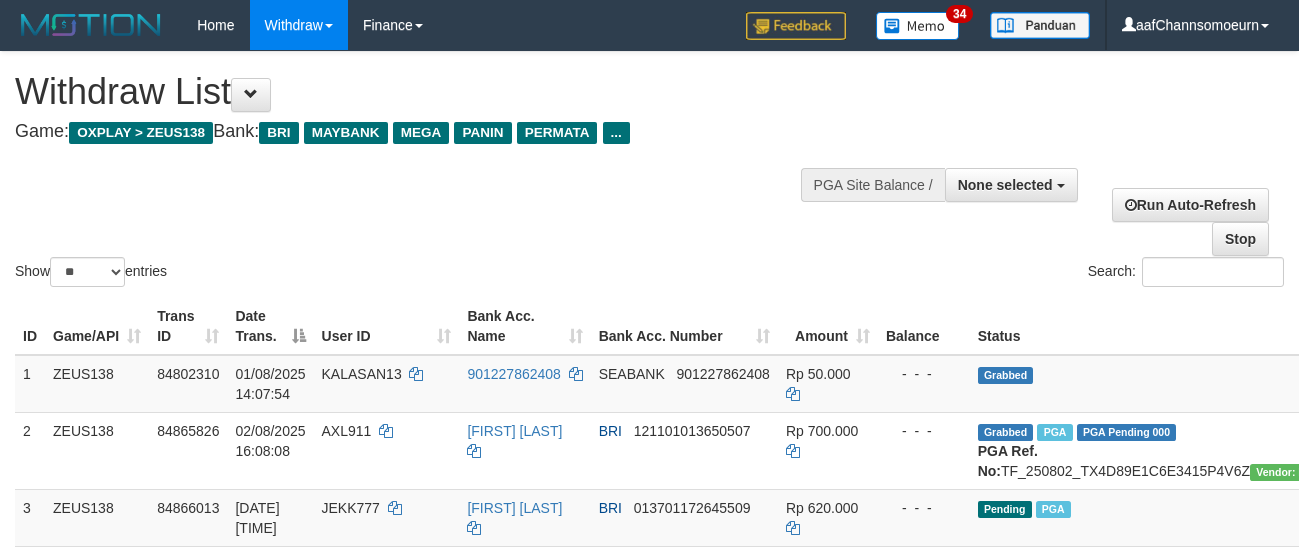 select 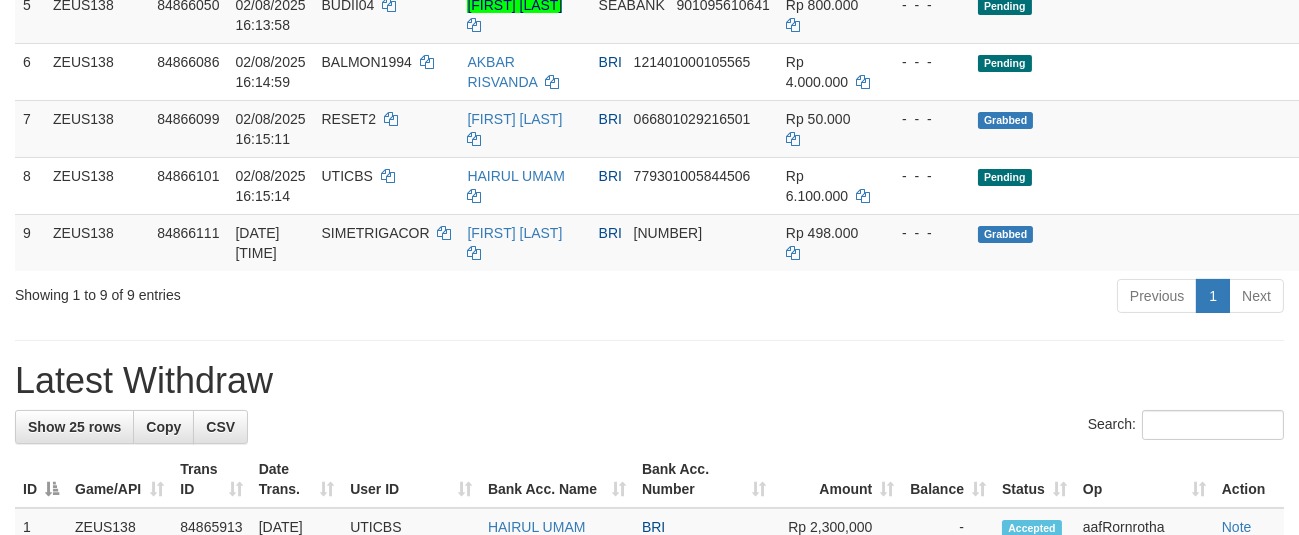 scroll, scrollTop: 562, scrollLeft: 0, axis: vertical 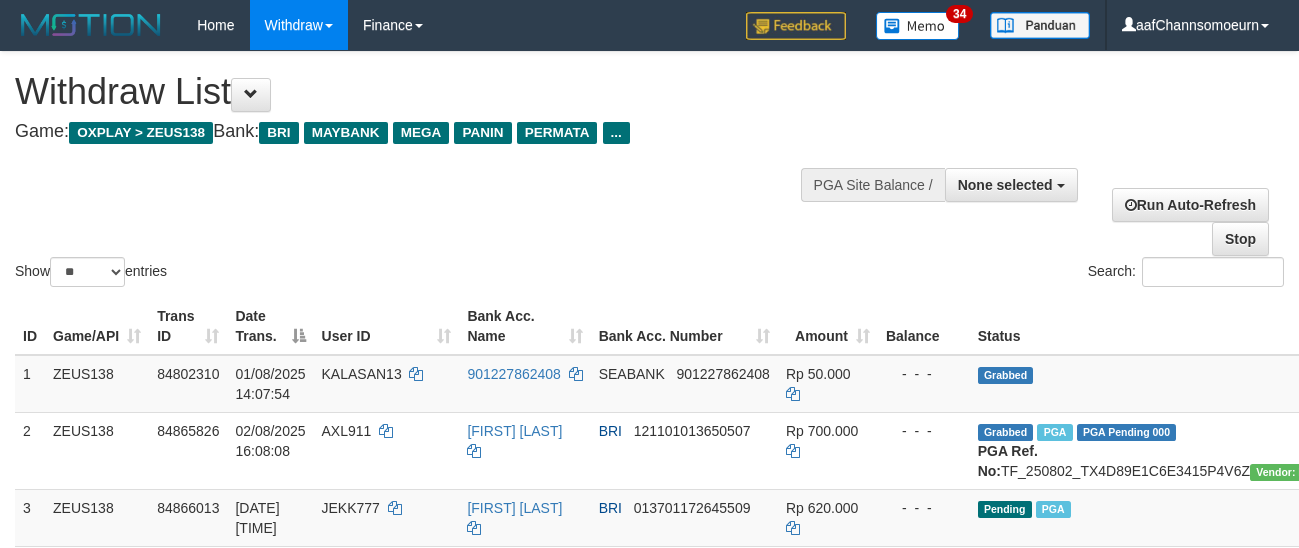 select 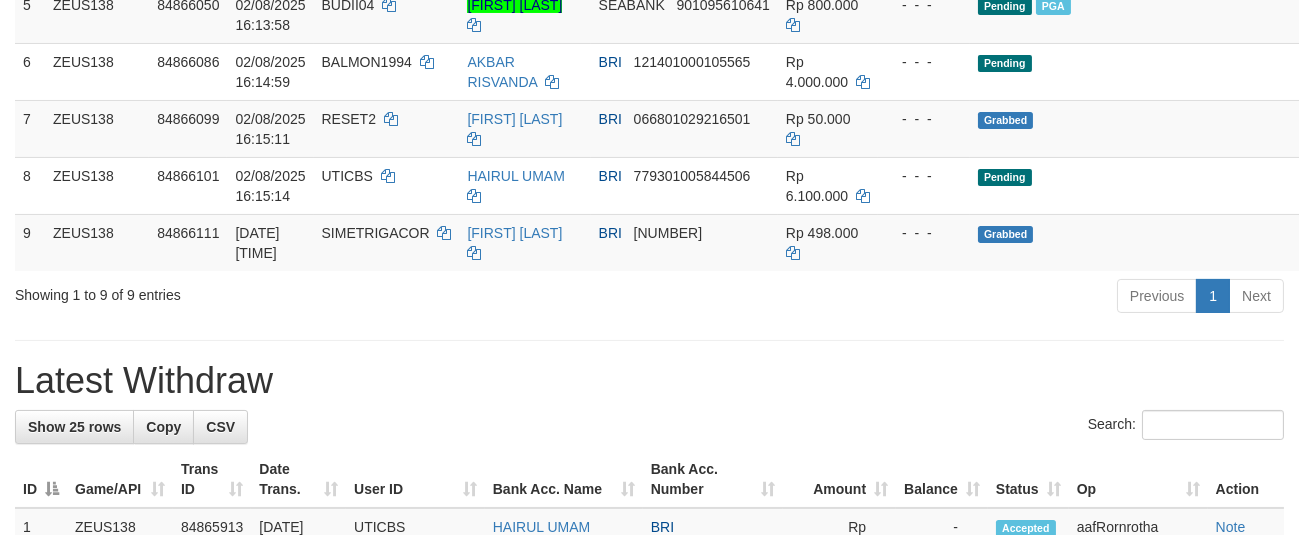 scroll, scrollTop: 562, scrollLeft: 0, axis: vertical 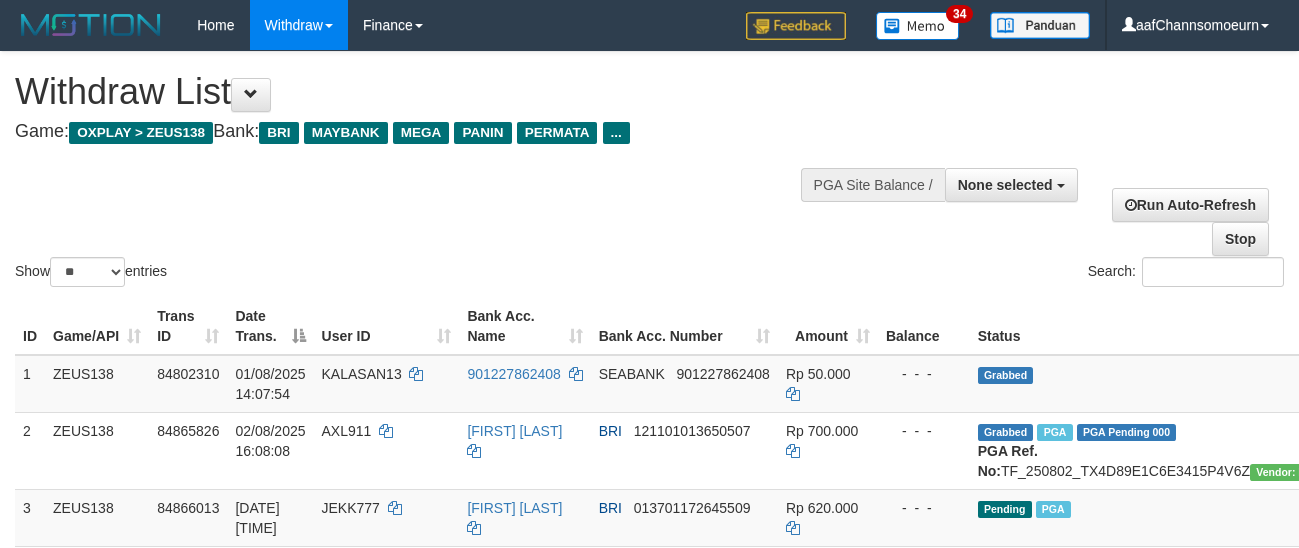 select 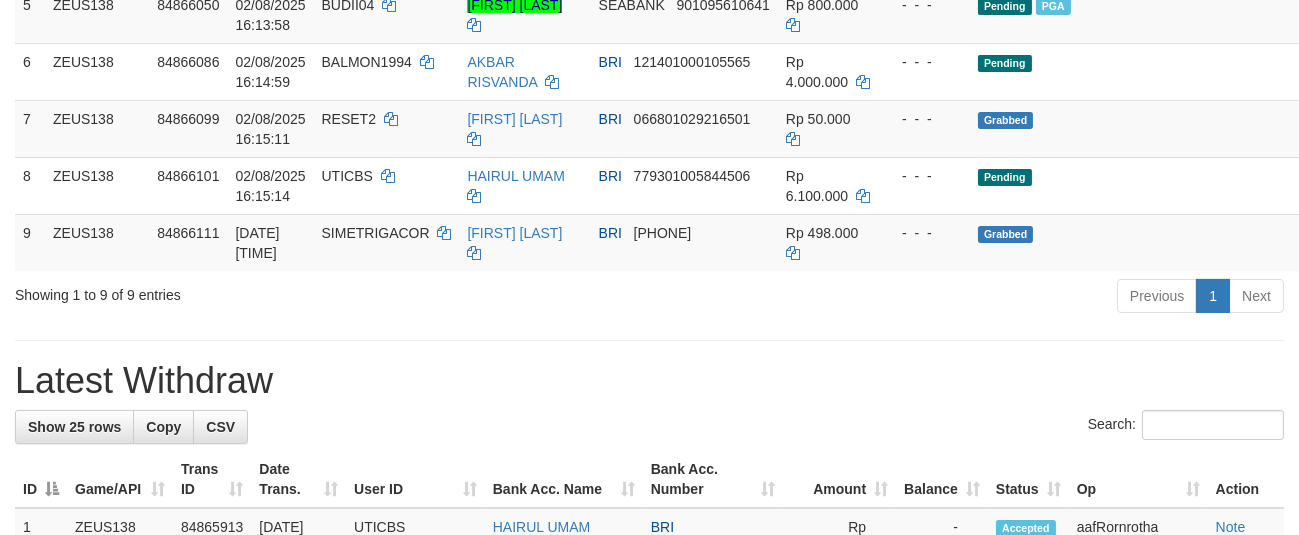 scroll, scrollTop: 562, scrollLeft: 0, axis: vertical 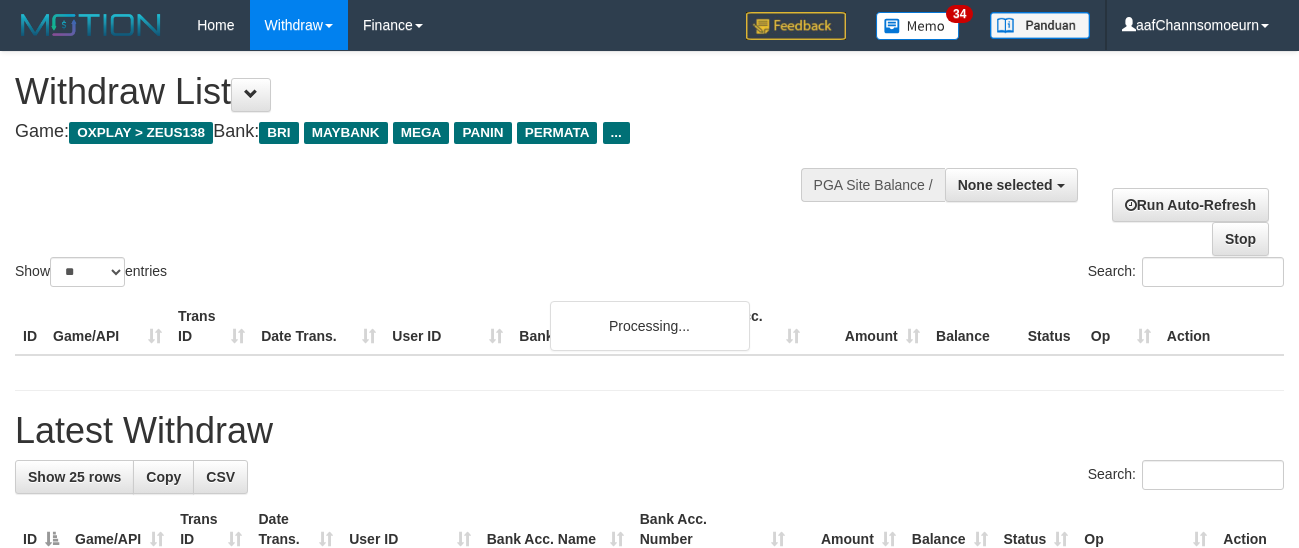 select 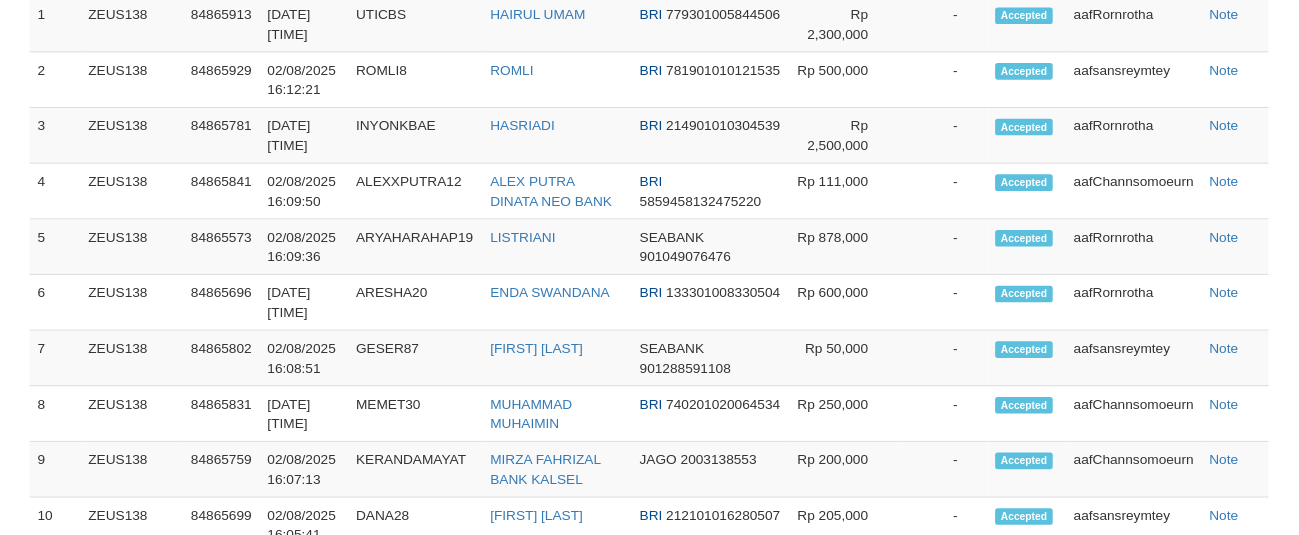 scroll, scrollTop: 1169, scrollLeft: 0, axis: vertical 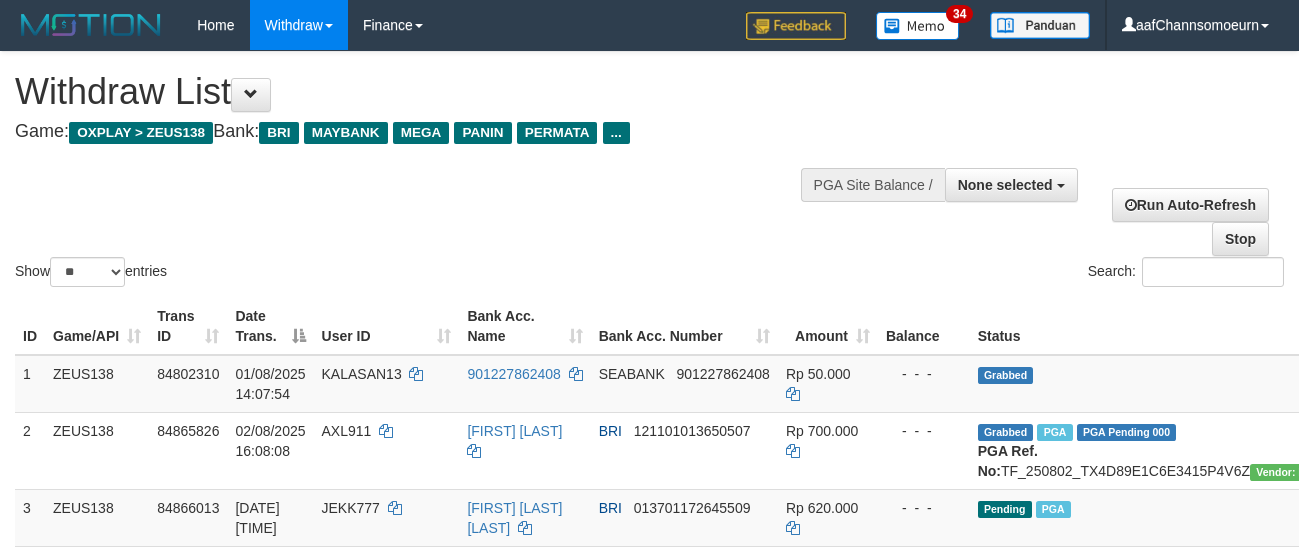 select 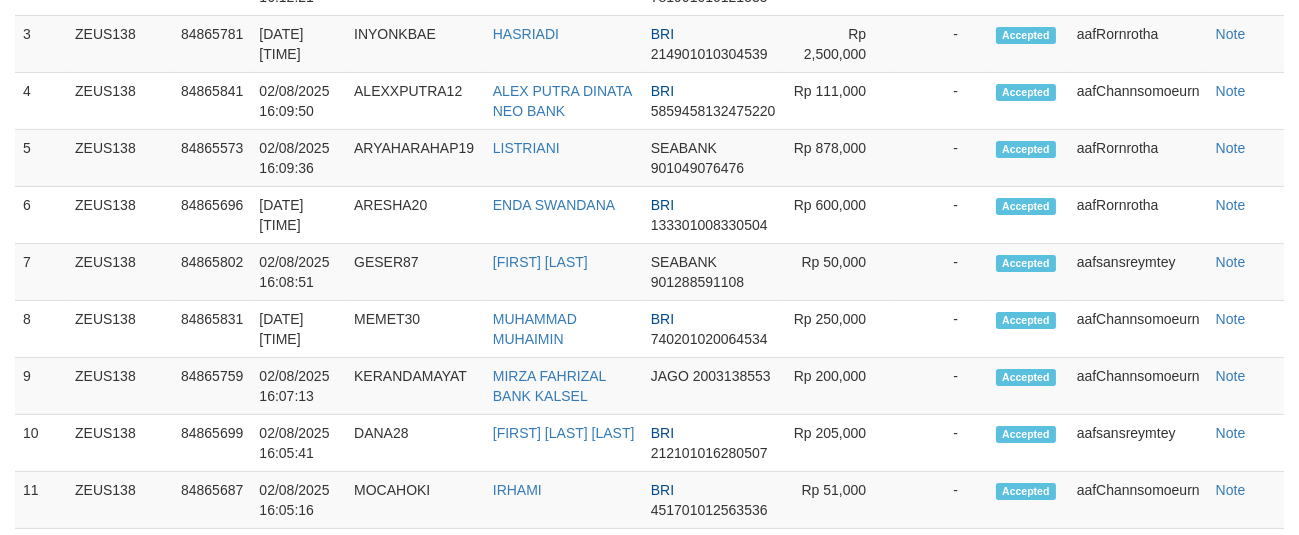 scroll, scrollTop: 1169, scrollLeft: 0, axis: vertical 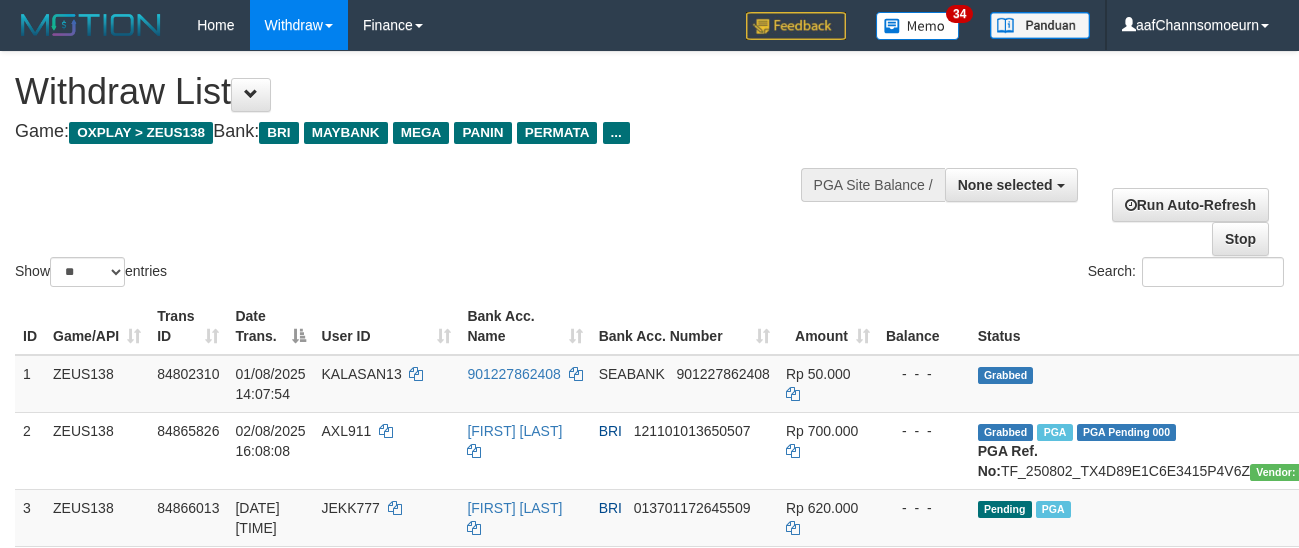 select 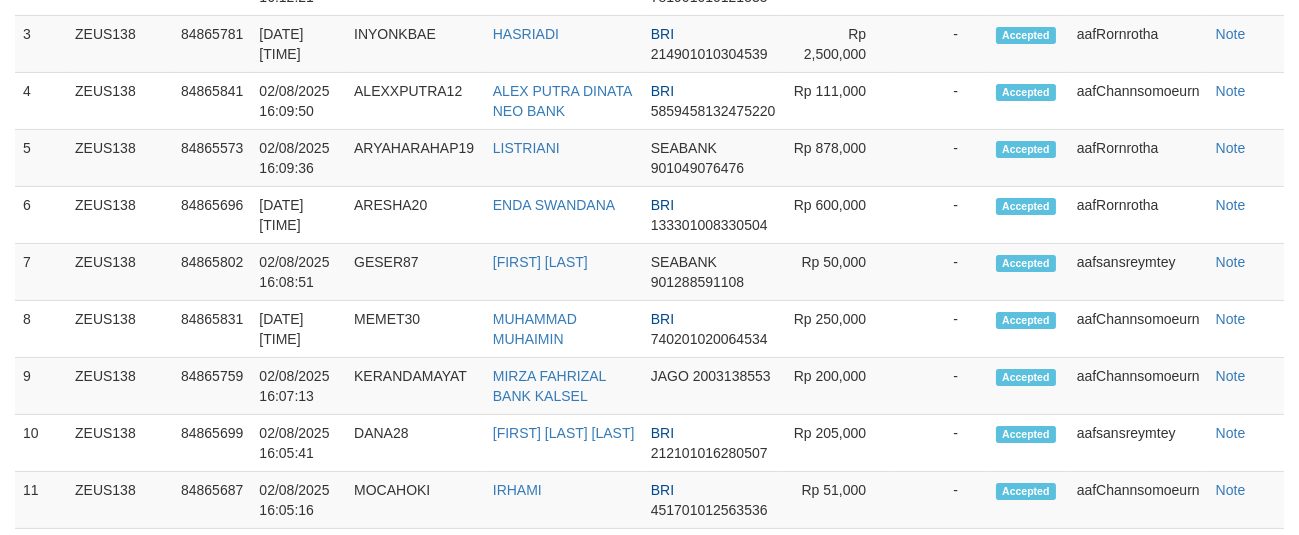 scroll, scrollTop: 1169, scrollLeft: 0, axis: vertical 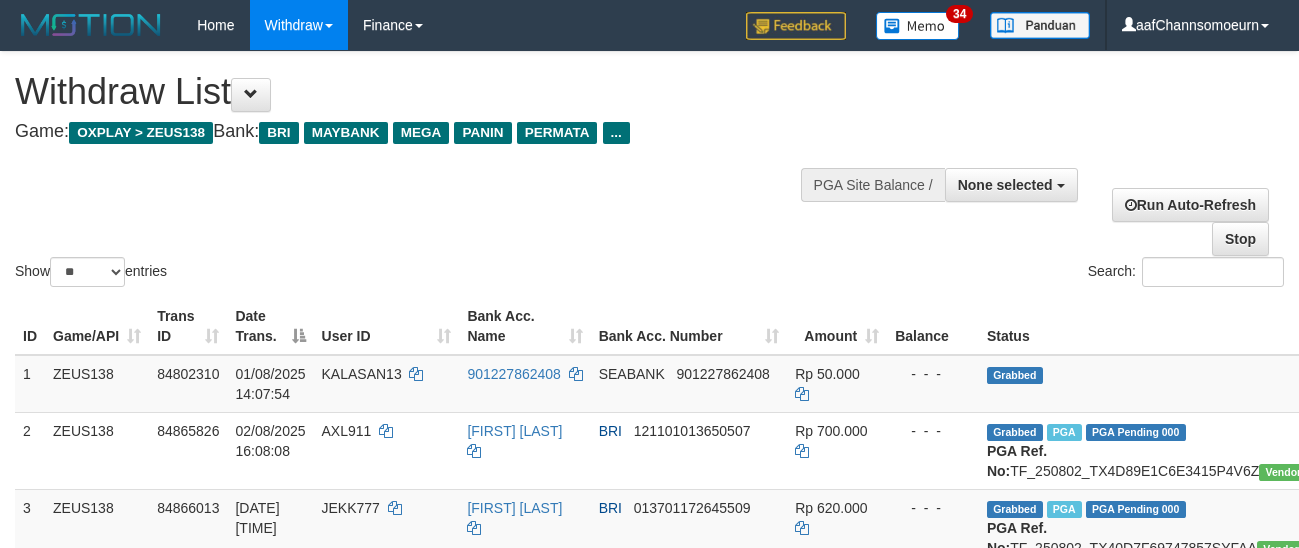 select 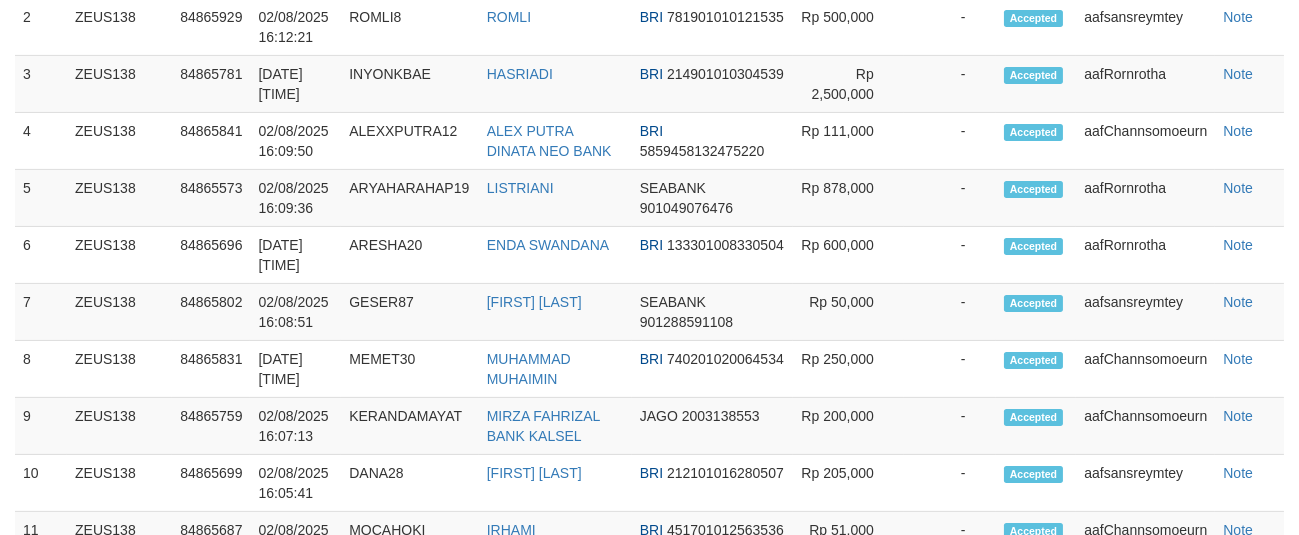 scroll, scrollTop: 1169, scrollLeft: 0, axis: vertical 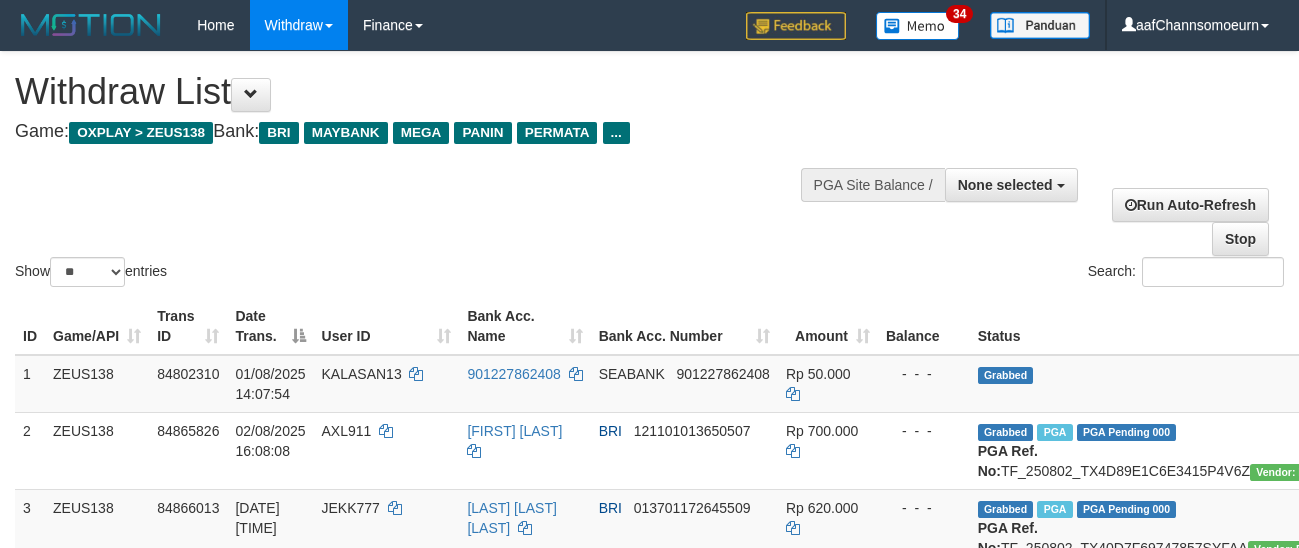 select 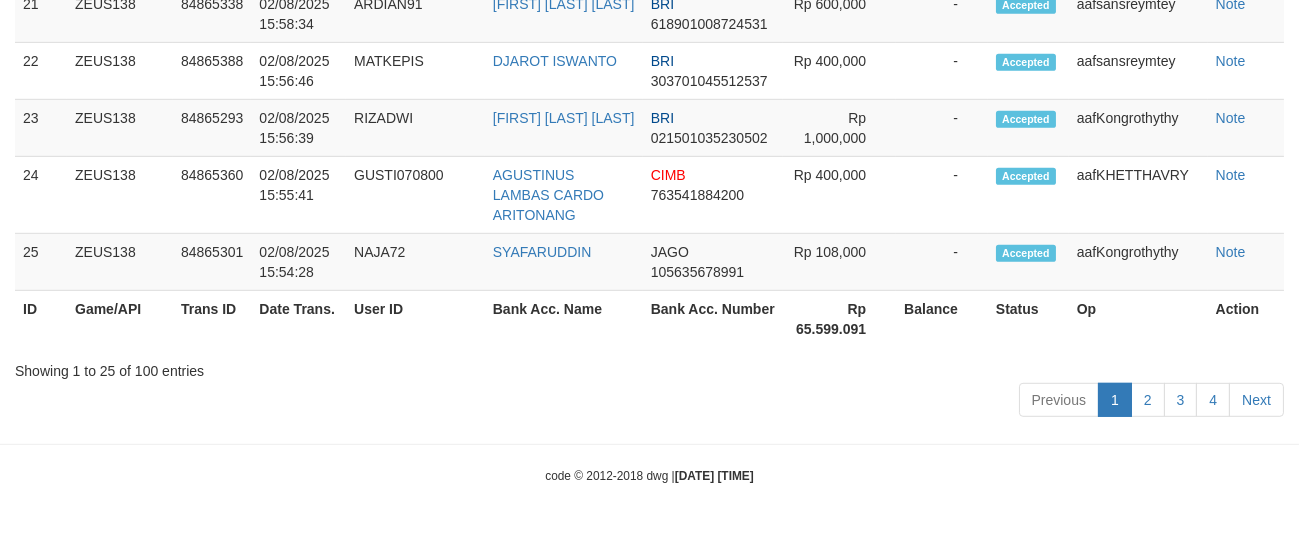 scroll, scrollTop: 1916, scrollLeft: 0, axis: vertical 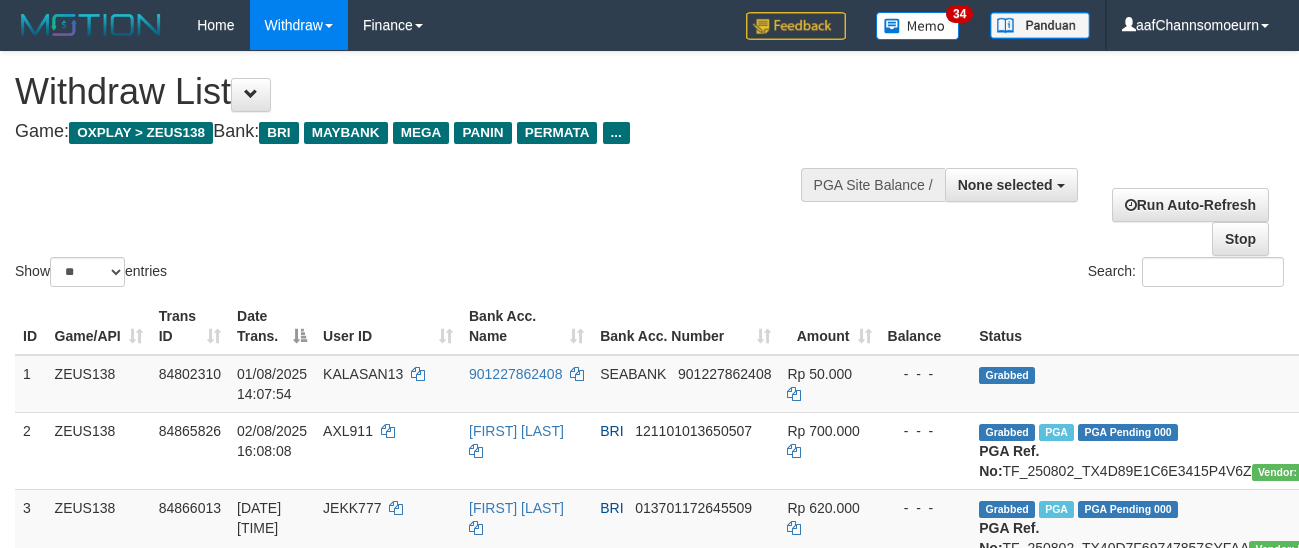 select 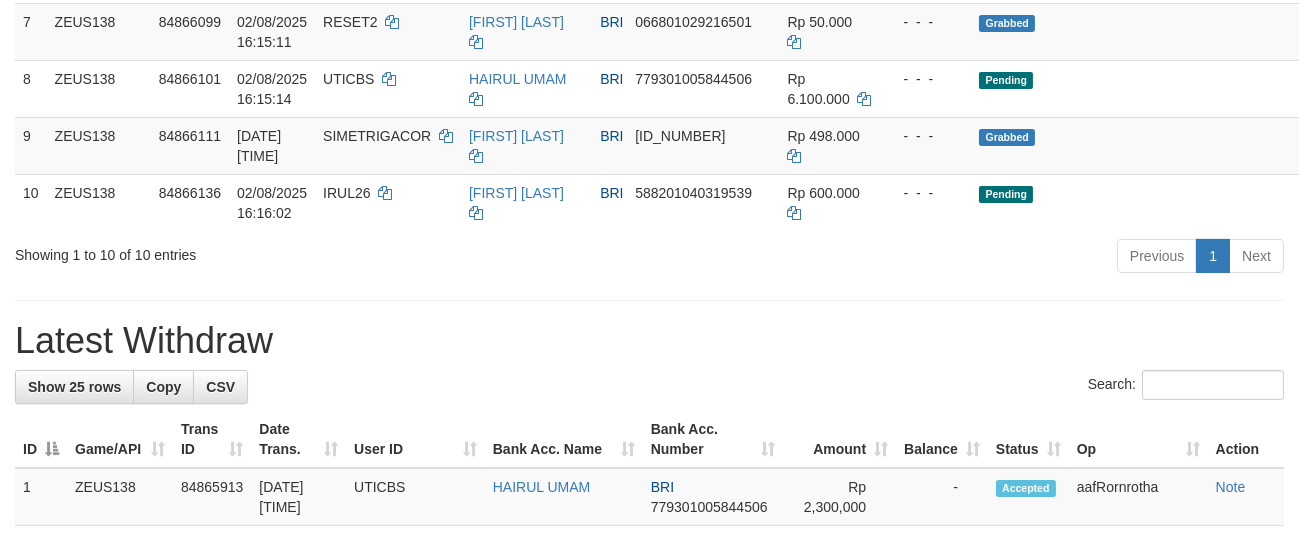 scroll, scrollTop: 699, scrollLeft: 0, axis: vertical 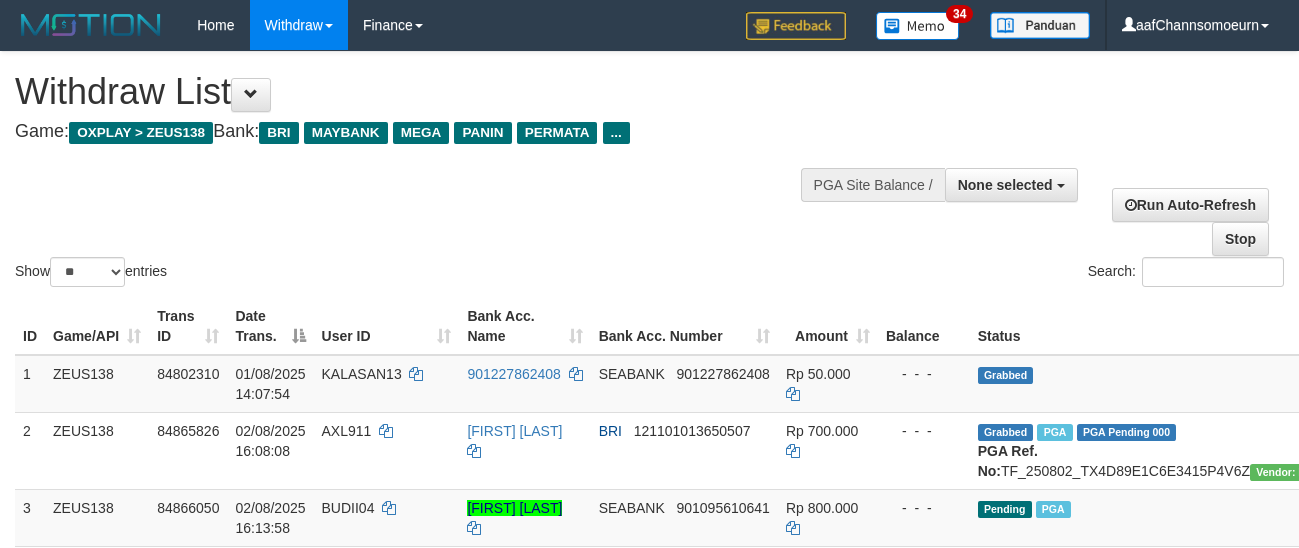 select 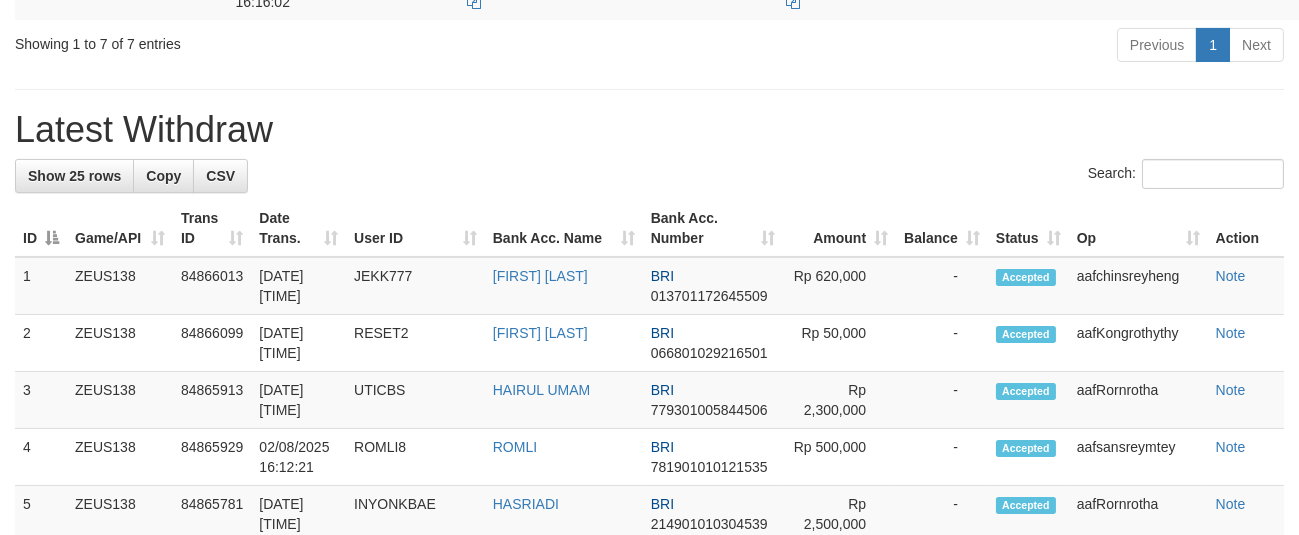 scroll, scrollTop: 699, scrollLeft: 0, axis: vertical 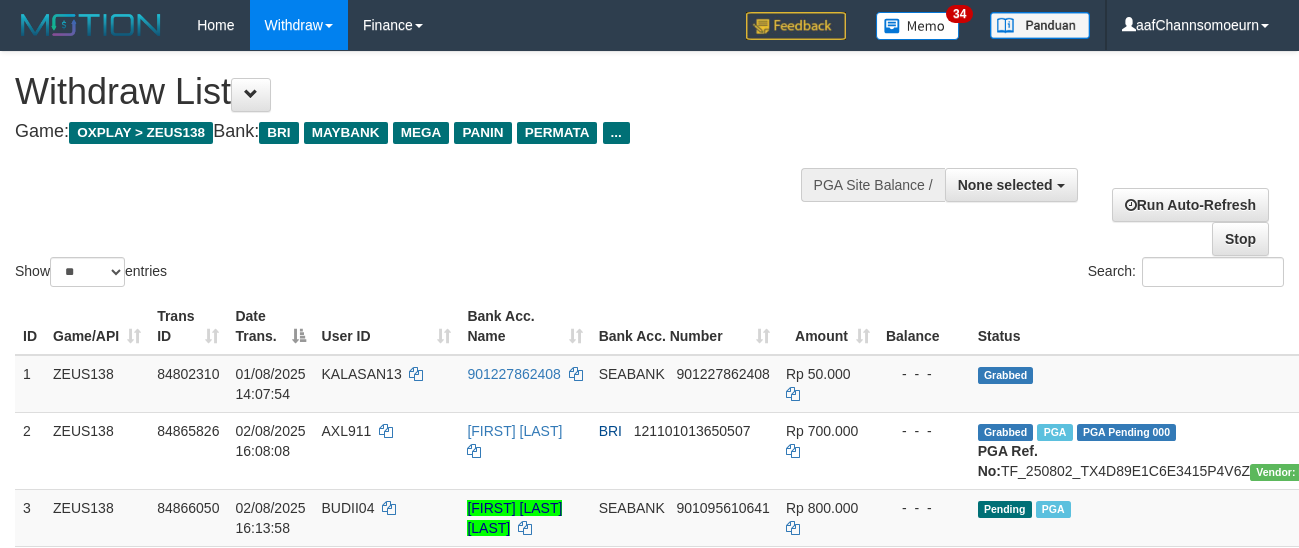 select 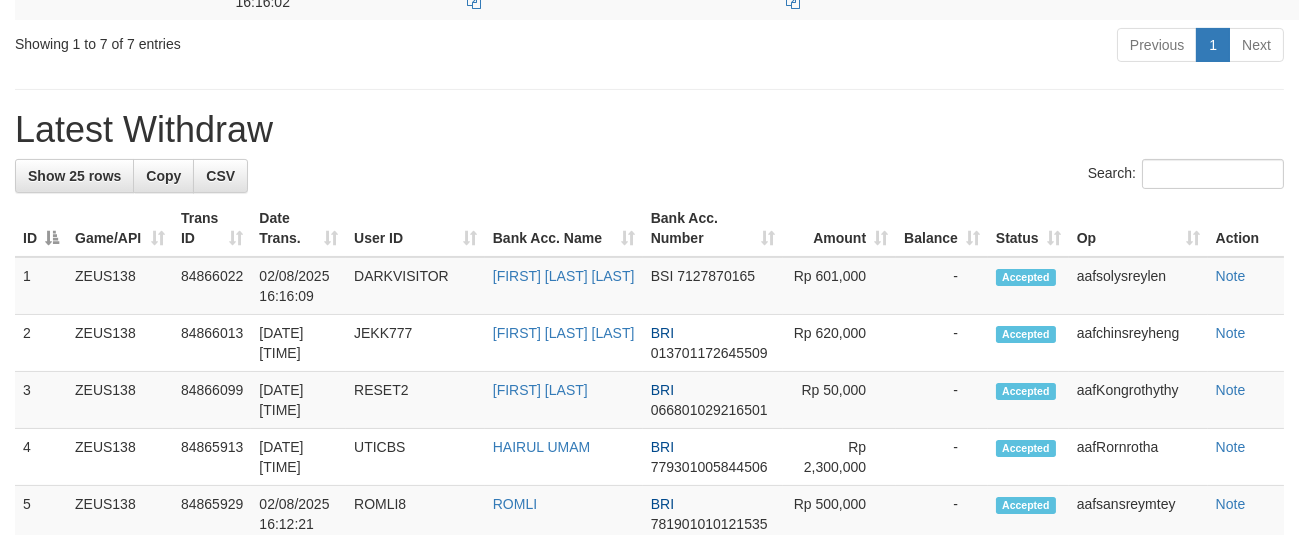 scroll, scrollTop: 699, scrollLeft: 0, axis: vertical 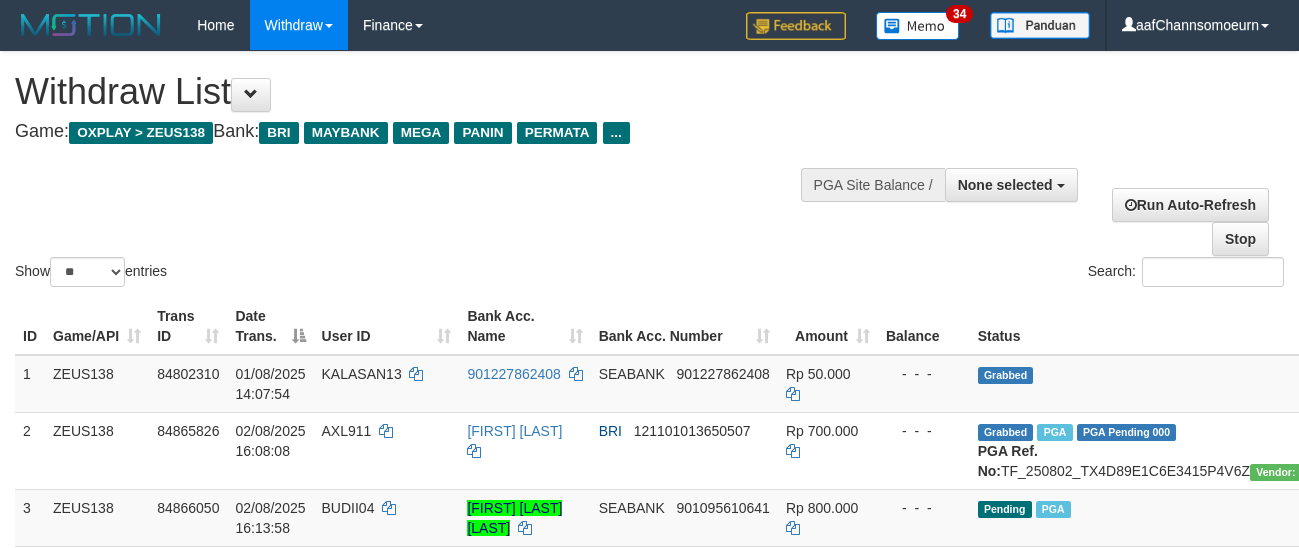select 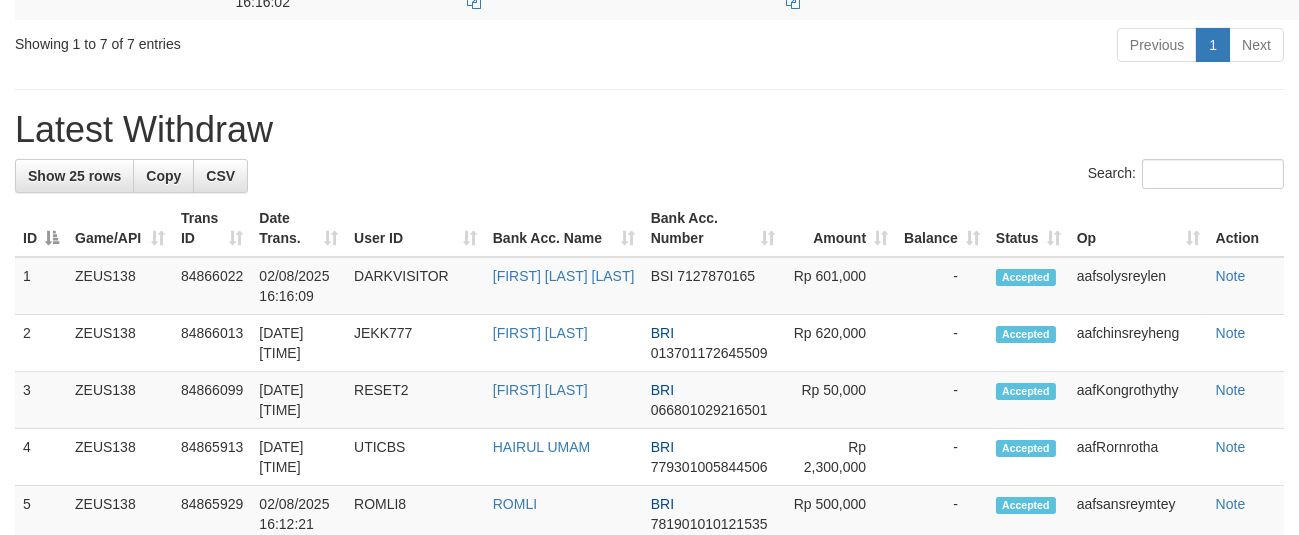 scroll, scrollTop: 699, scrollLeft: 0, axis: vertical 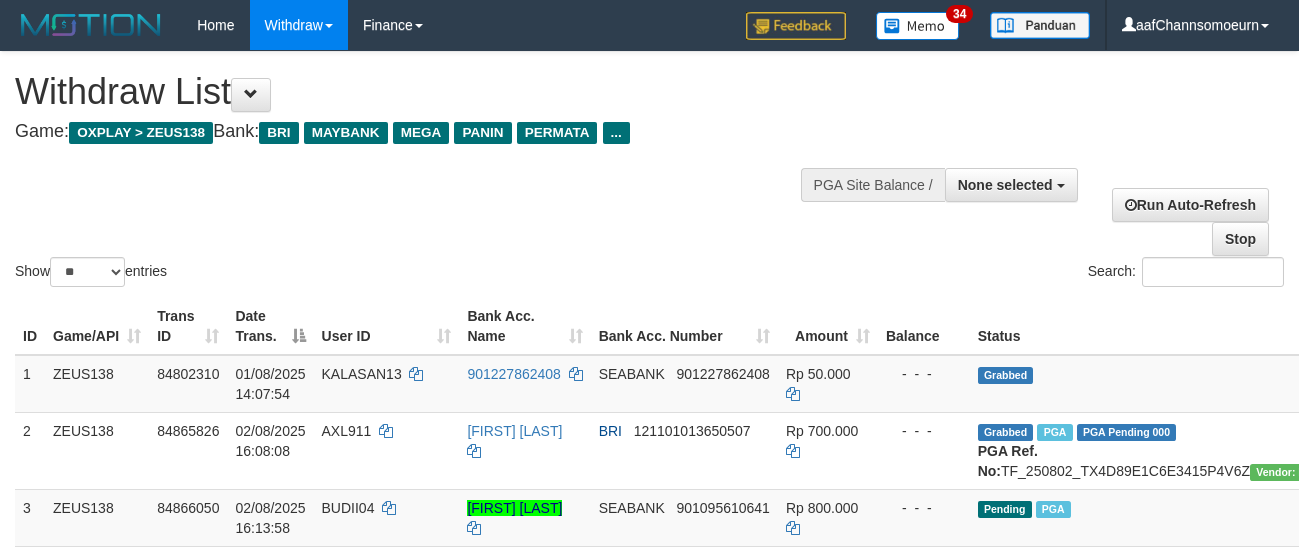 select 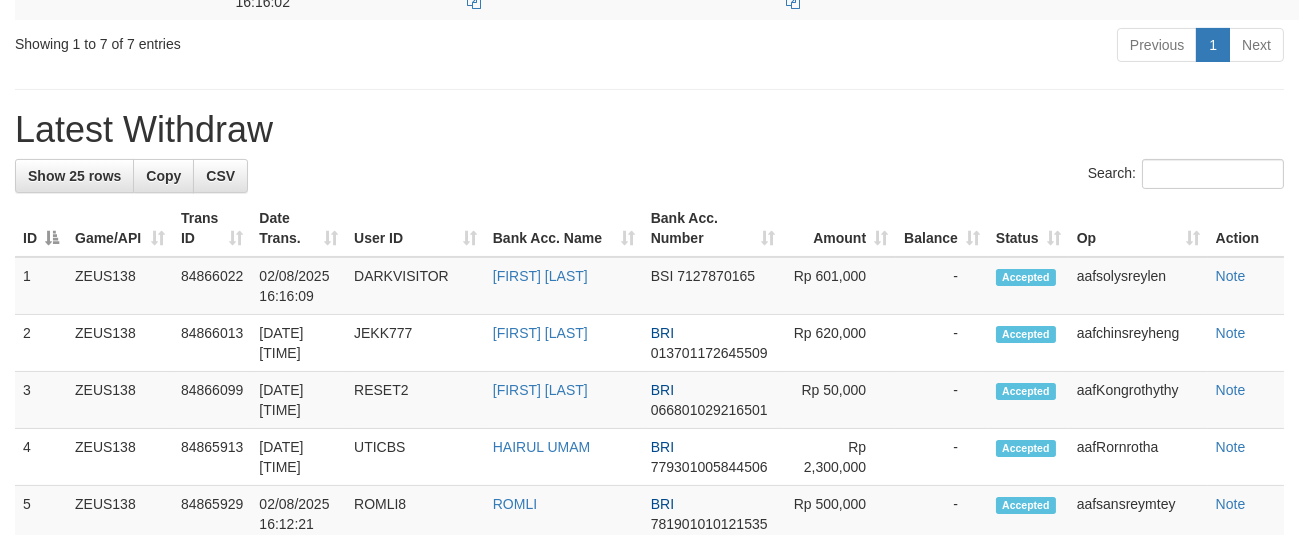 scroll, scrollTop: 699, scrollLeft: 0, axis: vertical 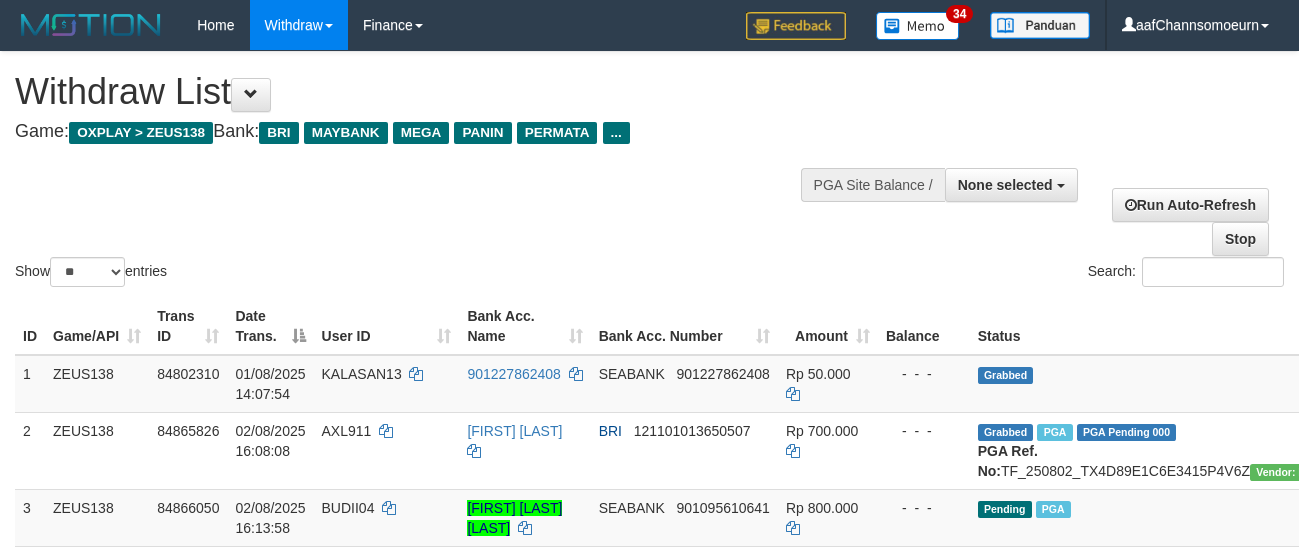 select 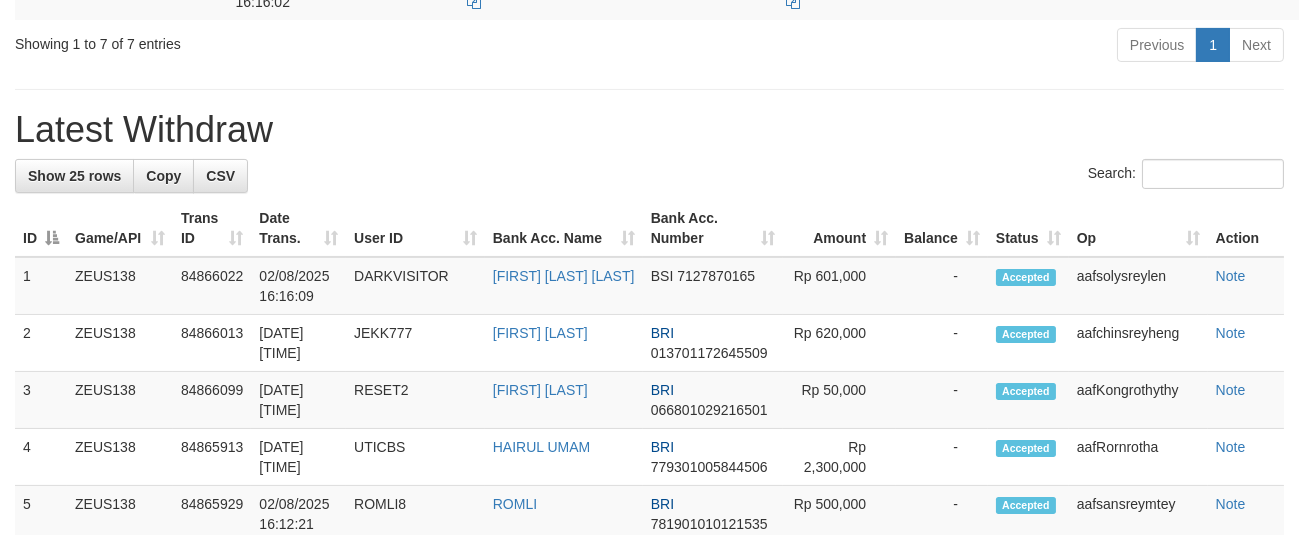 scroll, scrollTop: 699, scrollLeft: 0, axis: vertical 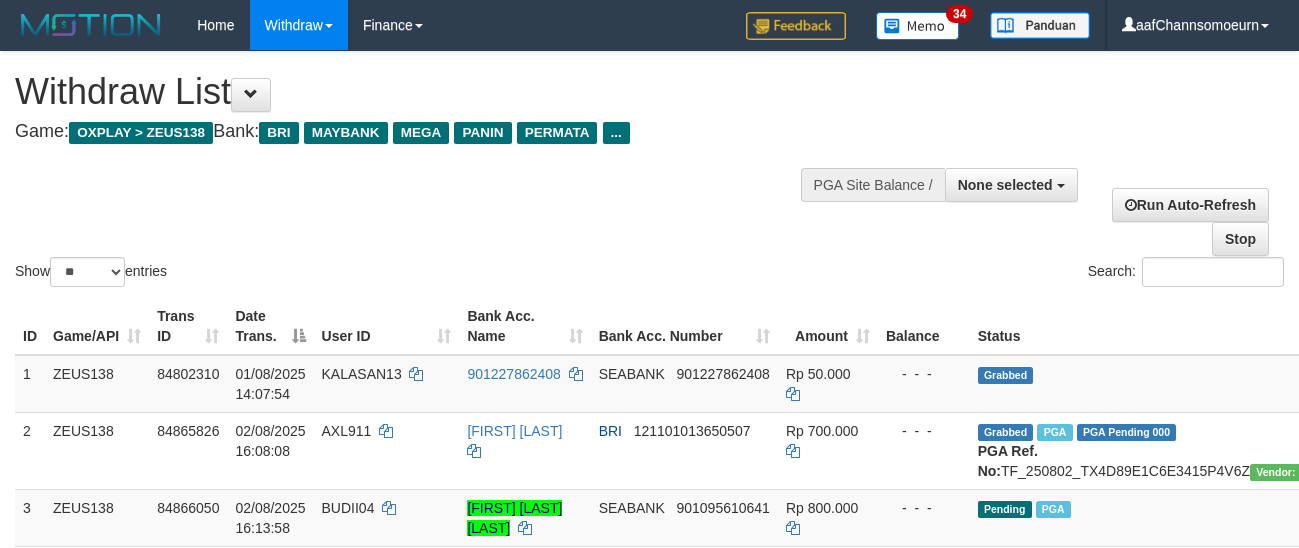 select 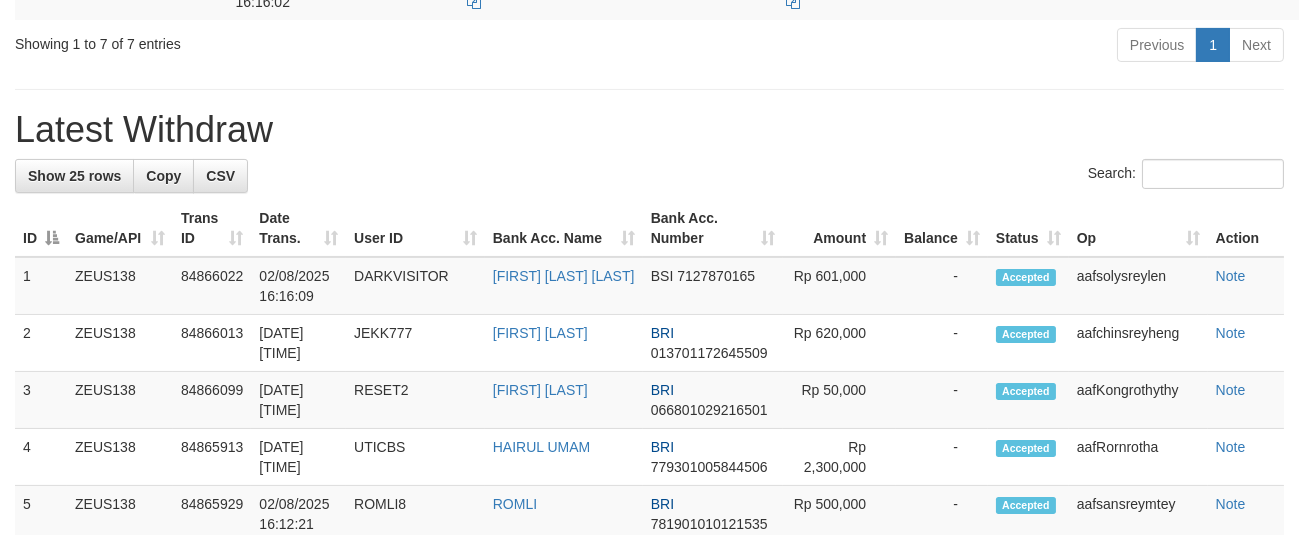 scroll, scrollTop: 699, scrollLeft: 0, axis: vertical 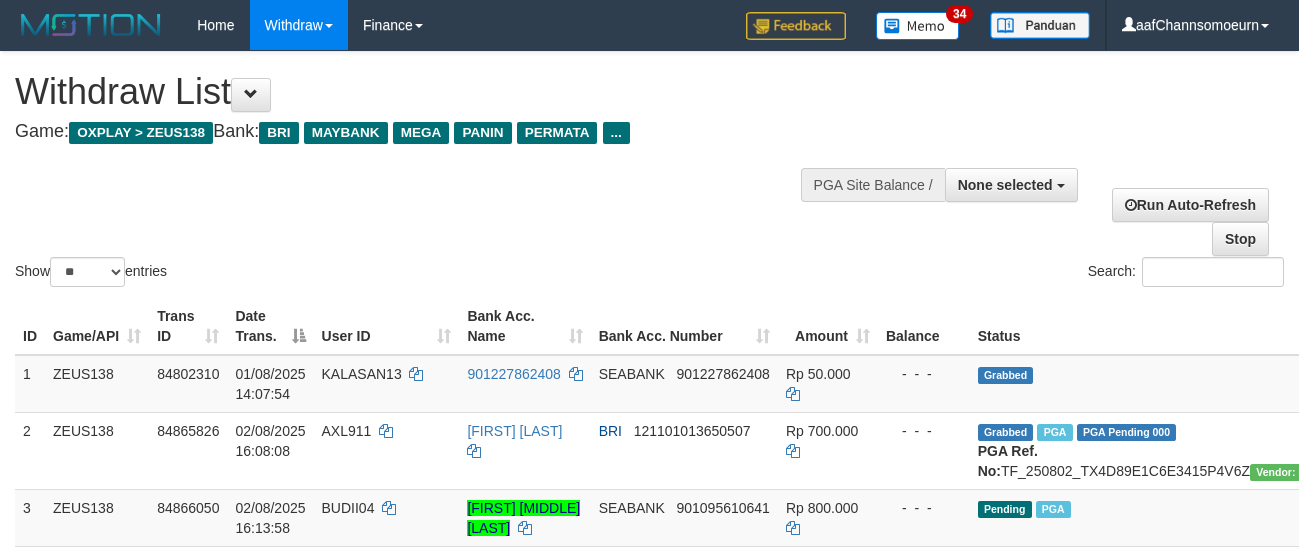 select 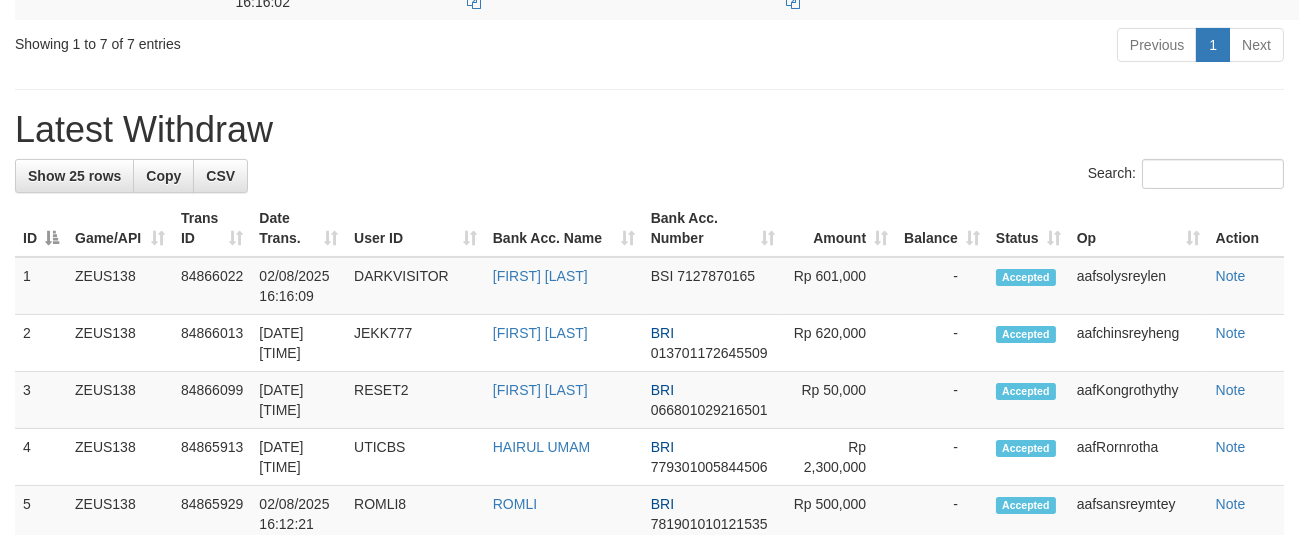 scroll, scrollTop: 699, scrollLeft: 0, axis: vertical 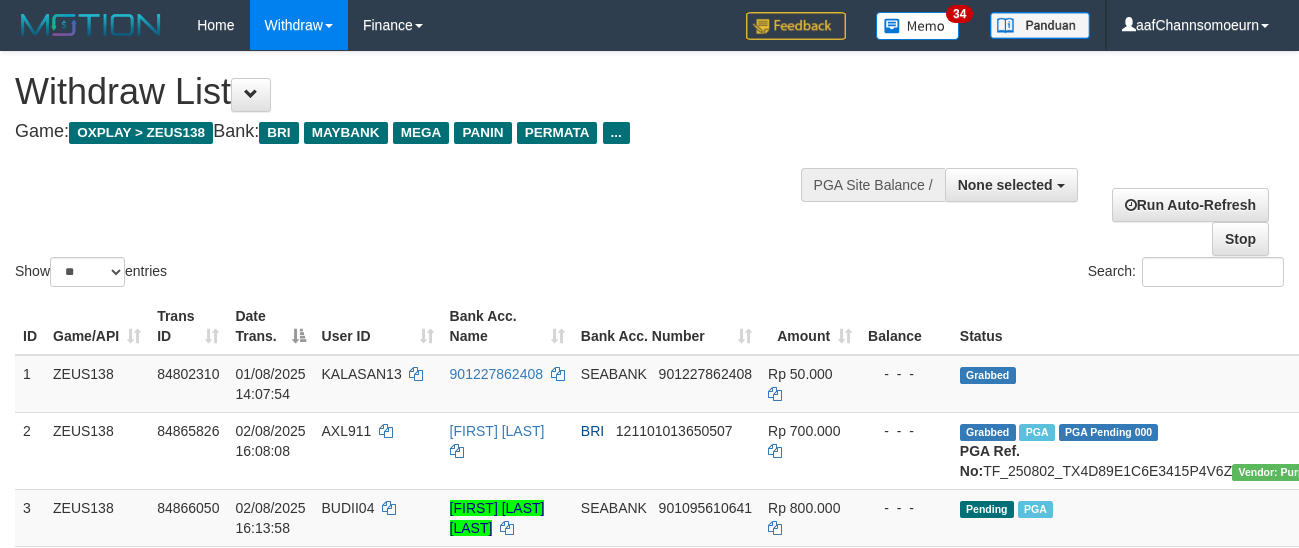 select 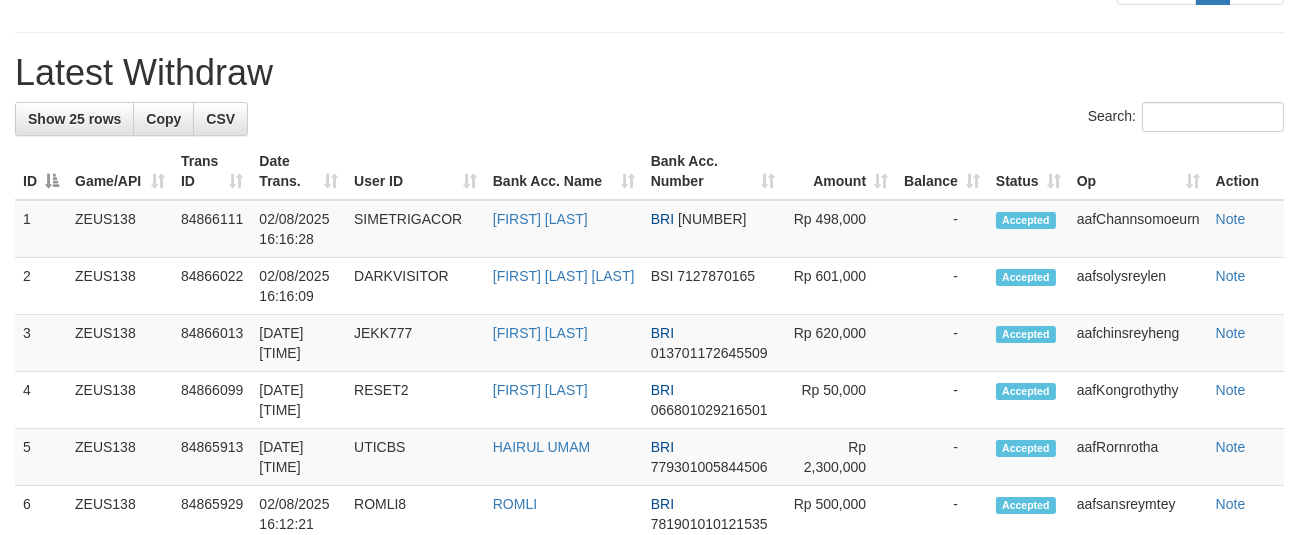 scroll, scrollTop: 699, scrollLeft: 0, axis: vertical 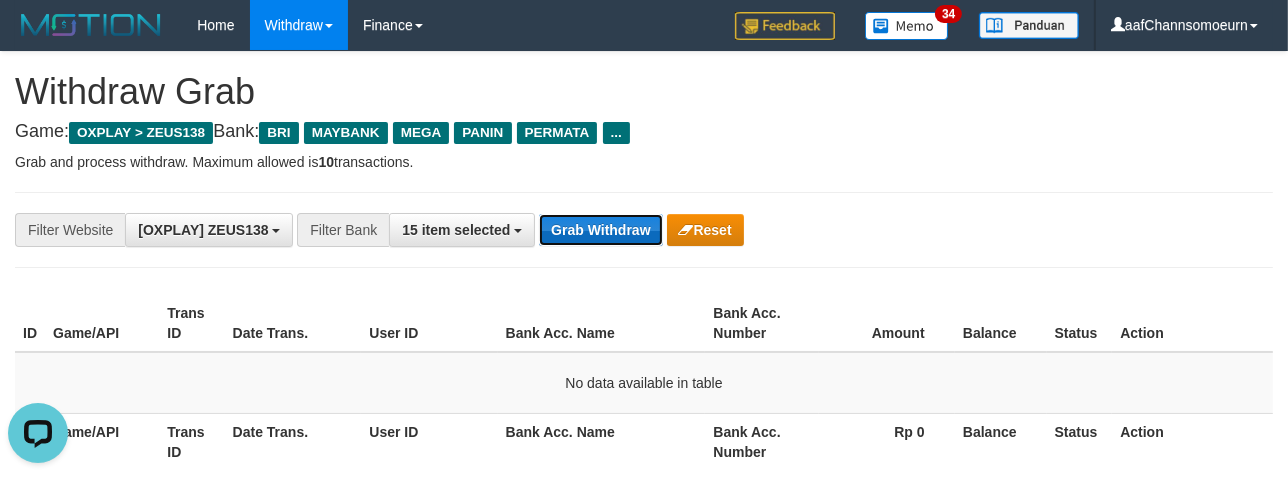 click on "Grab Withdraw" at bounding box center (600, 230) 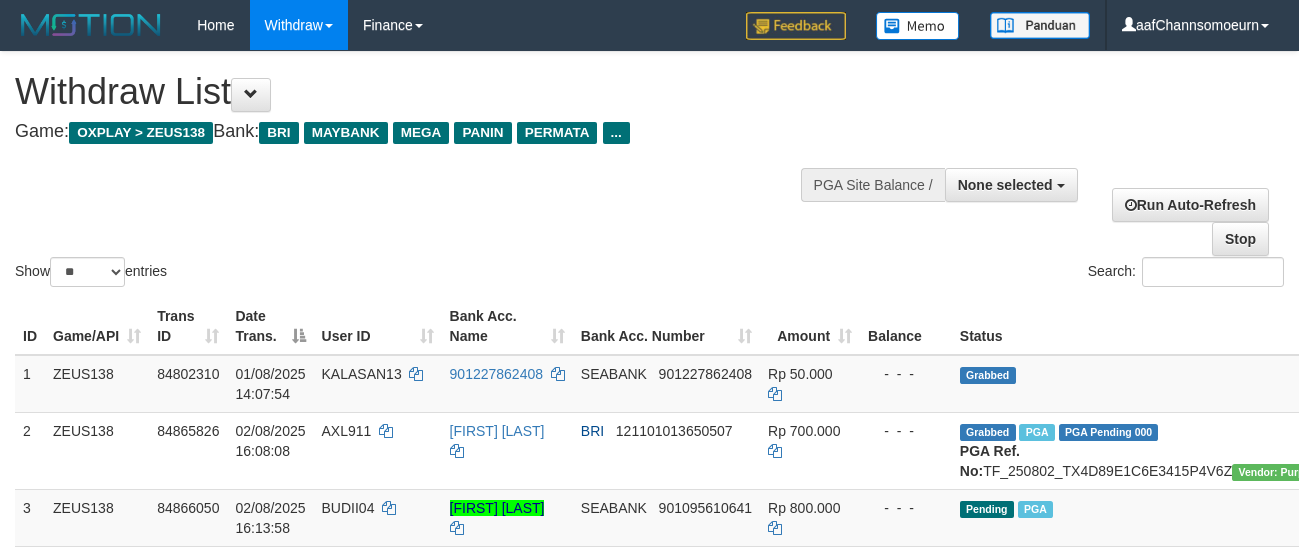 select 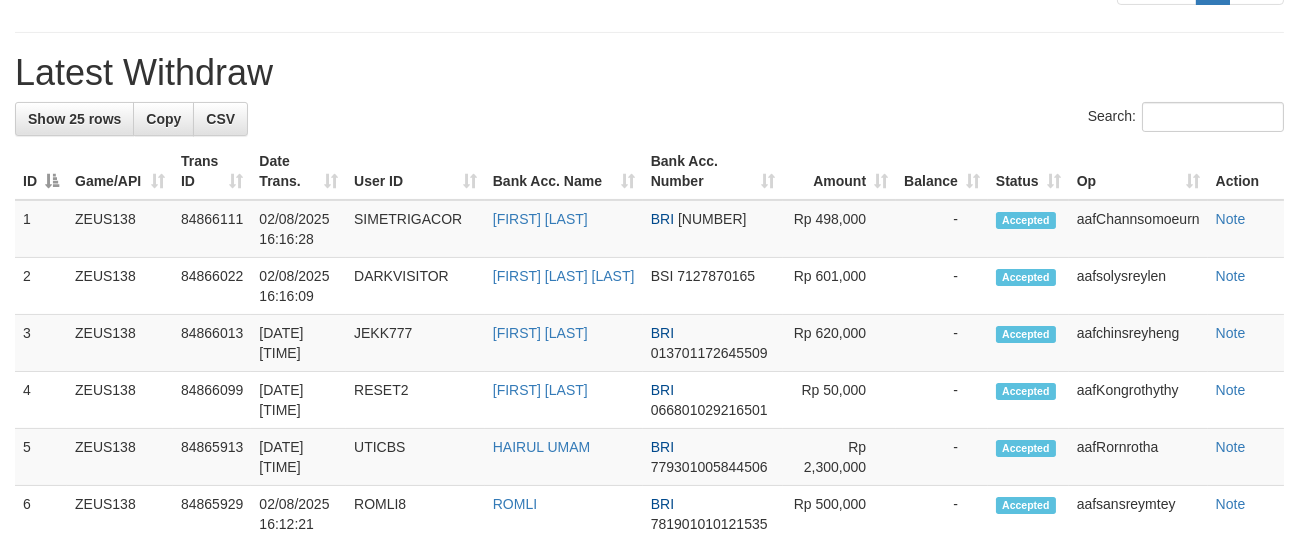 scroll, scrollTop: 699, scrollLeft: 0, axis: vertical 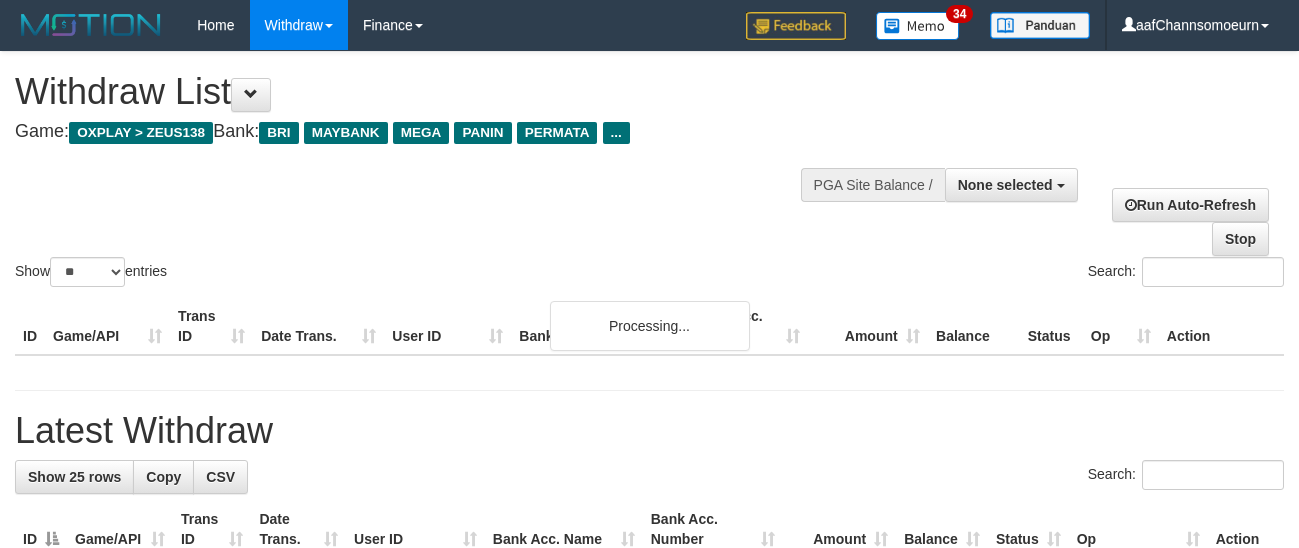 select 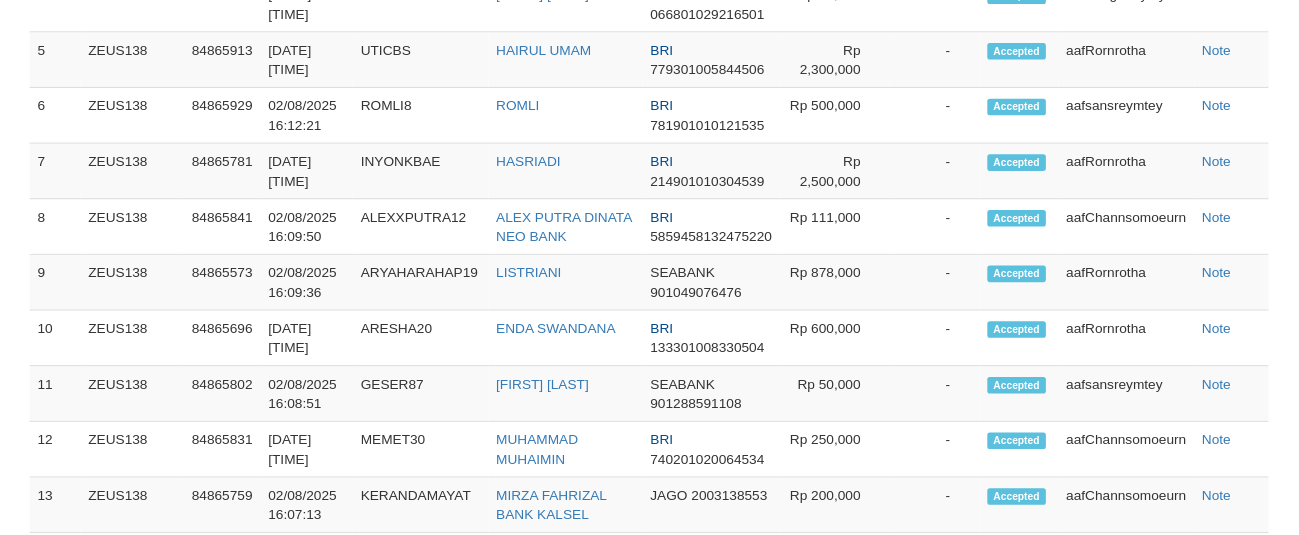 scroll, scrollTop: 1134, scrollLeft: 0, axis: vertical 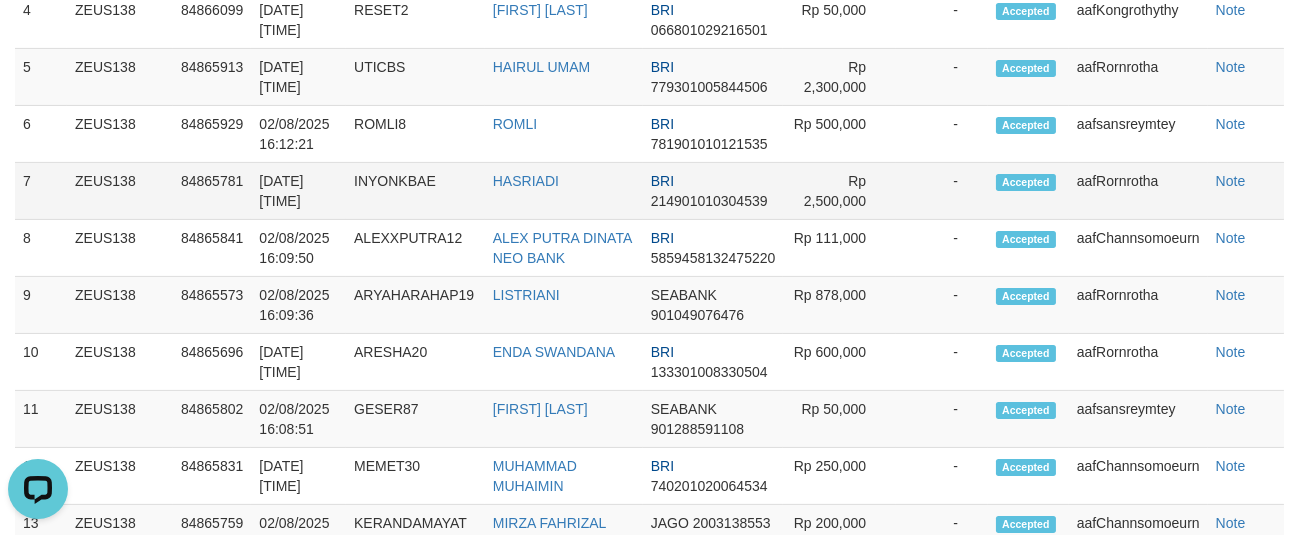 click on "-" at bounding box center [942, 191] 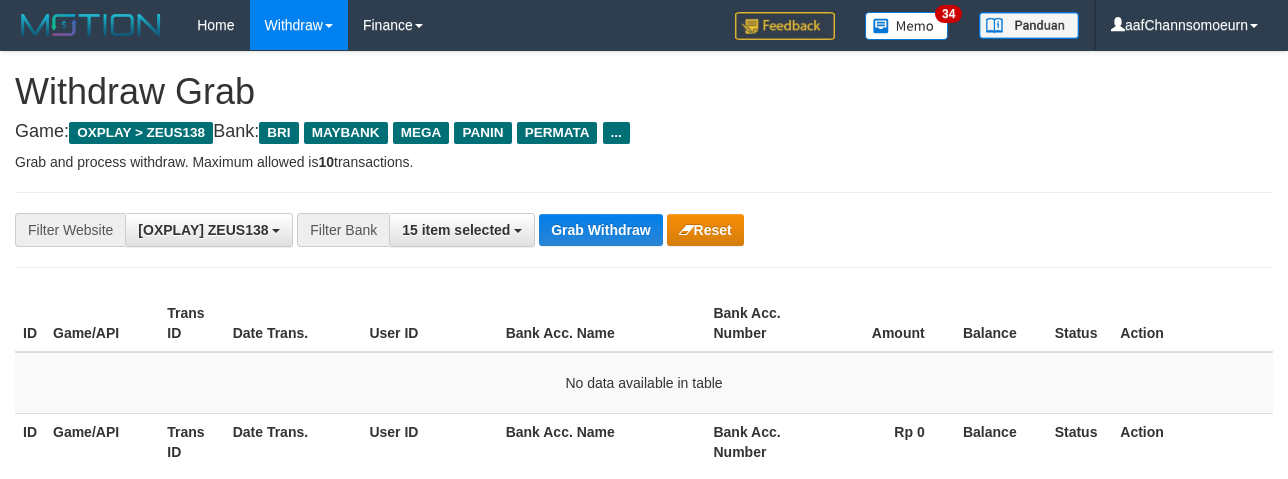 scroll, scrollTop: 0, scrollLeft: 0, axis: both 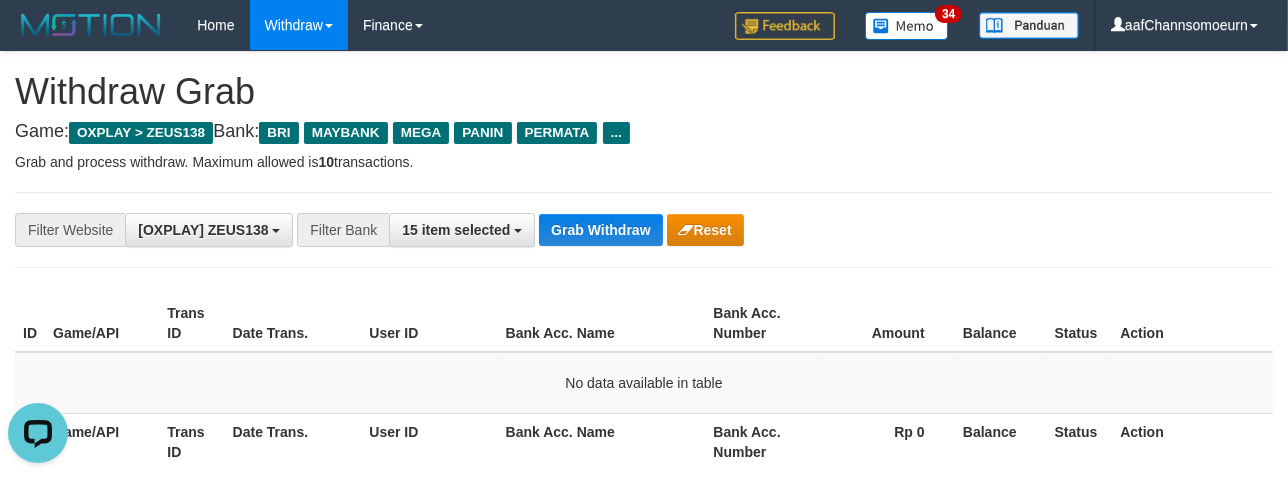 click on "**********" at bounding box center (644, 230) 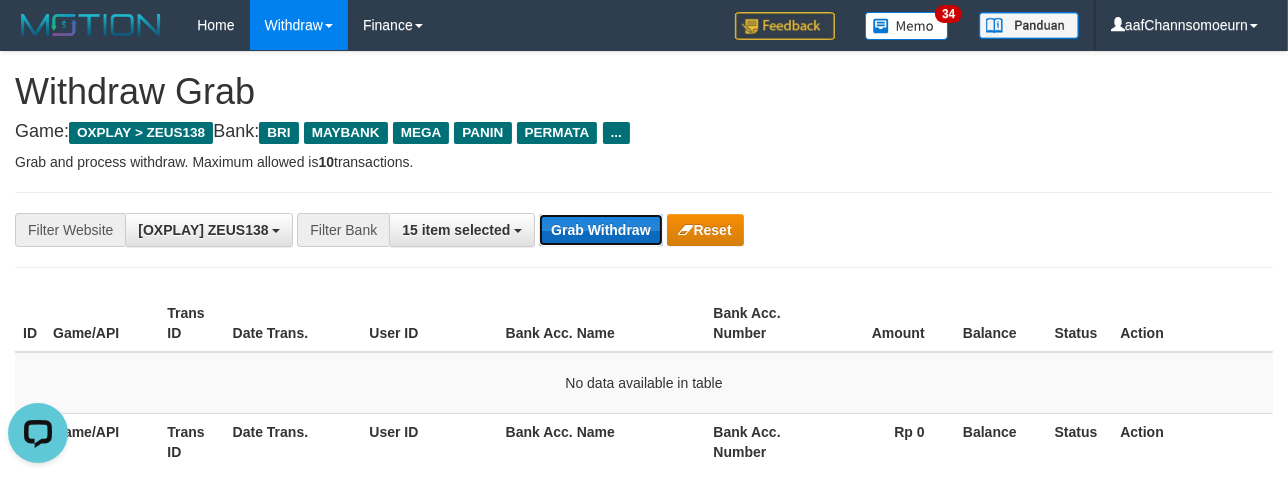 click on "Grab Withdraw" at bounding box center [600, 230] 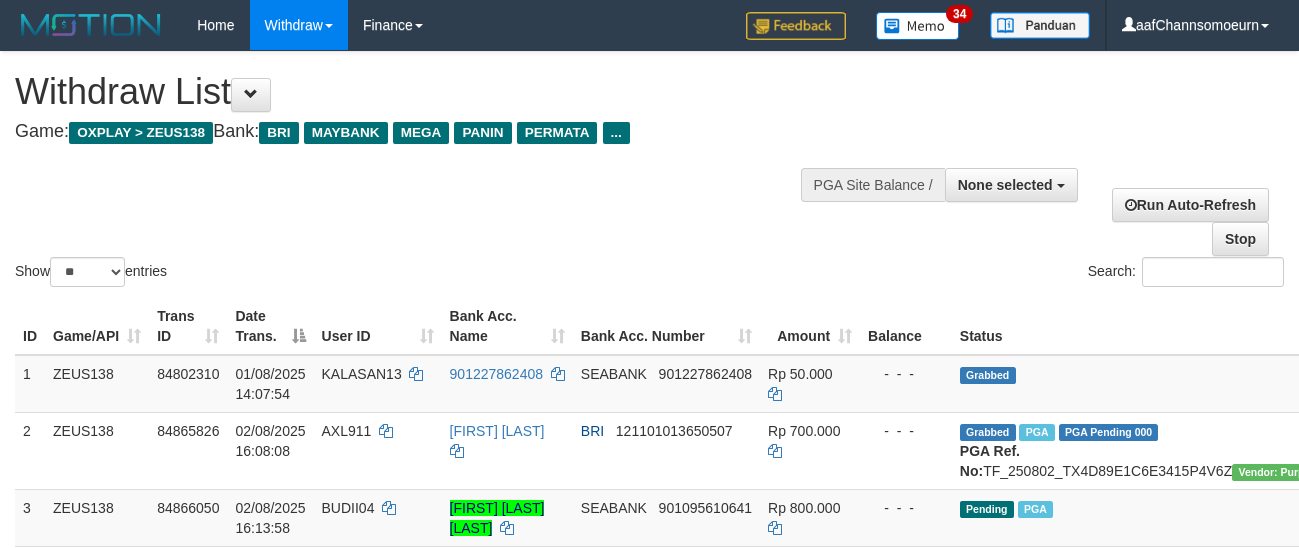 select 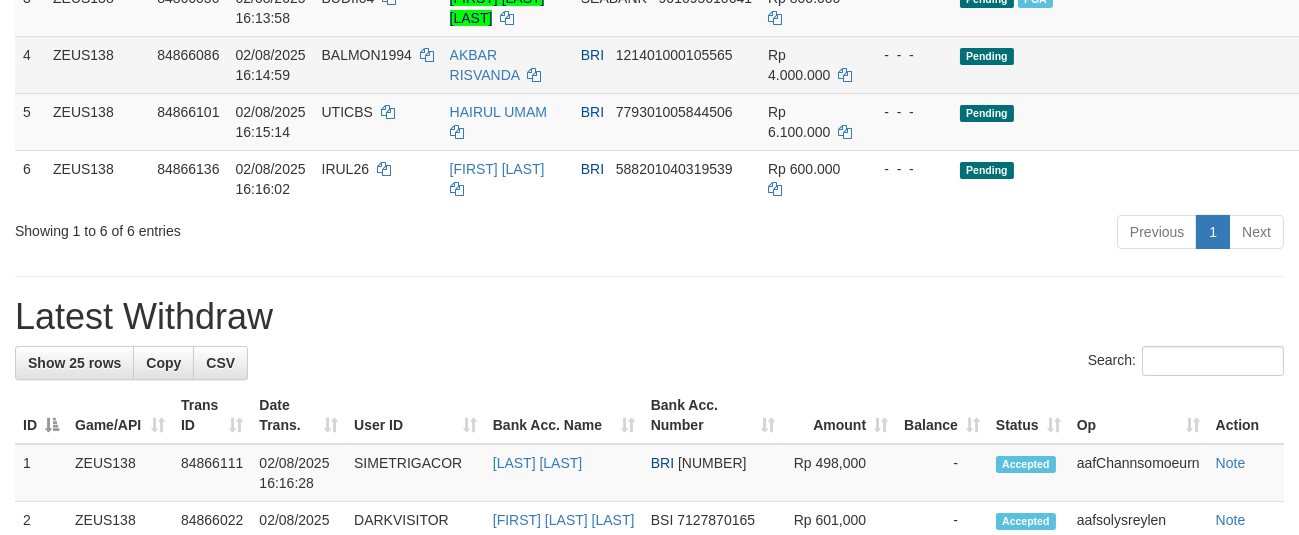 scroll, scrollTop: 520, scrollLeft: 0, axis: vertical 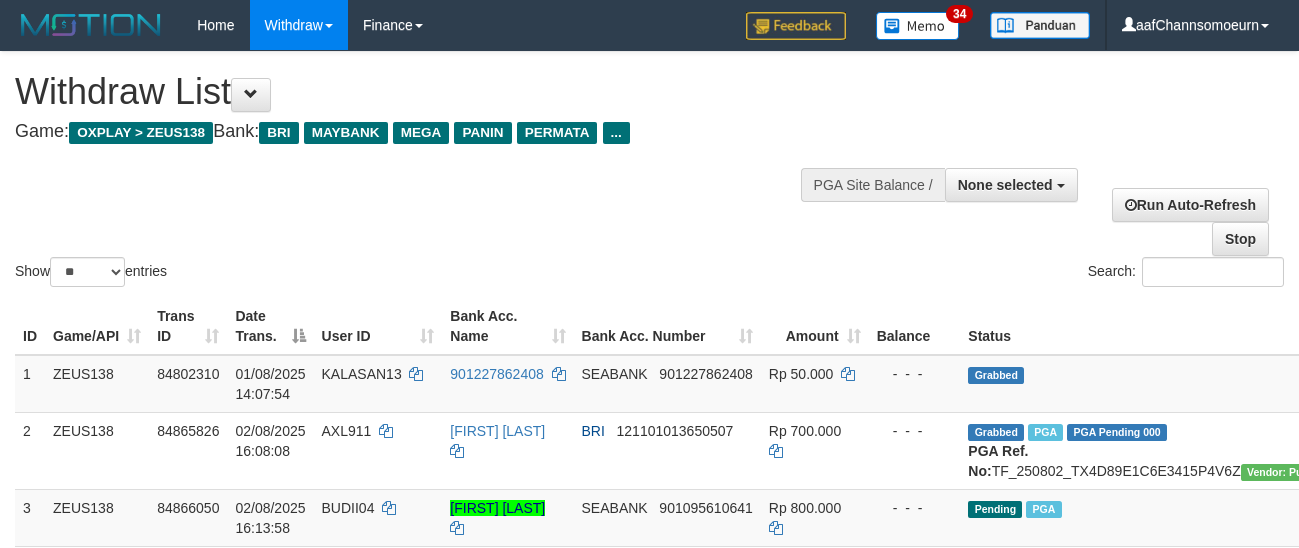 select 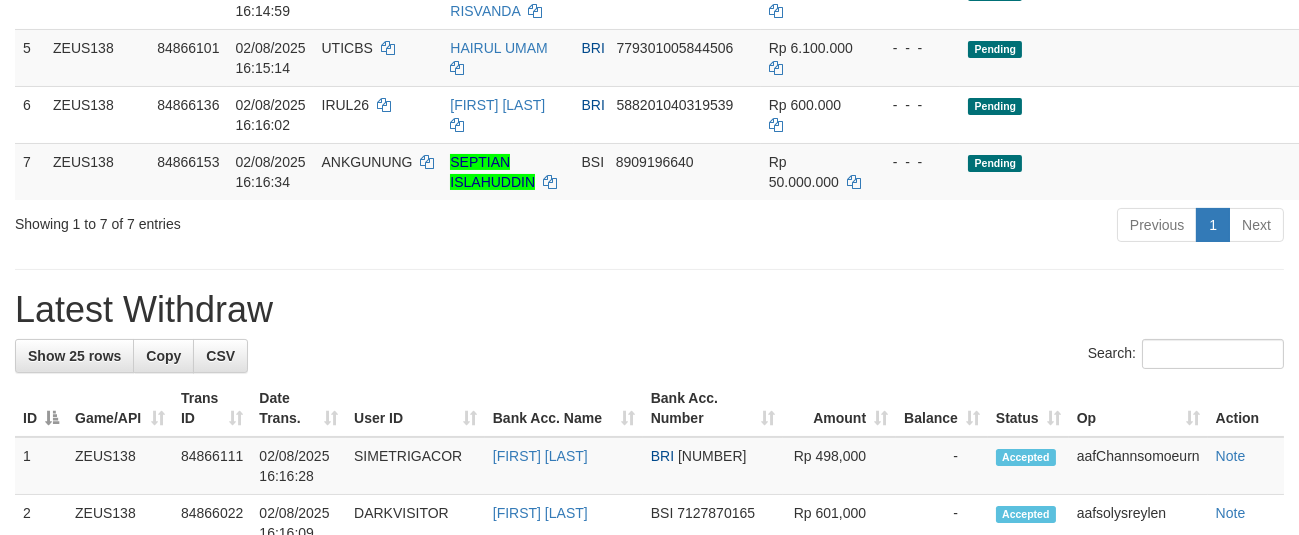 scroll, scrollTop: 520, scrollLeft: 0, axis: vertical 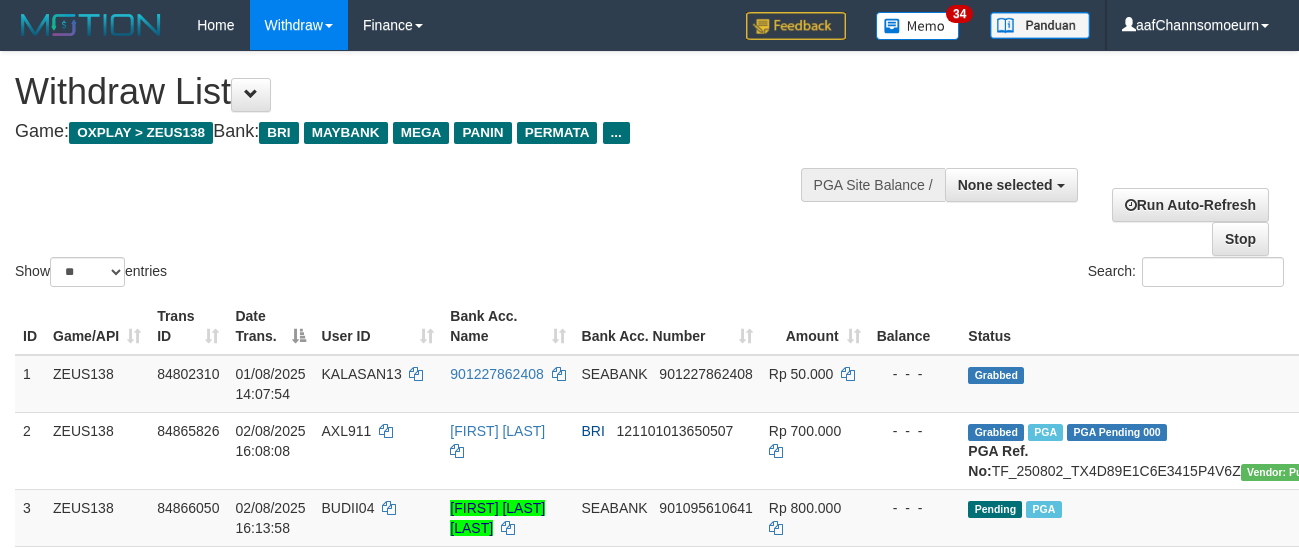 select 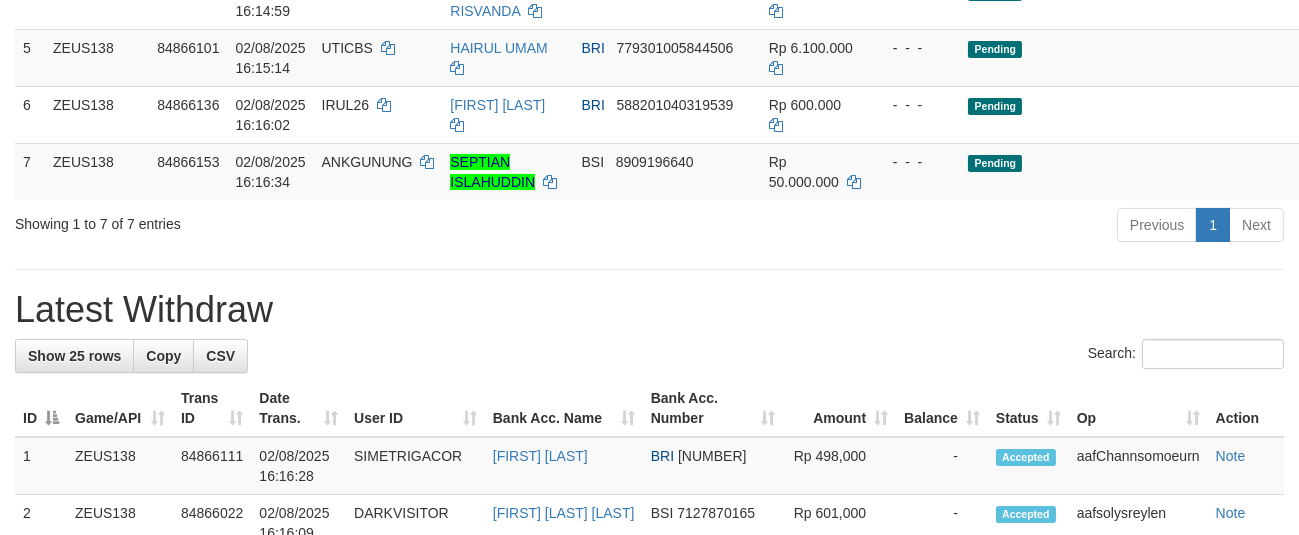scroll, scrollTop: 520, scrollLeft: 0, axis: vertical 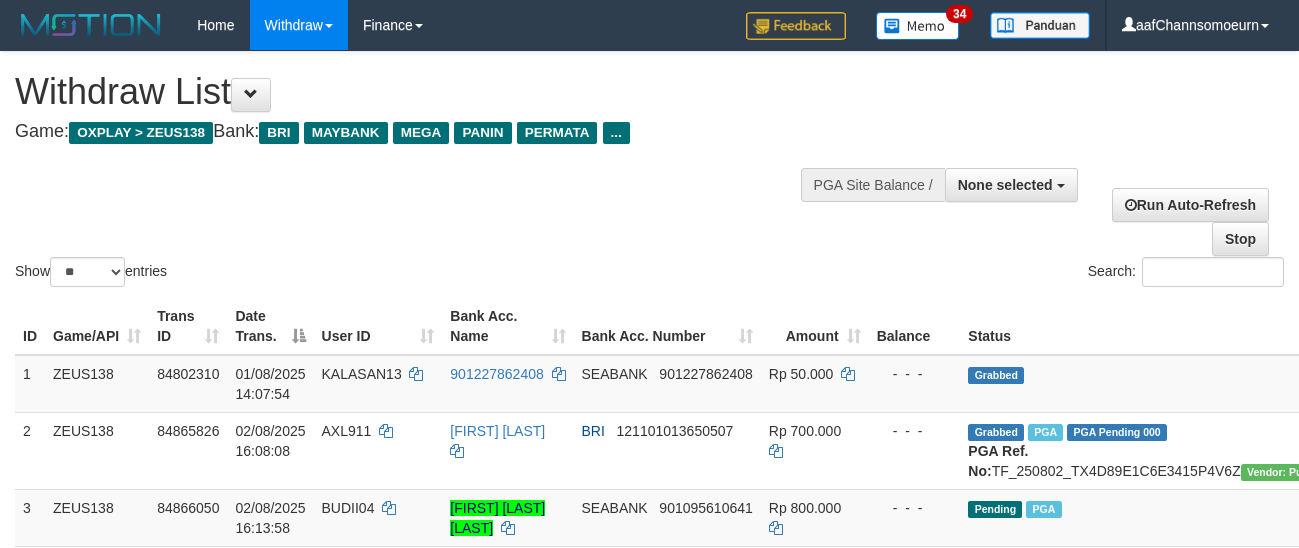 select 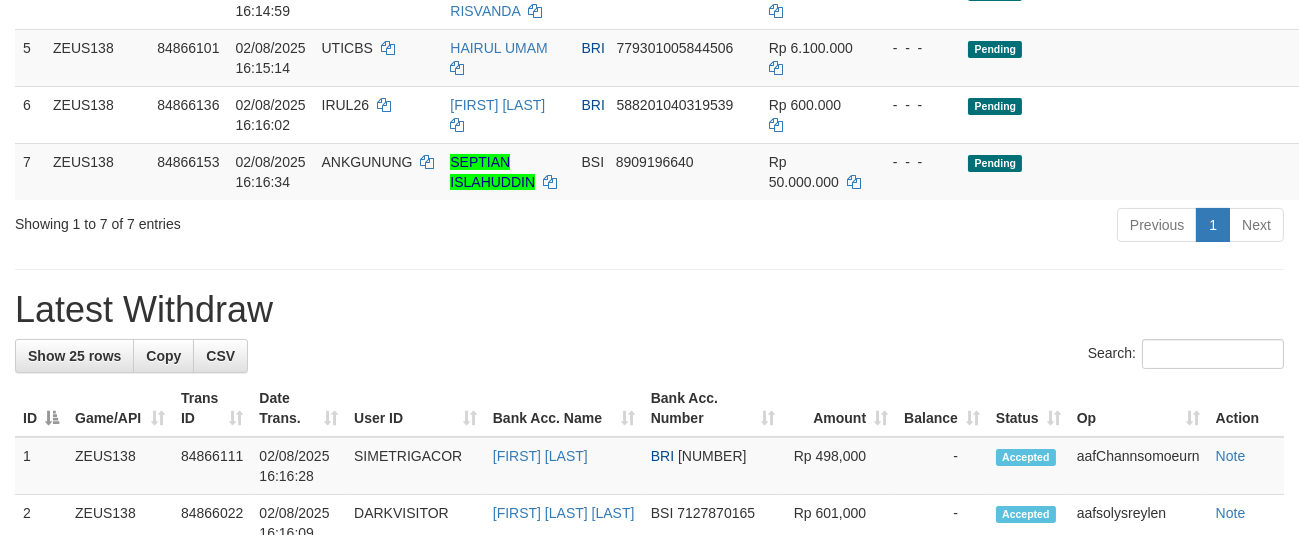 scroll, scrollTop: 520, scrollLeft: 0, axis: vertical 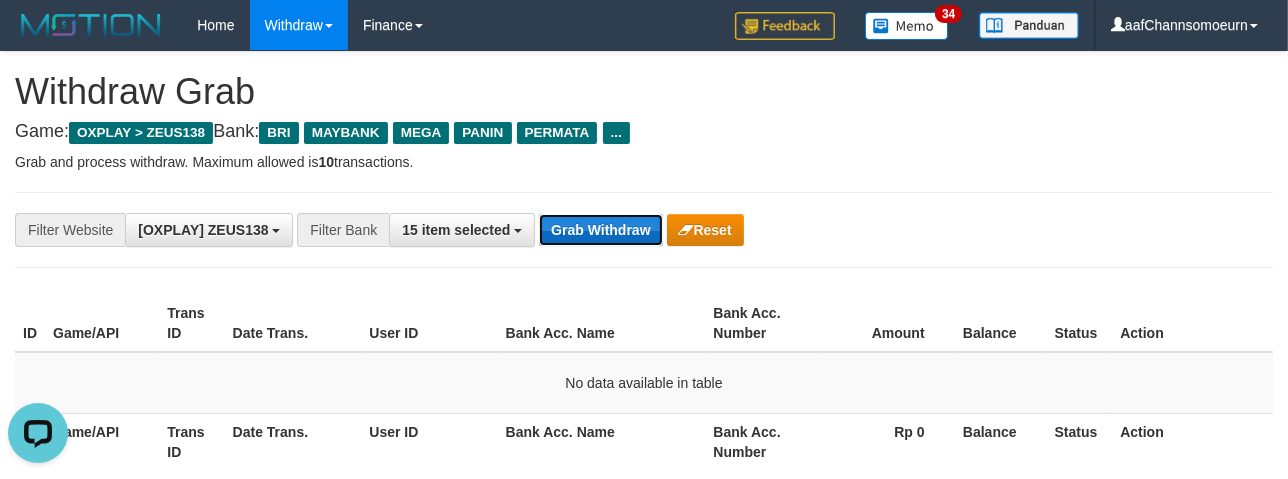 click on "Grab Withdraw" at bounding box center [600, 230] 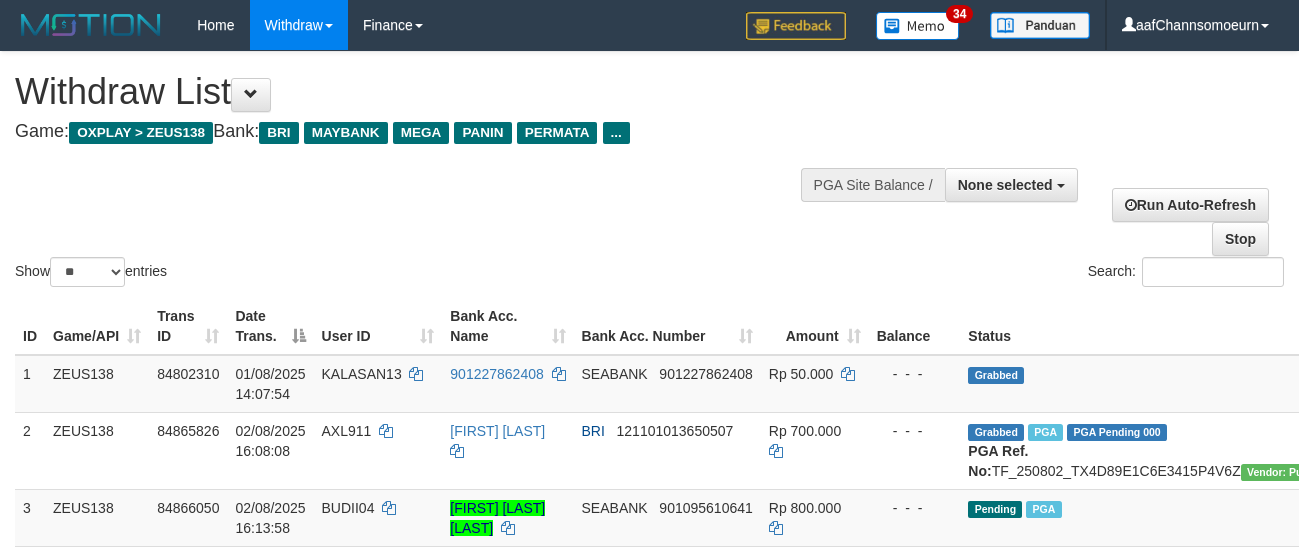 select 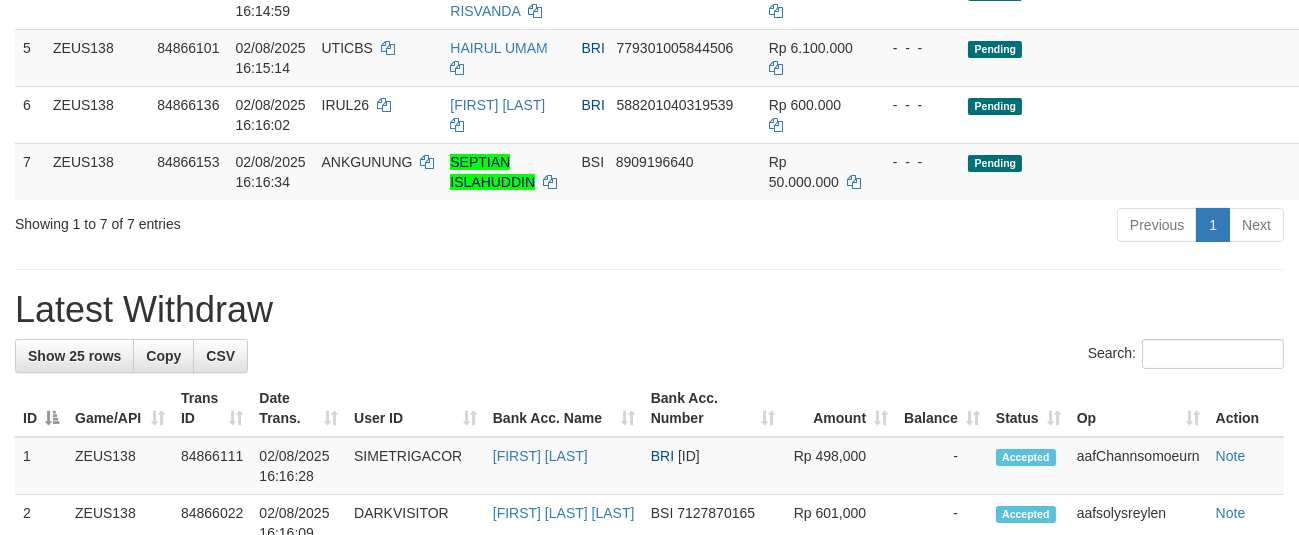 scroll, scrollTop: 520, scrollLeft: 0, axis: vertical 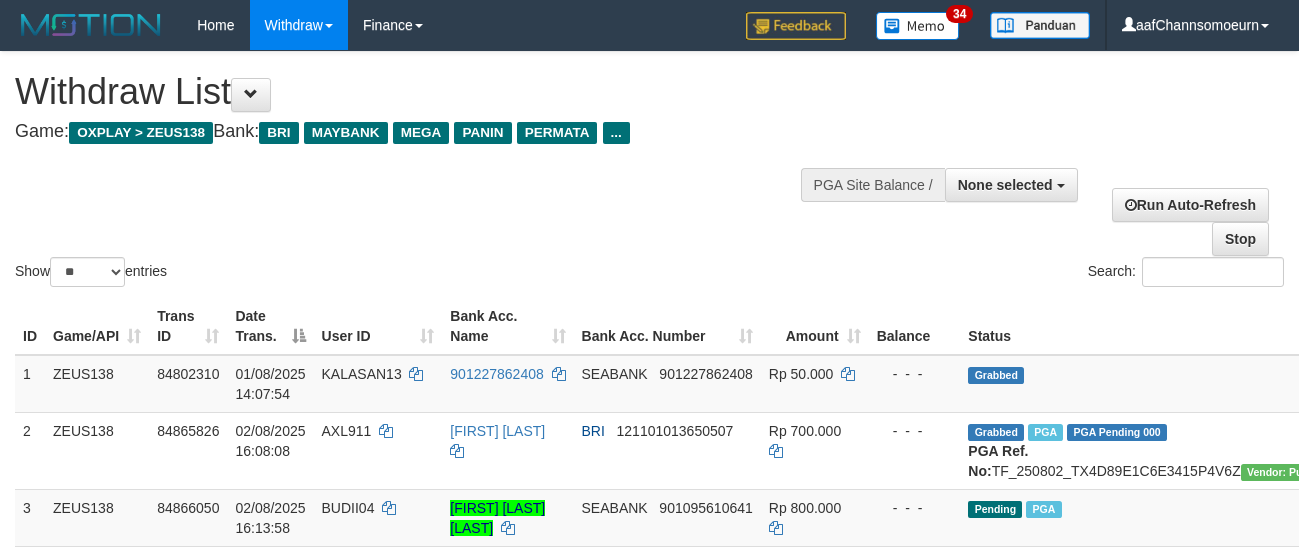 select 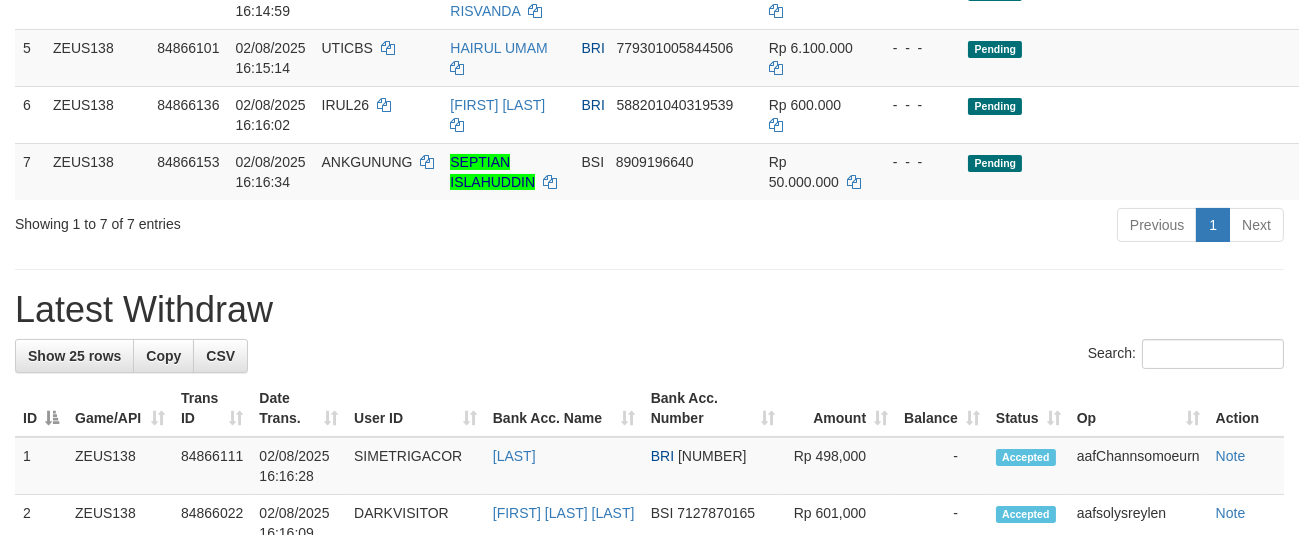 scroll, scrollTop: 520, scrollLeft: 0, axis: vertical 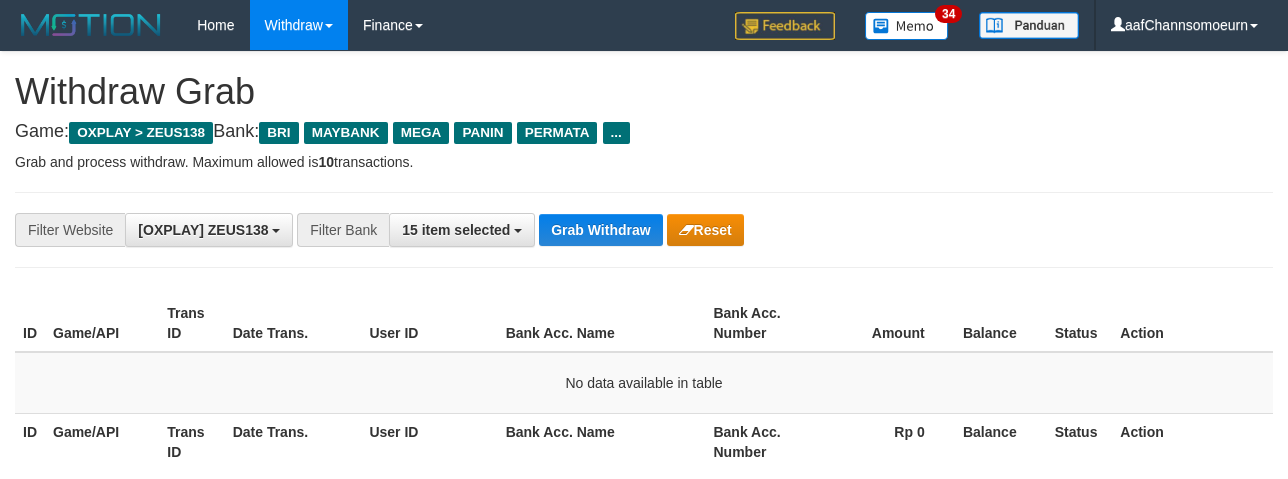 click on "Grab Withdraw" at bounding box center [600, 230] 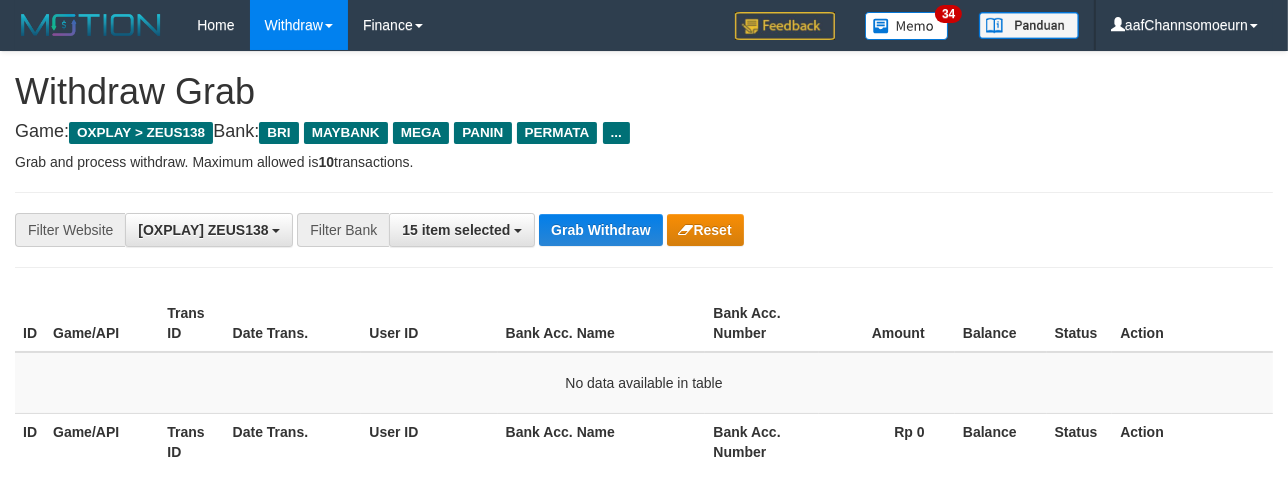 click on "Grab Withdraw" at bounding box center [600, 230] 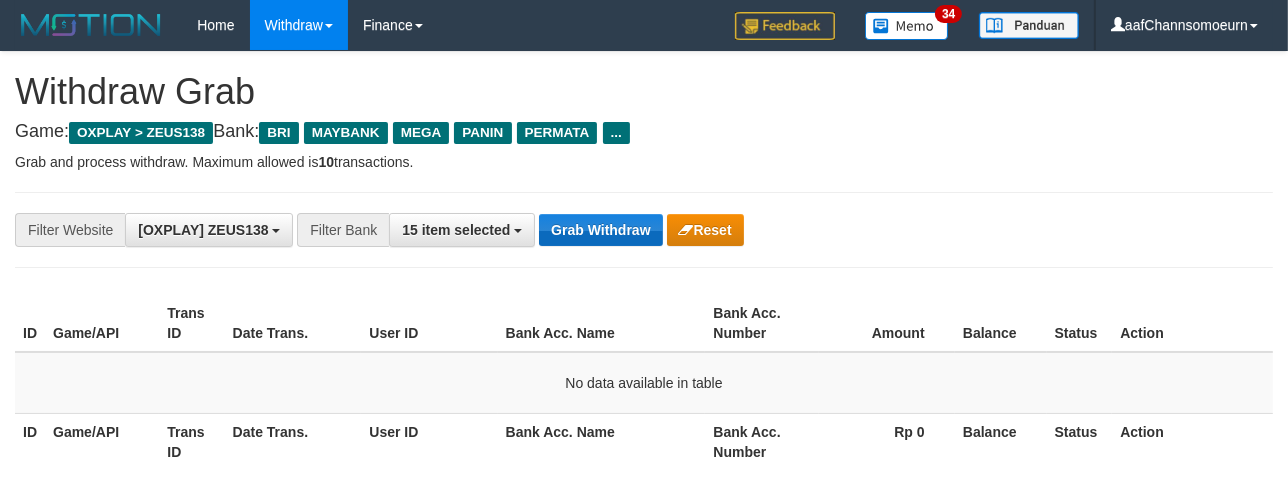 click on "Grab Withdraw" at bounding box center [600, 230] 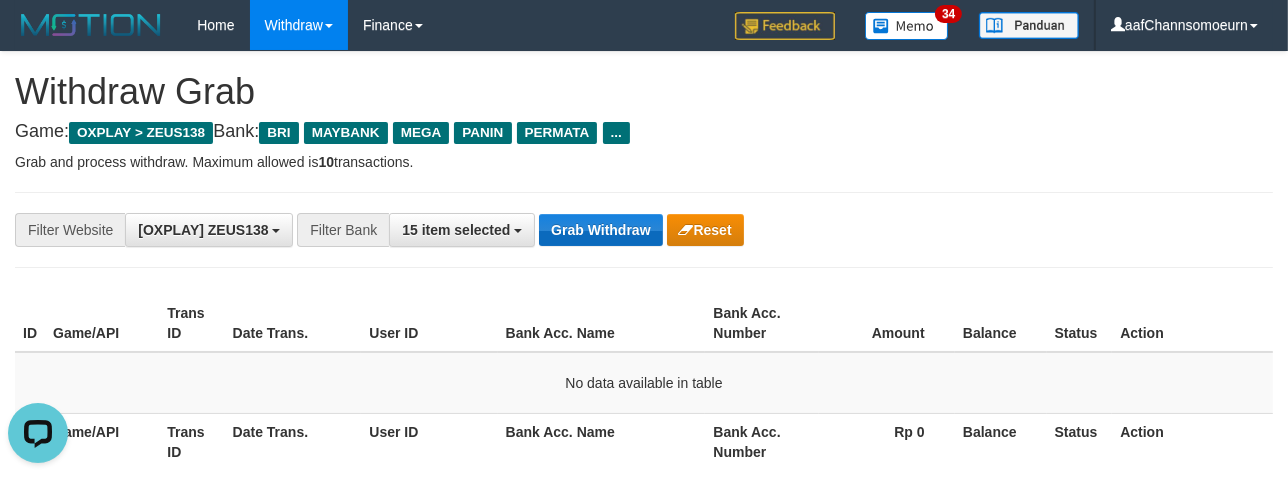 scroll, scrollTop: 0, scrollLeft: 0, axis: both 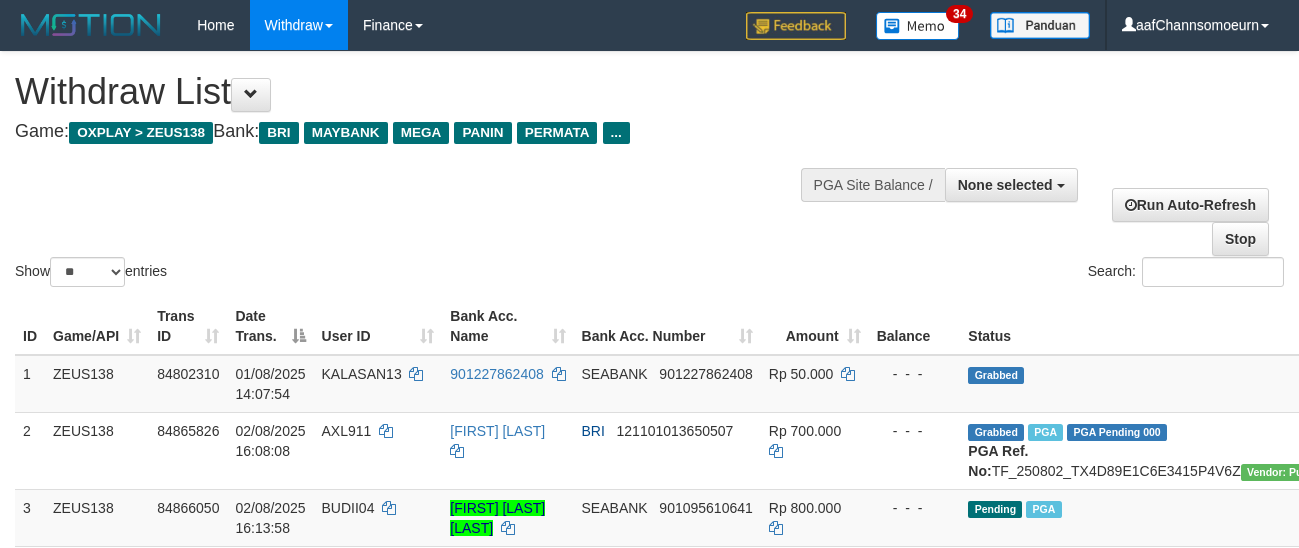 select 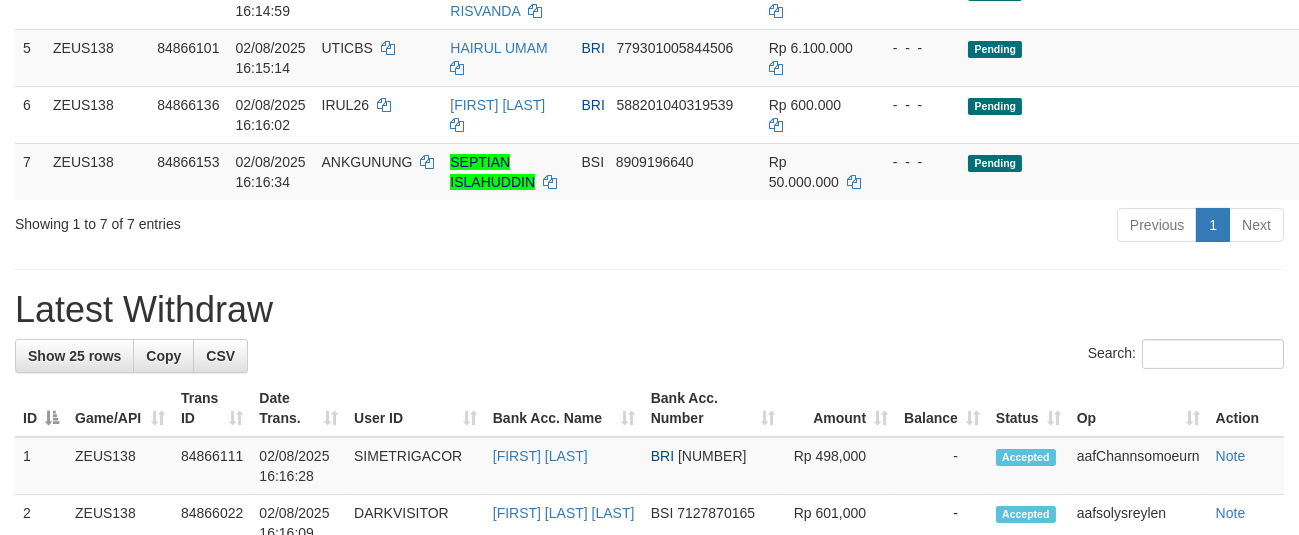scroll, scrollTop: 520, scrollLeft: 0, axis: vertical 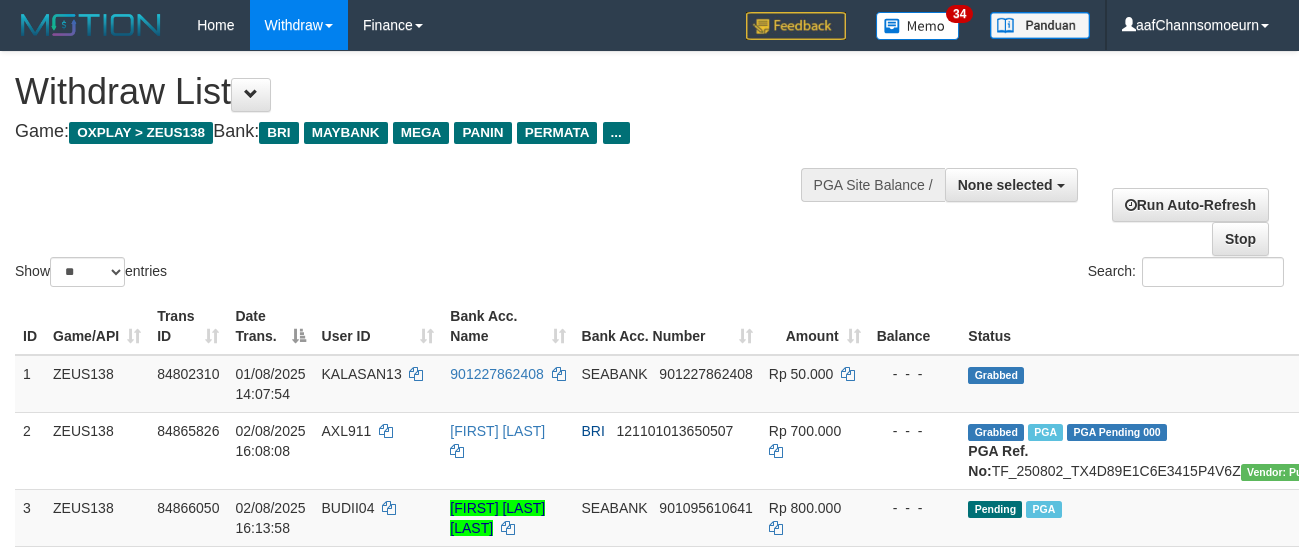 select 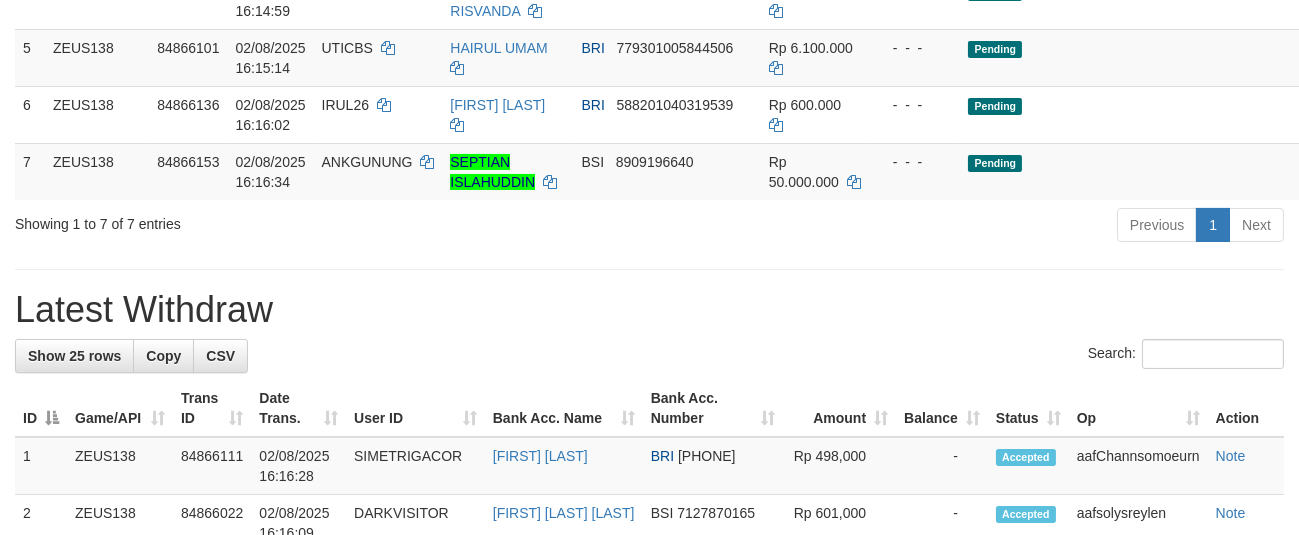 scroll, scrollTop: 520, scrollLeft: 0, axis: vertical 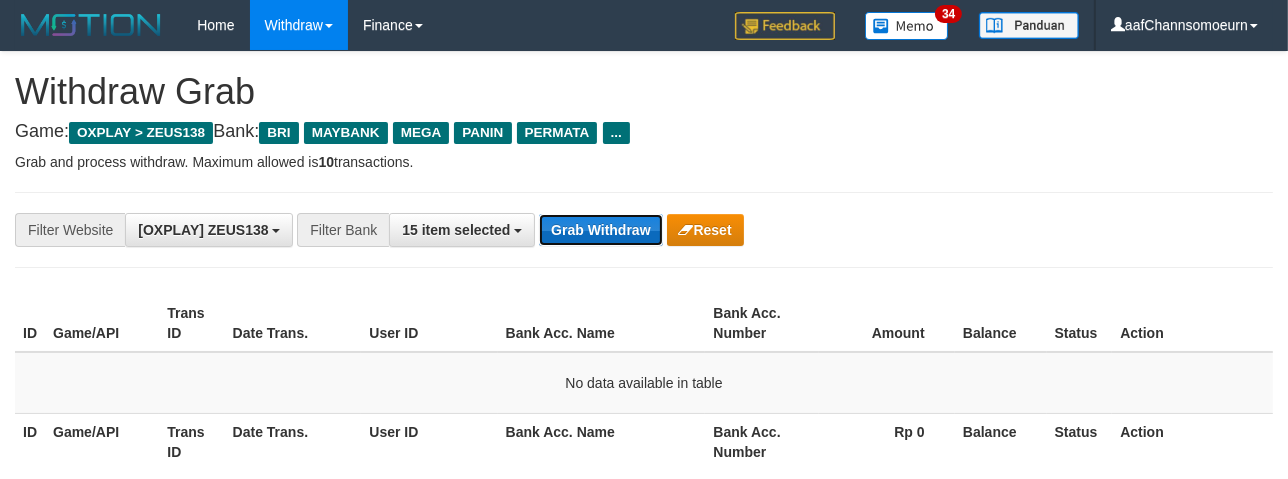 click on "Grab Withdraw" at bounding box center (600, 230) 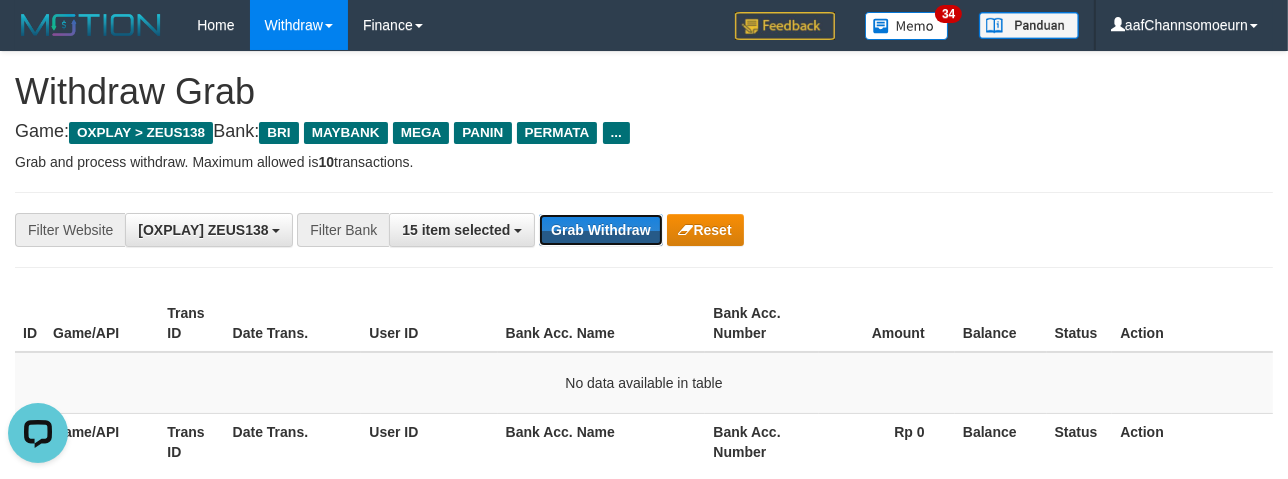 scroll, scrollTop: 0, scrollLeft: 0, axis: both 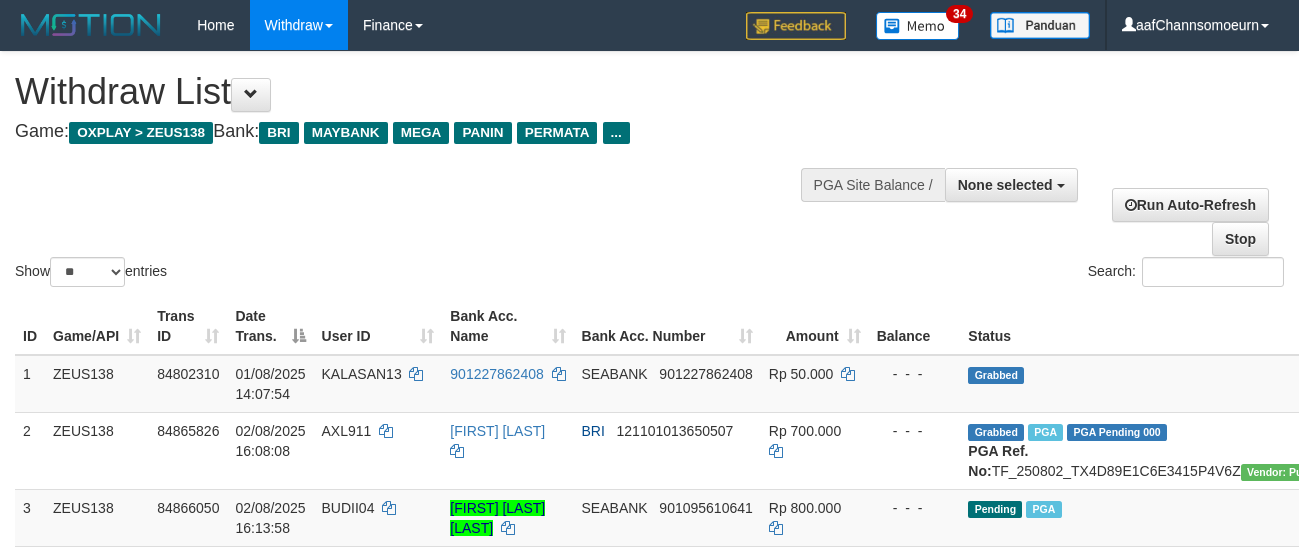 select 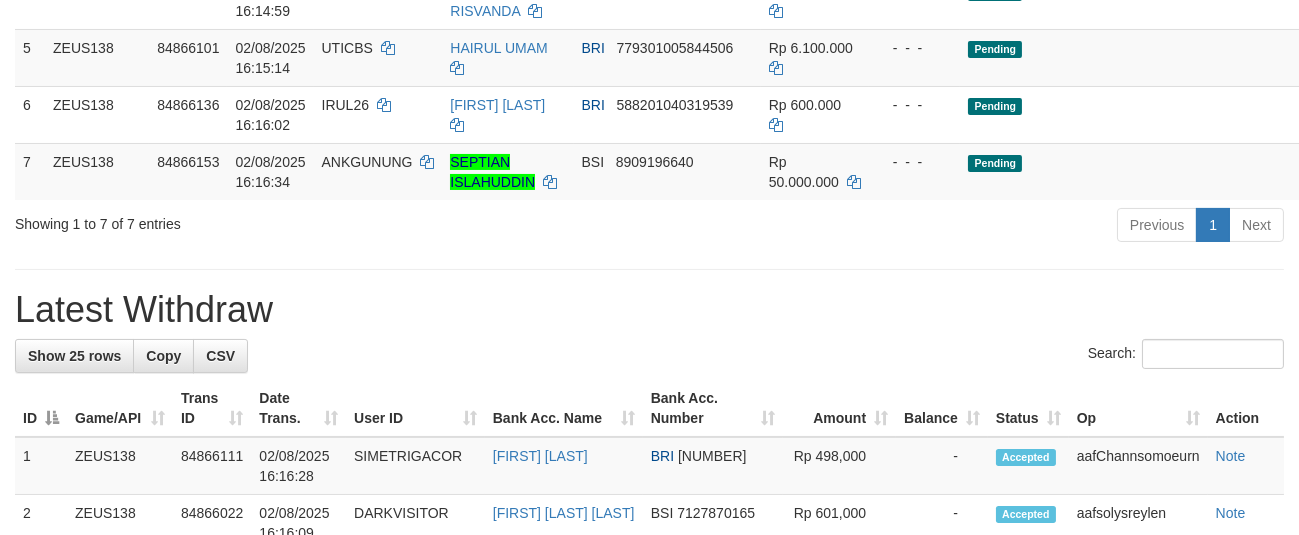 scroll, scrollTop: 520, scrollLeft: 0, axis: vertical 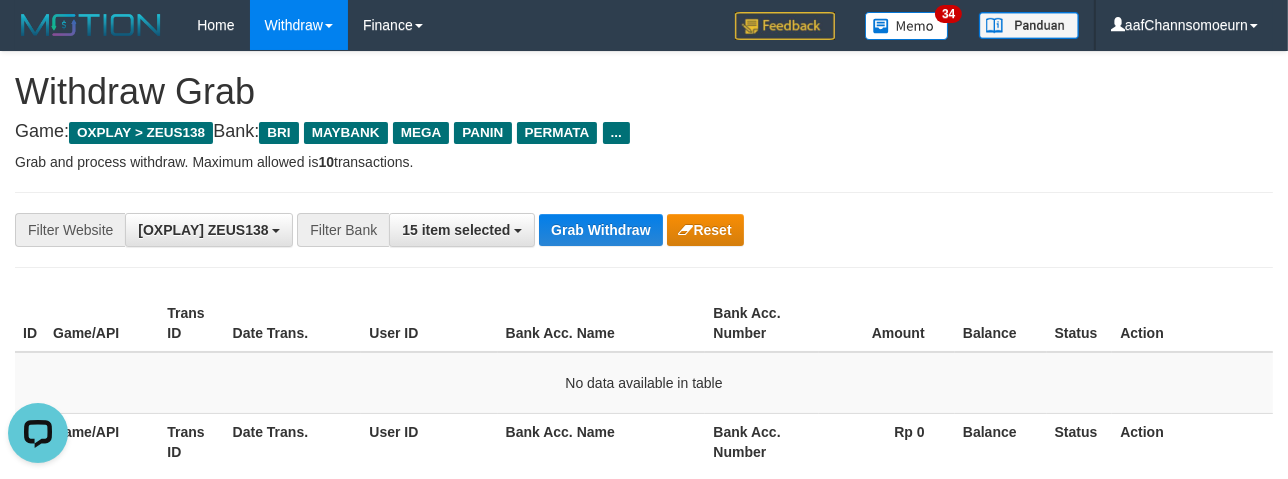 click on "**********" at bounding box center (644, 230) 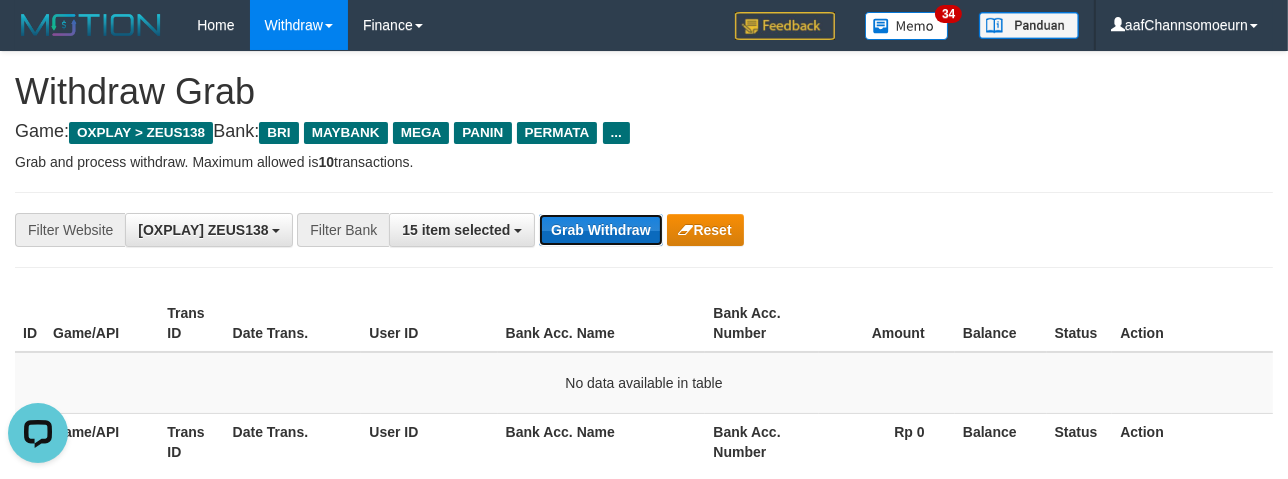click on "Grab Withdraw" at bounding box center [600, 230] 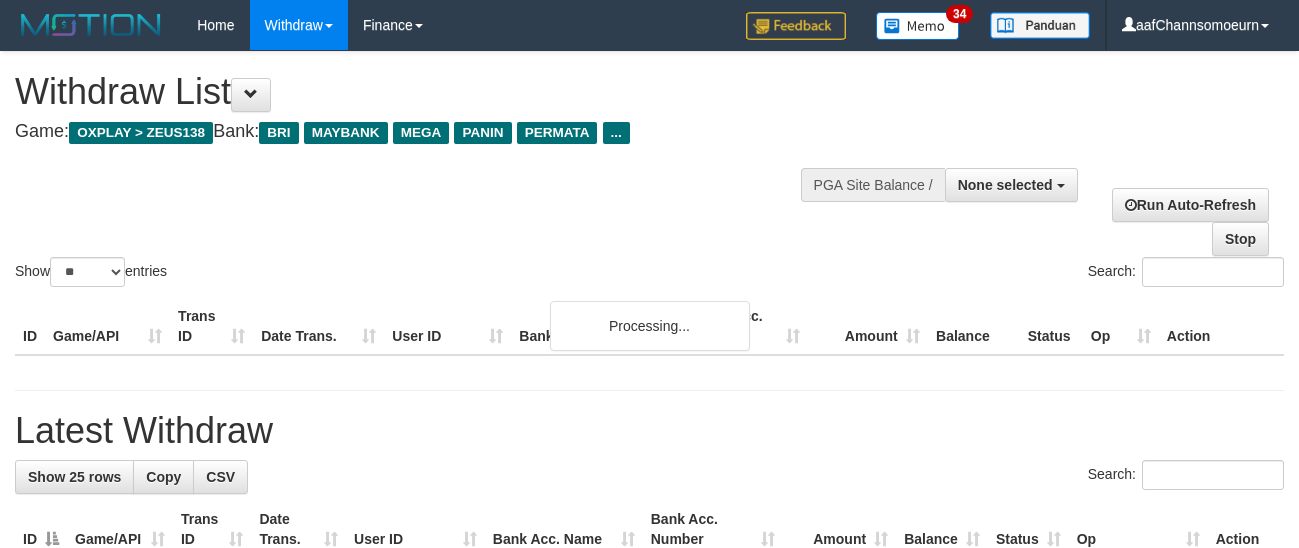 select 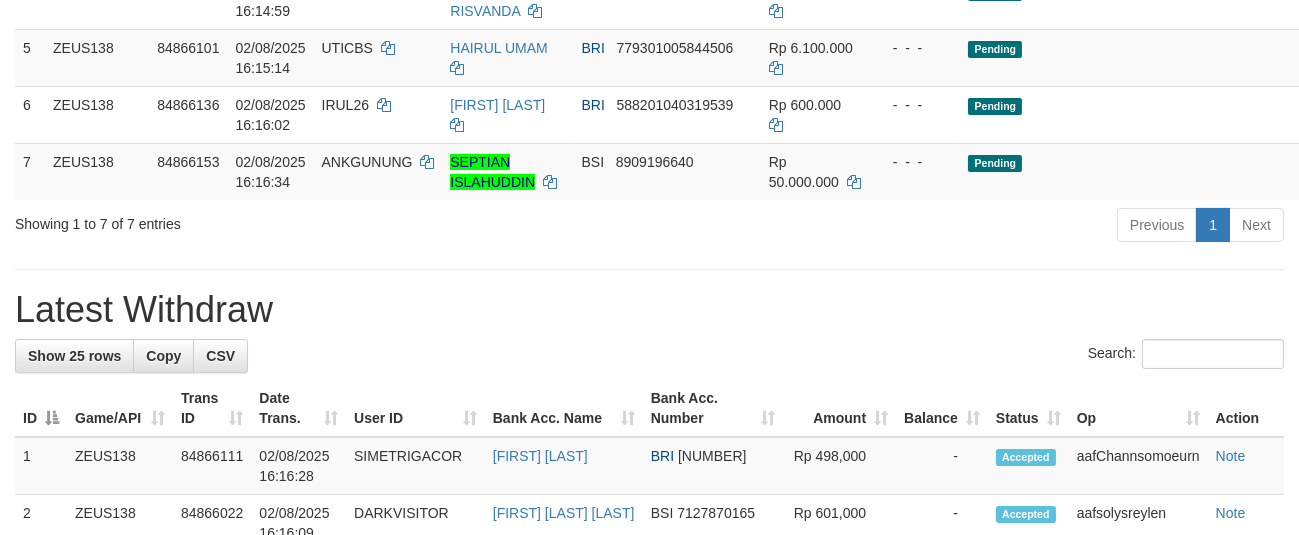 scroll, scrollTop: 520, scrollLeft: 0, axis: vertical 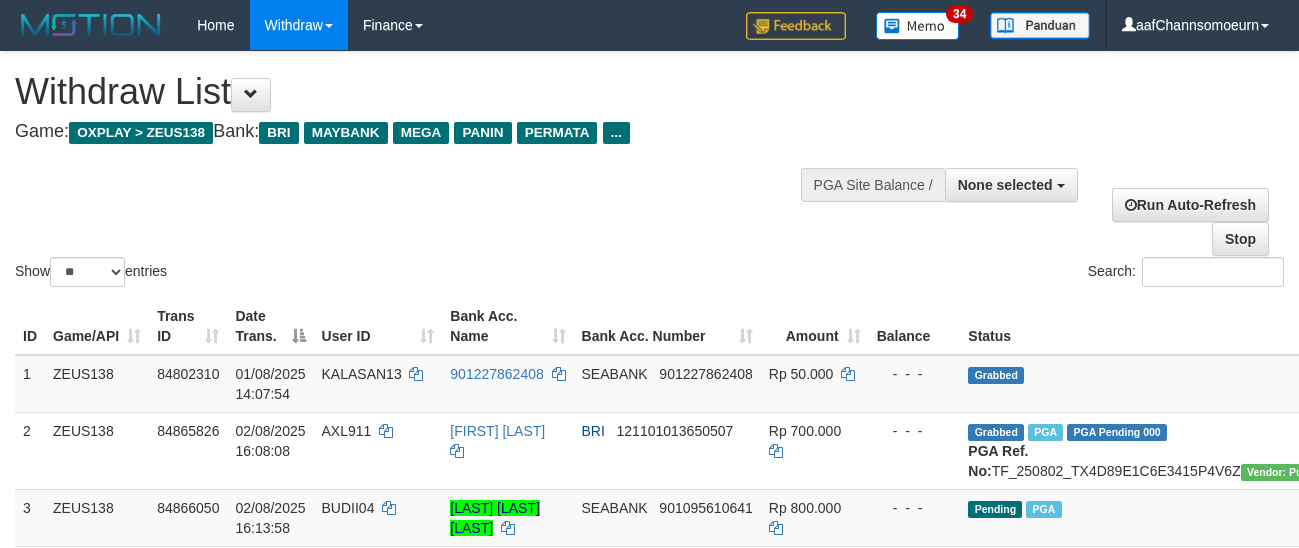 select 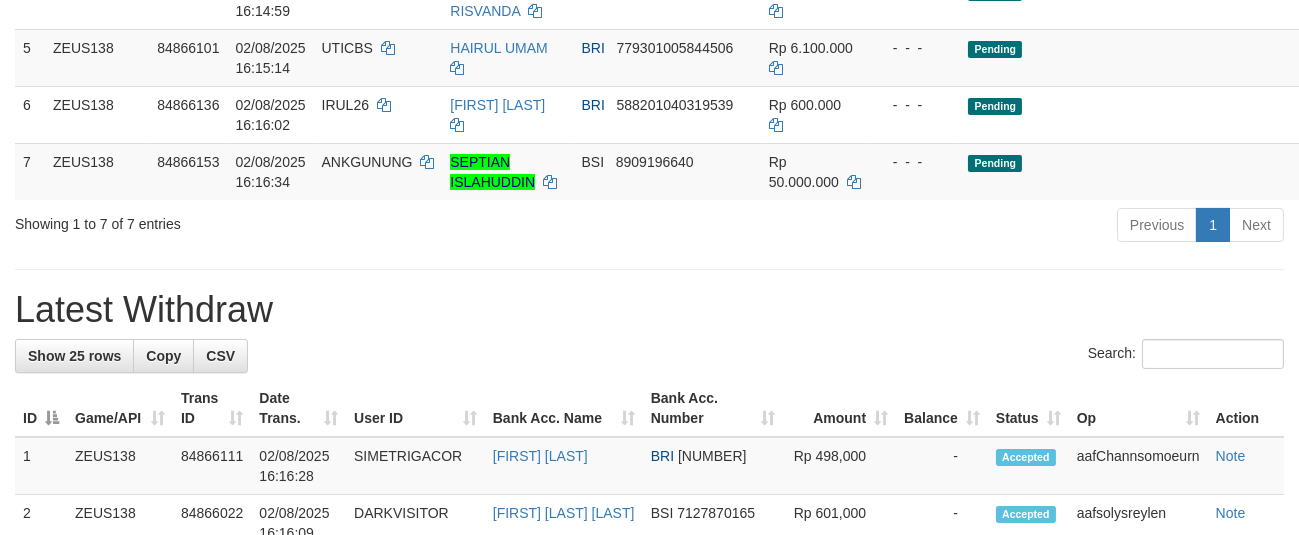 scroll, scrollTop: 520, scrollLeft: 0, axis: vertical 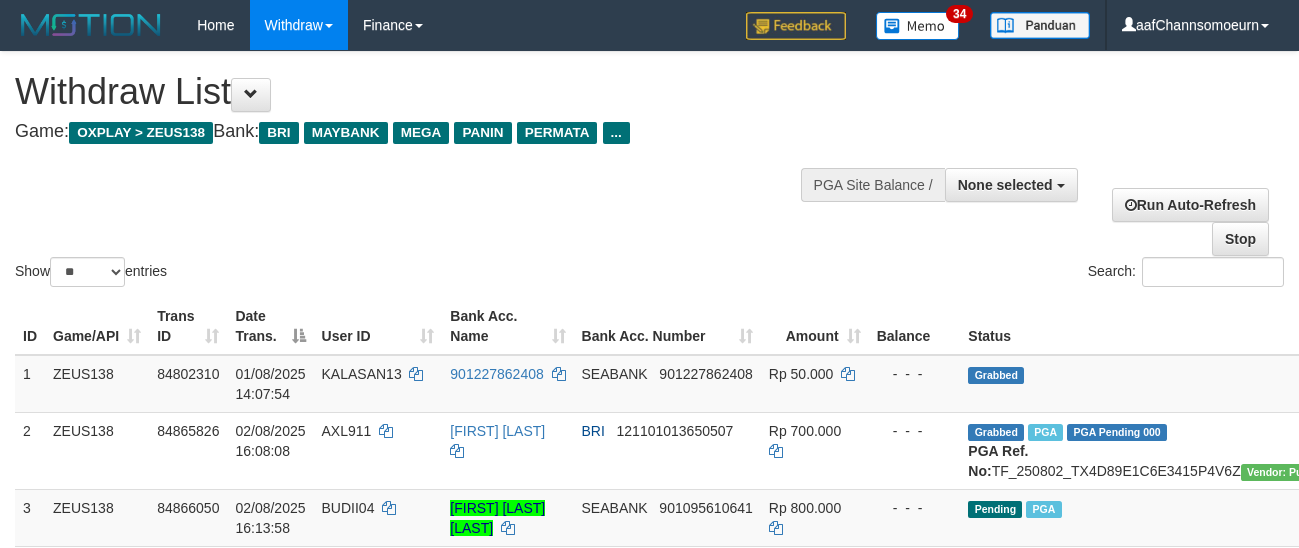 select 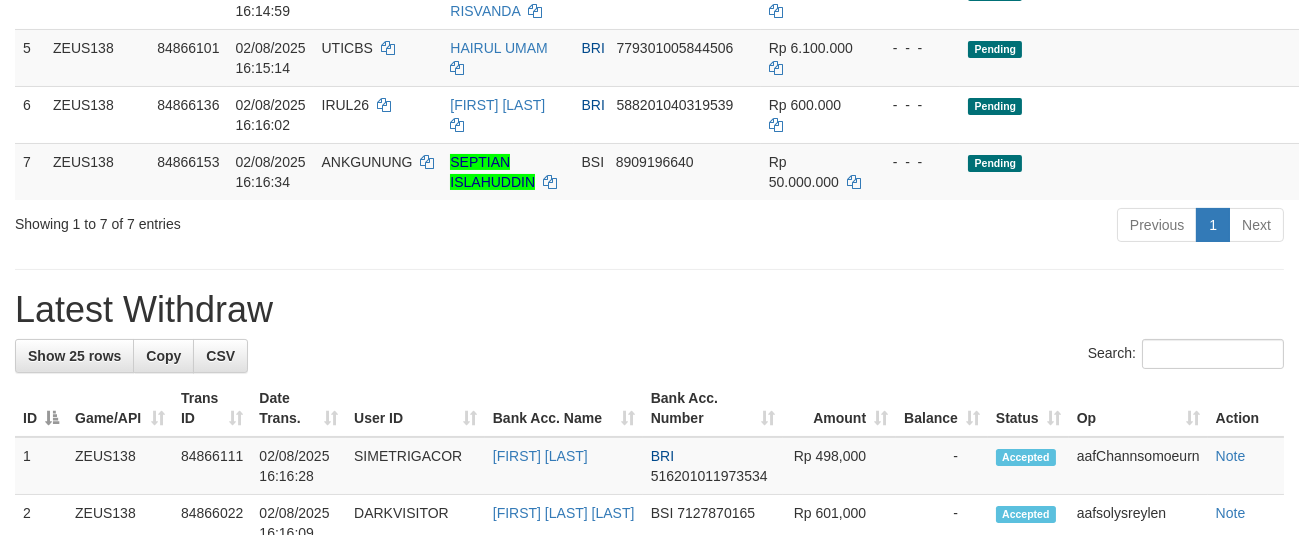 scroll, scrollTop: 520, scrollLeft: 0, axis: vertical 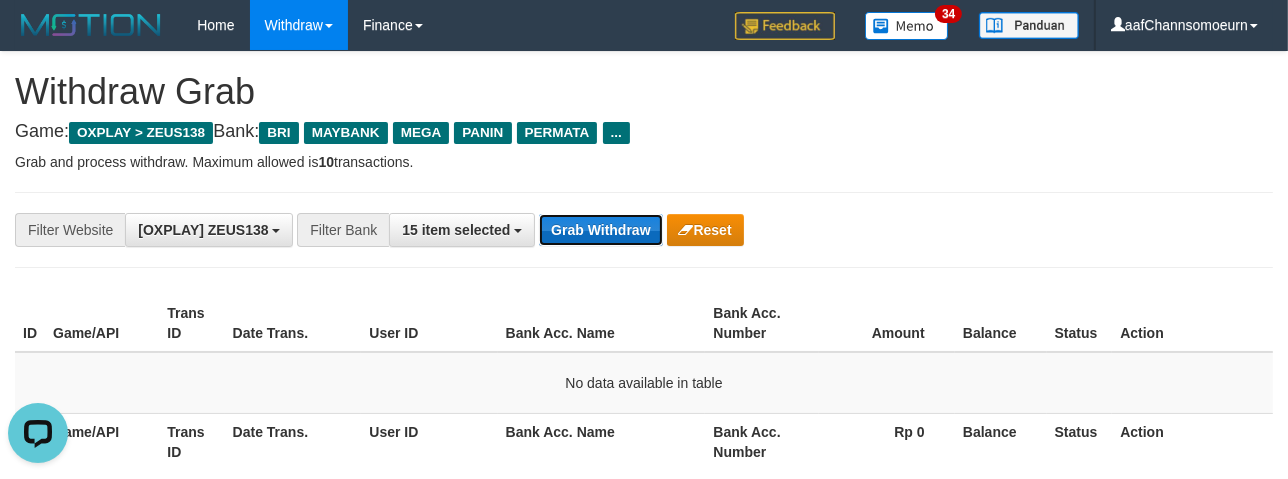 drag, startPoint x: 617, startPoint y: 240, endPoint x: 608, endPoint y: 227, distance: 15.811388 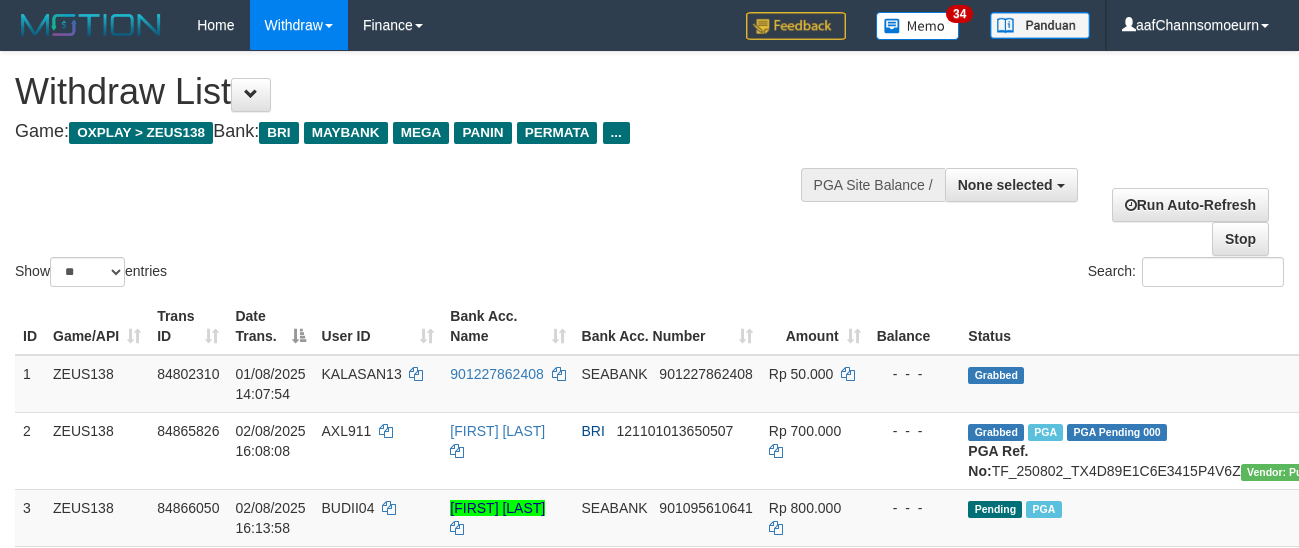 select 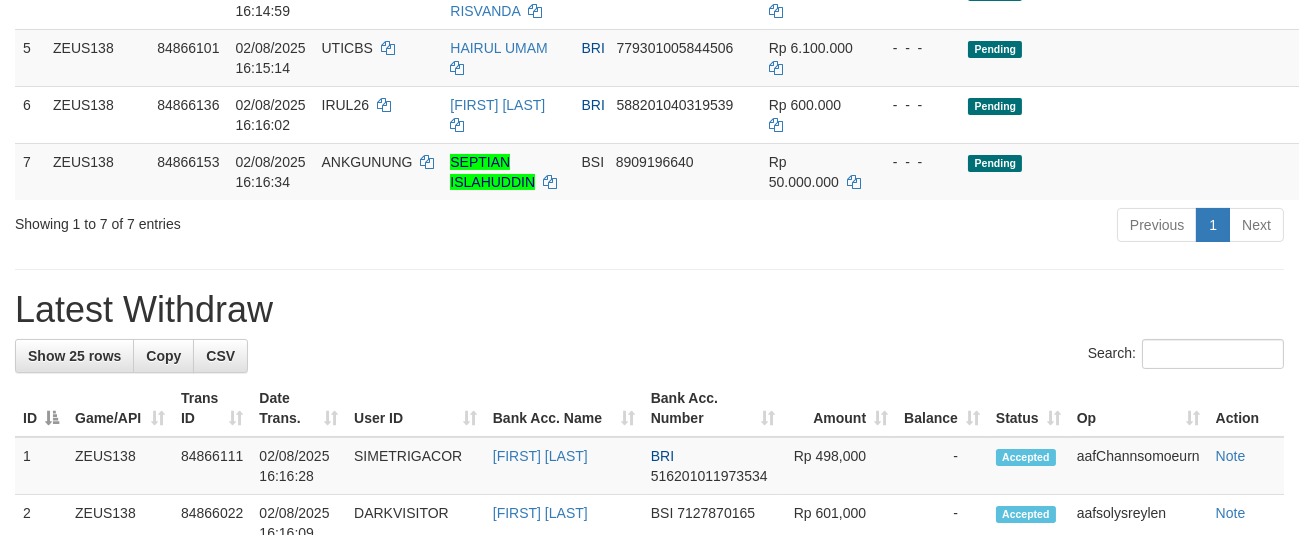 scroll, scrollTop: 520, scrollLeft: 0, axis: vertical 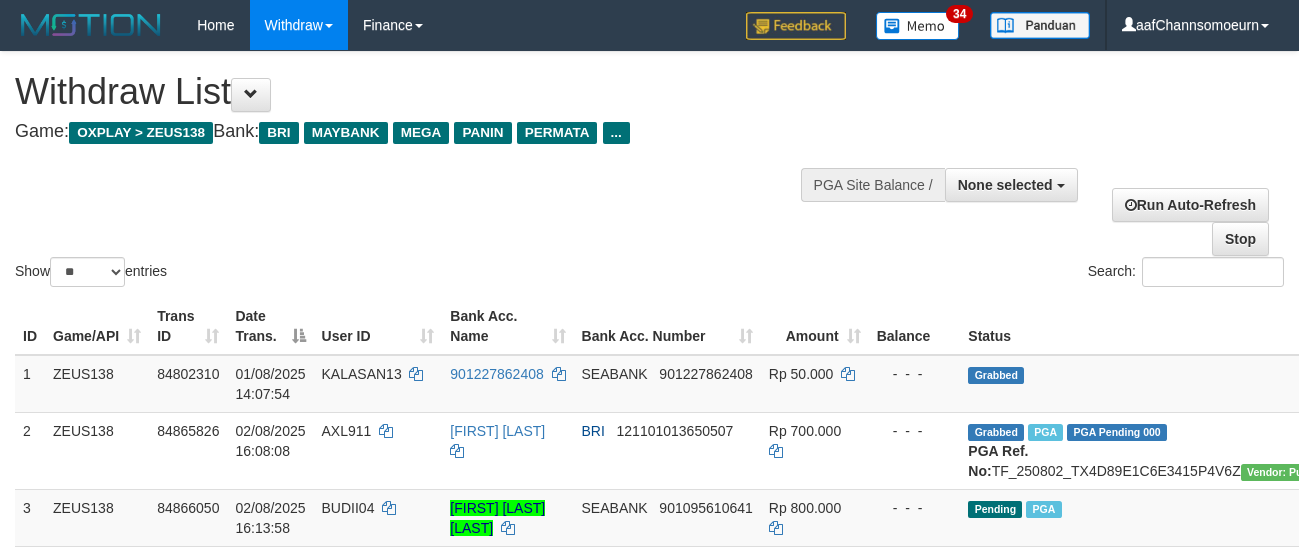 select 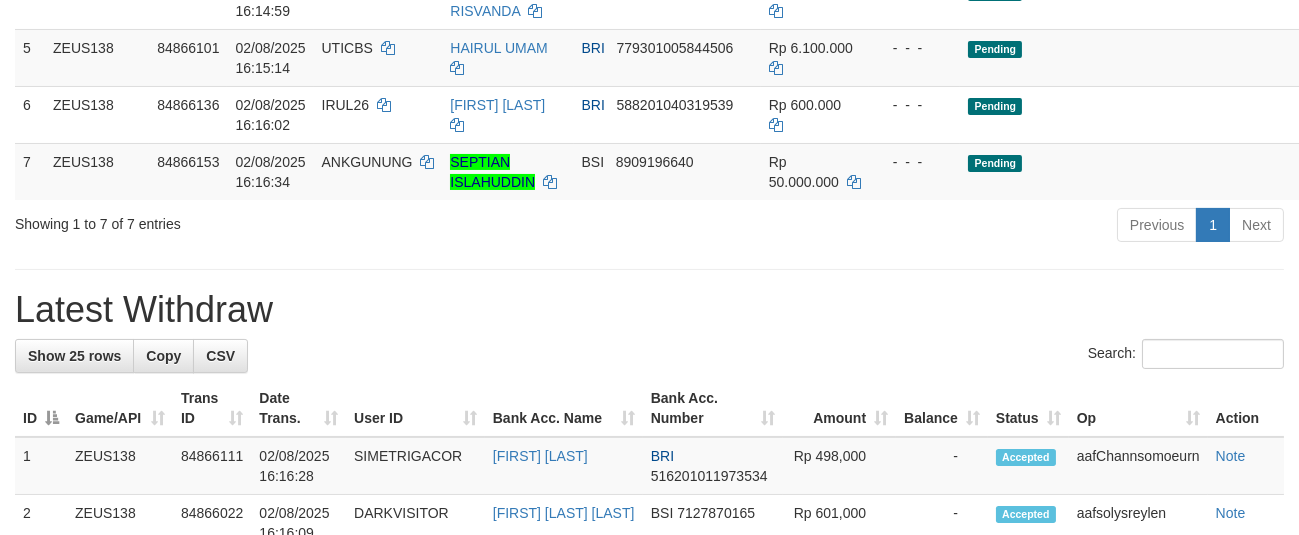 scroll, scrollTop: 520, scrollLeft: 0, axis: vertical 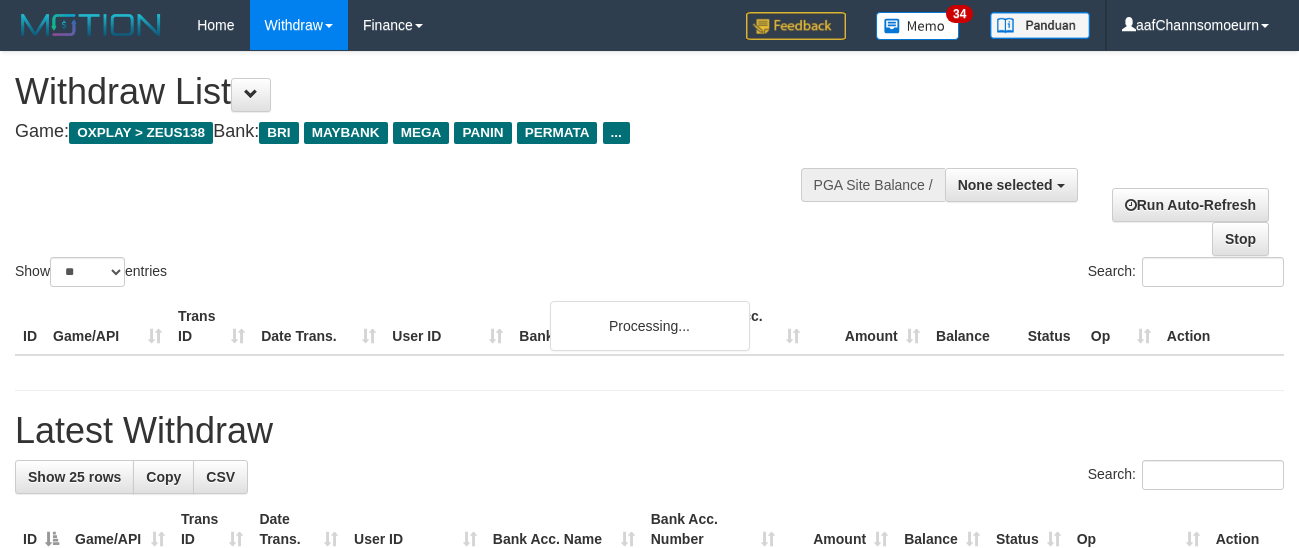 select 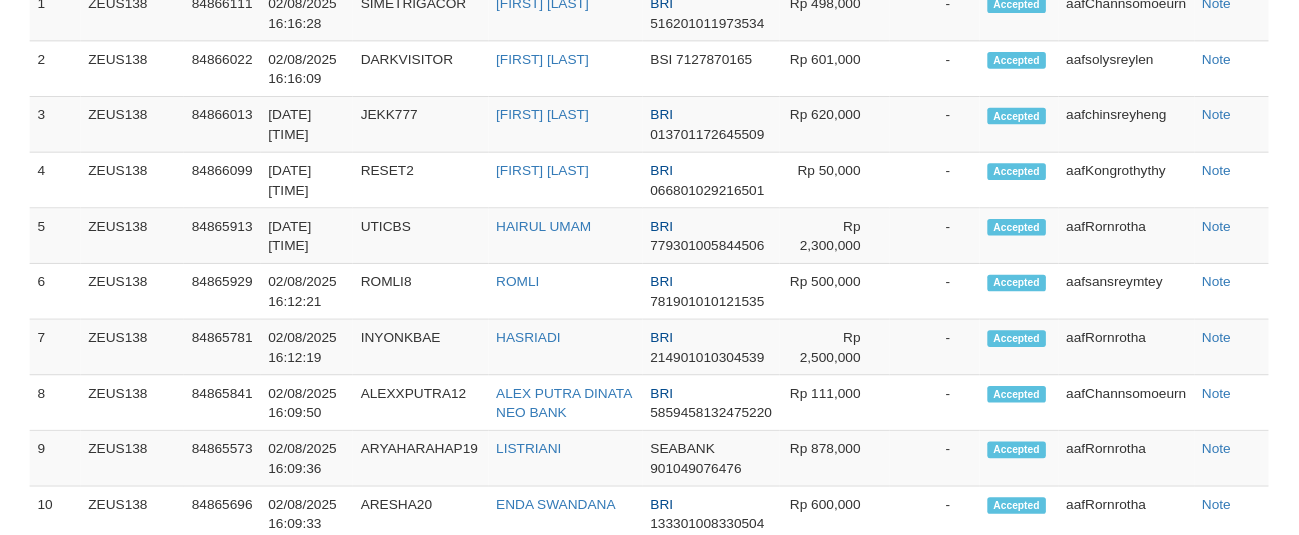scroll, scrollTop: 1012, scrollLeft: 0, axis: vertical 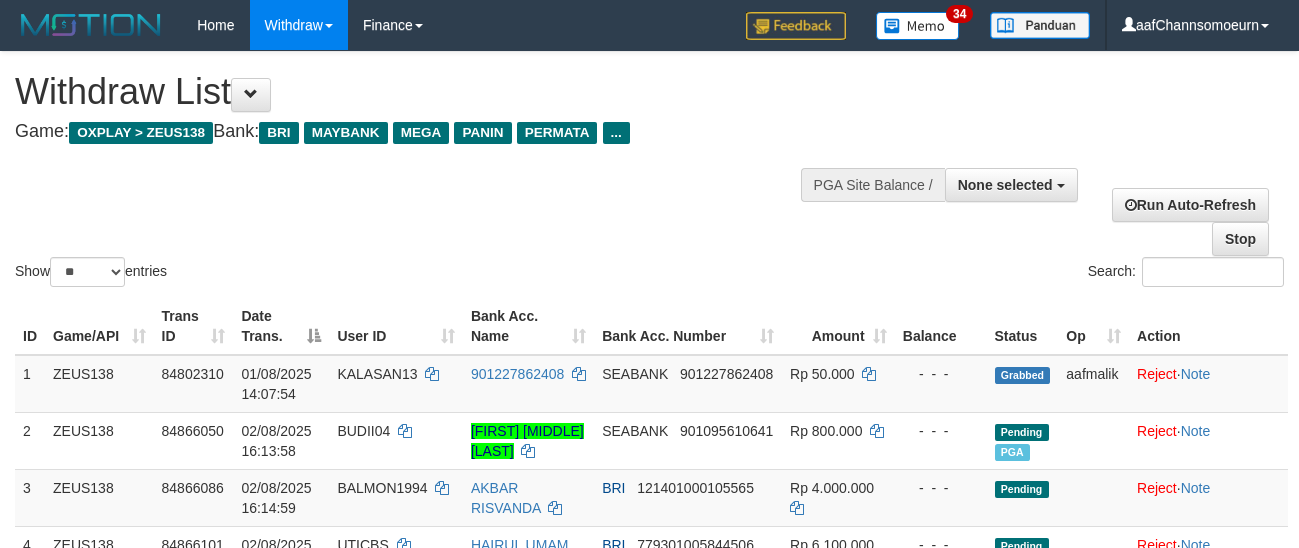 select 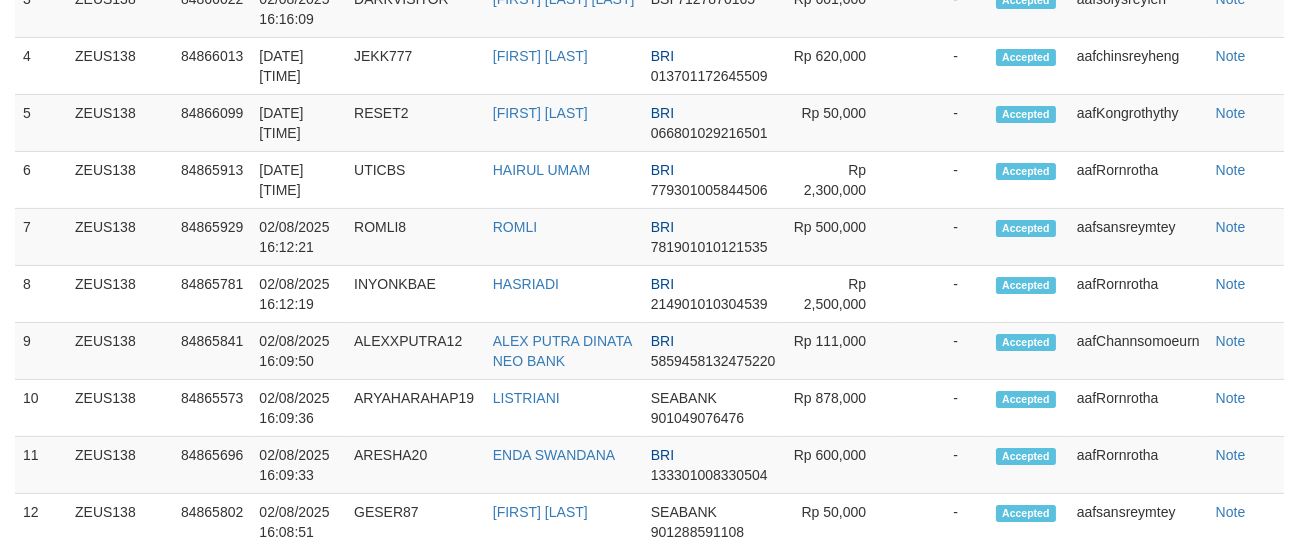 scroll, scrollTop: 1012, scrollLeft: 0, axis: vertical 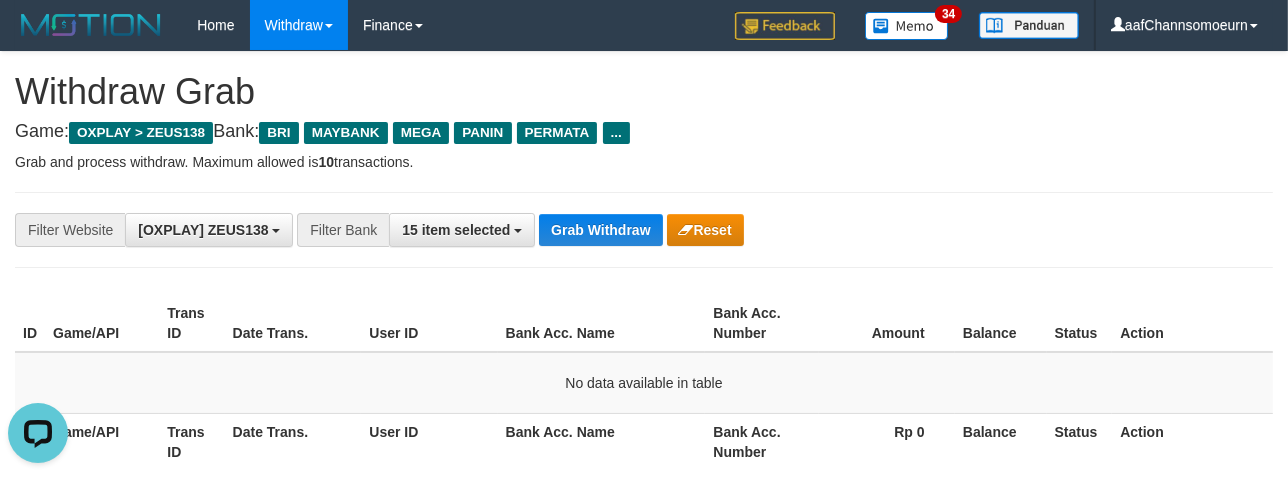 click at bounding box center (644, 192) 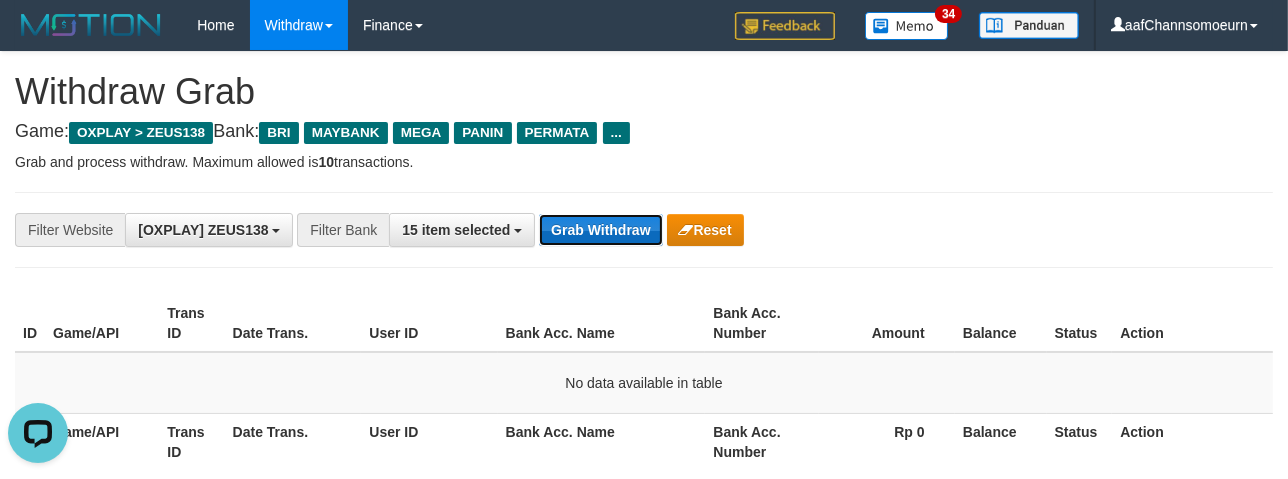 click on "Grab Withdraw" at bounding box center [600, 230] 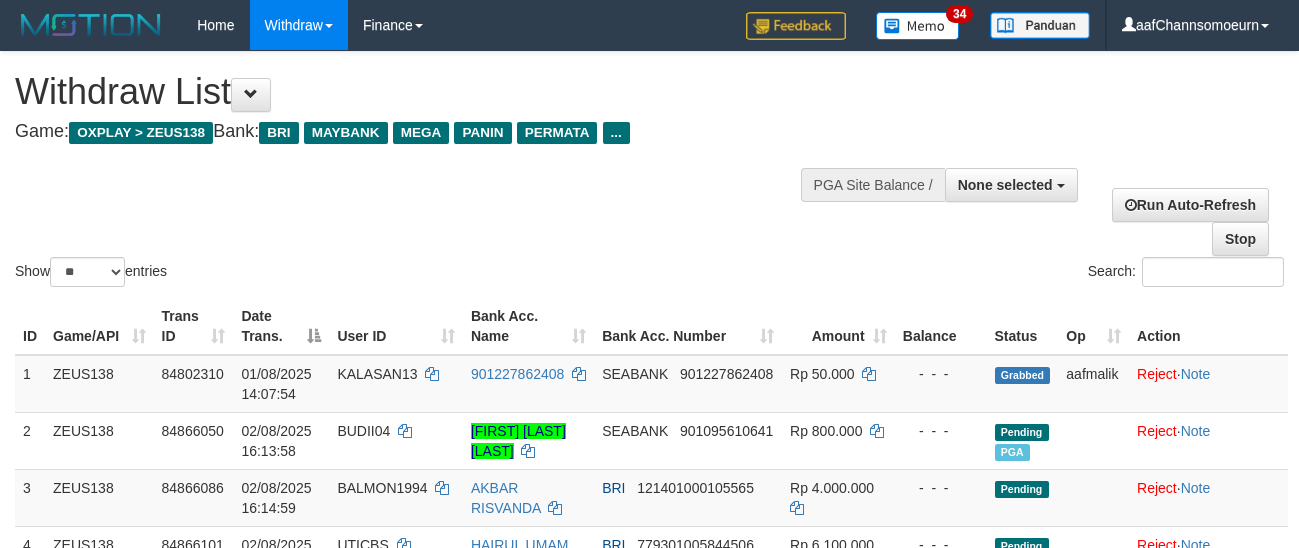 select 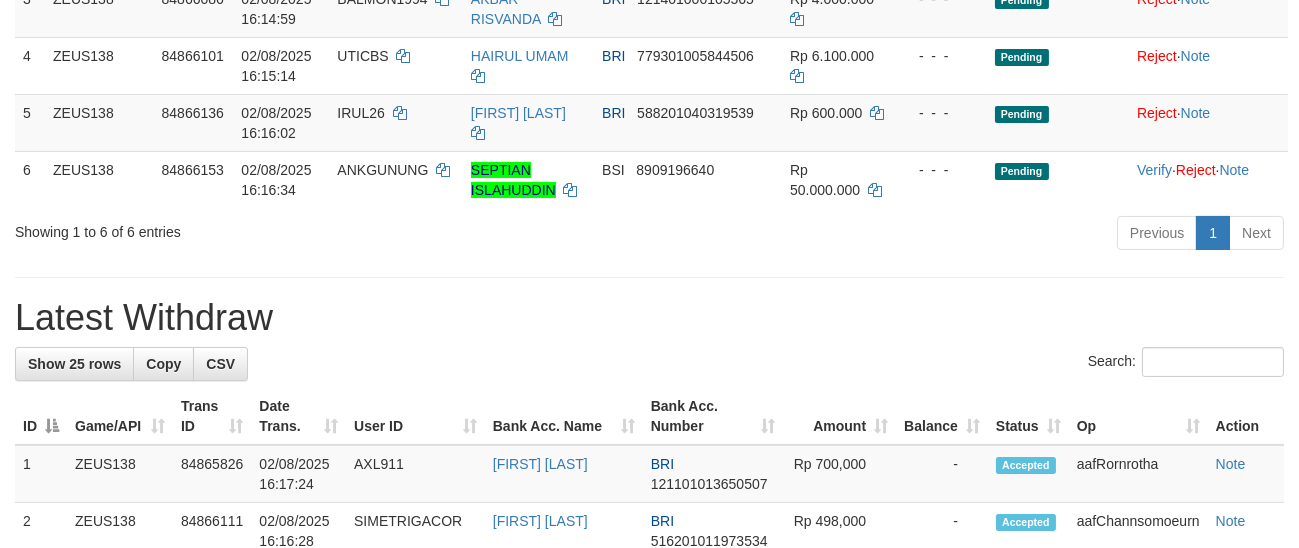 scroll, scrollTop: 434, scrollLeft: 0, axis: vertical 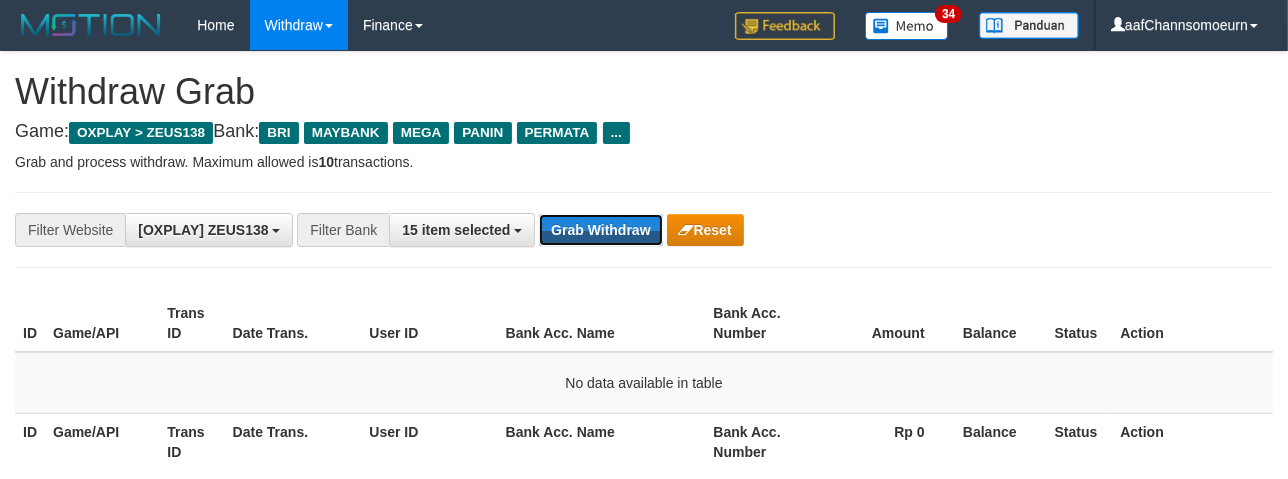 drag, startPoint x: 609, startPoint y: 229, endPoint x: 1011, endPoint y: 307, distance: 409.49725 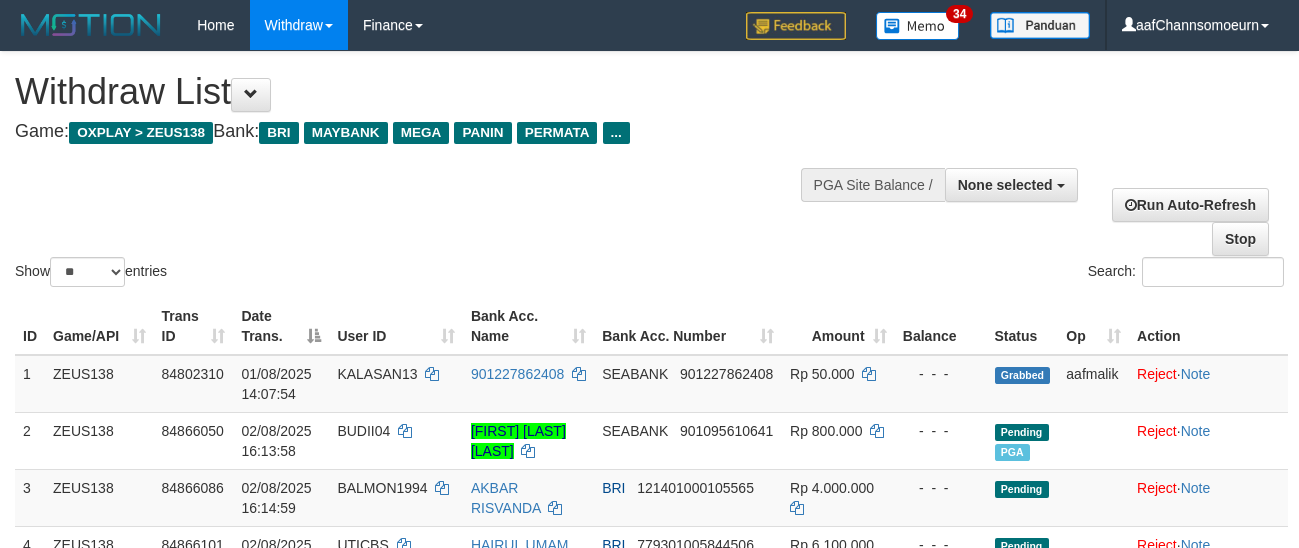 select 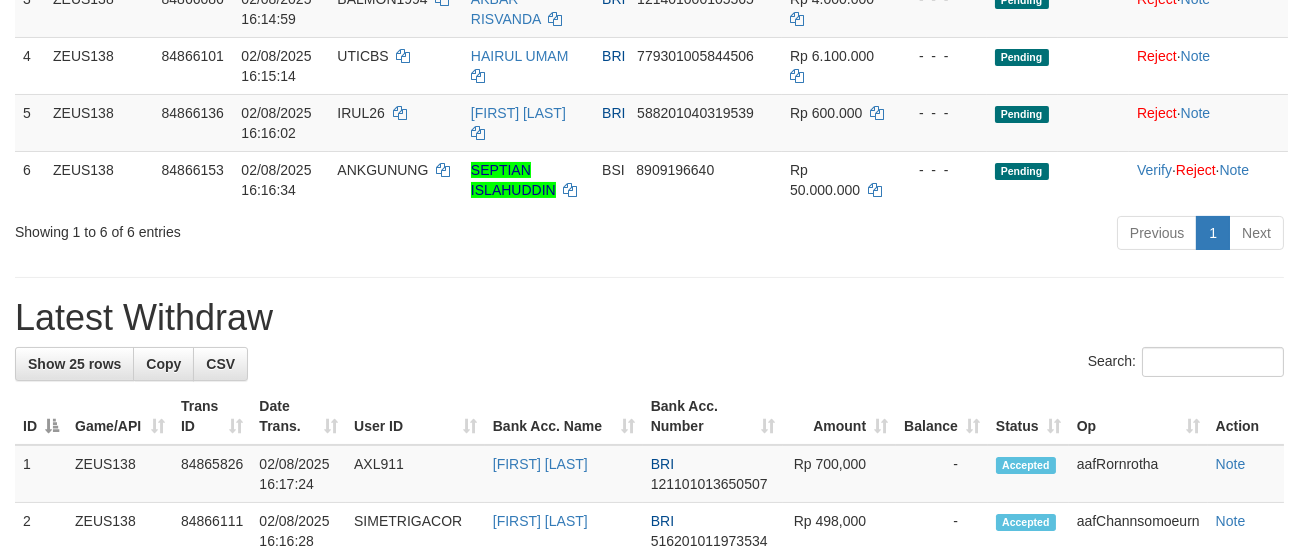 scroll, scrollTop: 434, scrollLeft: 0, axis: vertical 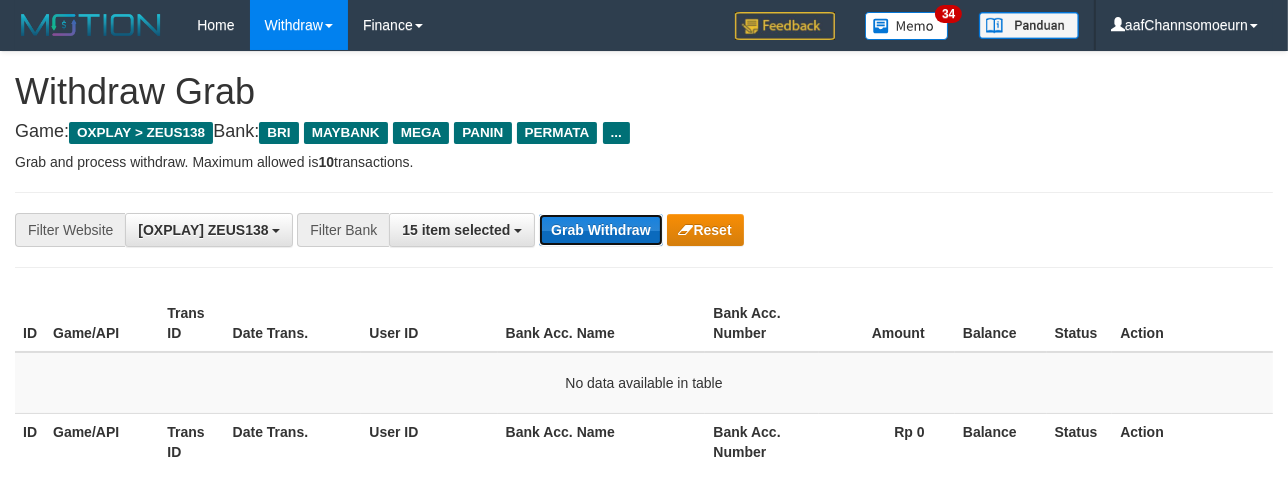 drag, startPoint x: 557, startPoint y: 222, endPoint x: 571, endPoint y: 243, distance: 25.23886 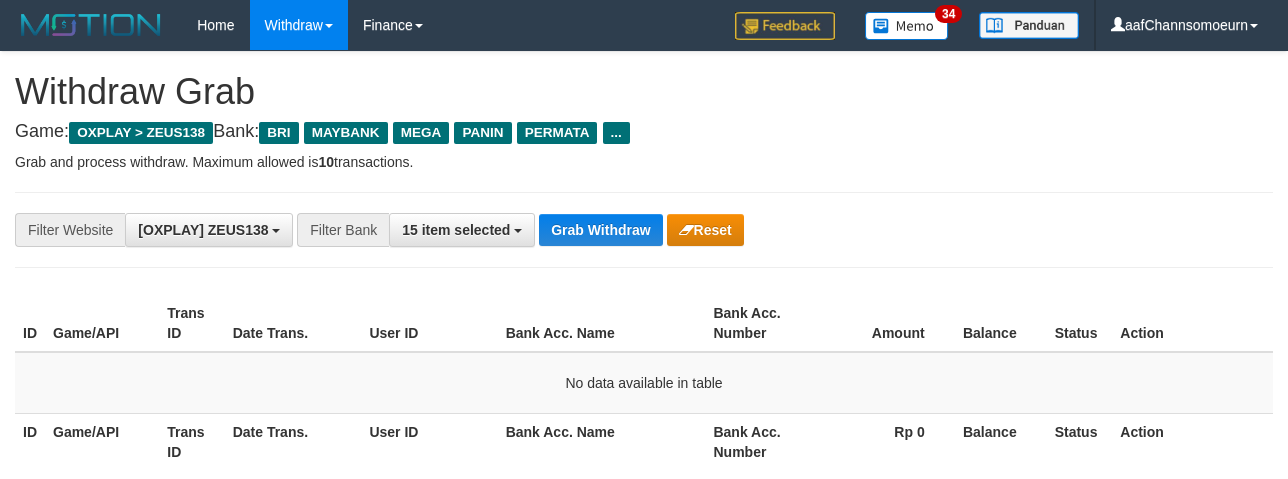 scroll, scrollTop: 0, scrollLeft: 0, axis: both 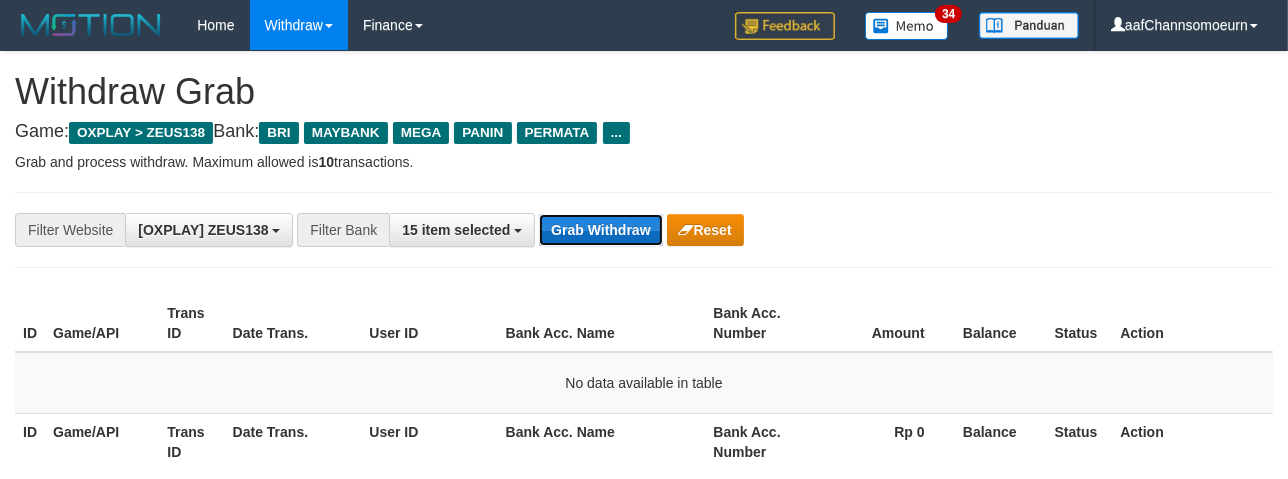 click on "Grab Withdraw" at bounding box center (600, 230) 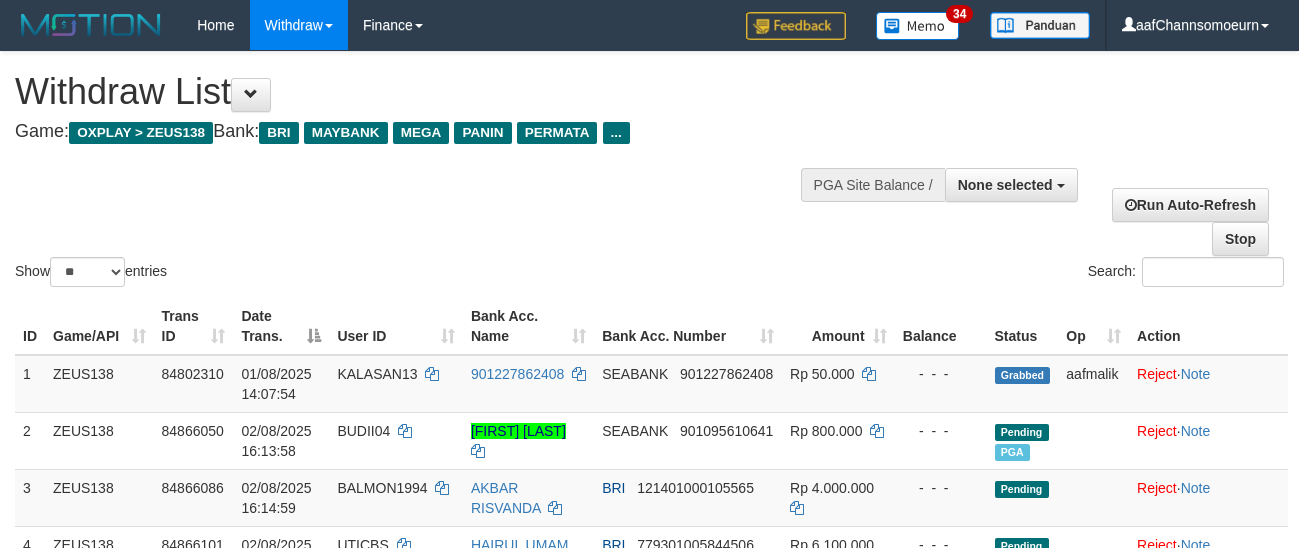 select 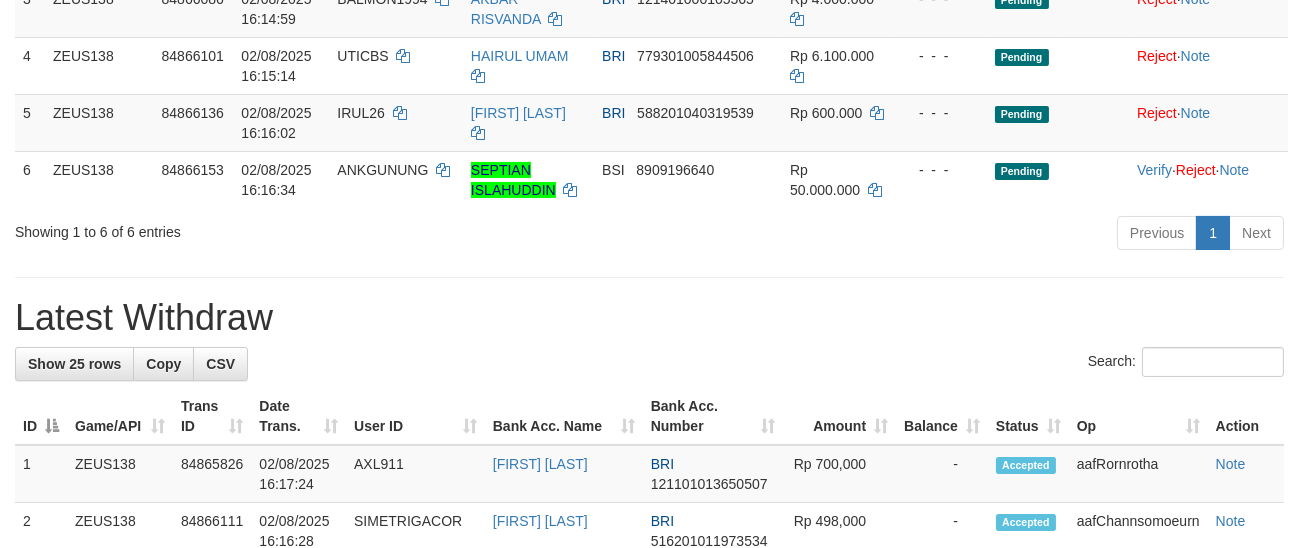 scroll, scrollTop: 434, scrollLeft: 0, axis: vertical 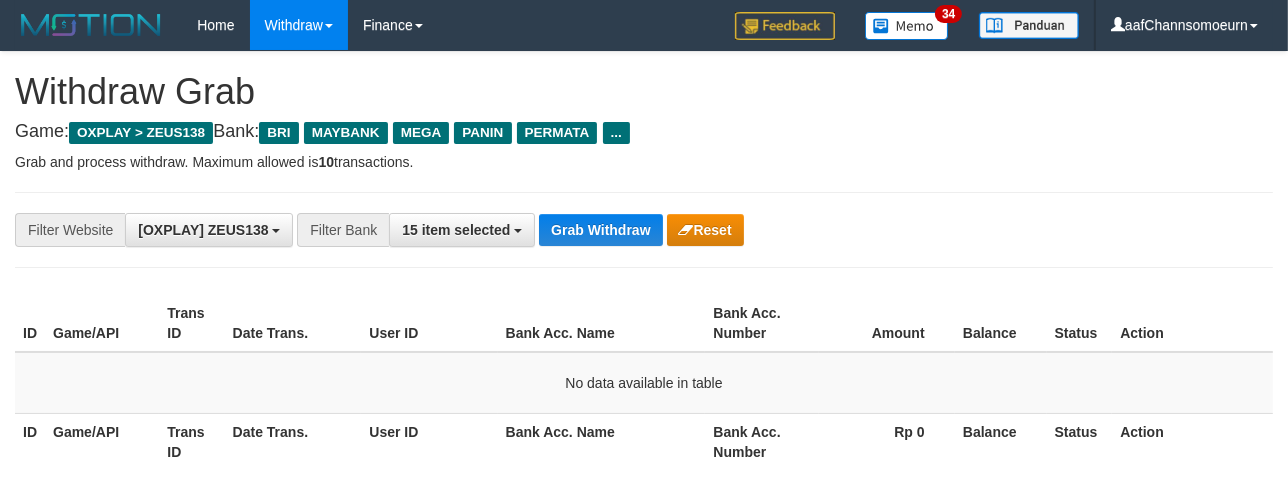 click on "**********" at bounding box center [644, 230] 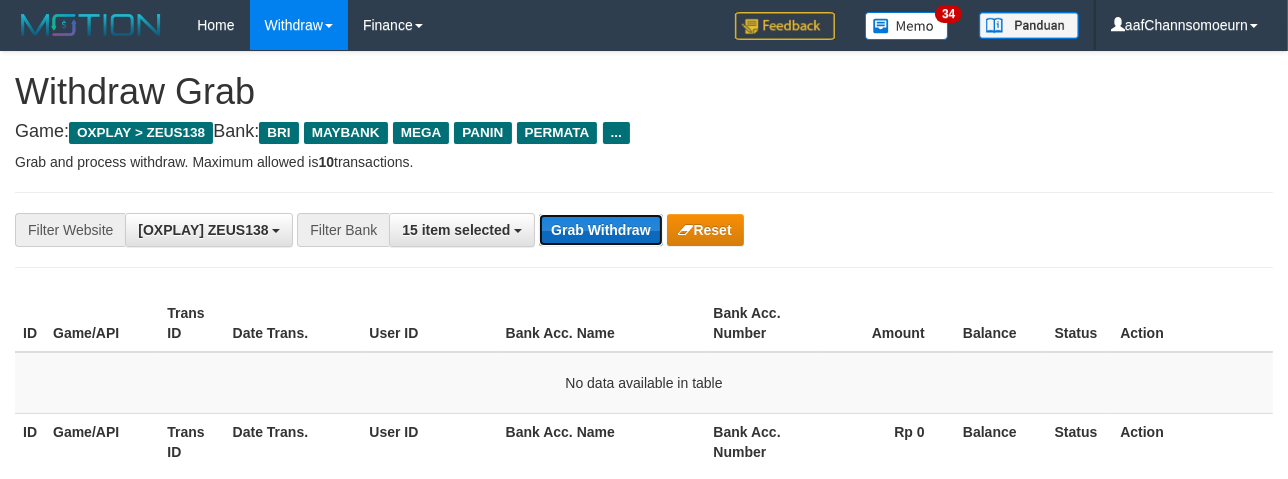 click on "Grab Withdraw" at bounding box center [600, 230] 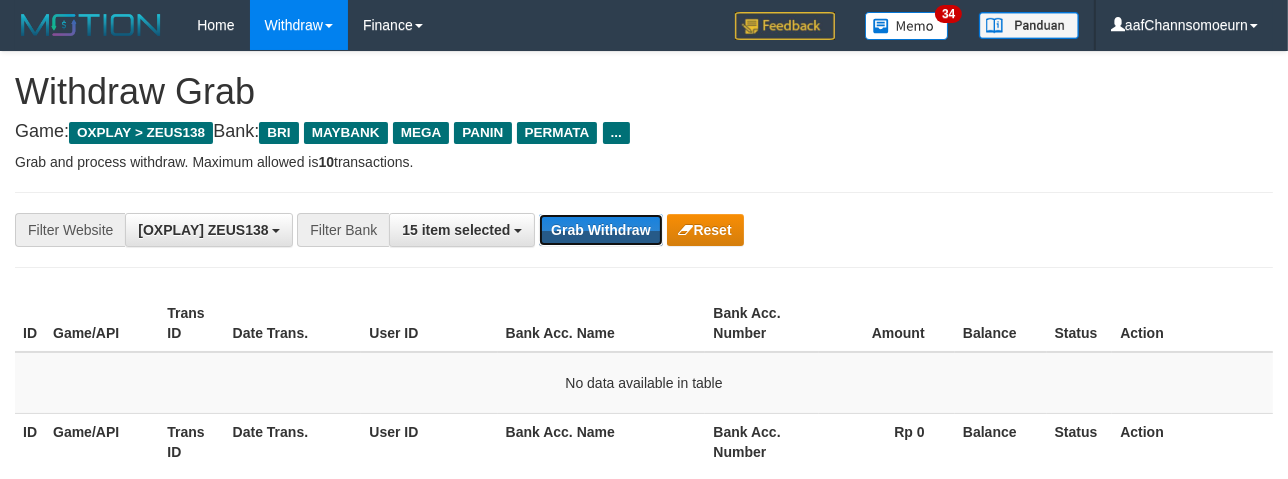 drag, startPoint x: 600, startPoint y: 237, endPoint x: 620, endPoint y: 257, distance: 28.284271 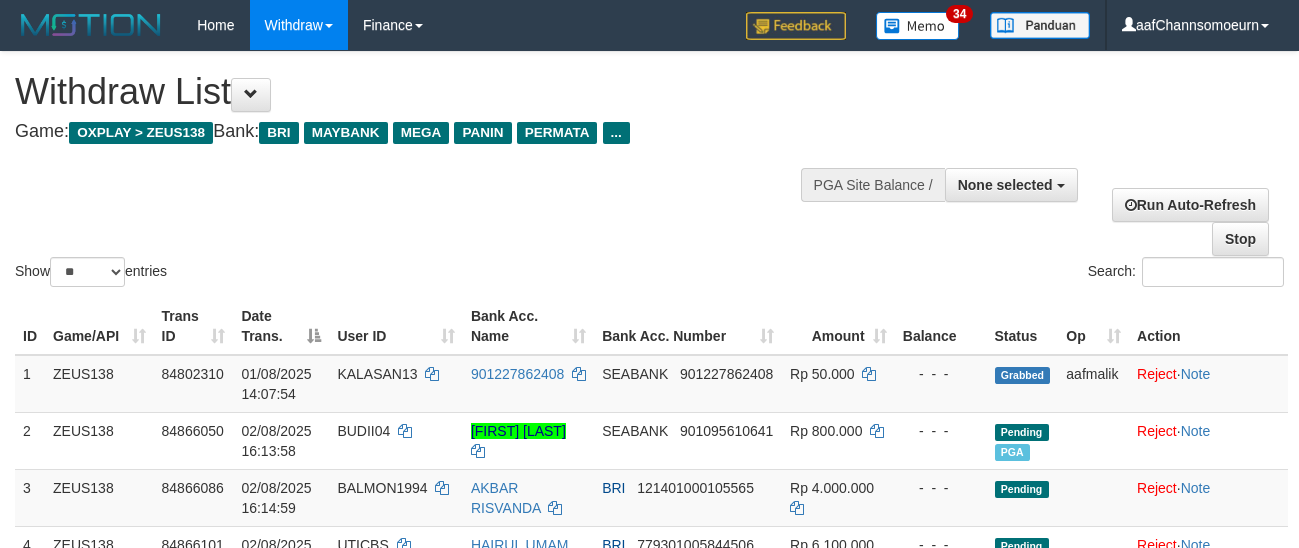 select 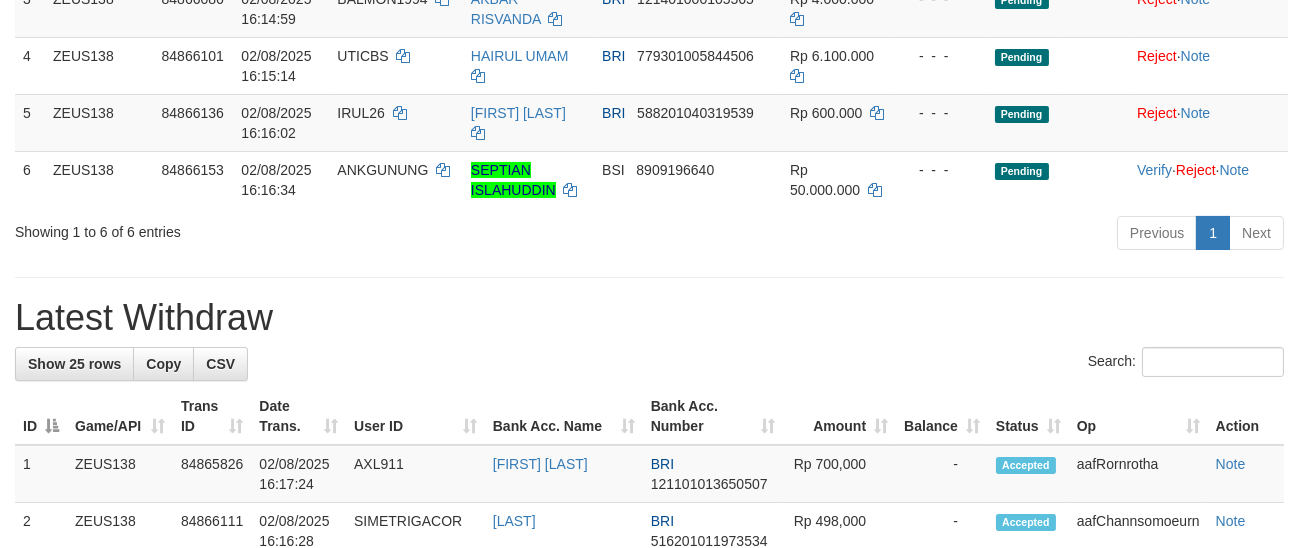 scroll, scrollTop: 434, scrollLeft: 0, axis: vertical 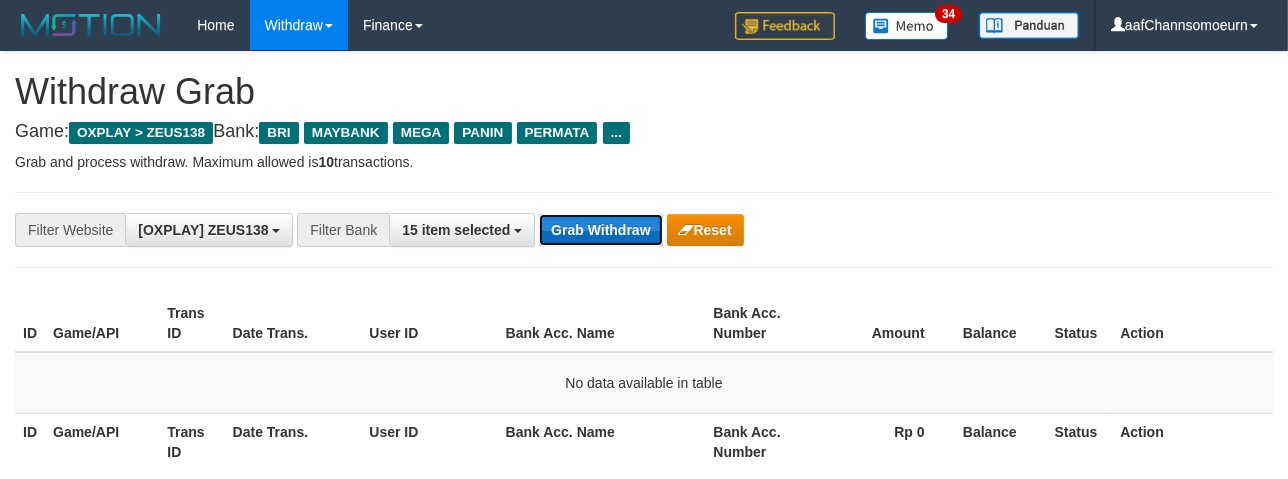 click on "Grab Withdraw" at bounding box center [600, 230] 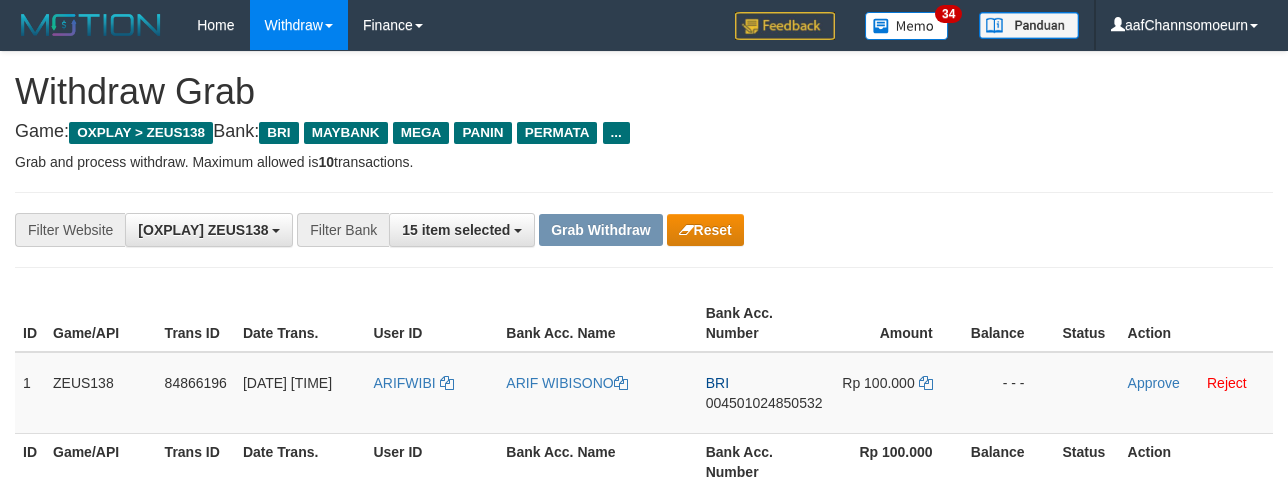 scroll, scrollTop: 0, scrollLeft: 0, axis: both 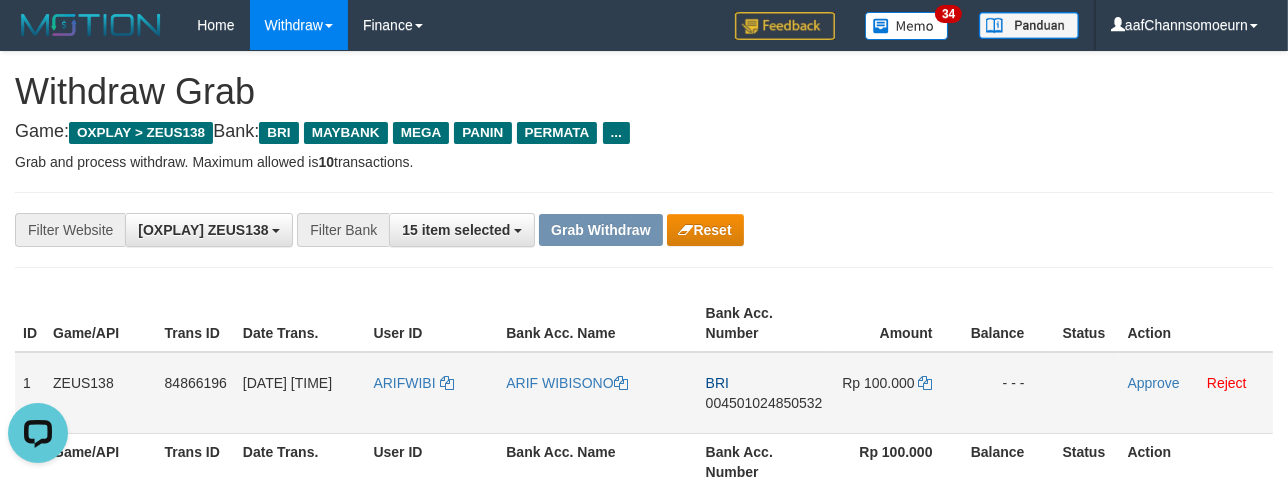 click on "ARIFWIBI" at bounding box center [431, 393] 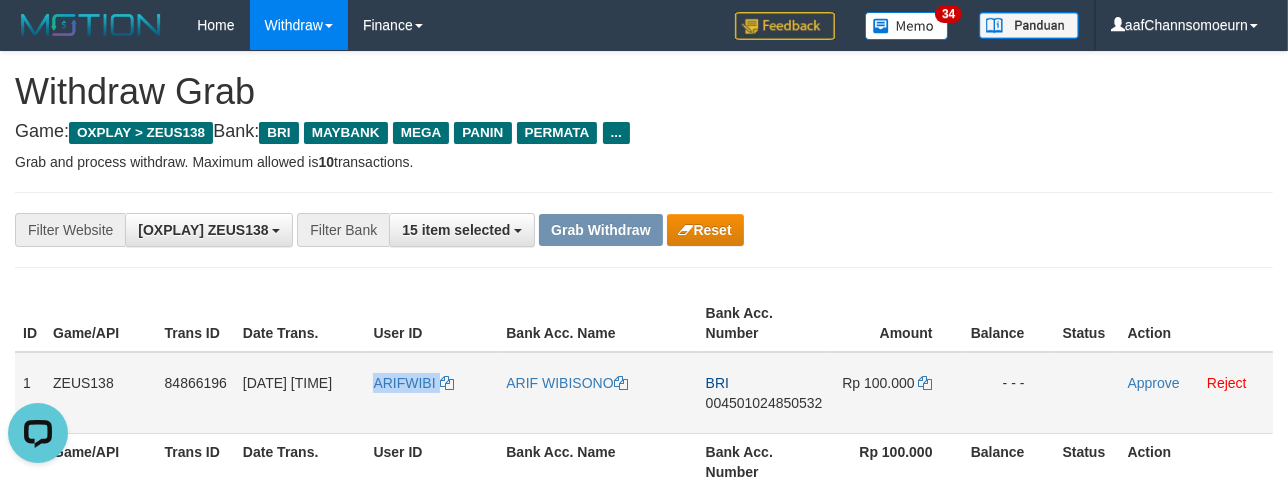 click on "ARIFWIBI" at bounding box center [431, 393] 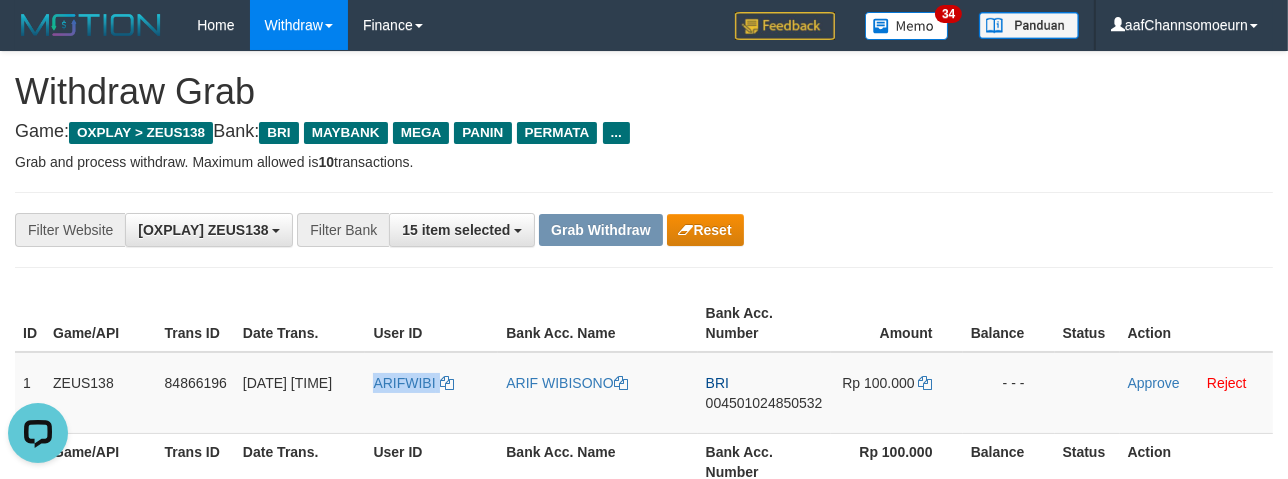 copy on "ARIFWIBI" 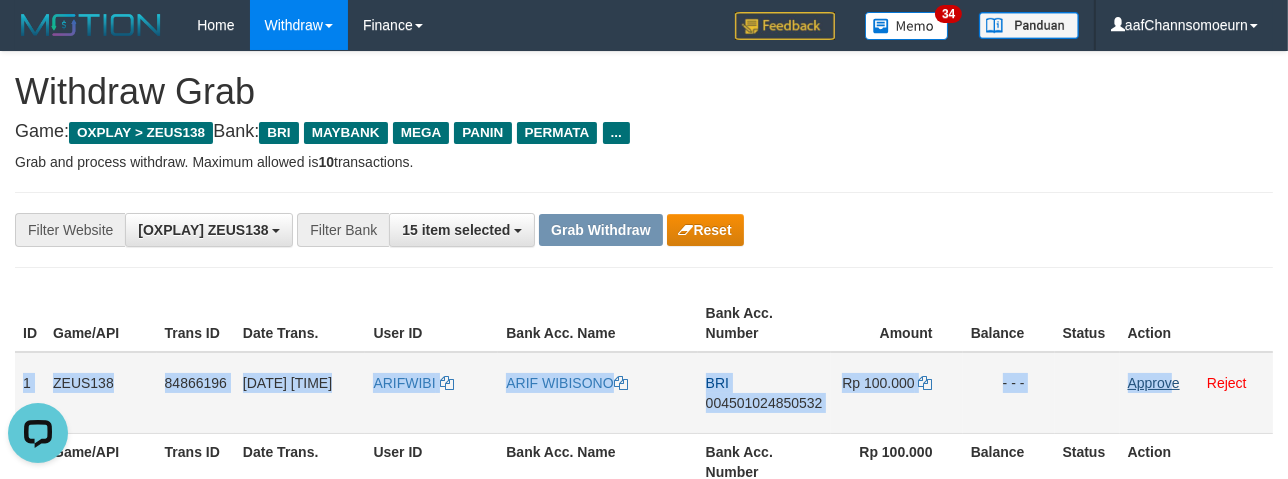 drag, startPoint x: 25, startPoint y: 363, endPoint x: 1170, endPoint y: 380, distance: 1145.1262 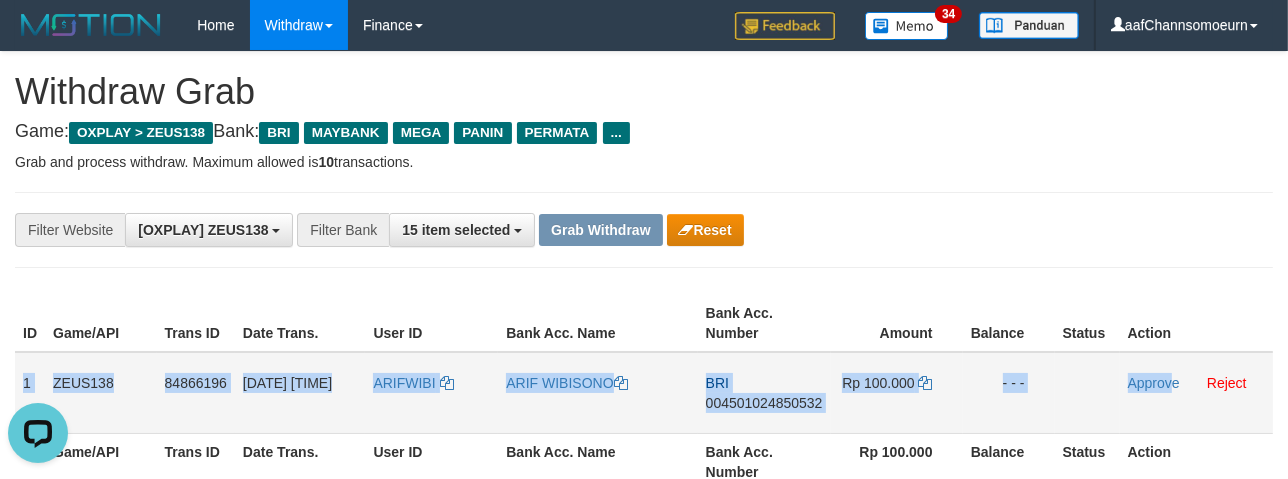 copy on "1
ZEUS138
84866196
02/08/2025 16:17:36
ARIFWIBI
ARIF WIBISONO
BRI
004501024850532
Rp 100.000
- - -
Approv" 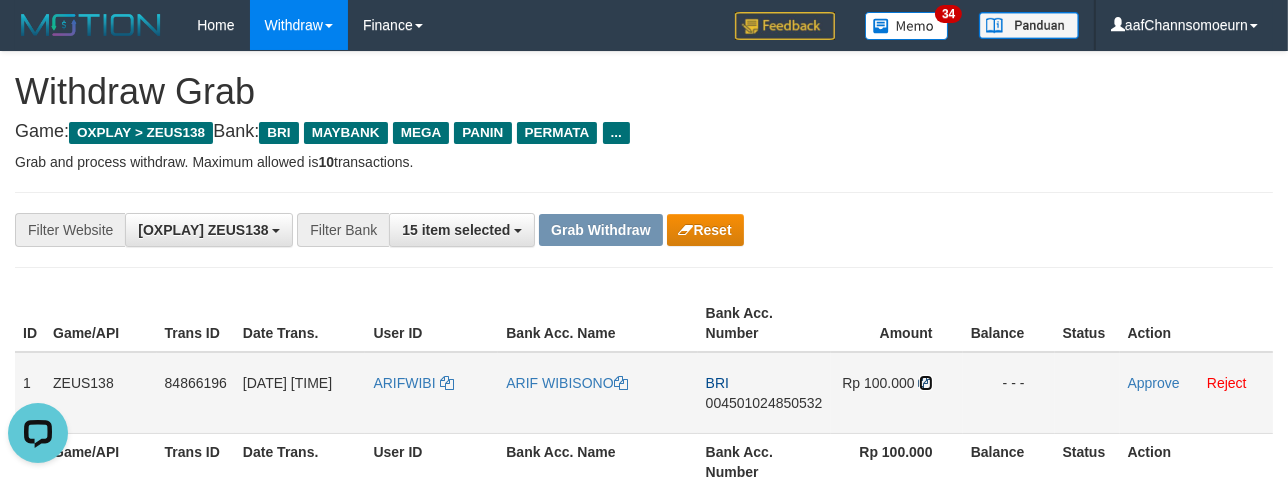 click at bounding box center [926, 383] 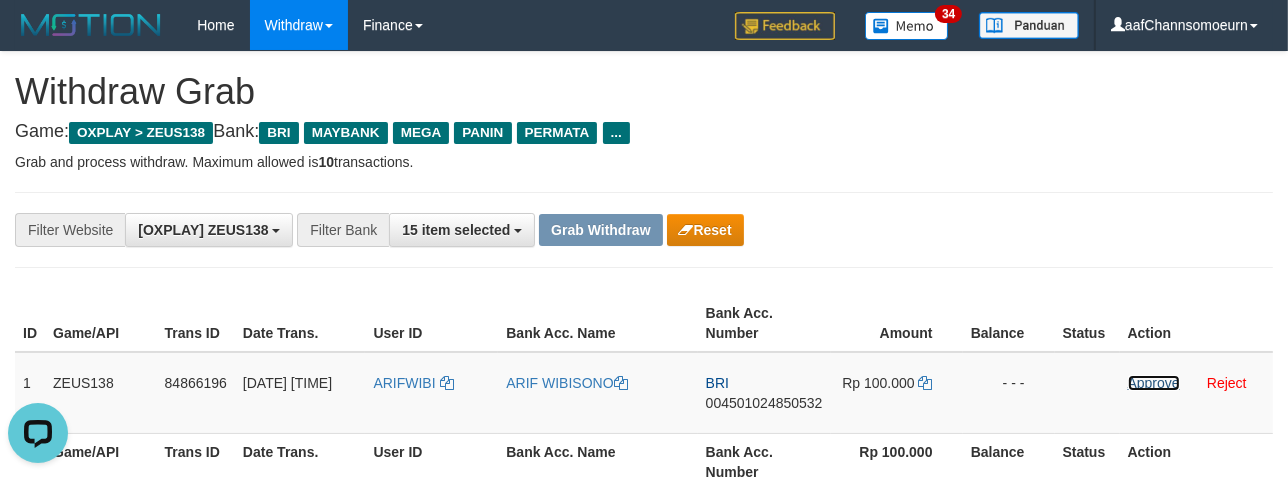 drag, startPoint x: 1133, startPoint y: 381, endPoint x: 721, endPoint y: 184, distance: 456.67603 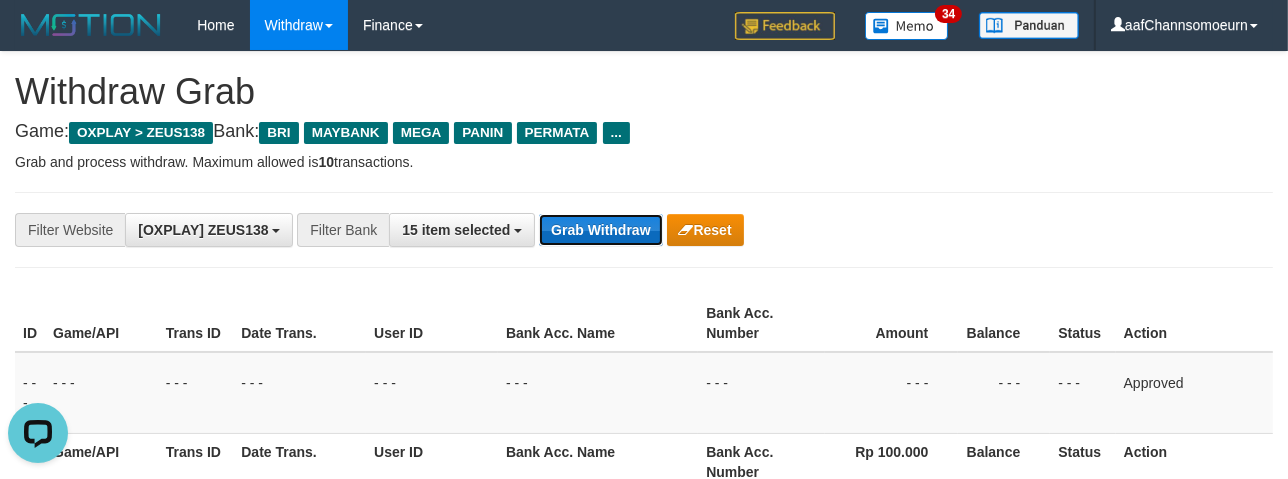 click on "Grab Withdraw" at bounding box center (600, 230) 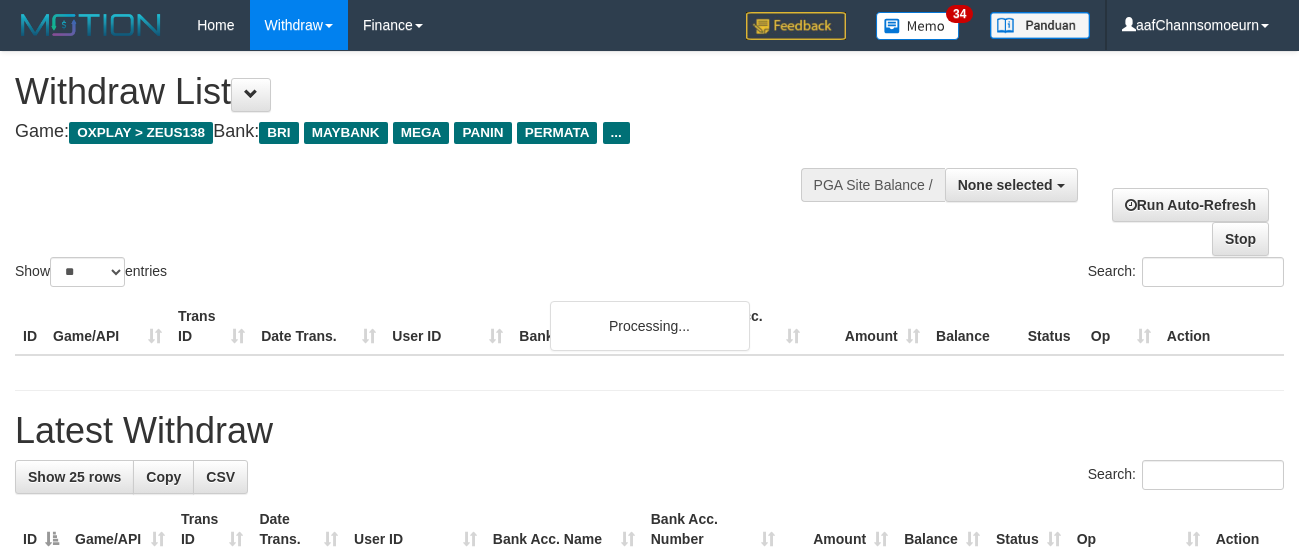 select 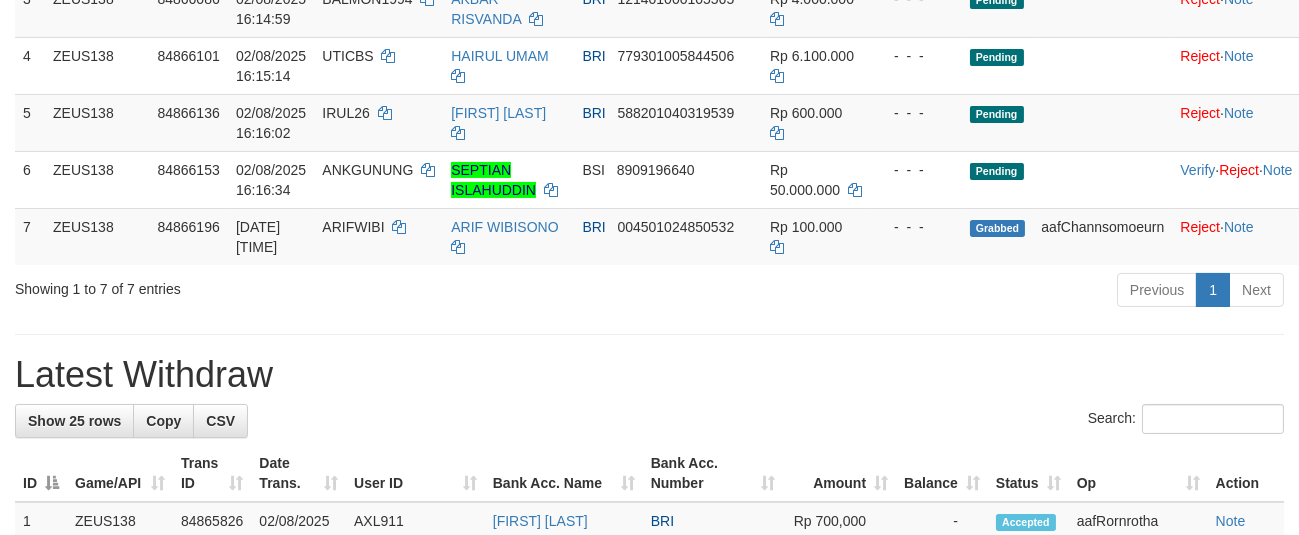 scroll, scrollTop: 434, scrollLeft: 0, axis: vertical 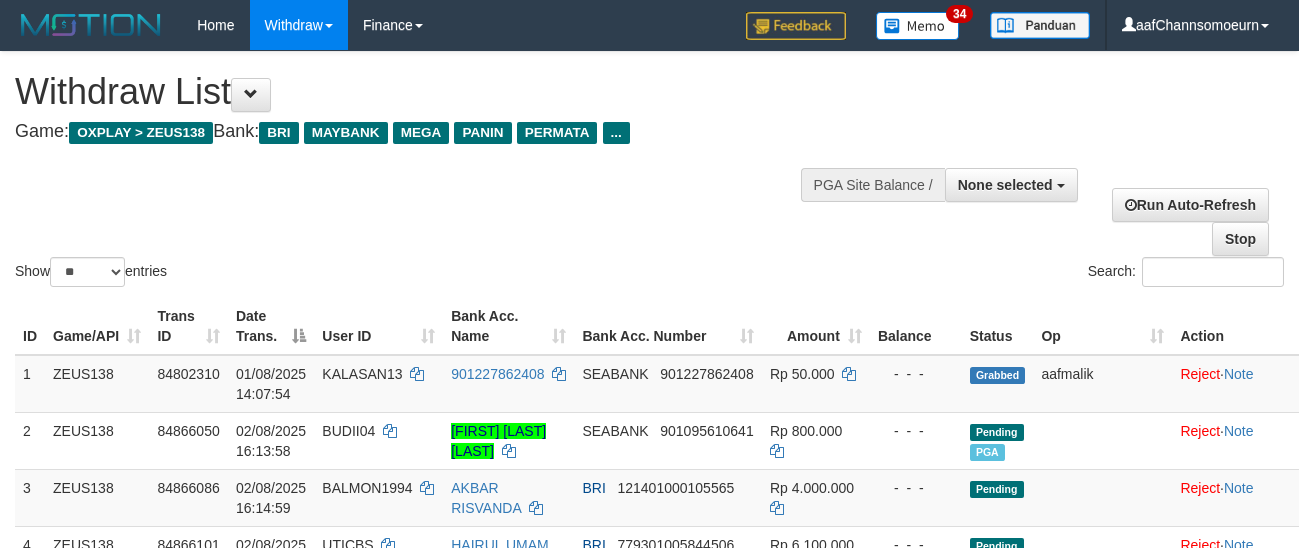 select 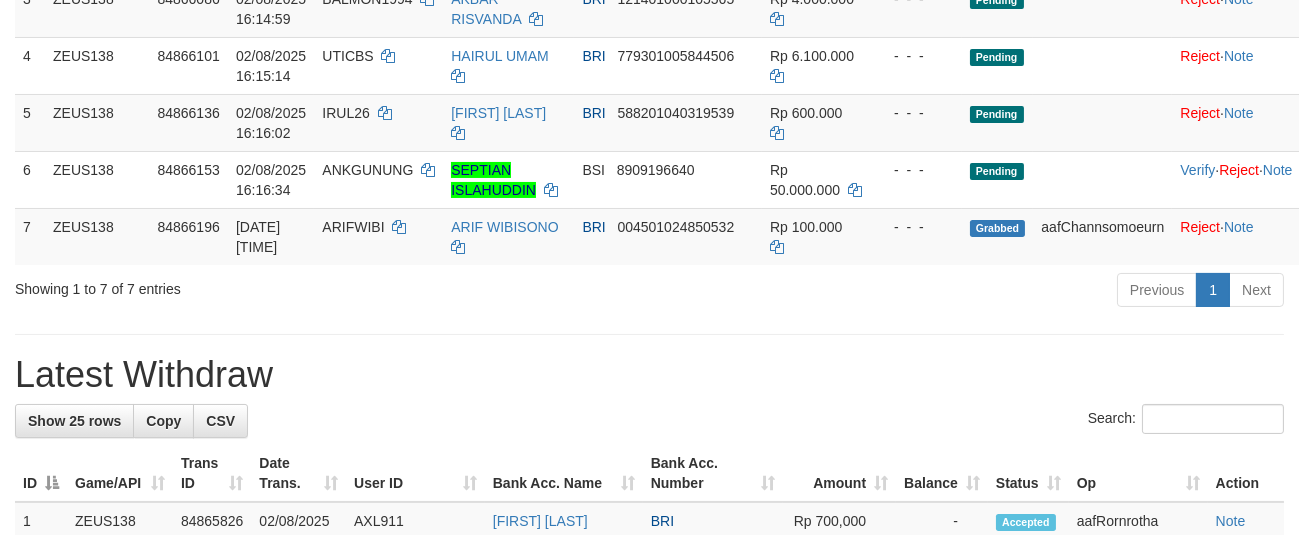 scroll, scrollTop: 434, scrollLeft: 0, axis: vertical 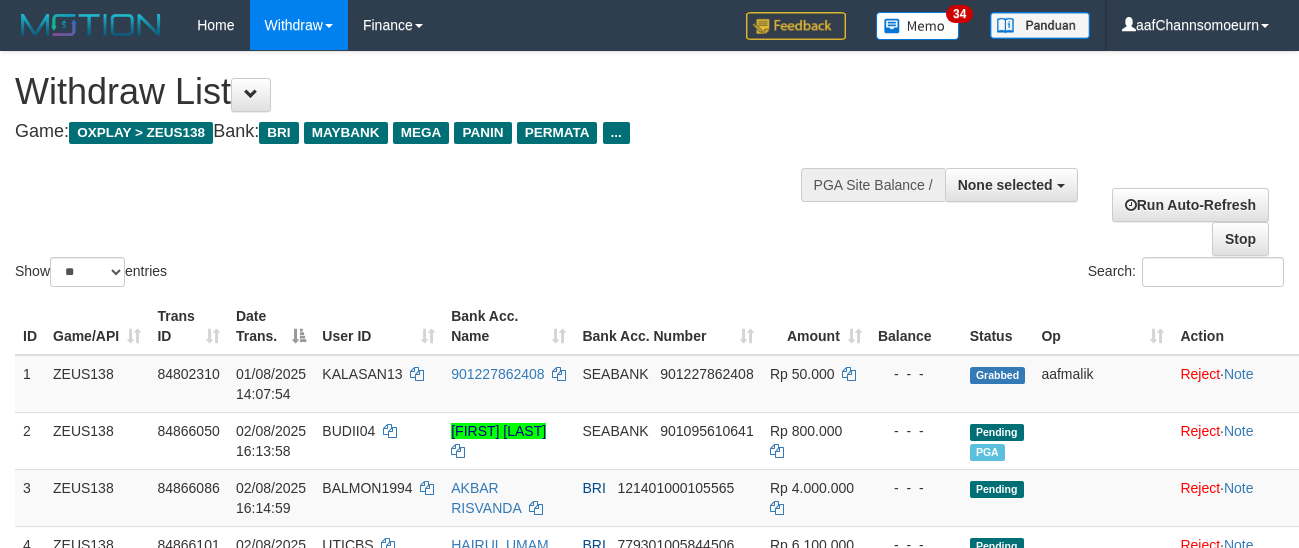 select 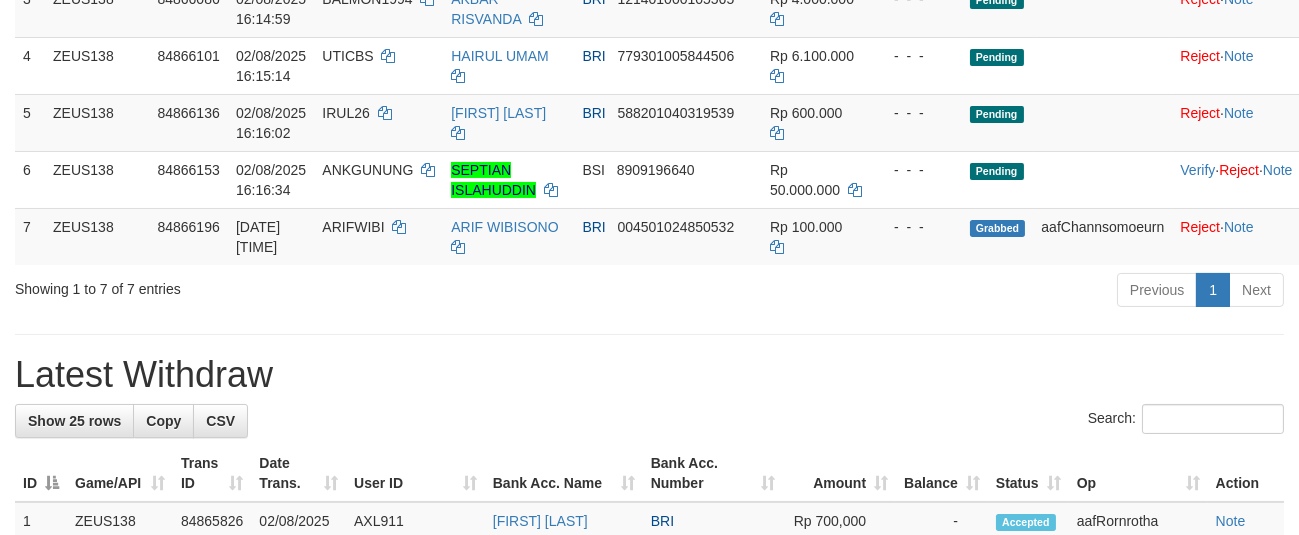scroll, scrollTop: 434, scrollLeft: 0, axis: vertical 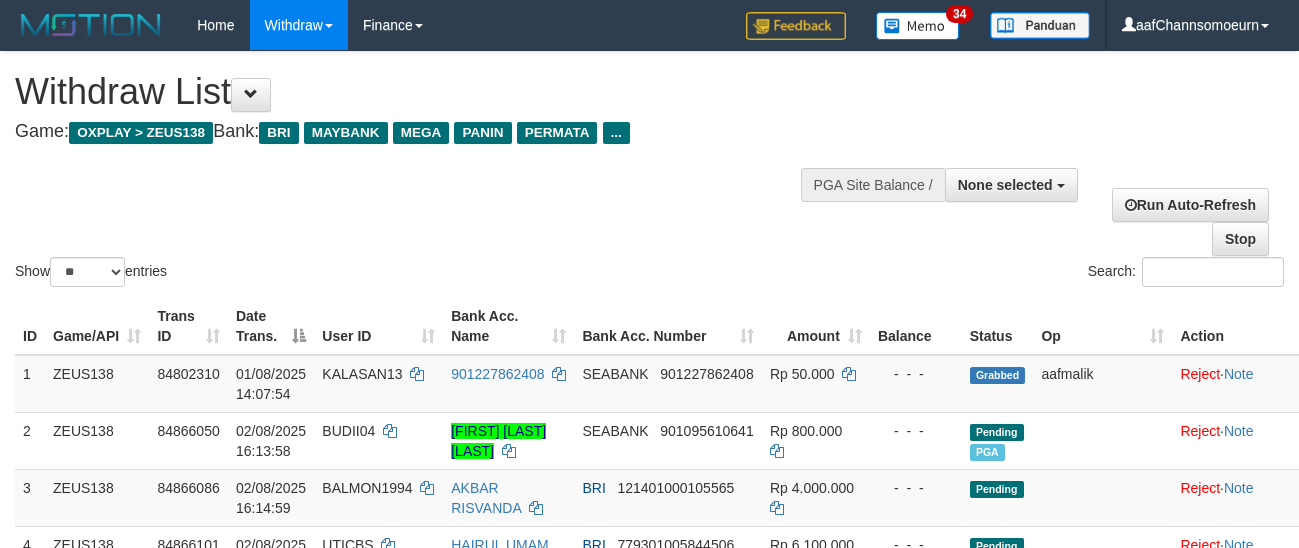 select 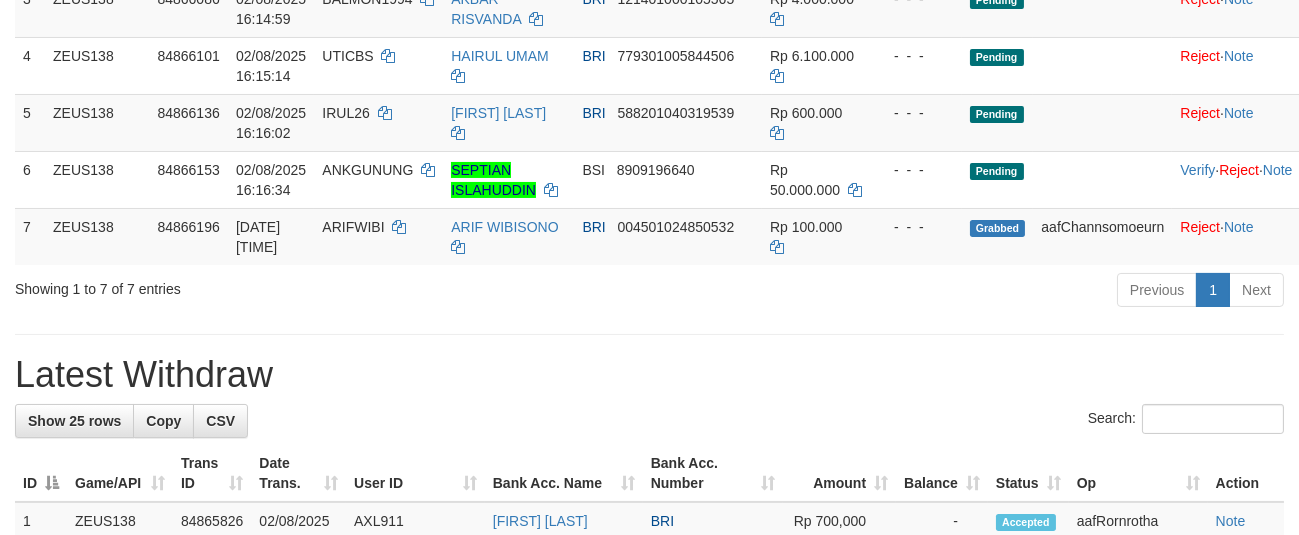 scroll, scrollTop: 434, scrollLeft: 0, axis: vertical 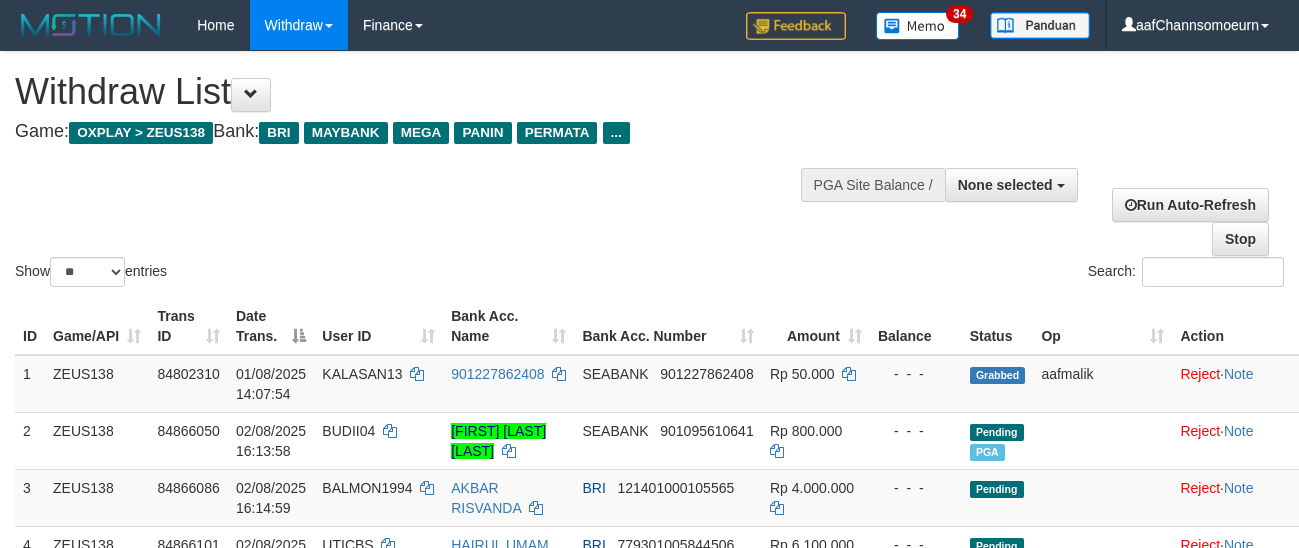 select 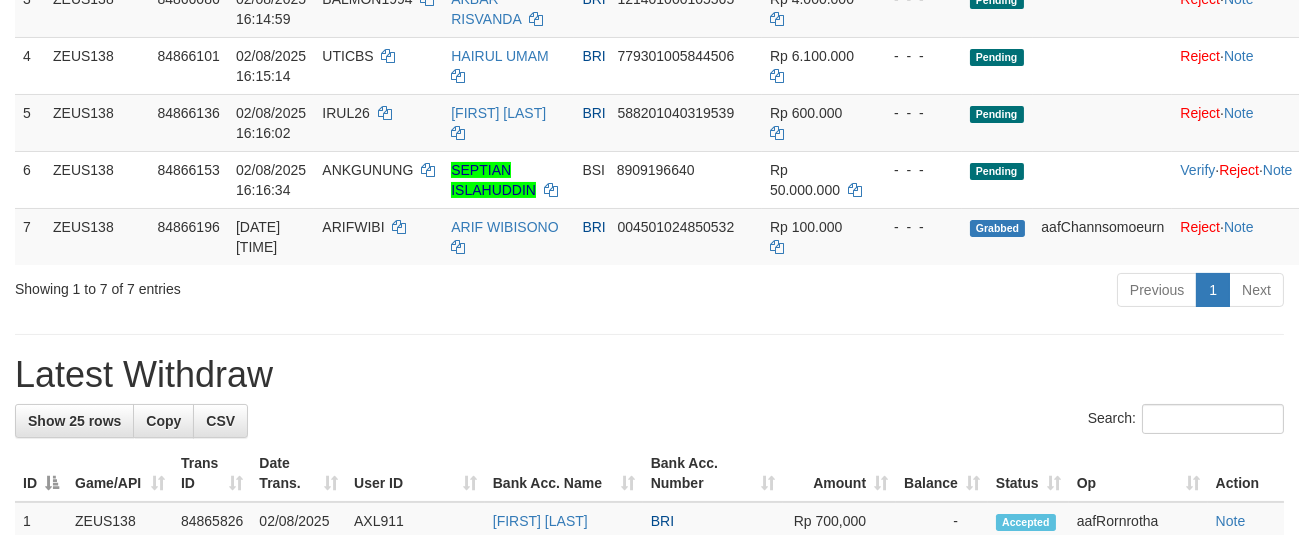 scroll, scrollTop: 434, scrollLeft: 0, axis: vertical 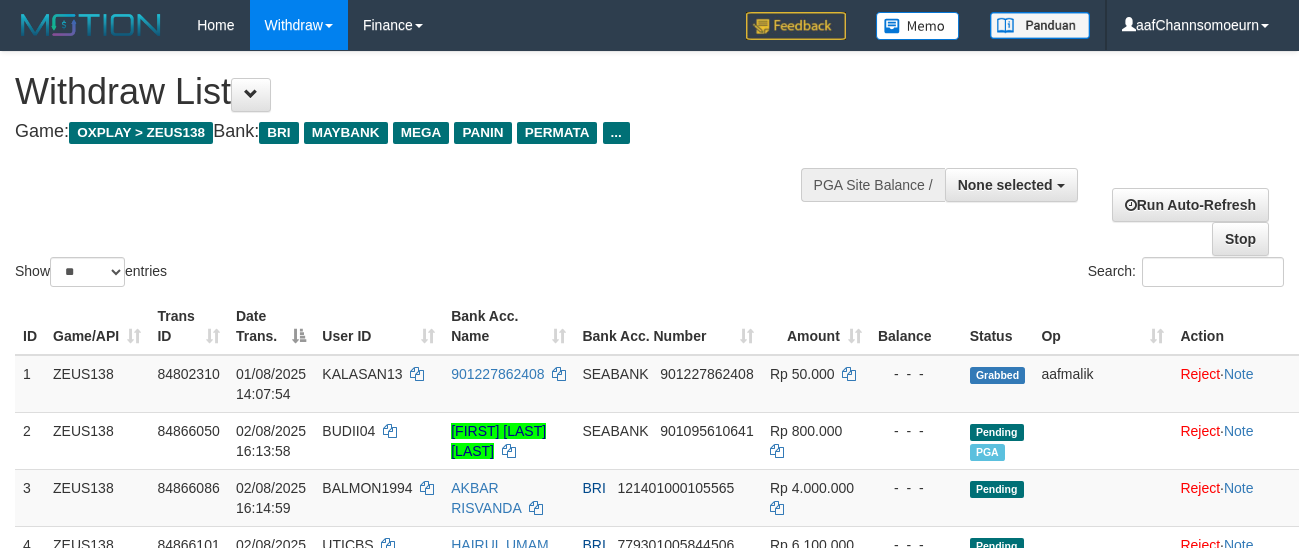 select 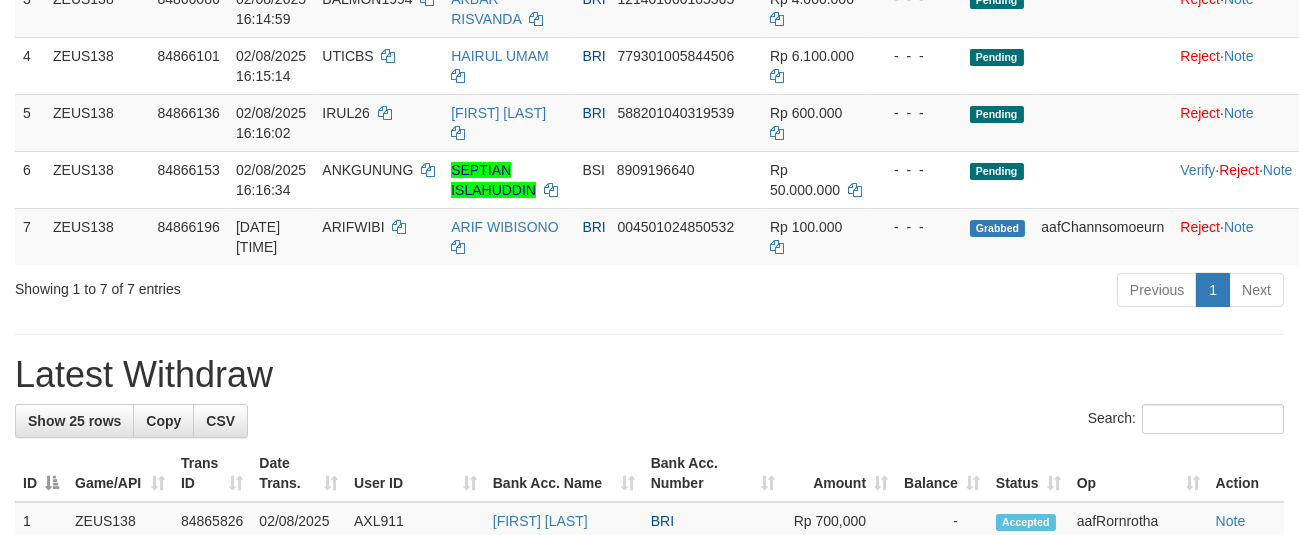 scroll, scrollTop: 434, scrollLeft: 0, axis: vertical 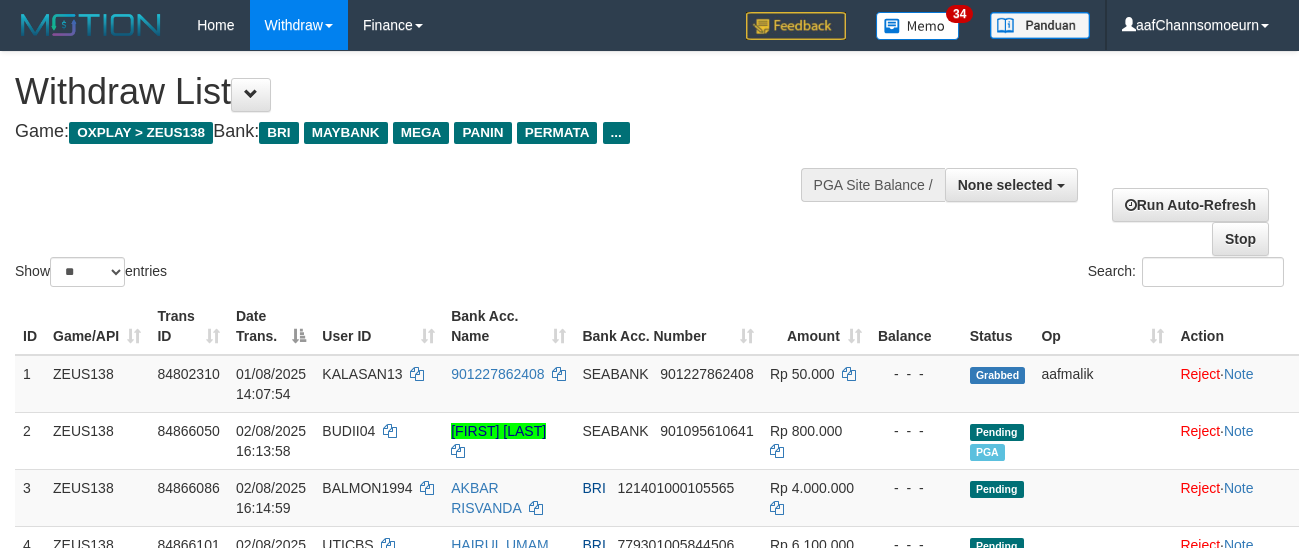 select 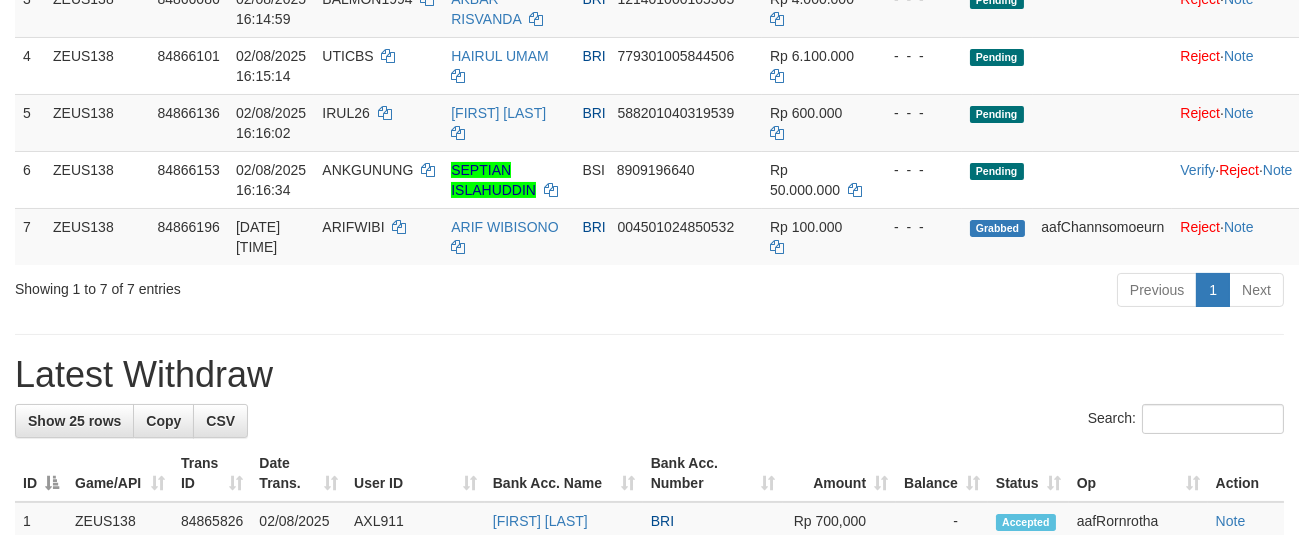 scroll, scrollTop: 434, scrollLeft: 0, axis: vertical 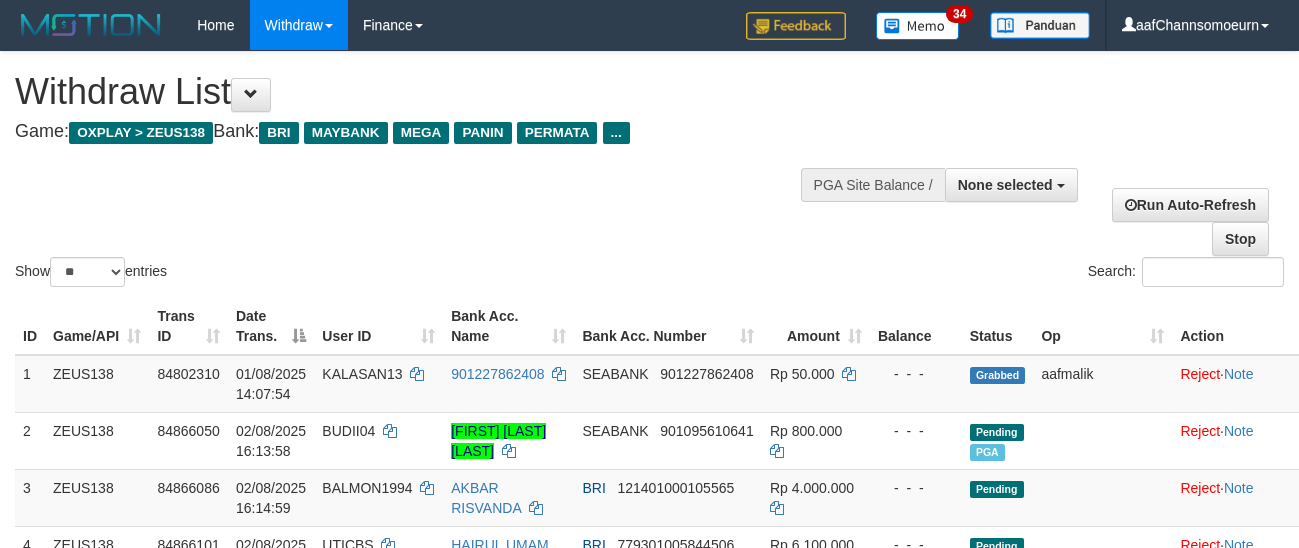 select 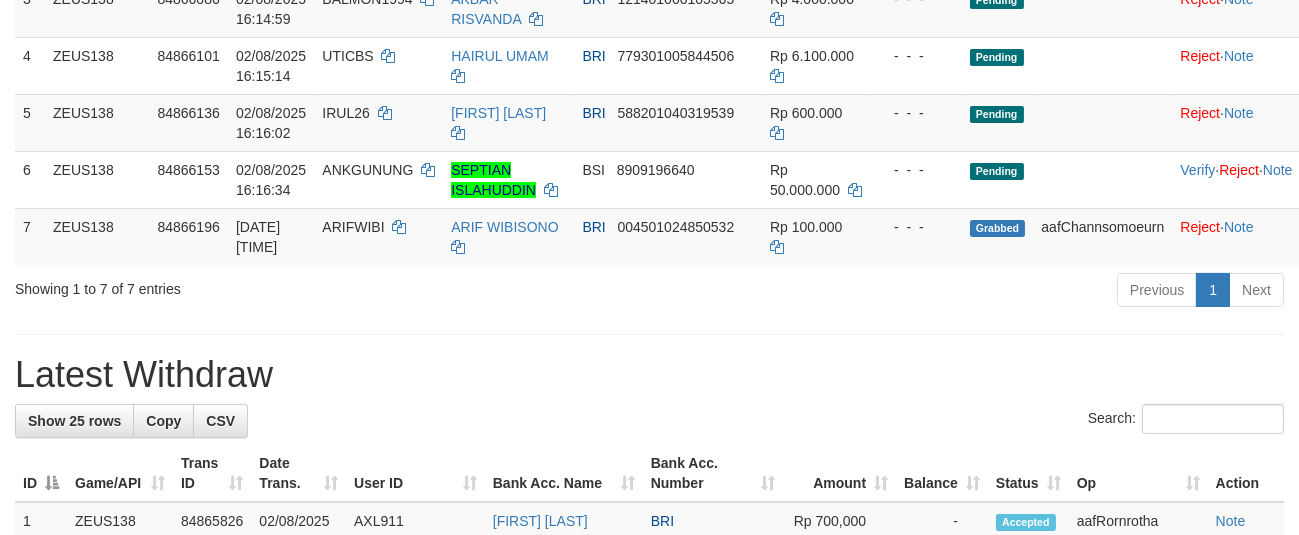 scroll, scrollTop: 434, scrollLeft: 0, axis: vertical 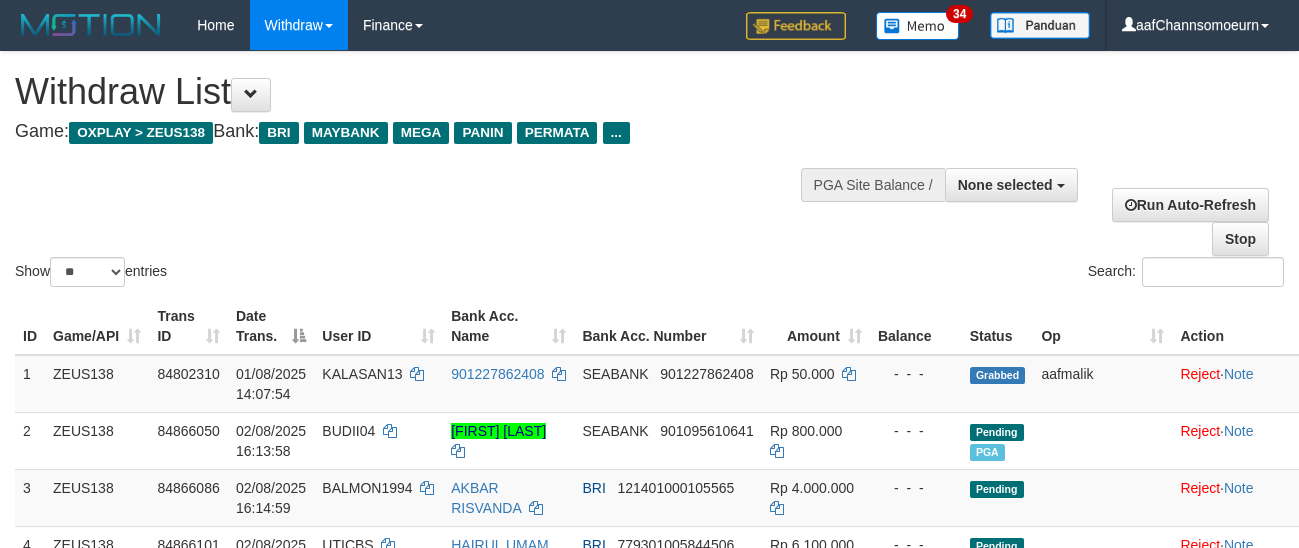select 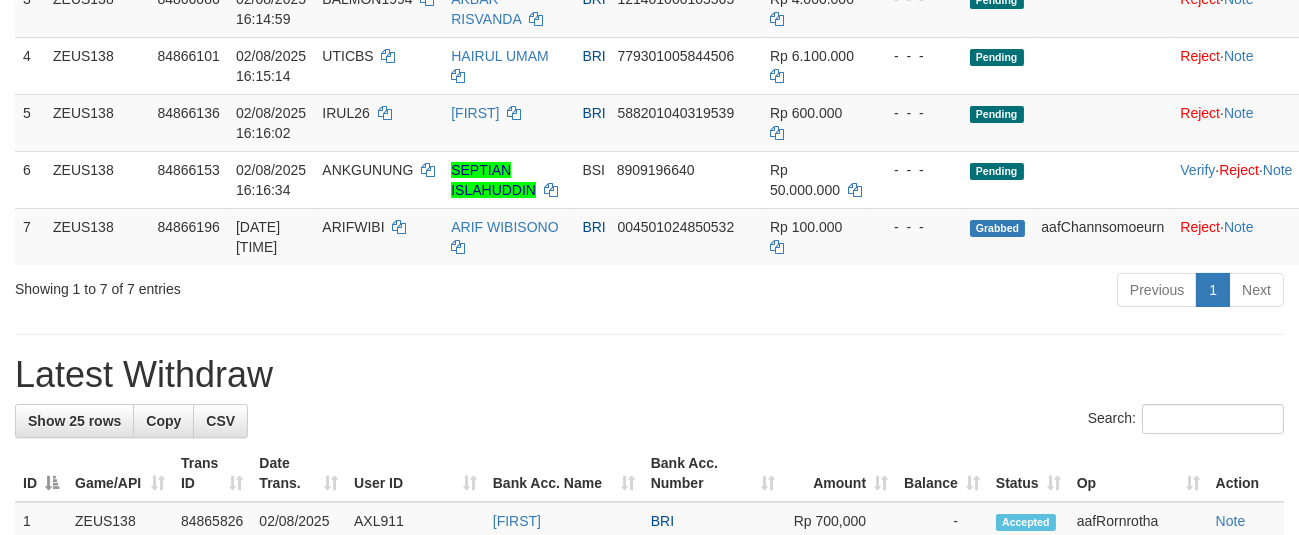 scroll, scrollTop: 434, scrollLeft: 0, axis: vertical 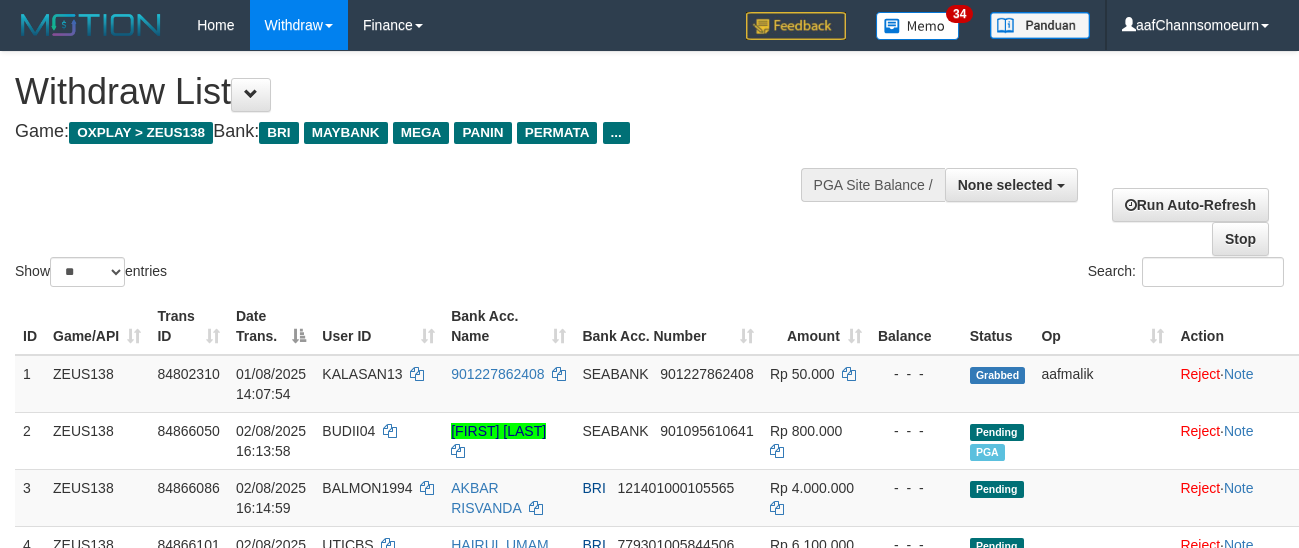 select 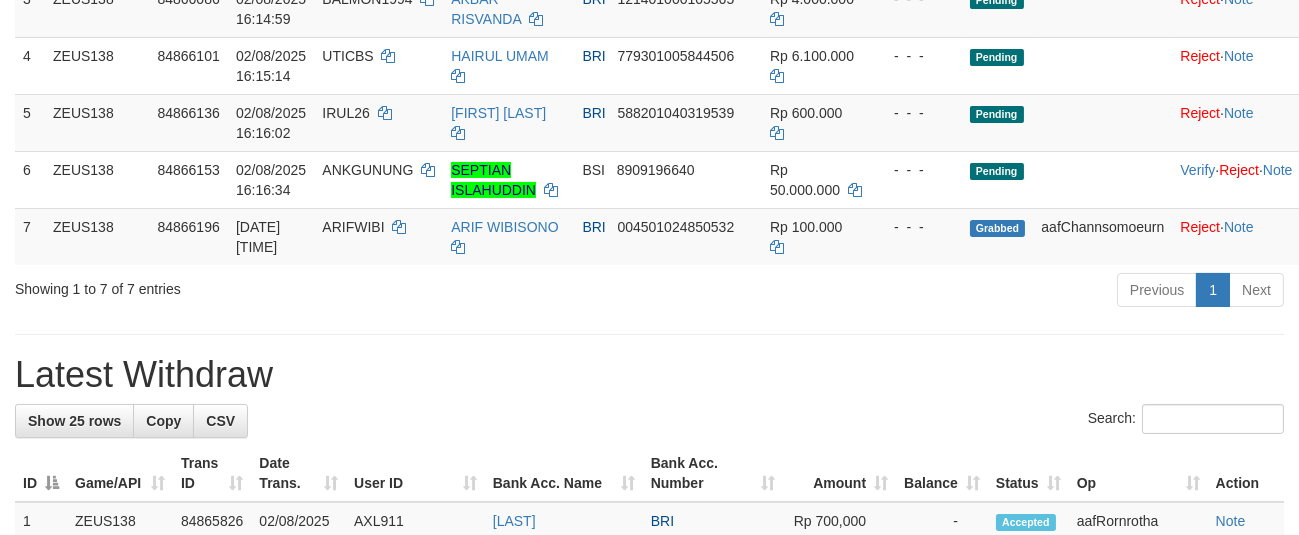 scroll, scrollTop: 434, scrollLeft: 0, axis: vertical 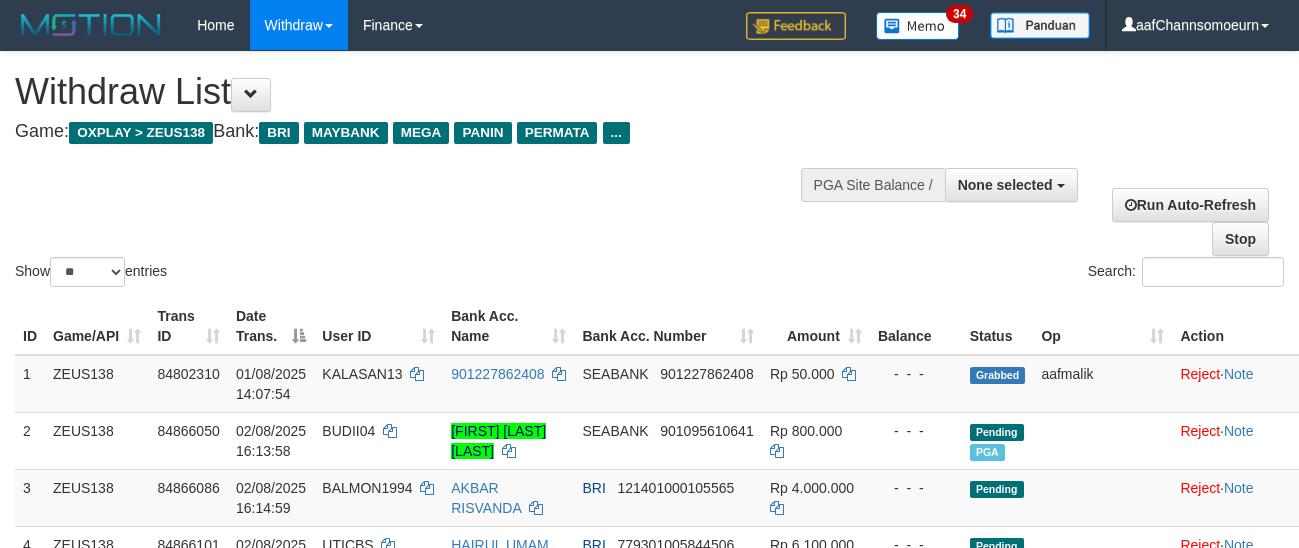 select 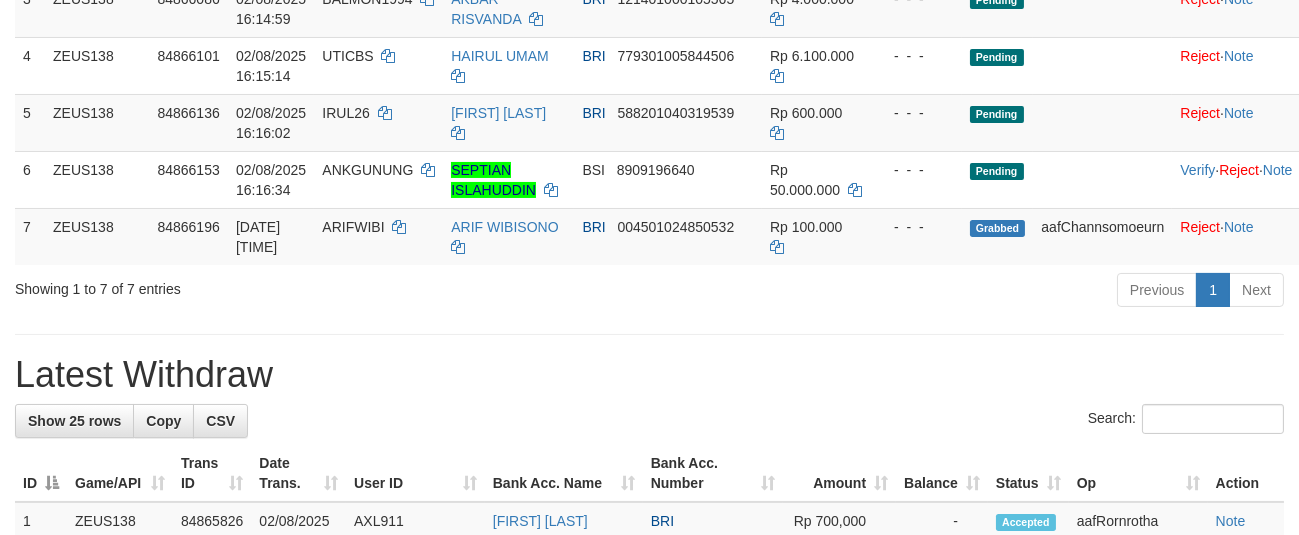 scroll, scrollTop: 434, scrollLeft: 0, axis: vertical 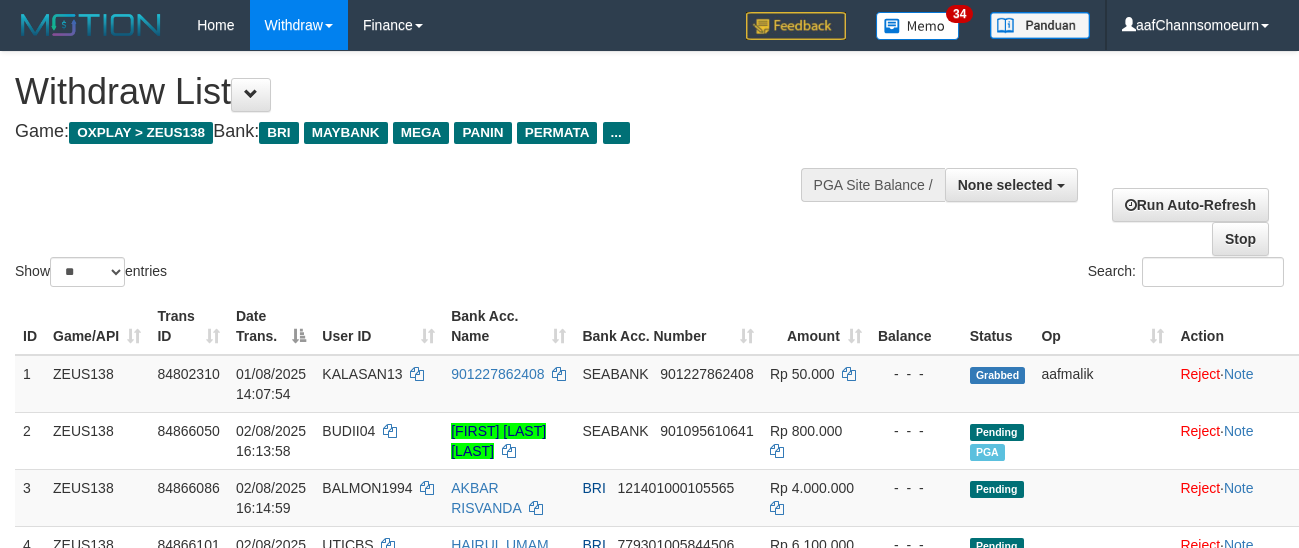 select 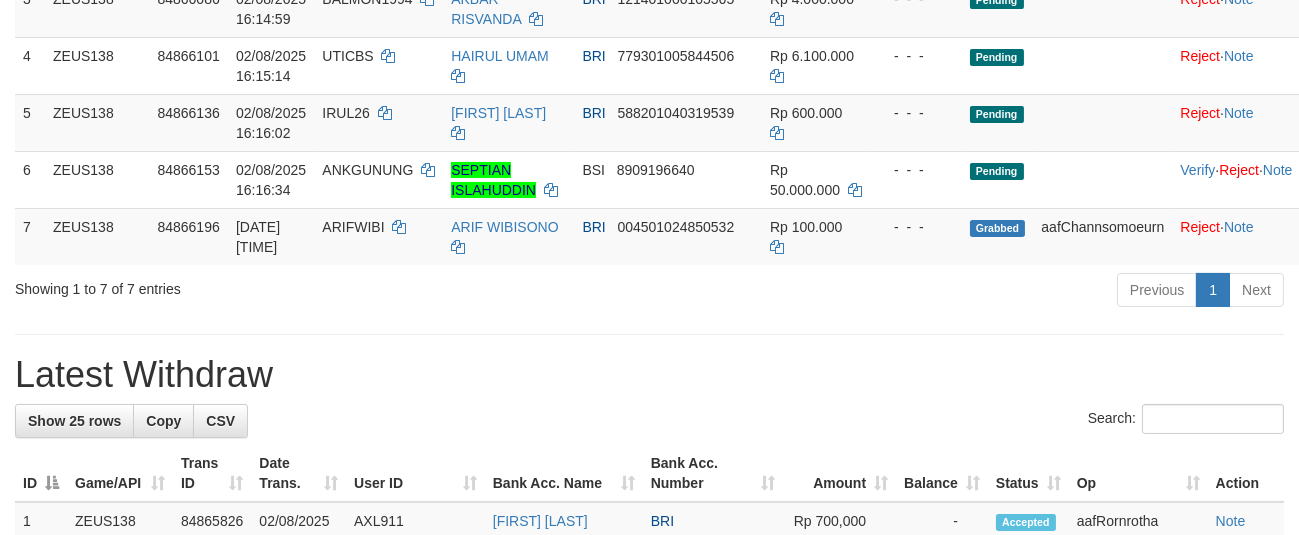 scroll, scrollTop: 434, scrollLeft: 0, axis: vertical 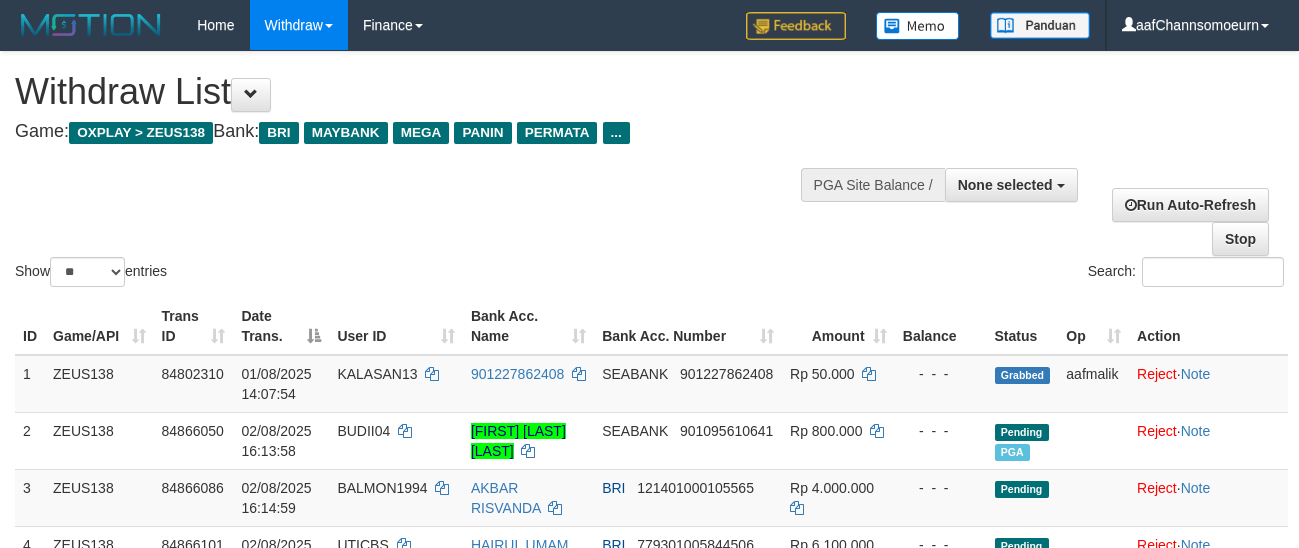 select 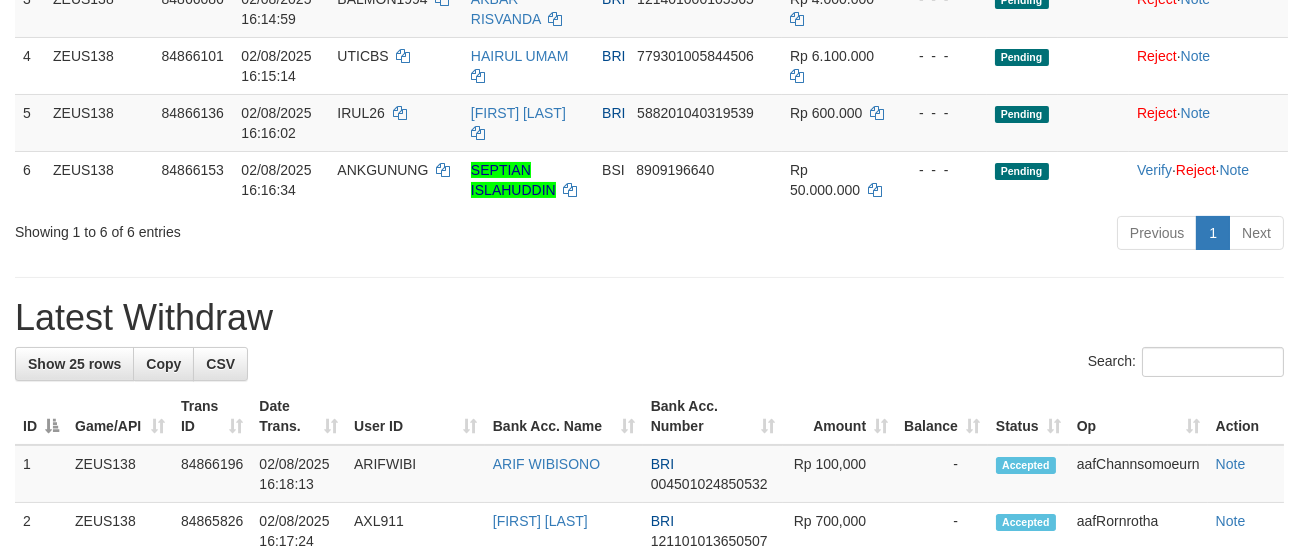 scroll, scrollTop: 434, scrollLeft: 0, axis: vertical 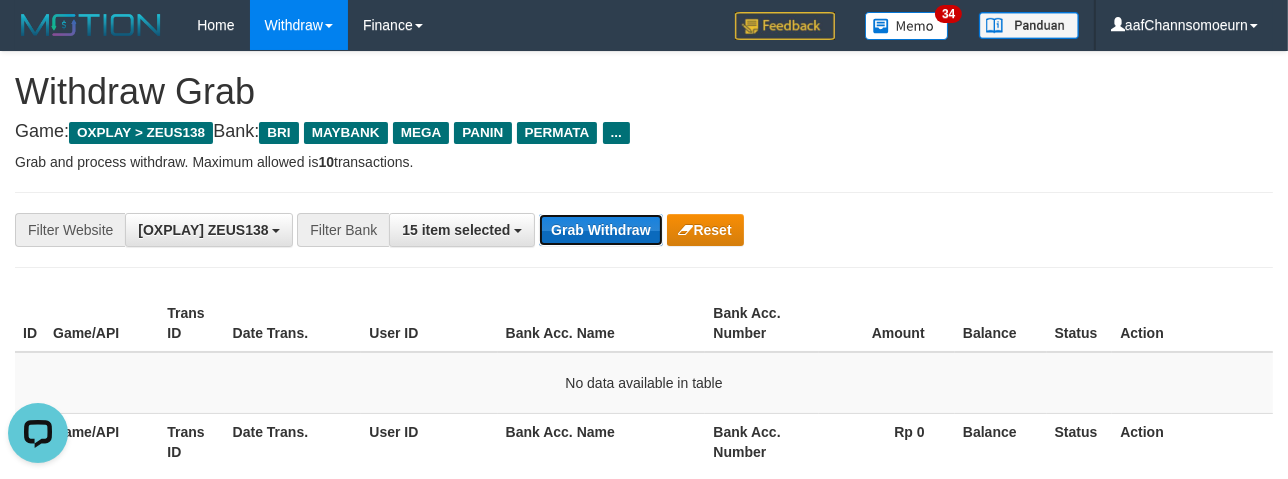 click on "Grab Withdraw" at bounding box center (600, 230) 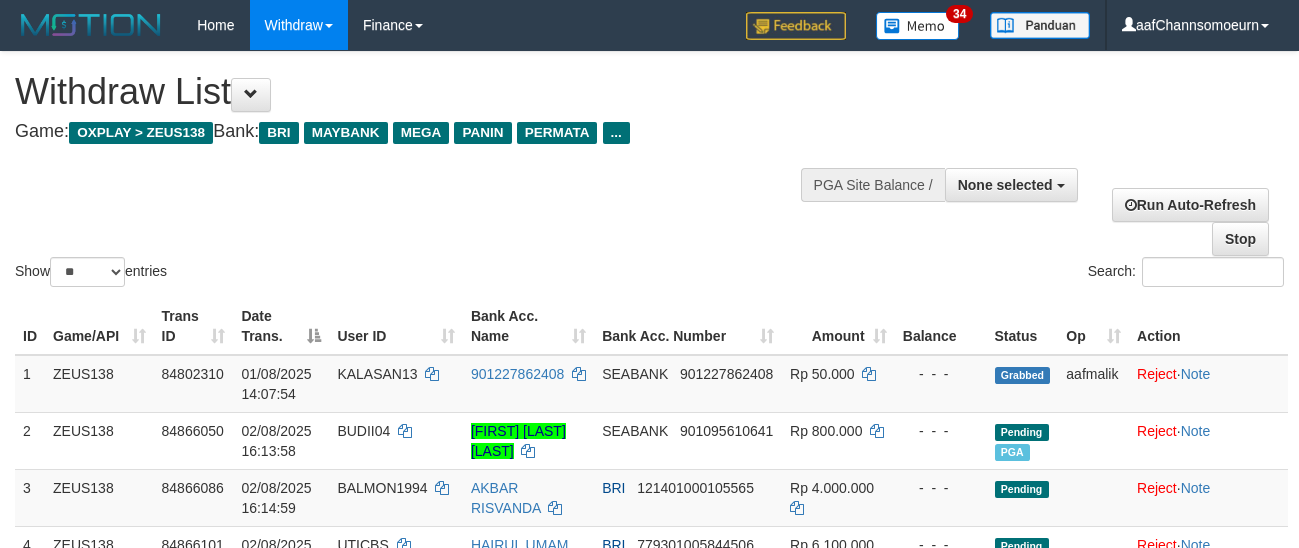 select 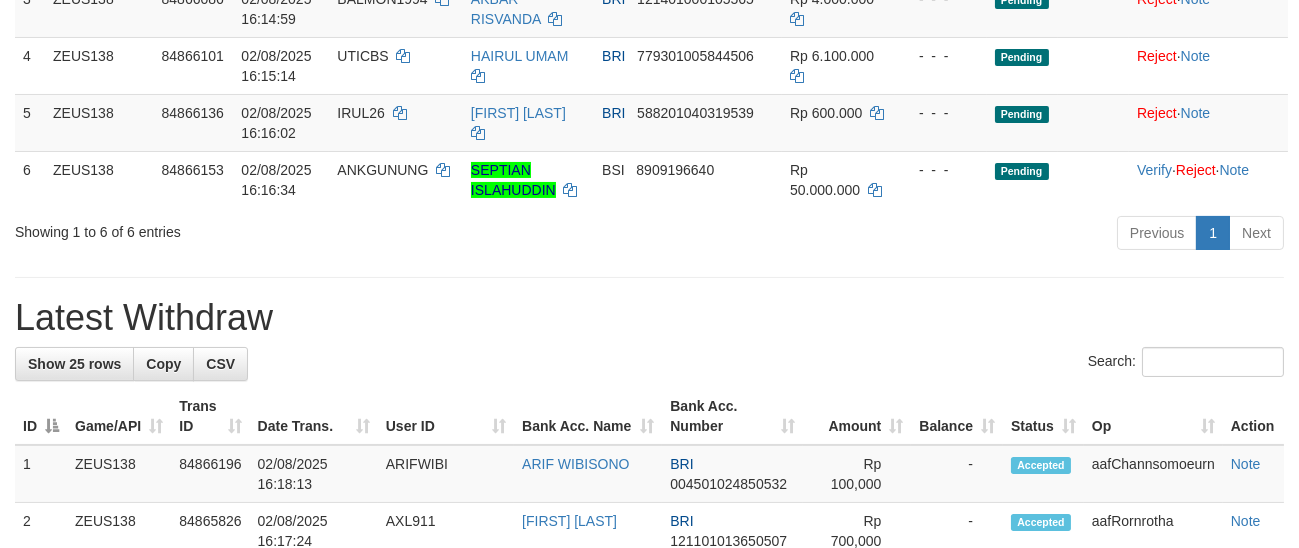 scroll, scrollTop: 434, scrollLeft: 0, axis: vertical 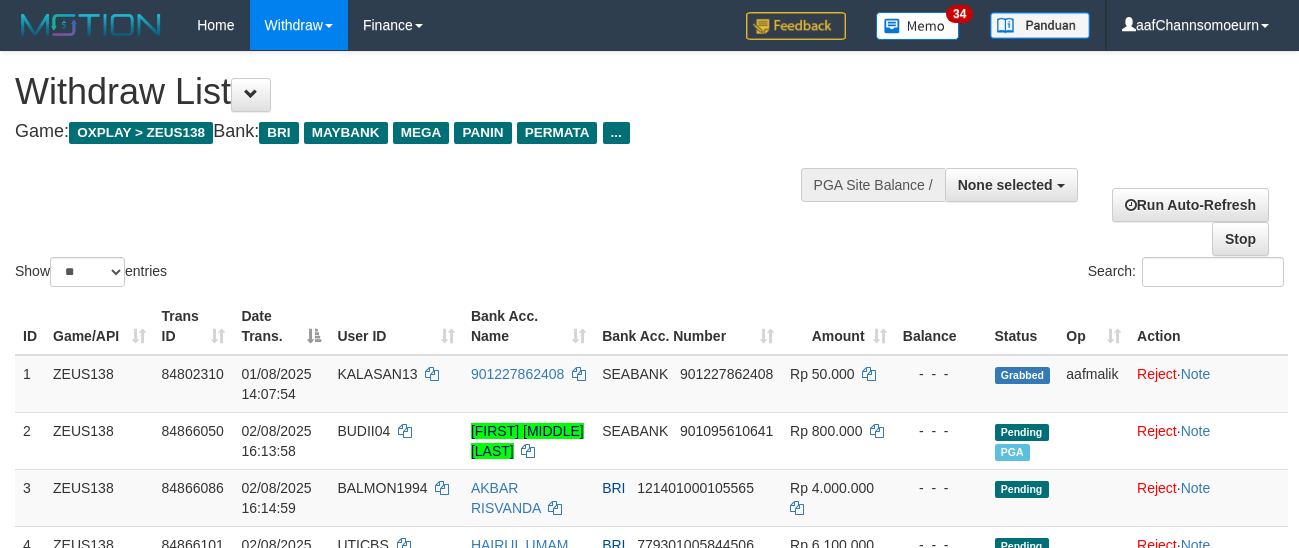 select 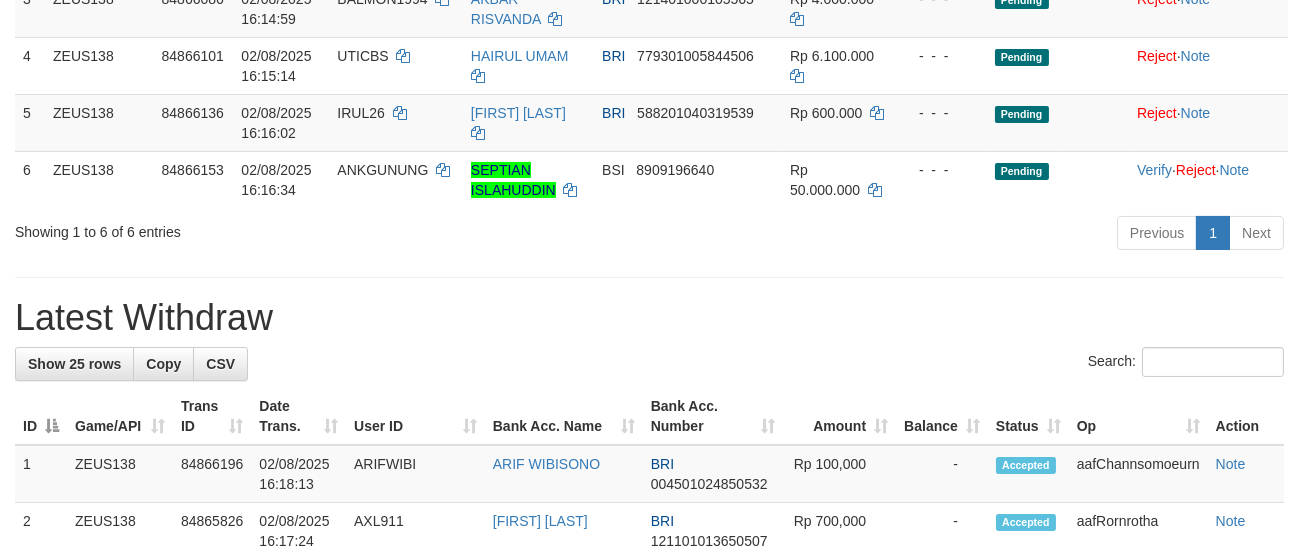 scroll, scrollTop: 434, scrollLeft: 0, axis: vertical 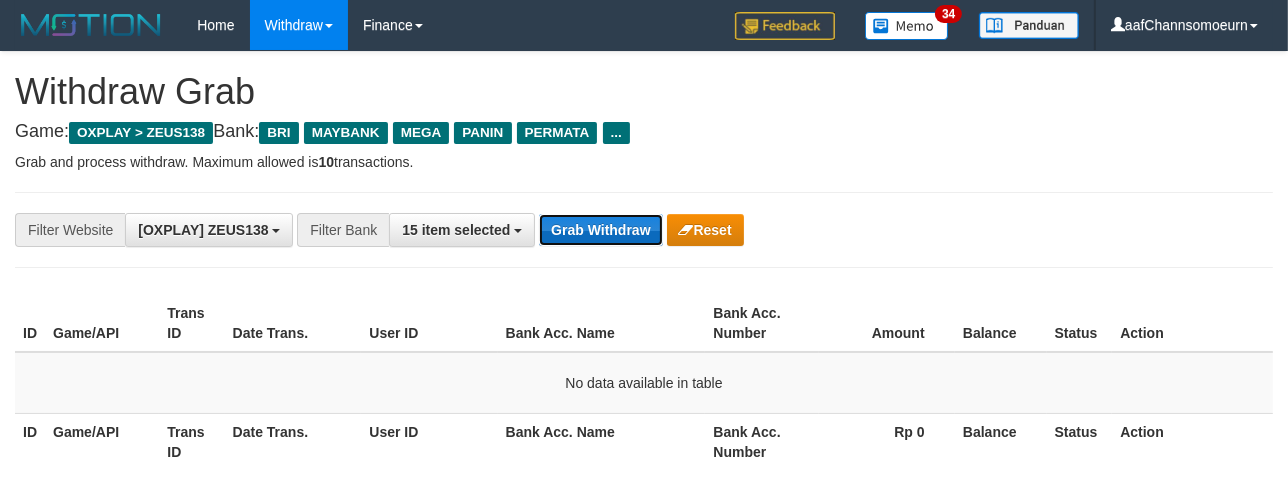 click on "Grab Withdraw" at bounding box center (600, 230) 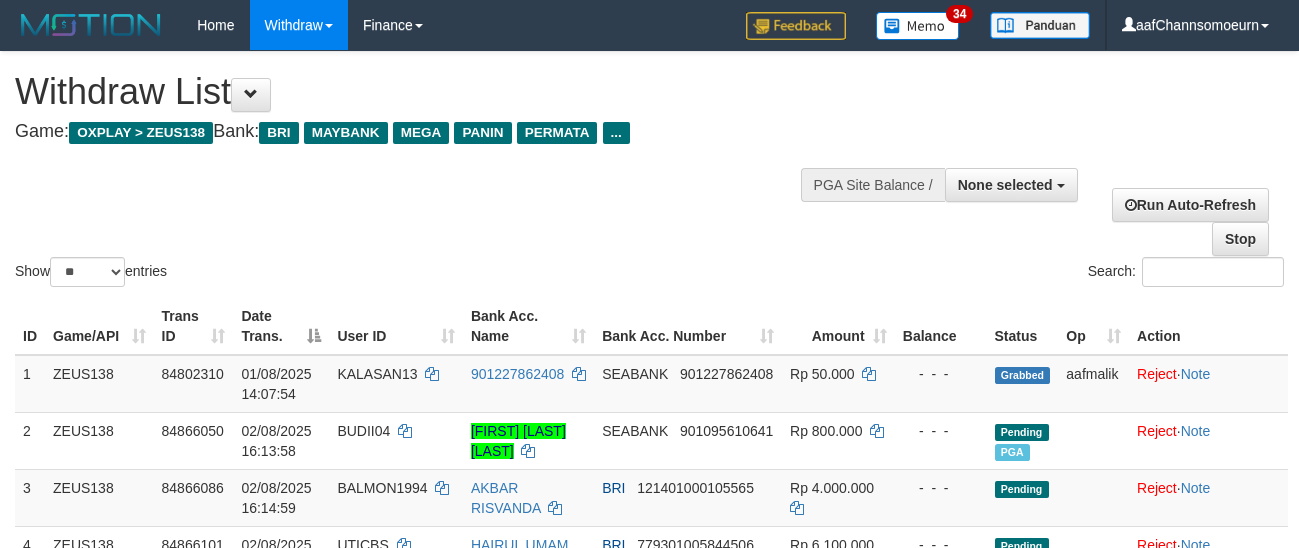 select 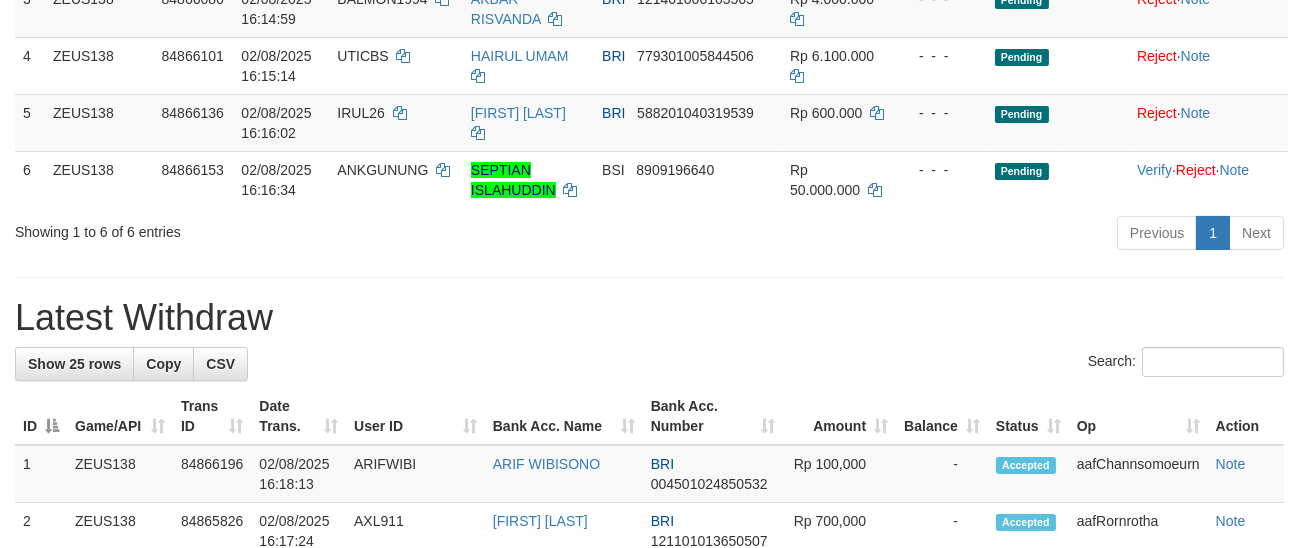 scroll, scrollTop: 434, scrollLeft: 0, axis: vertical 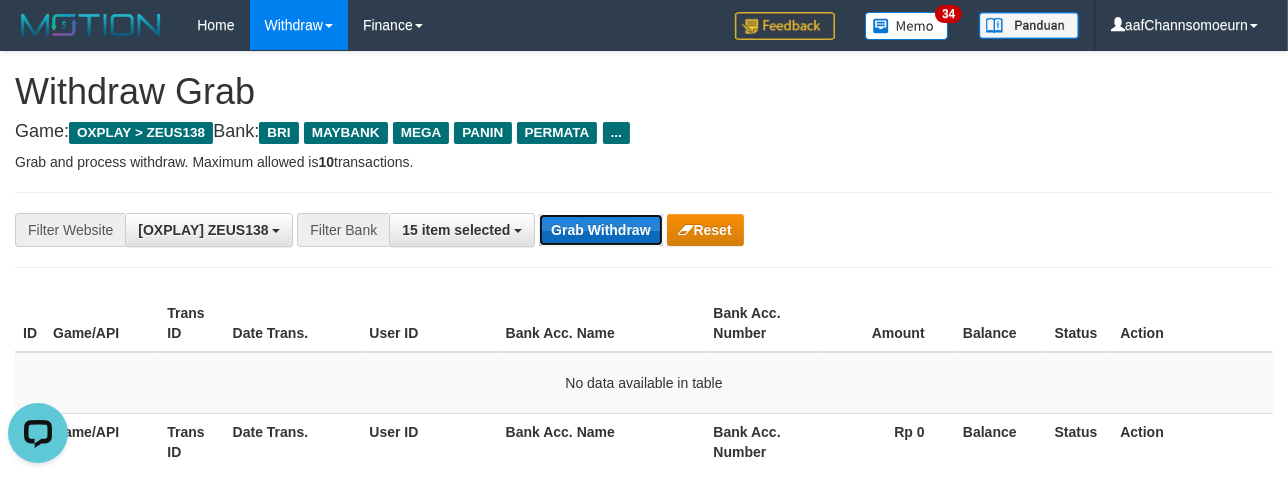click on "Grab Withdraw" at bounding box center [600, 230] 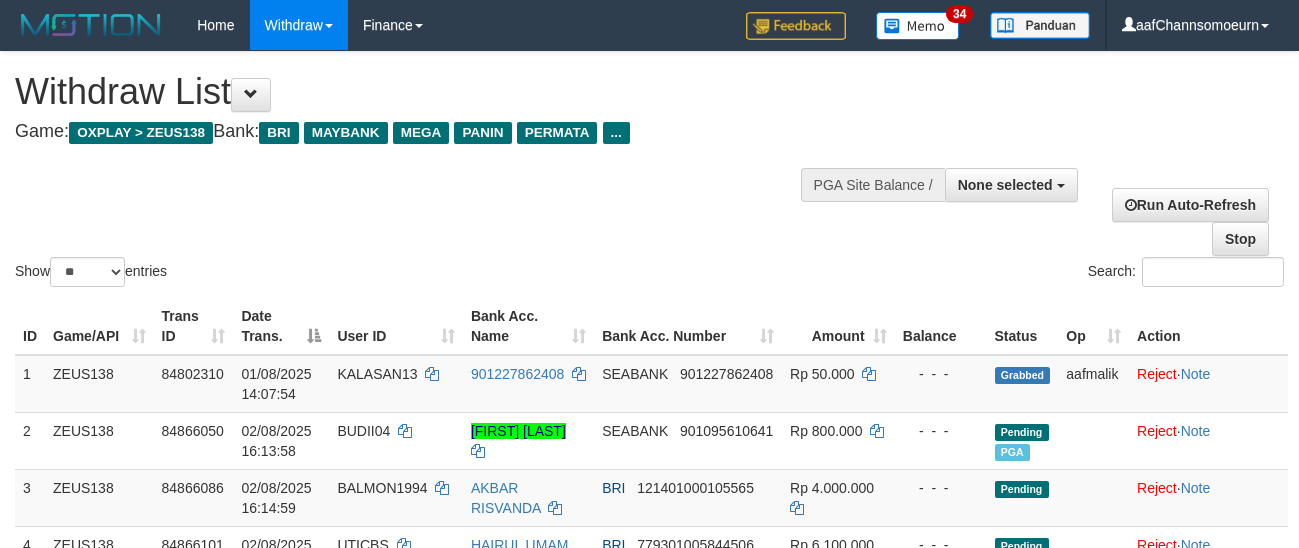 select 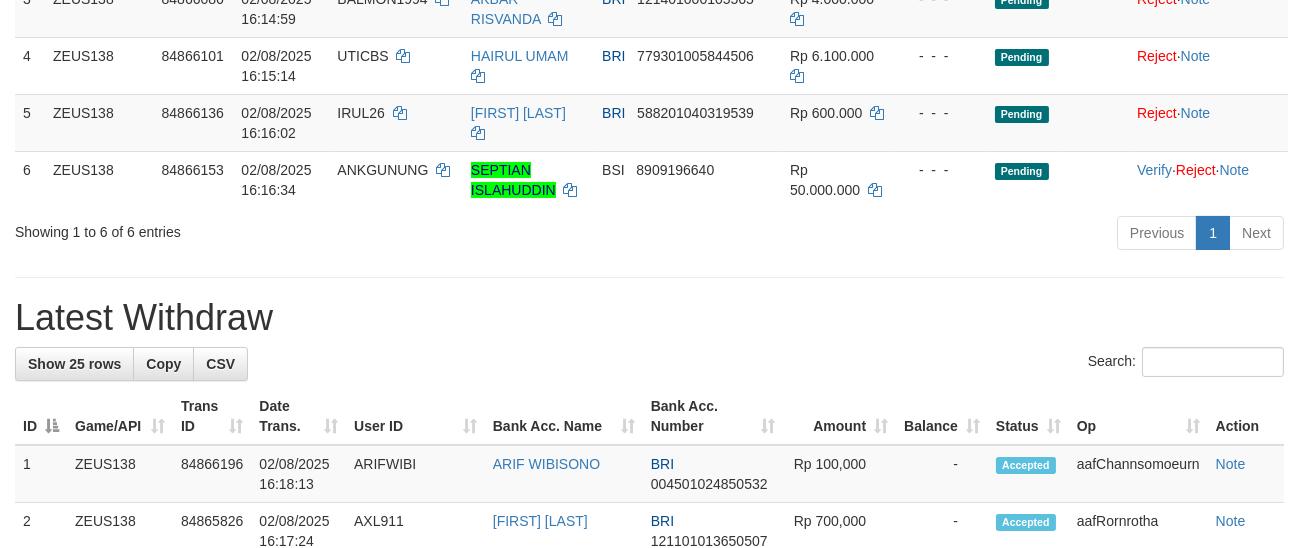 scroll, scrollTop: 434, scrollLeft: 0, axis: vertical 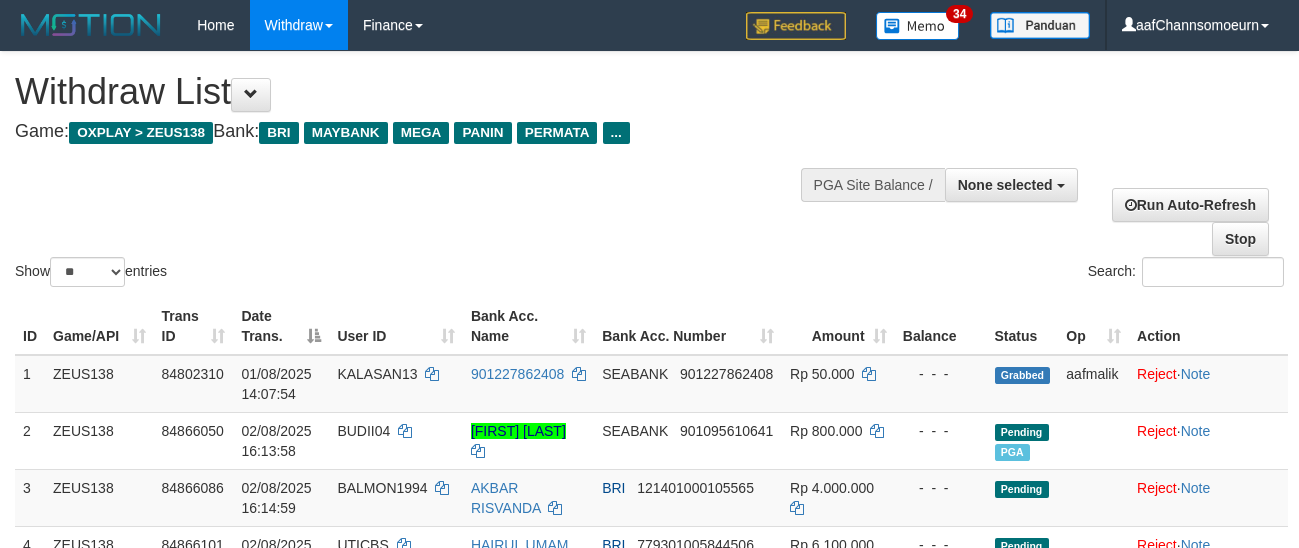 select 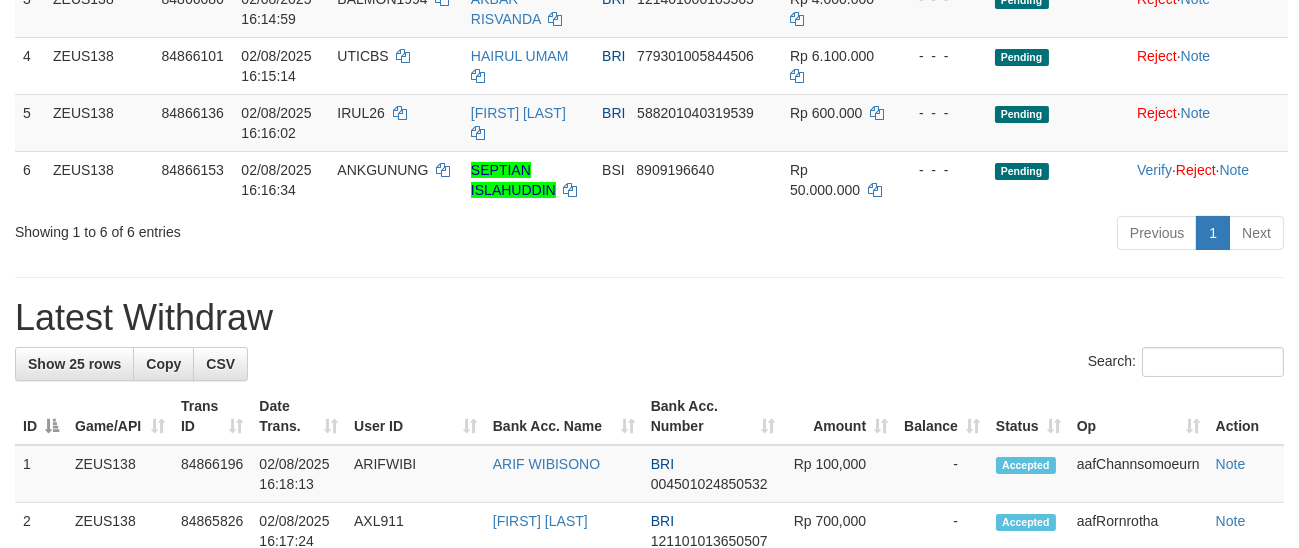 scroll, scrollTop: 434, scrollLeft: 0, axis: vertical 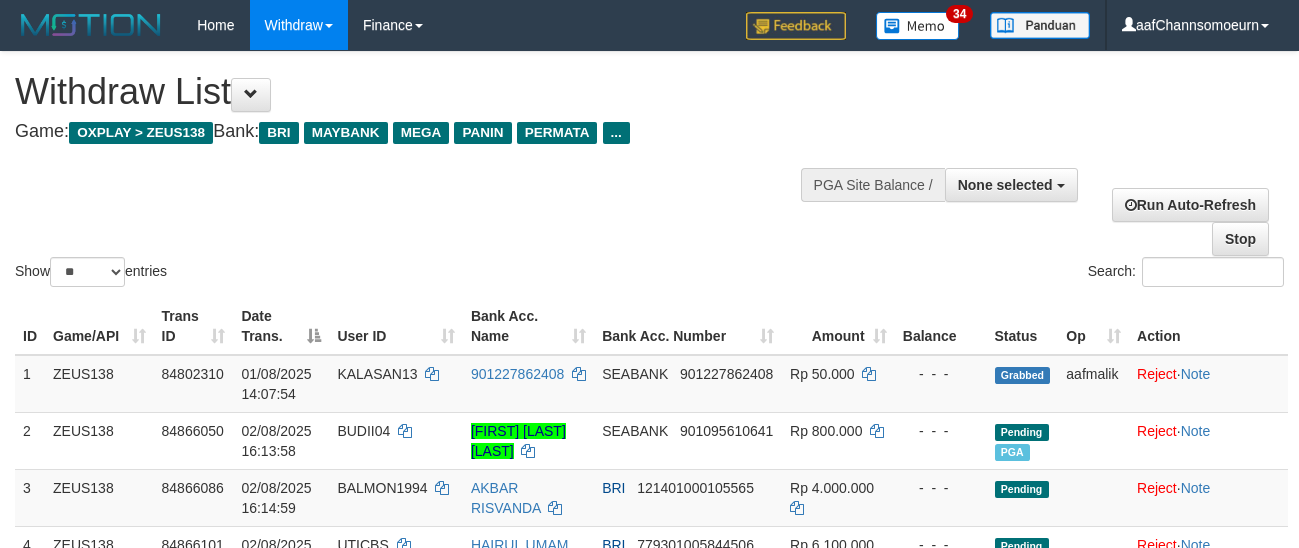 select 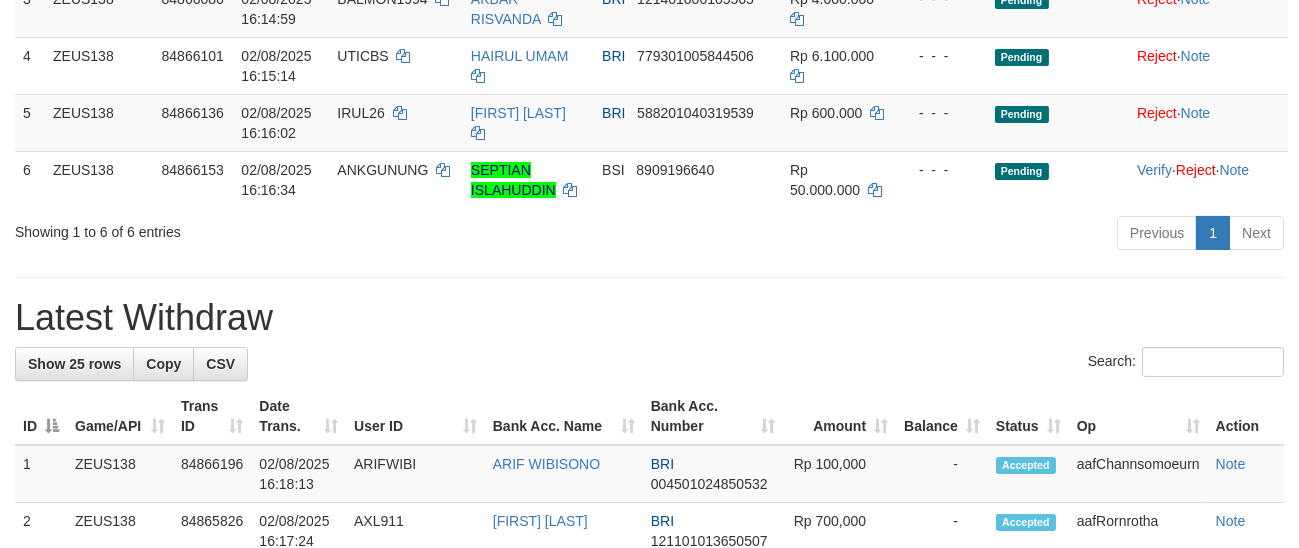 scroll, scrollTop: 434, scrollLeft: 0, axis: vertical 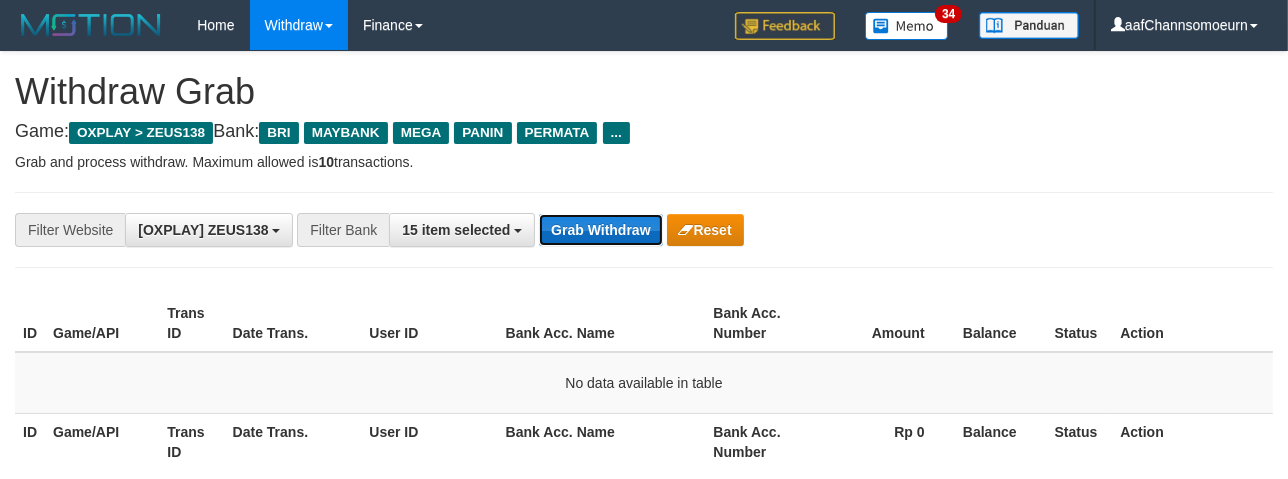 click on "Grab Withdraw" at bounding box center (600, 230) 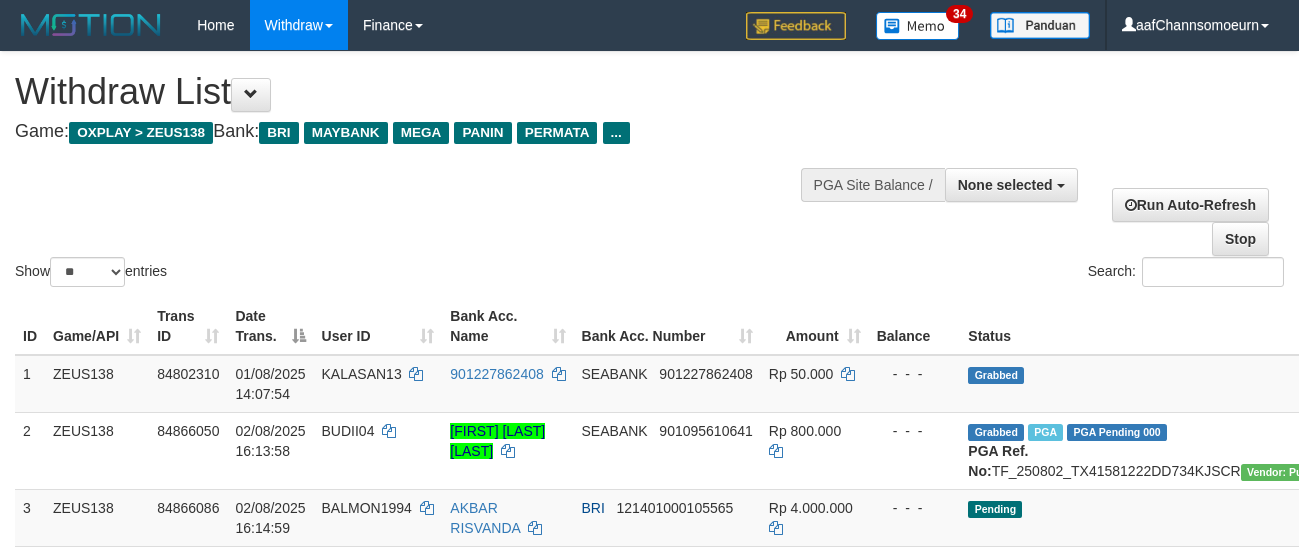 select 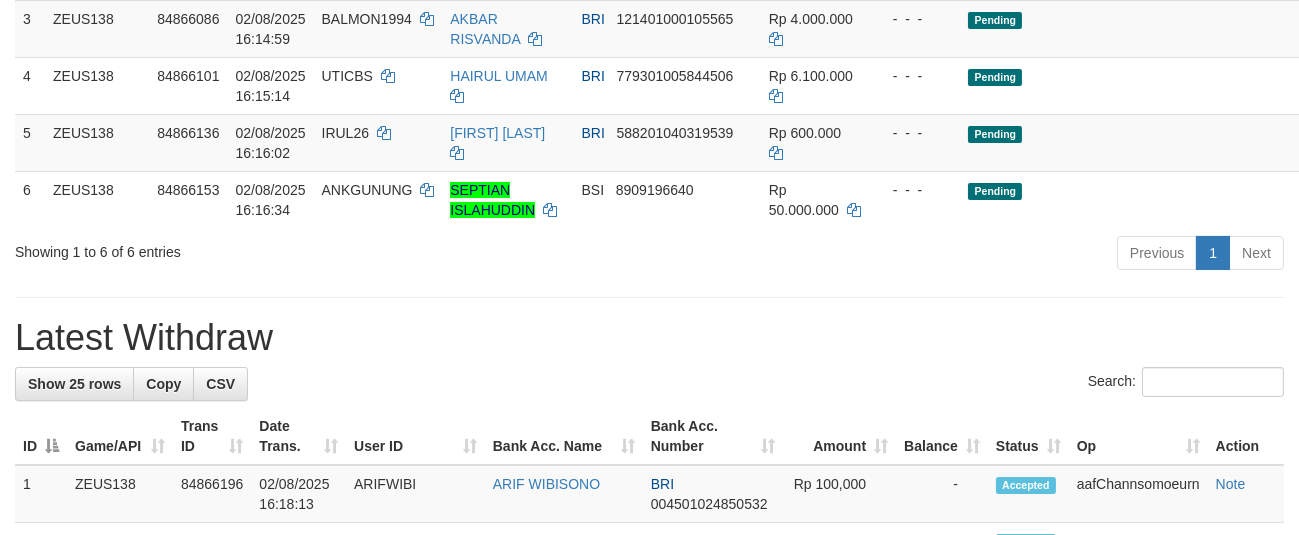scroll, scrollTop: 434, scrollLeft: 0, axis: vertical 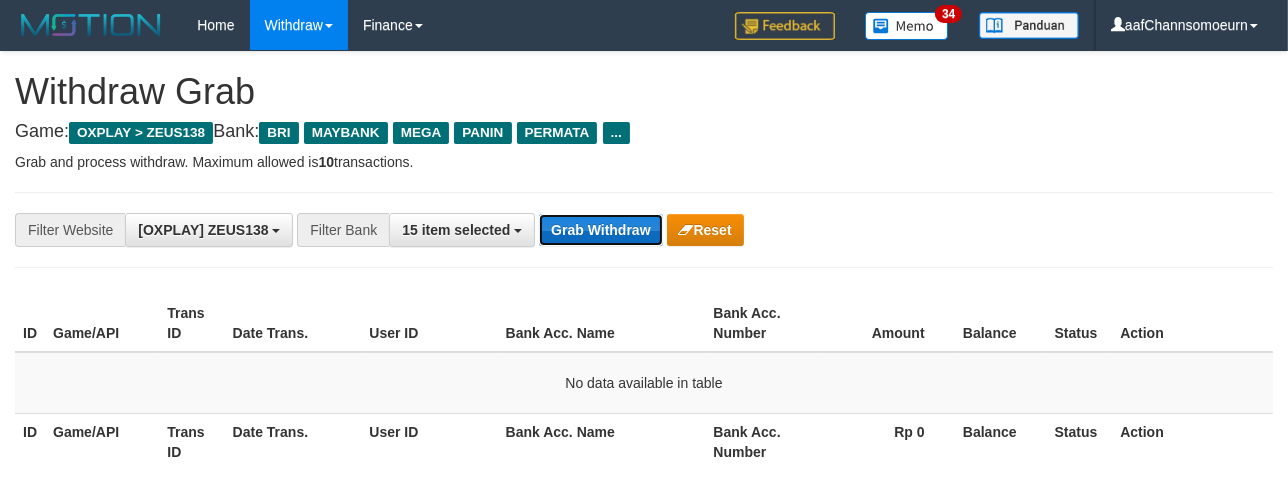 click on "Grab Withdraw" at bounding box center (600, 230) 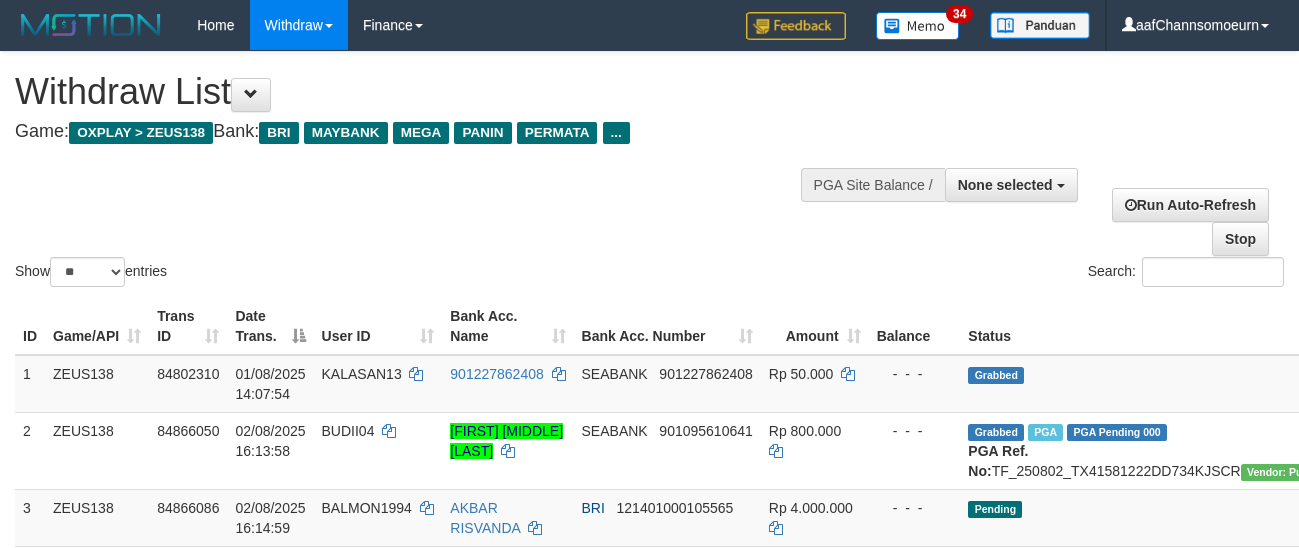 select 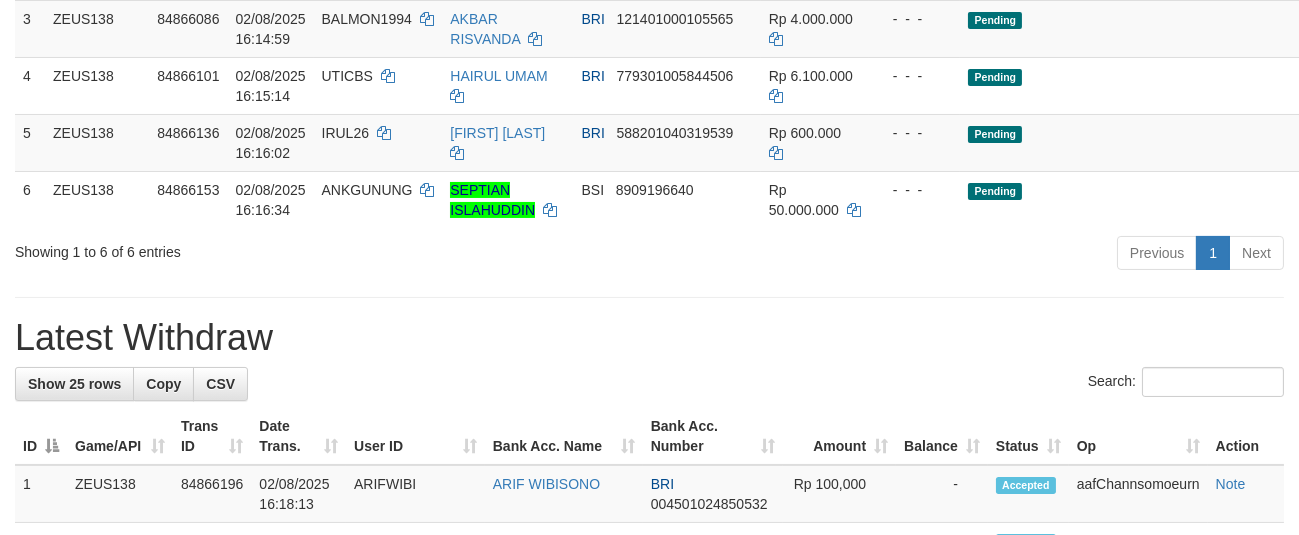 scroll, scrollTop: 434, scrollLeft: 0, axis: vertical 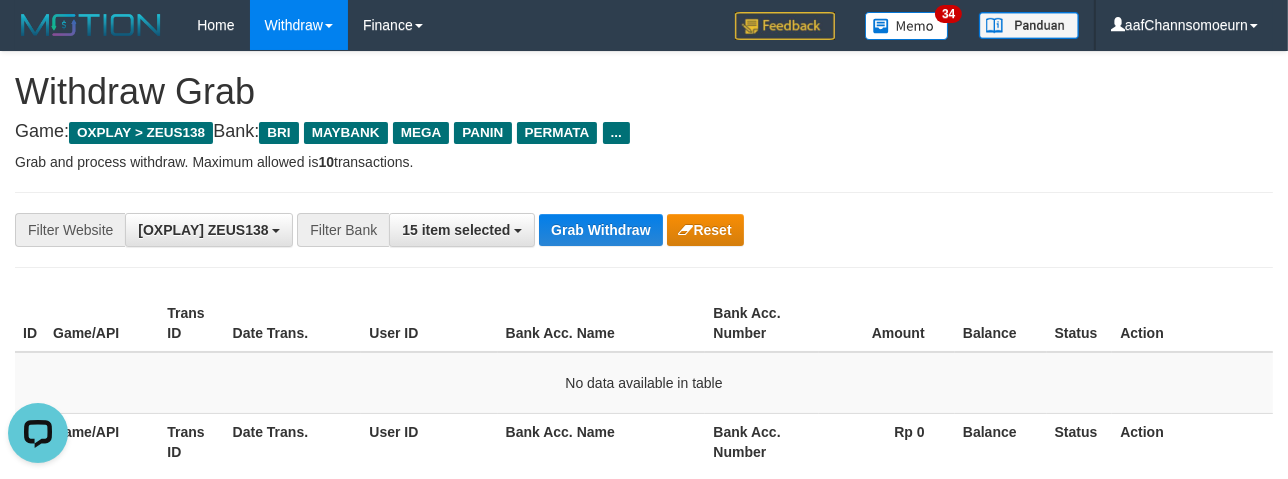 click on "**********" at bounding box center (536, 230) 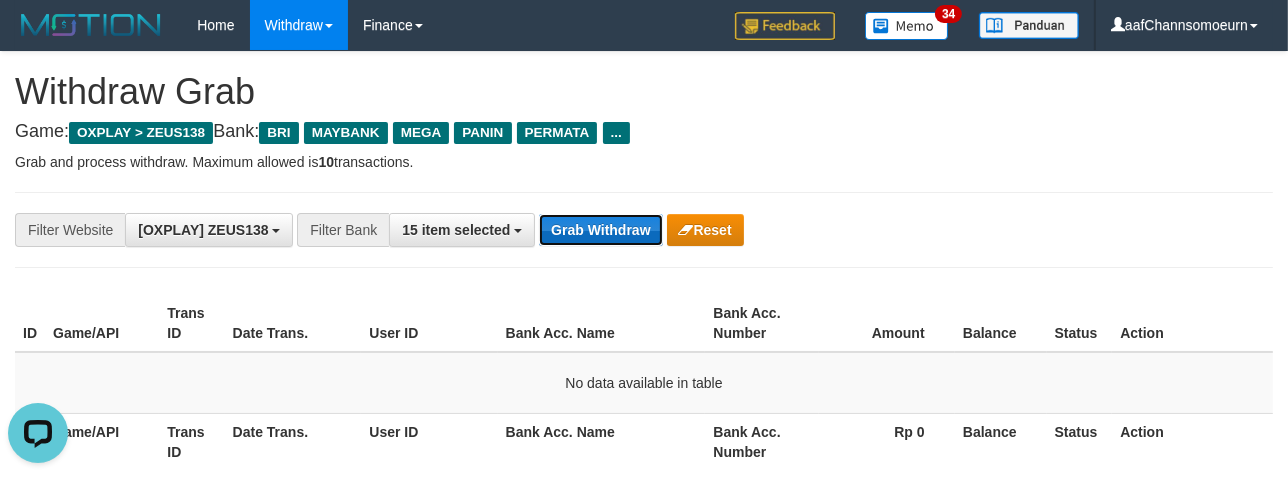 click on "Grab Withdraw" at bounding box center (600, 230) 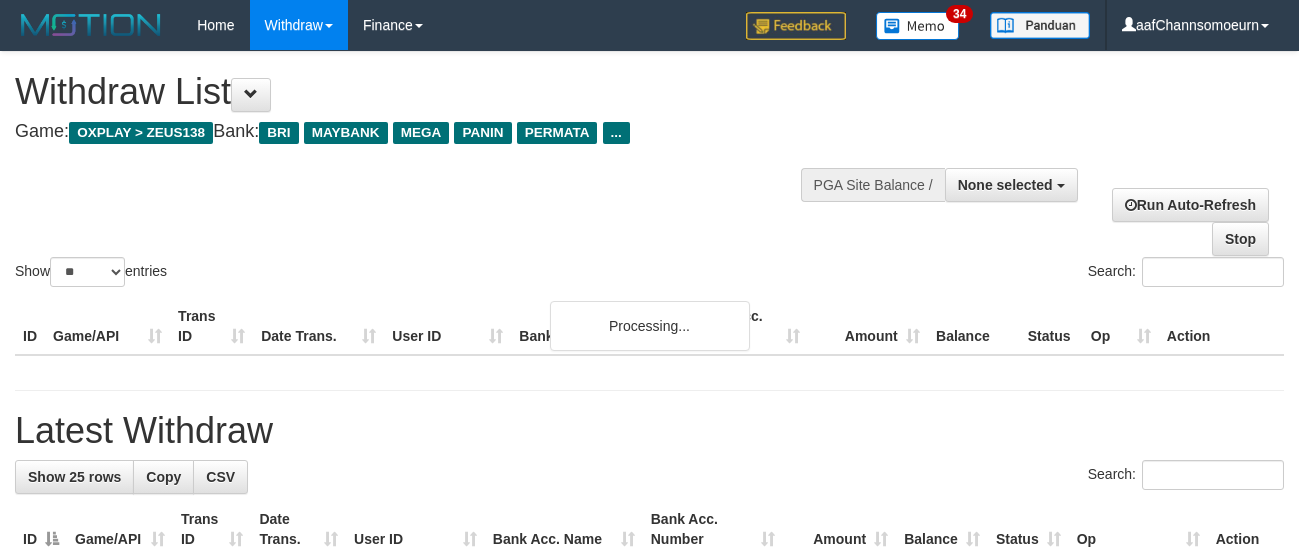 select 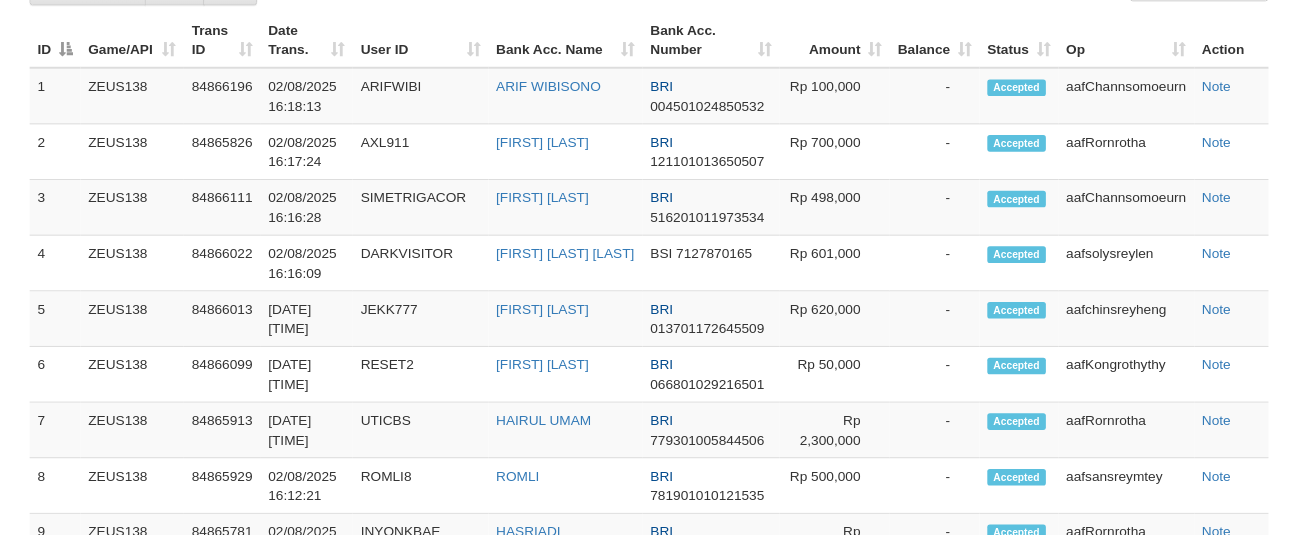 scroll, scrollTop: 850, scrollLeft: 0, axis: vertical 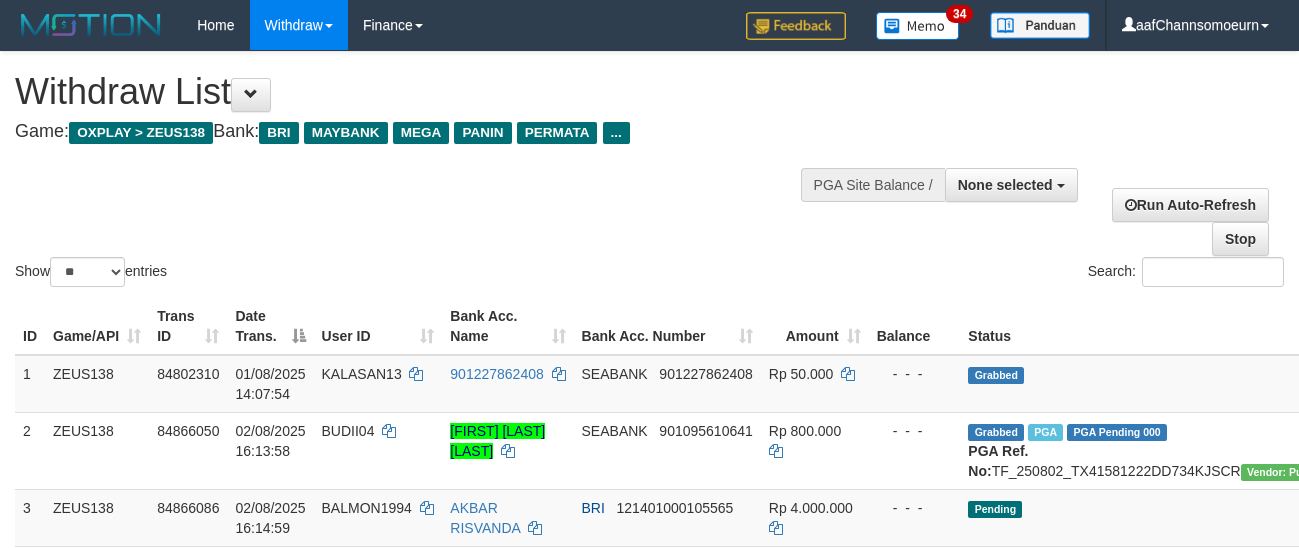 select 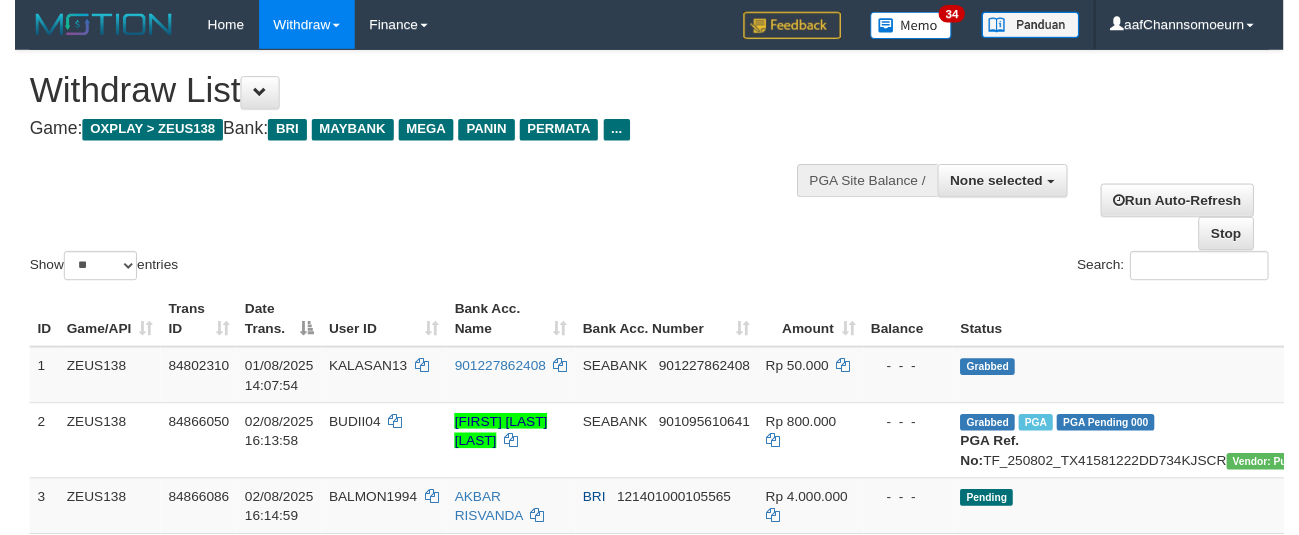 scroll, scrollTop: 850, scrollLeft: 0, axis: vertical 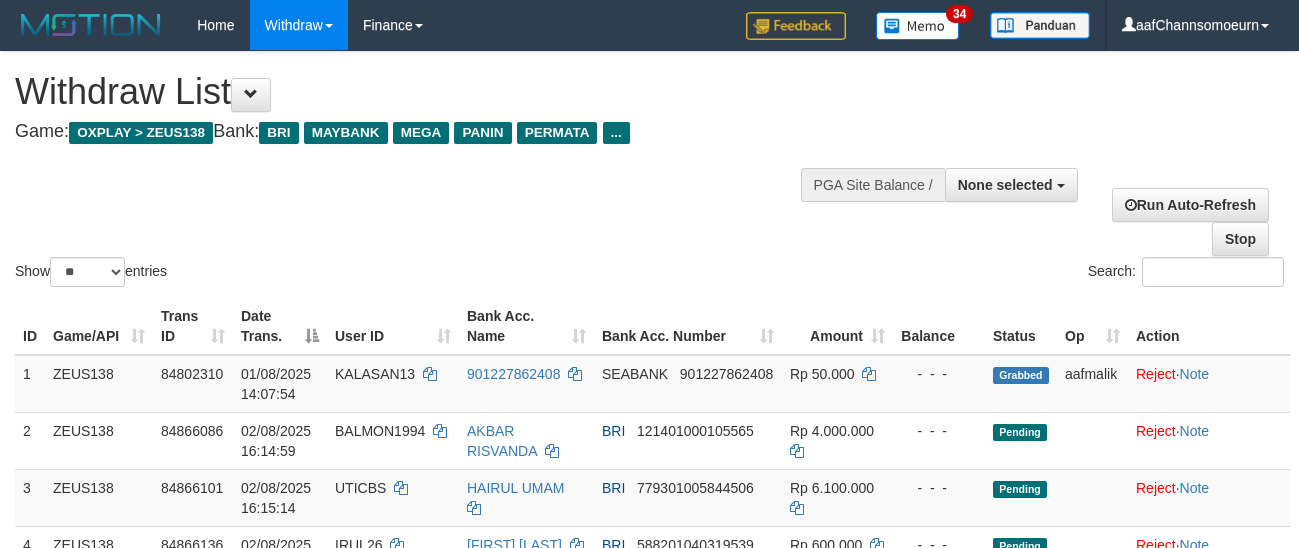 select 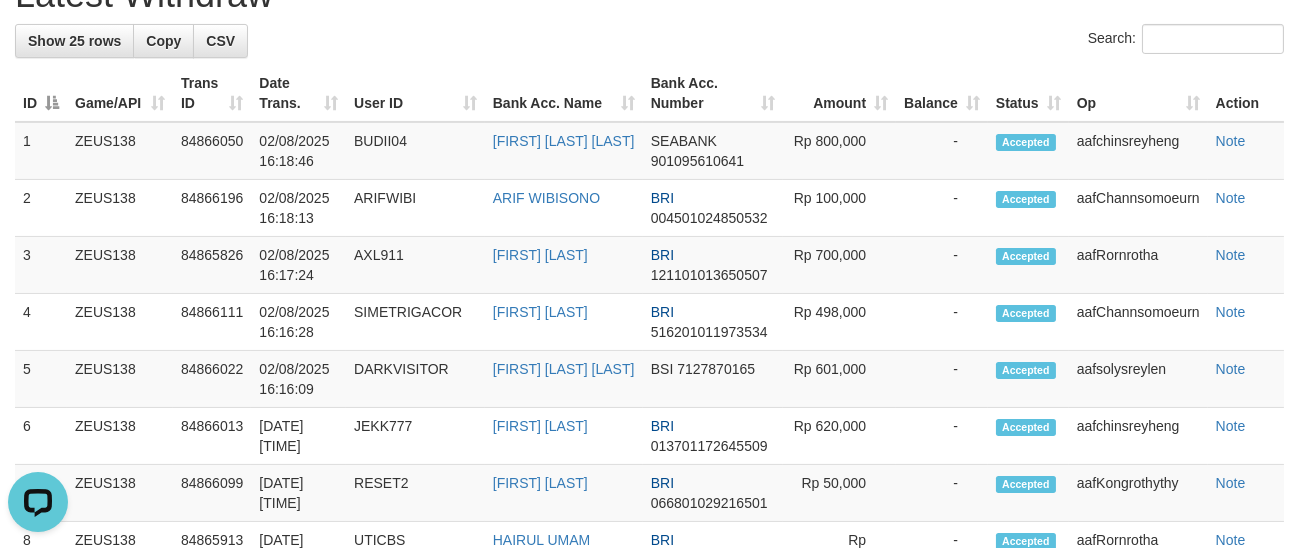 scroll, scrollTop: 0, scrollLeft: 0, axis: both 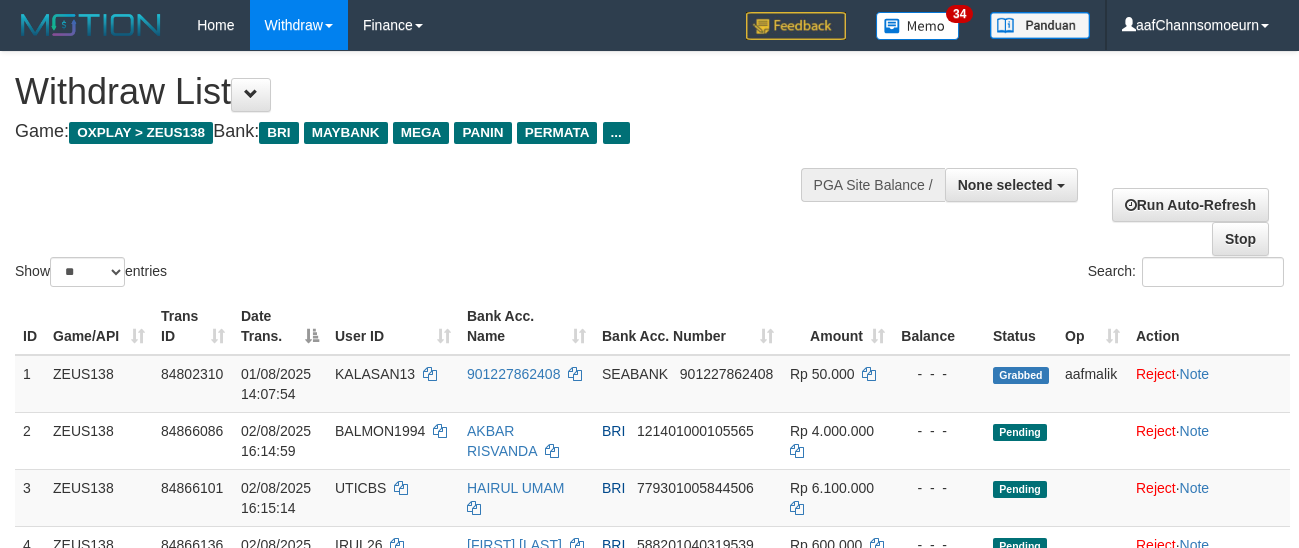 select 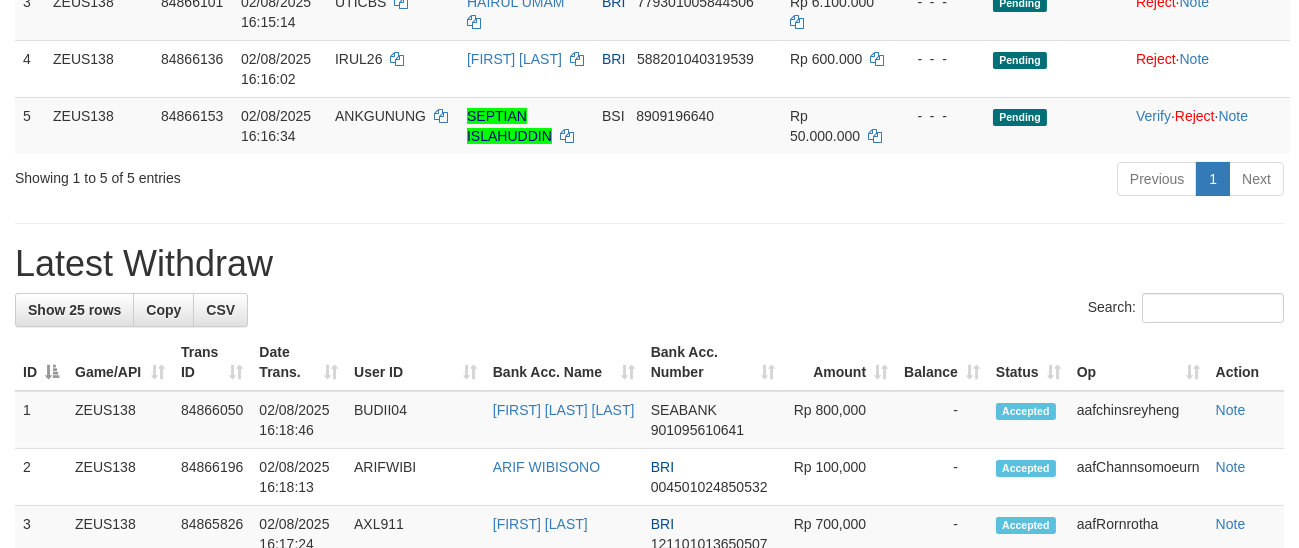 scroll, scrollTop: 446, scrollLeft: 0, axis: vertical 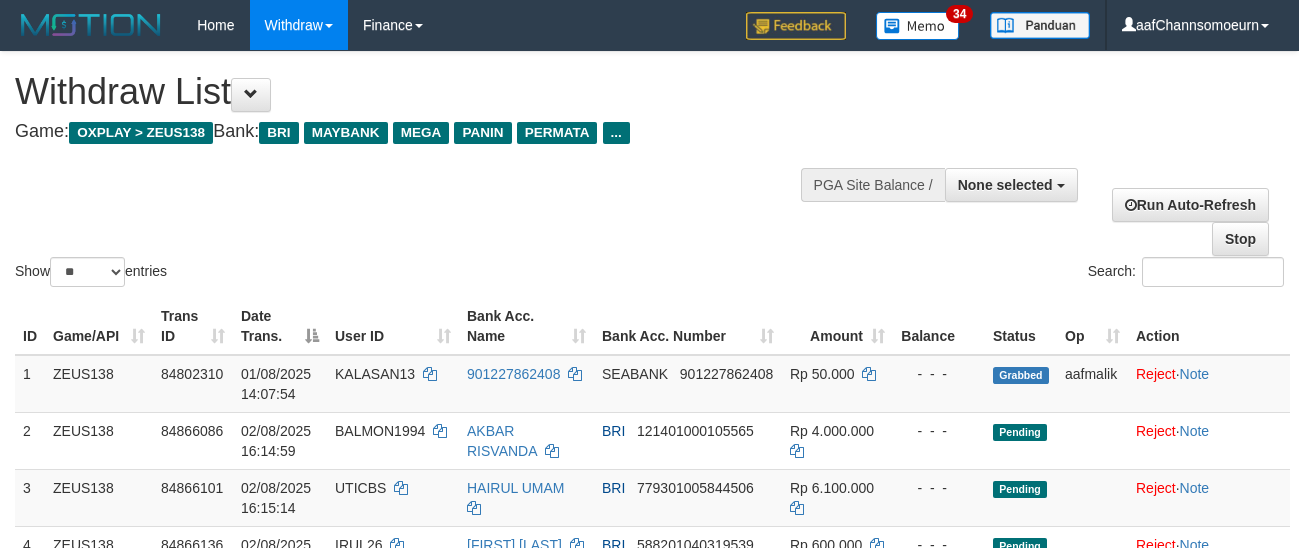 select 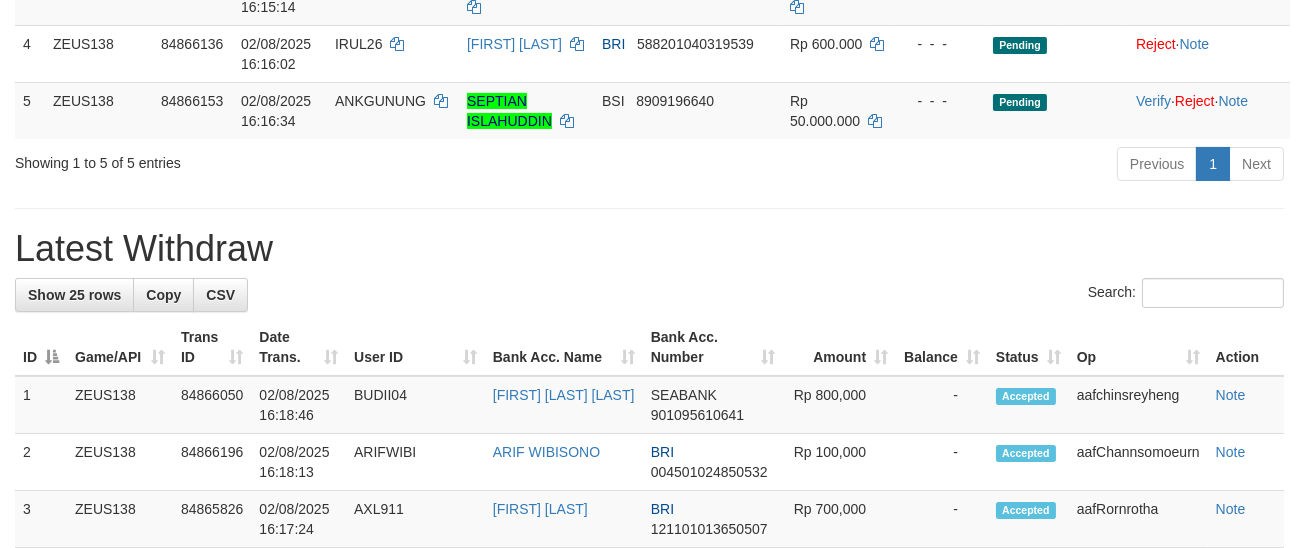 scroll, scrollTop: 446, scrollLeft: 0, axis: vertical 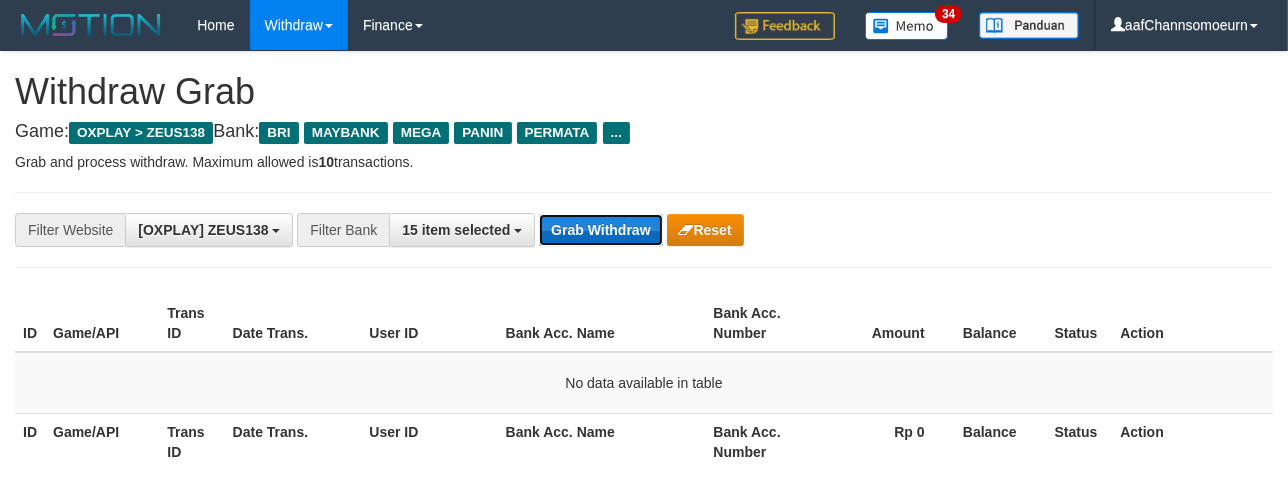 click on "Grab Withdraw" at bounding box center [600, 230] 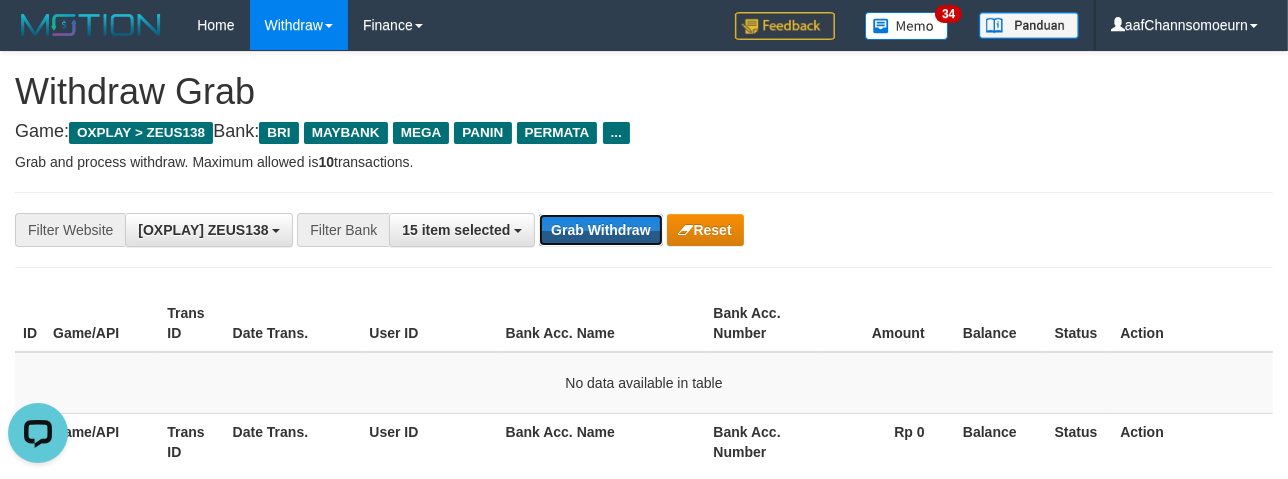 scroll, scrollTop: 0, scrollLeft: 0, axis: both 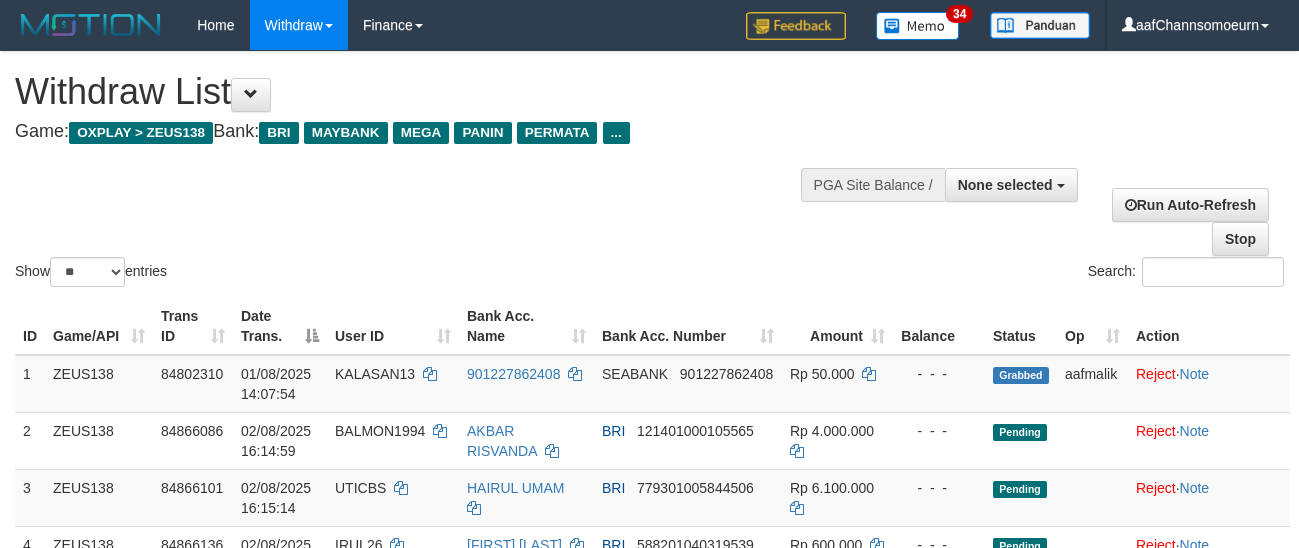 select 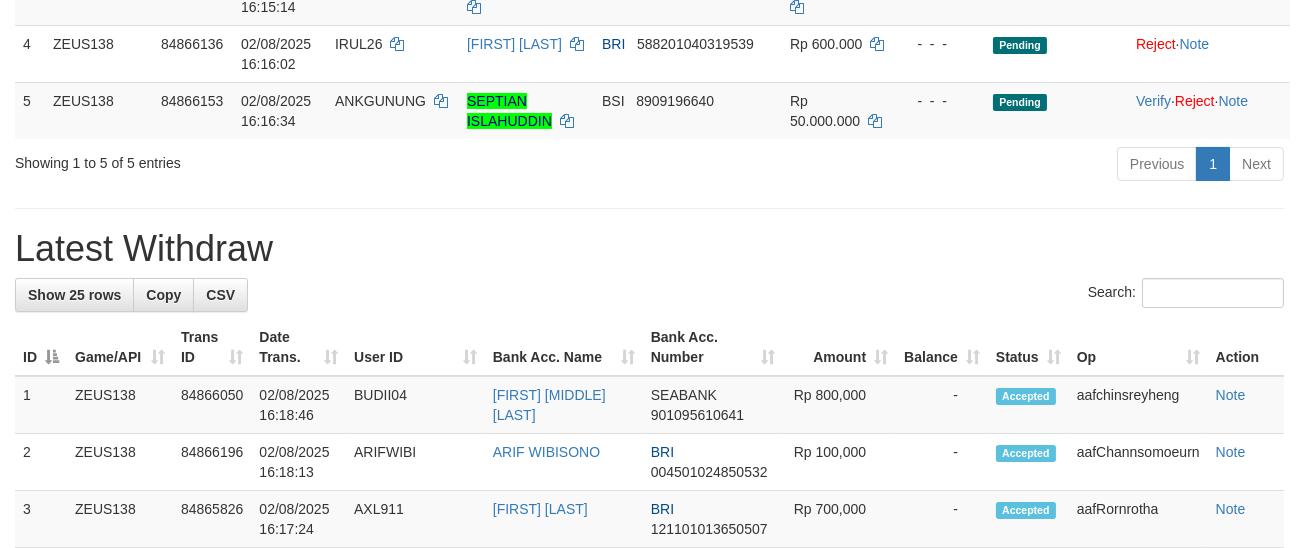 scroll, scrollTop: 446, scrollLeft: 0, axis: vertical 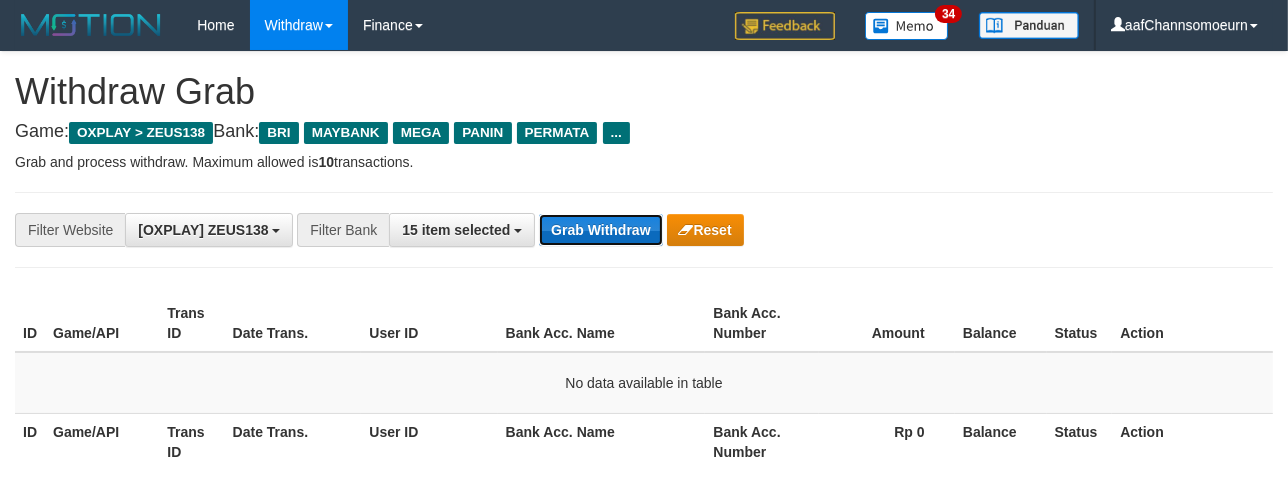 click on "Grab Withdraw" at bounding box center (600, 230) 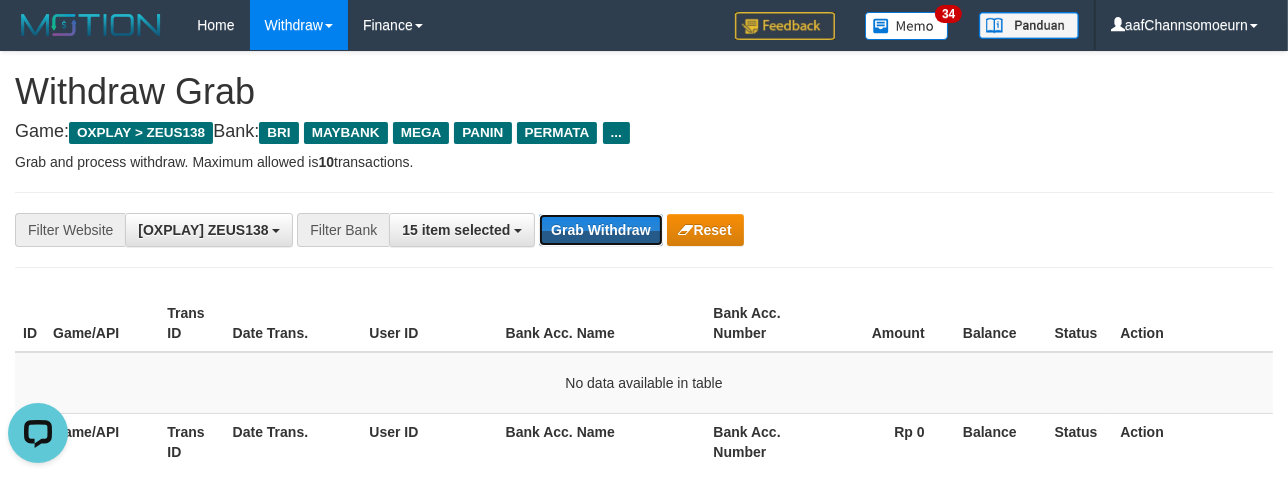 scroll, scrollTop: 0, scrollLeft: 0, axis: both 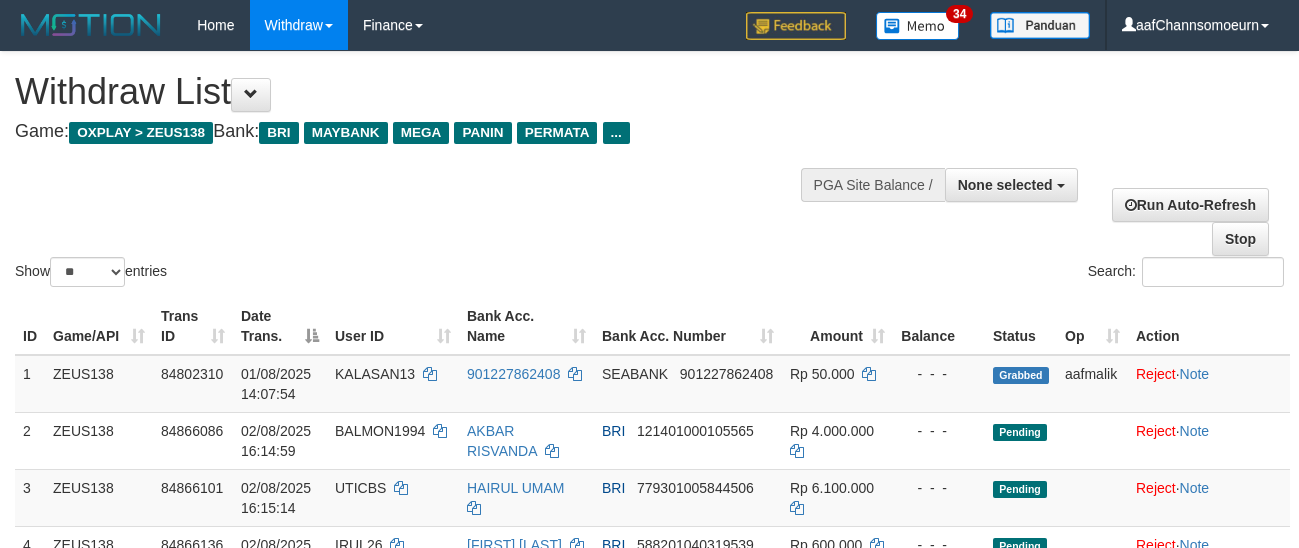 select 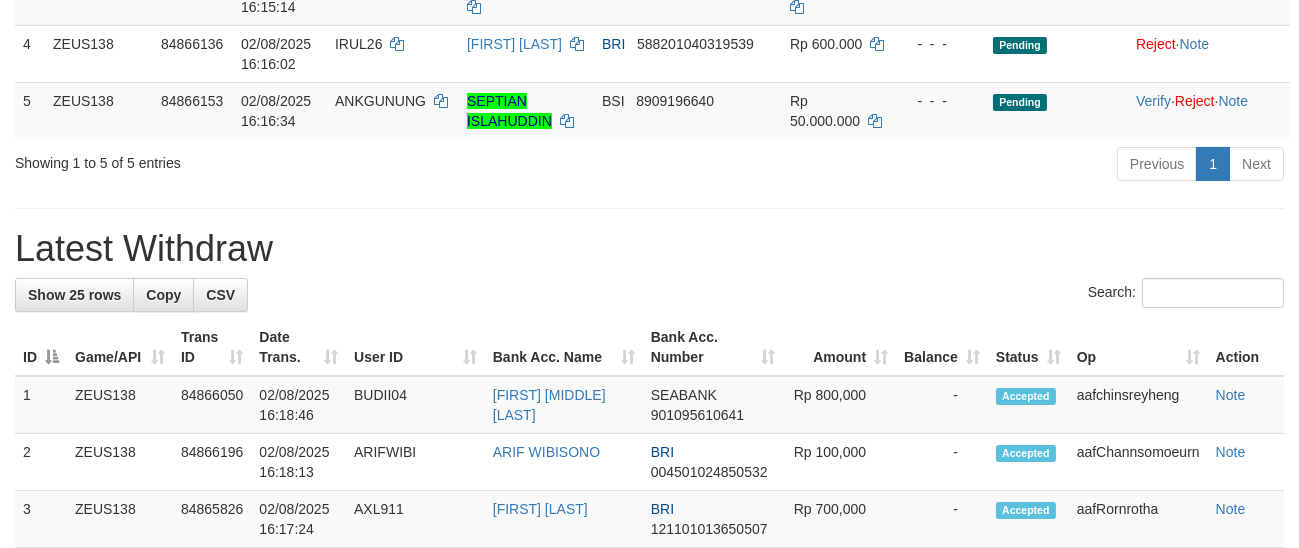 scroll, scrollTop: 446, scrollLeft: 0, axis: vertical 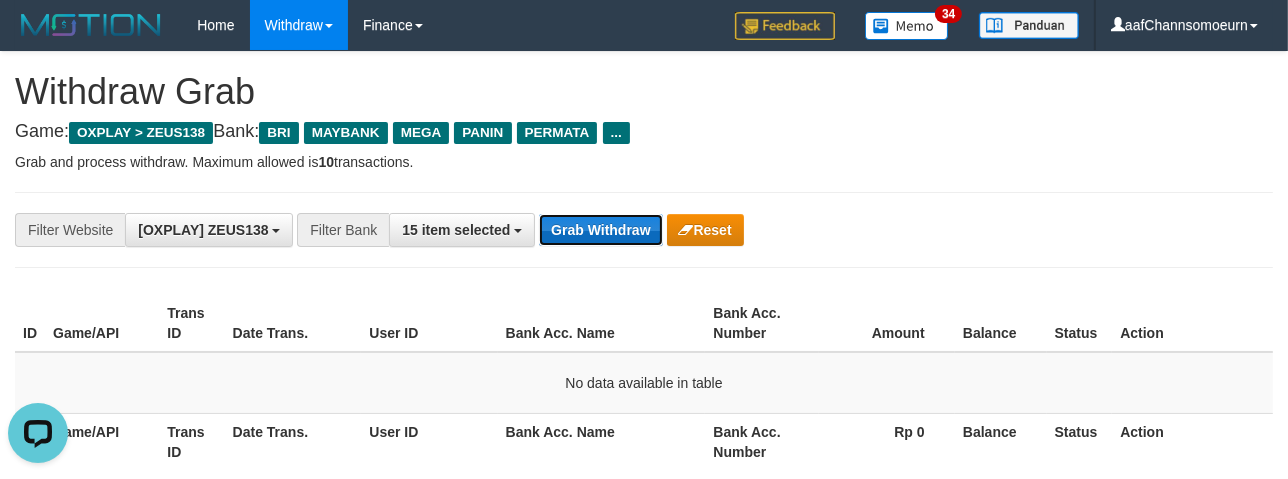 click on "Grab Withdraw" at bounding box center [600, 230] 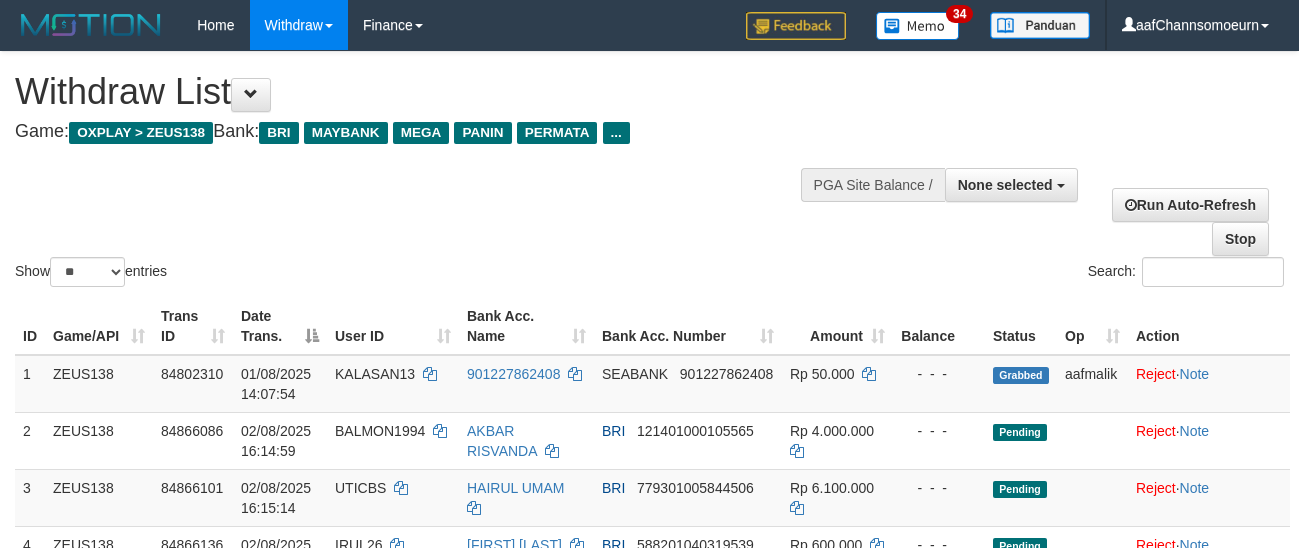 select 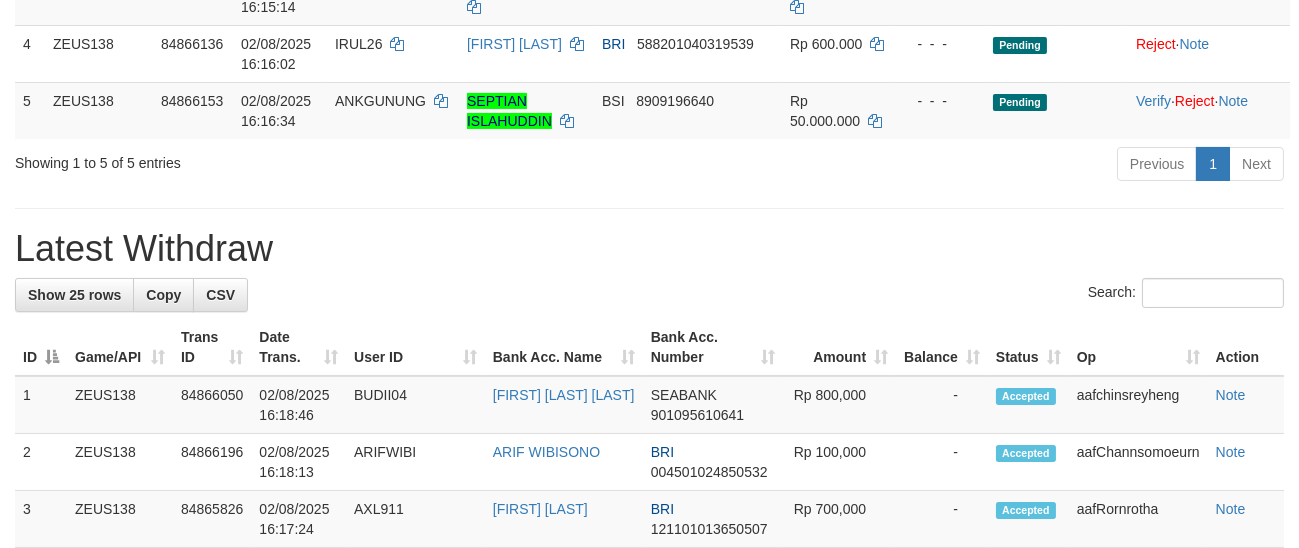 scroll, scrollTop: 446, scrollLeft: 0, axis: vertical 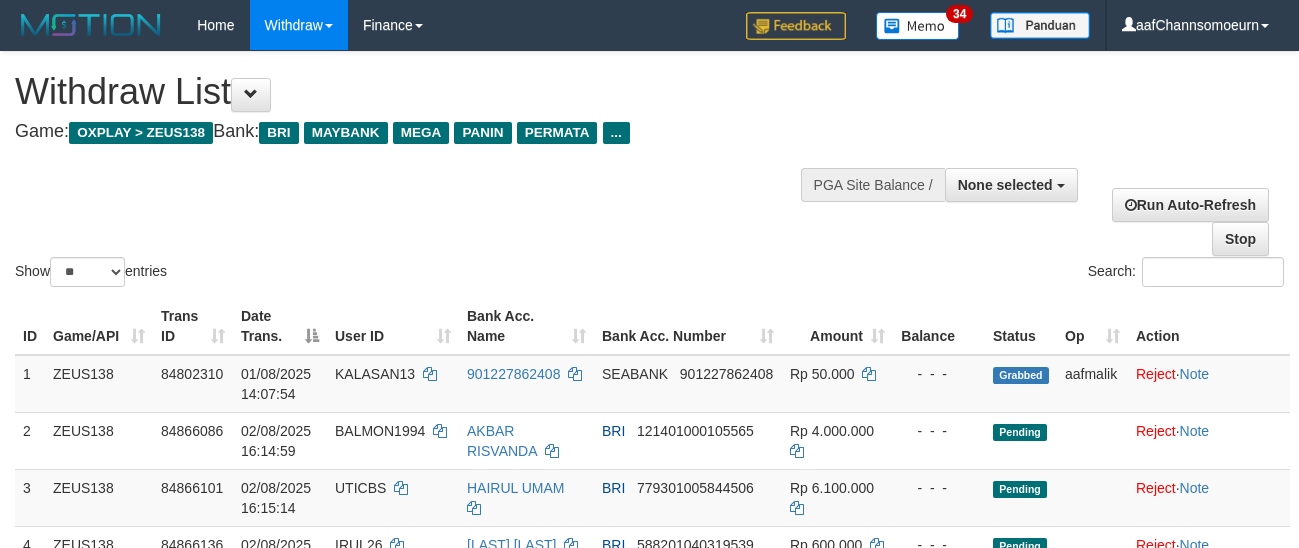 select 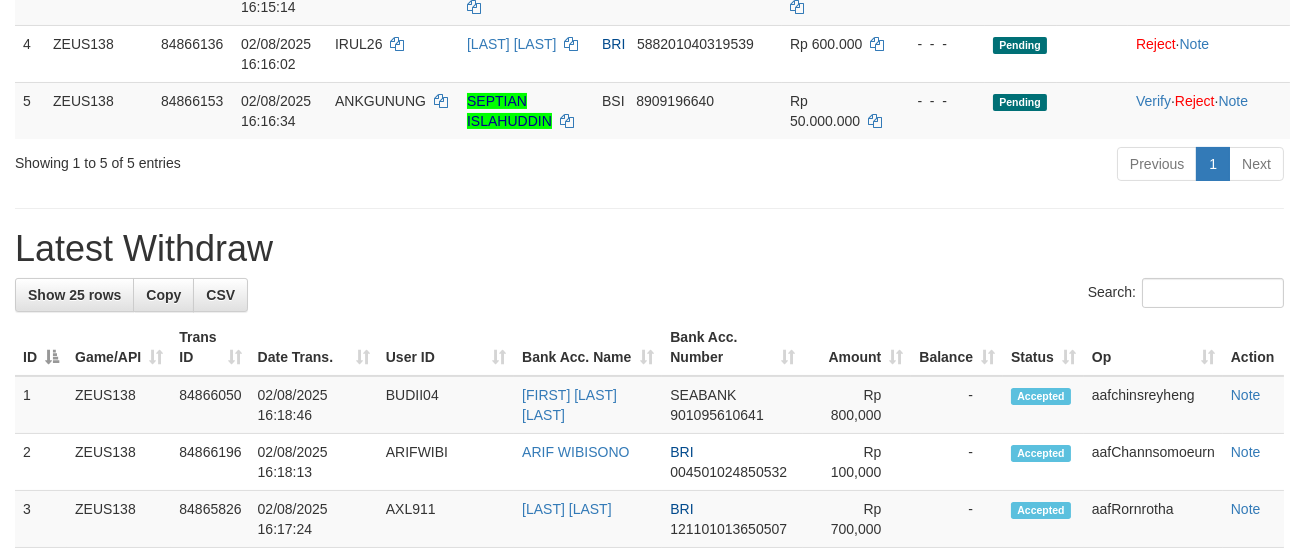 scroll, scrollTop: 446, scrollLeft: 0, axis: vertical 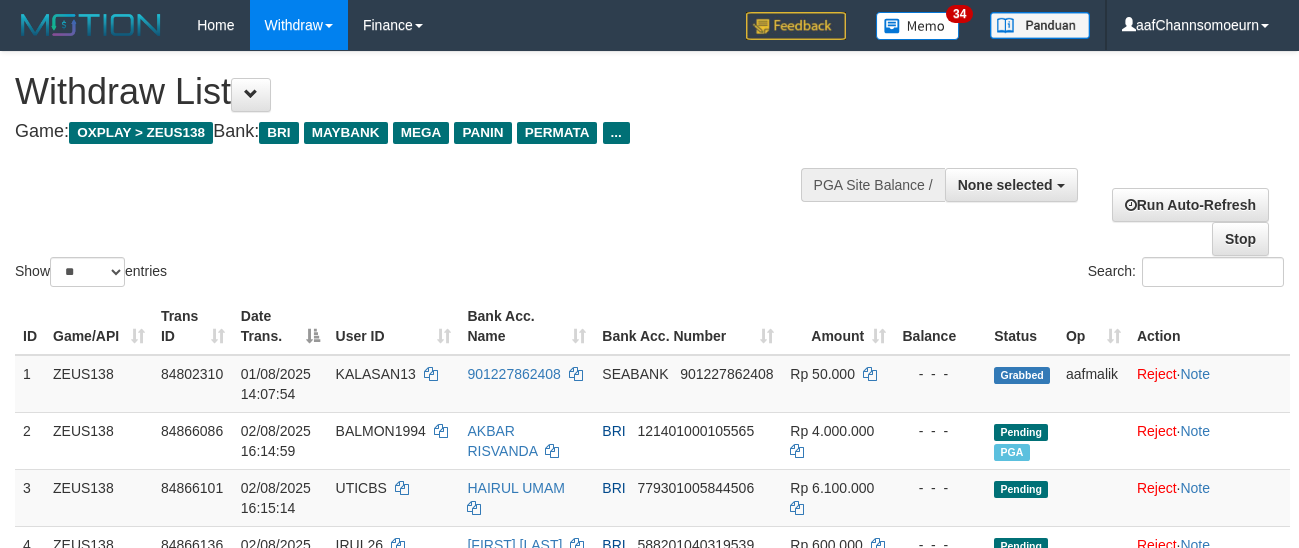 select 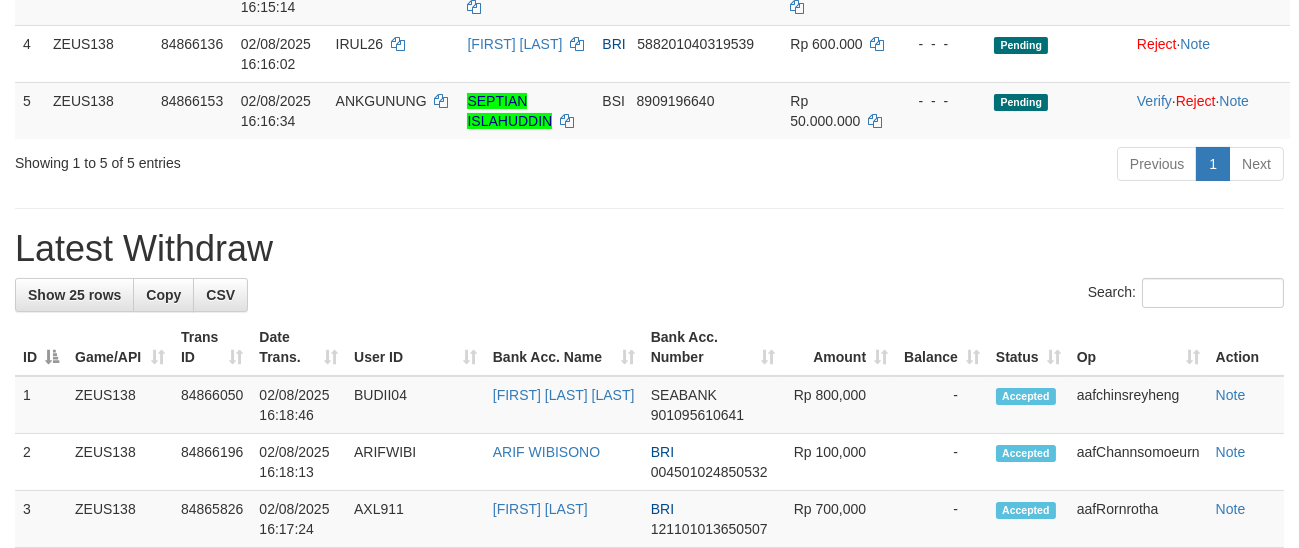 scroll, scrollTop: 446, scrollLeft: 0, axis: vertical 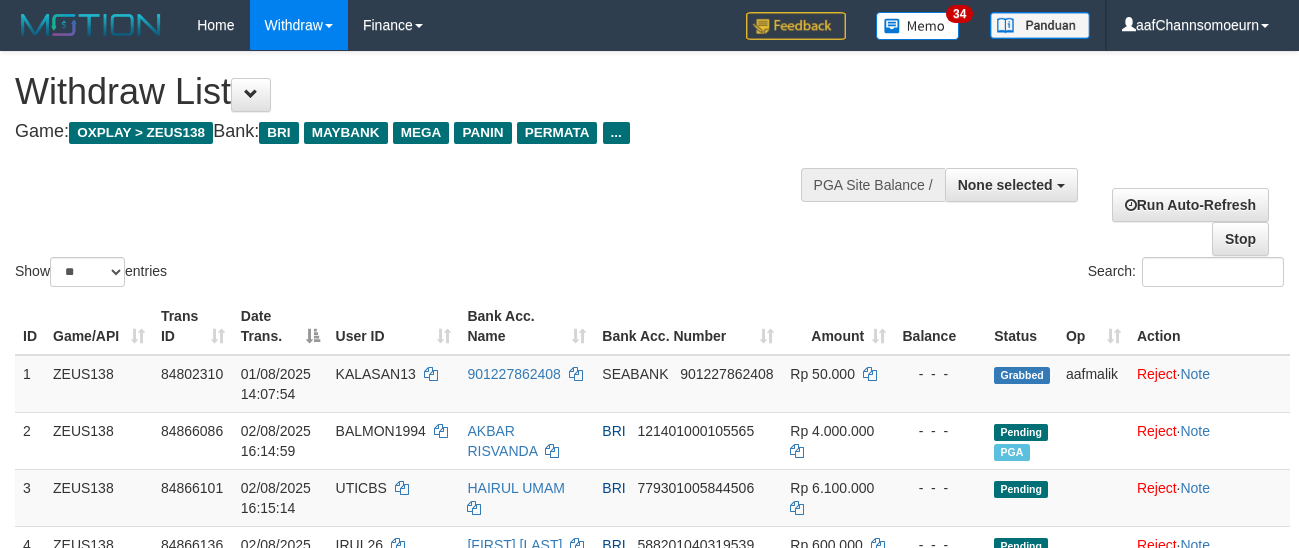 select 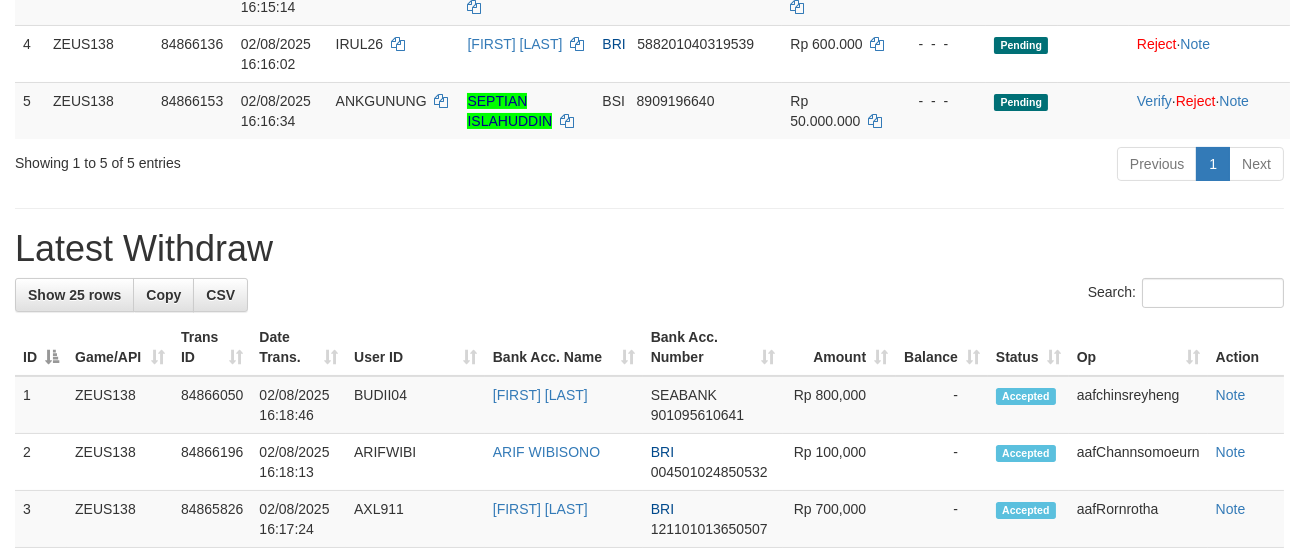 scroll, scrollTop: 446, scrollLeft: 0, axis: vertical 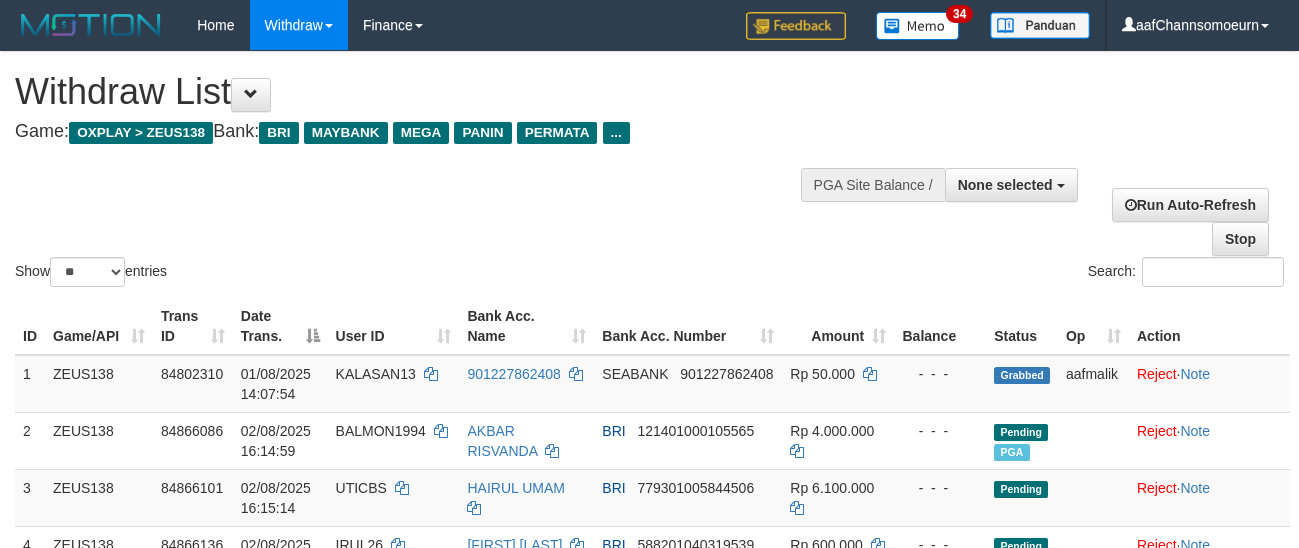 select 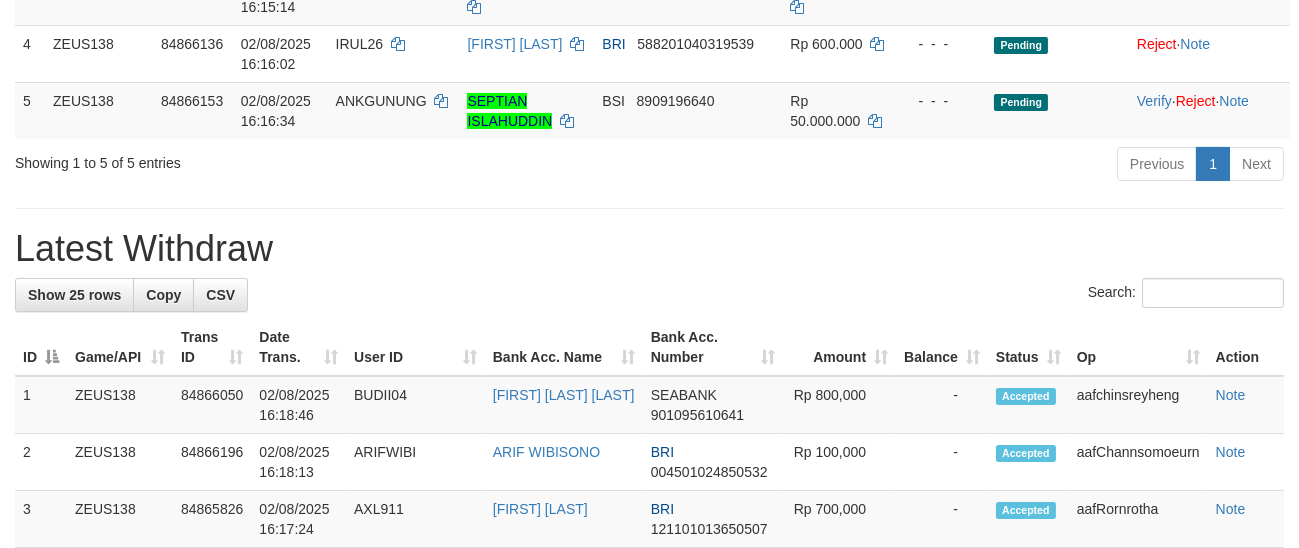scroll, scrollTop: 446, scrollLeft: 0, axis: vertical 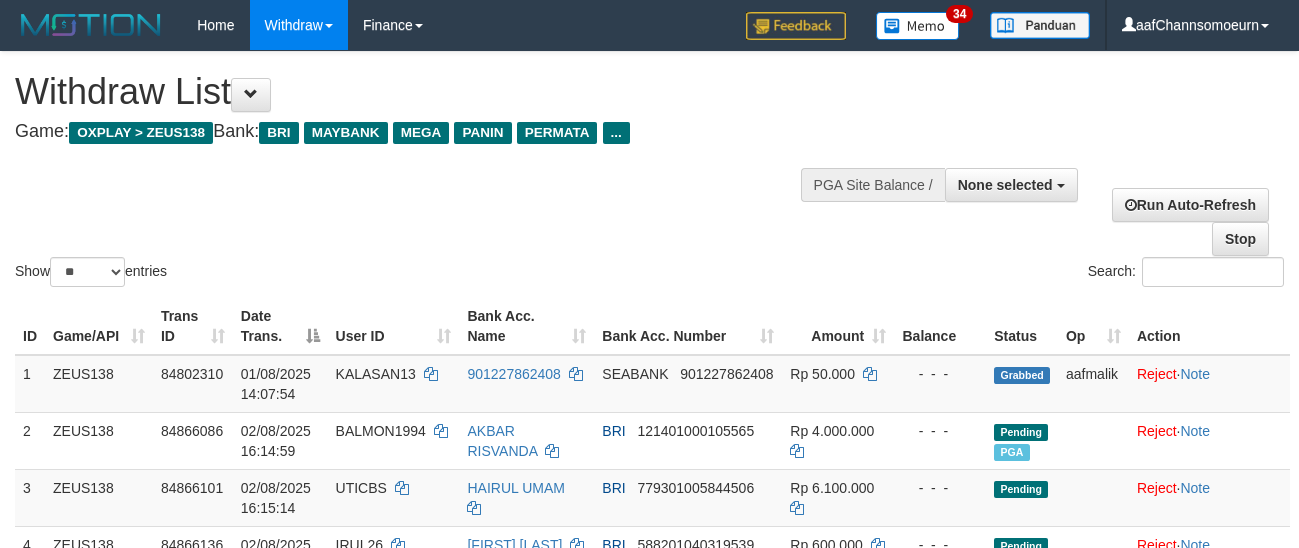 select 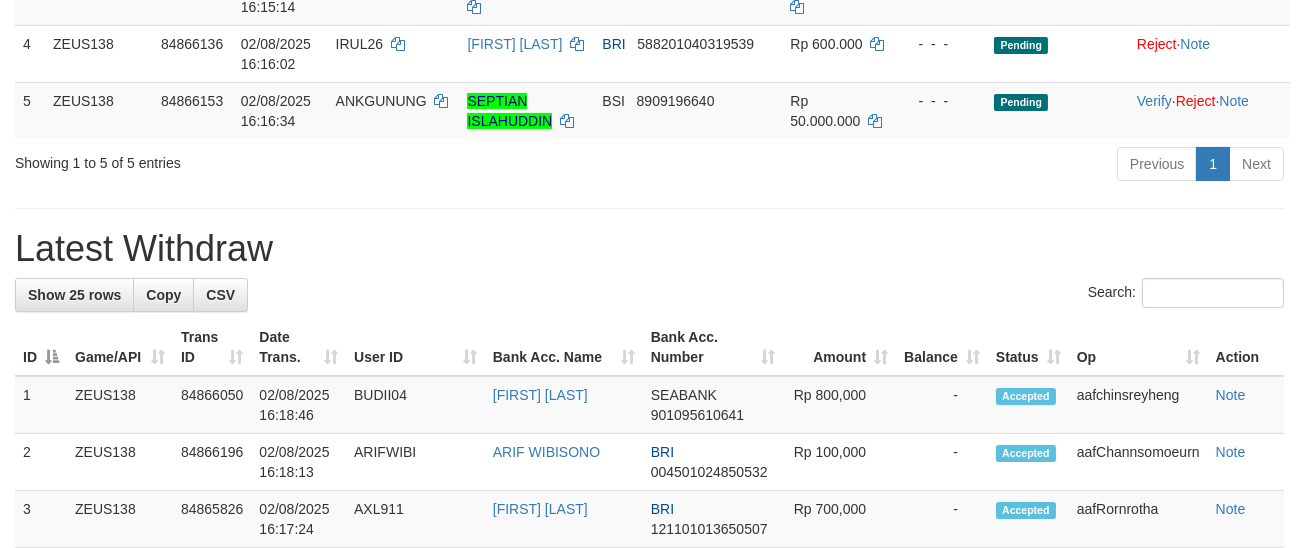 scroll, scrollTop: 446, scrollLeft: 0, axis: vertical 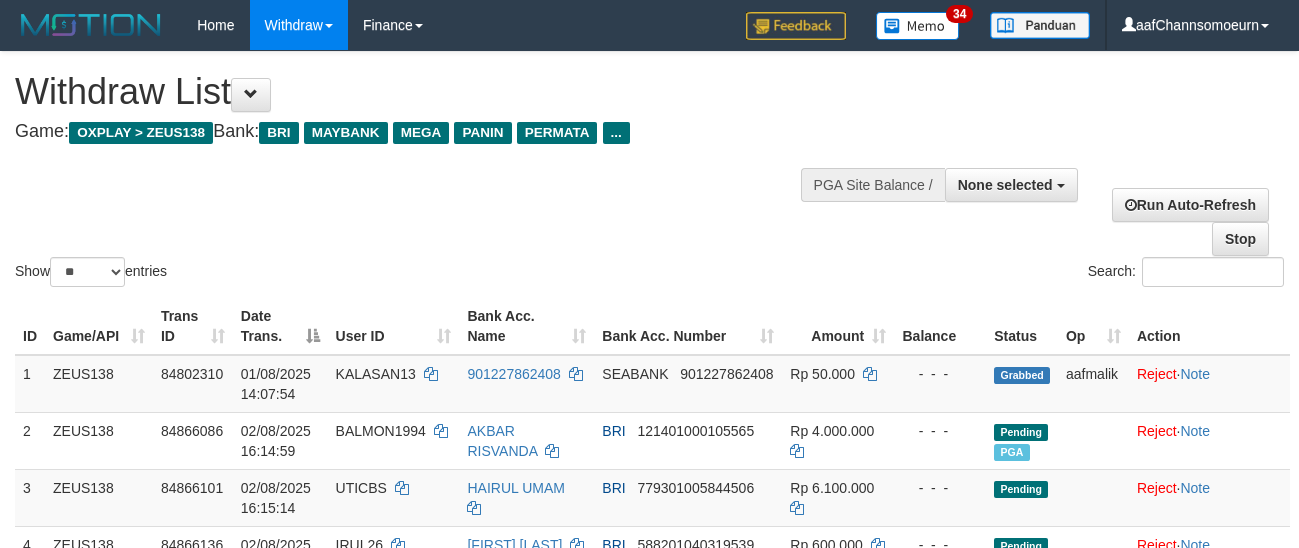 select 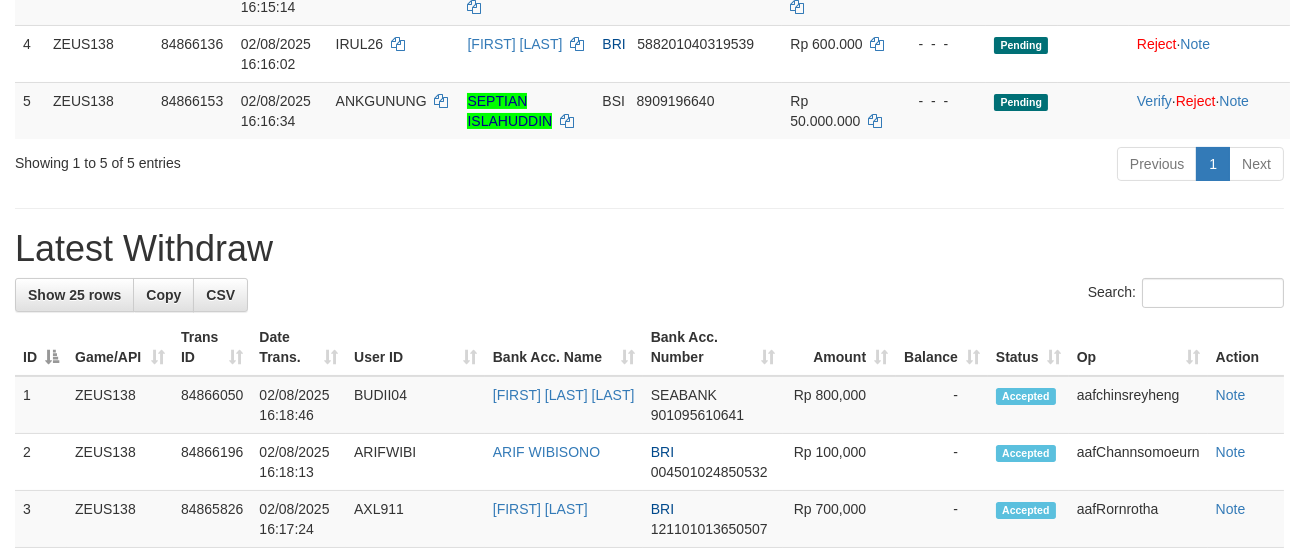 scroll, scrollTop: 446, scrollLeft: 0, axis: vertical 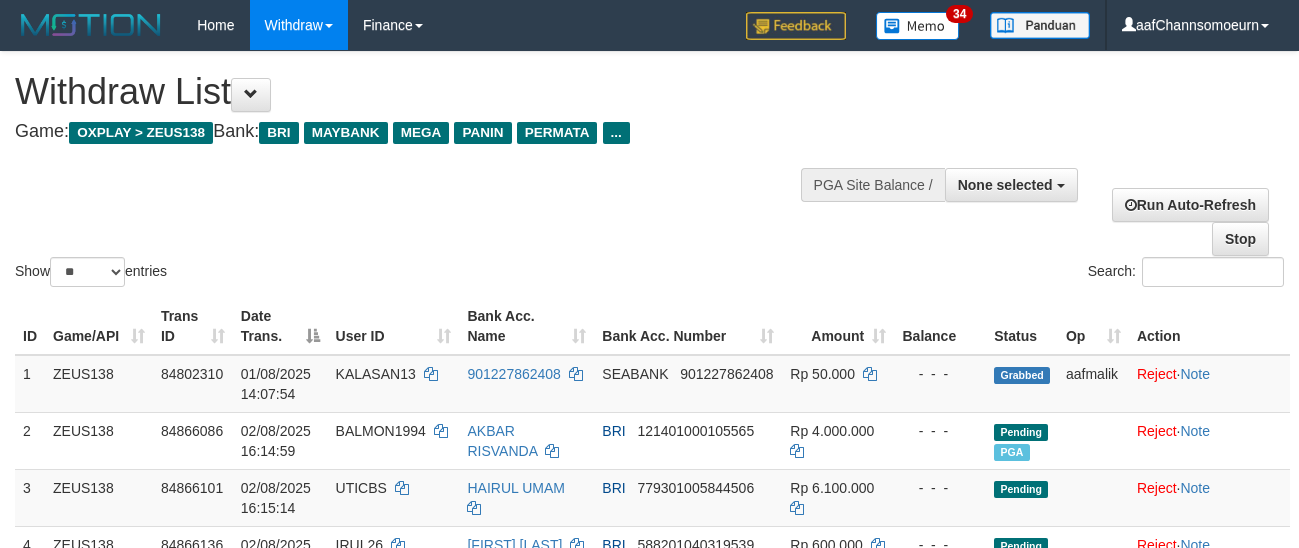 select 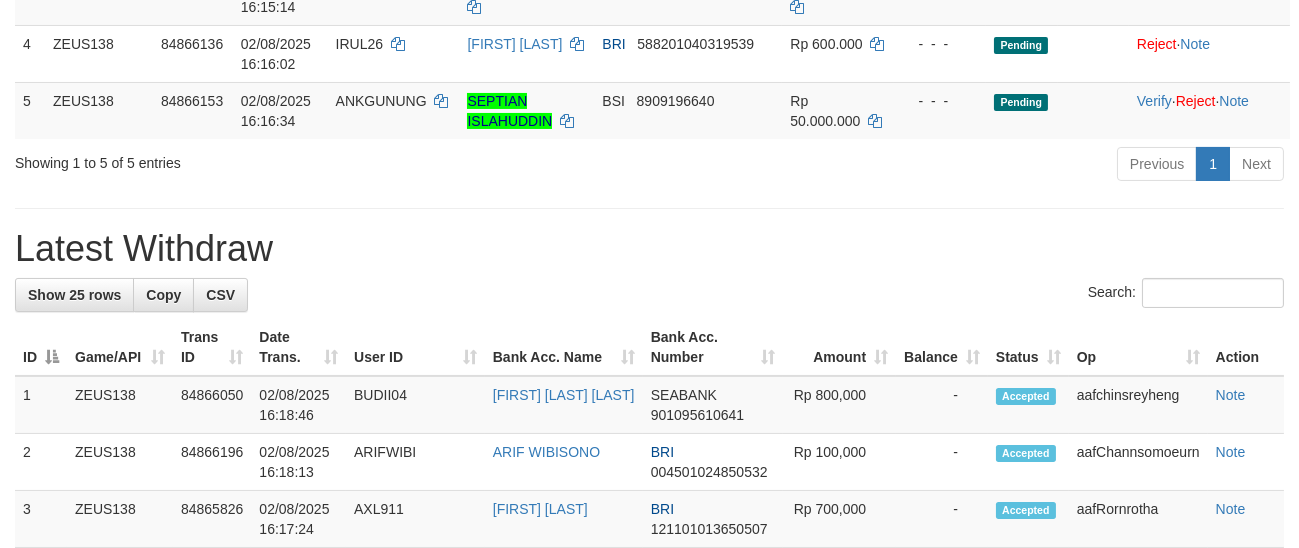scroll, scrollTop: 446, scrollLeft: 0, axis: vertical 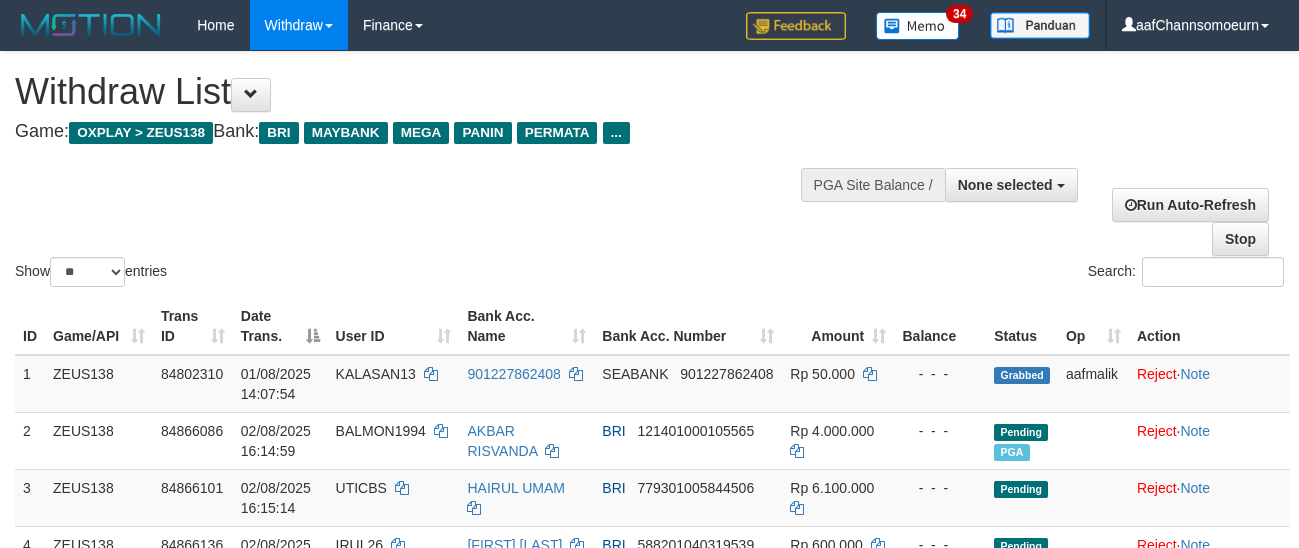 select 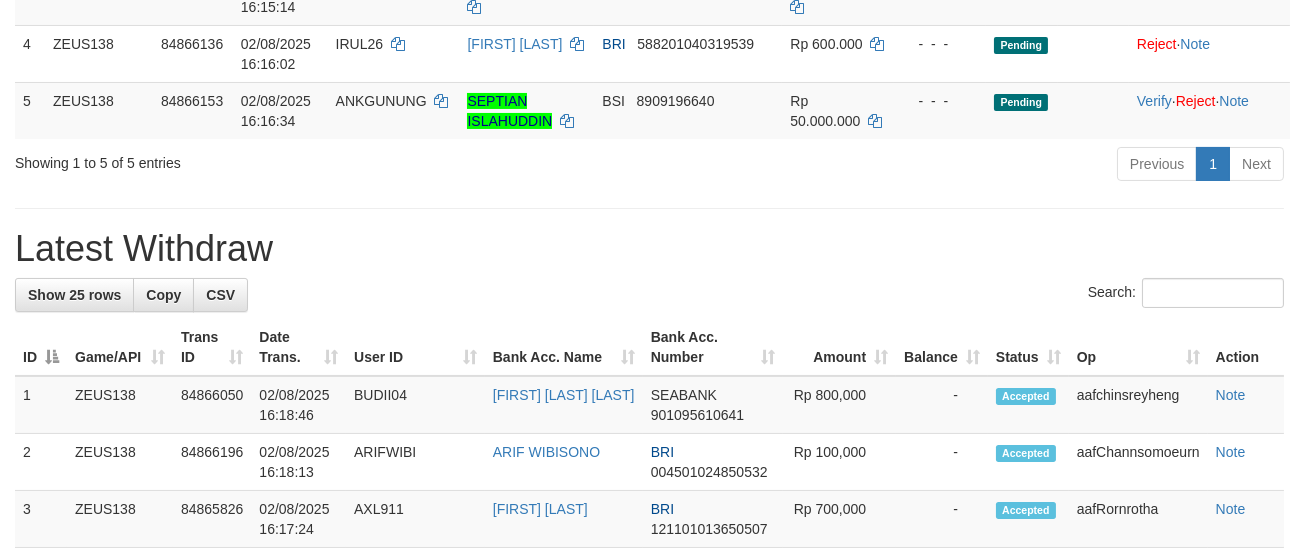 scroll, scrollTop: 446, scrollLeft: 0, axis: vertical 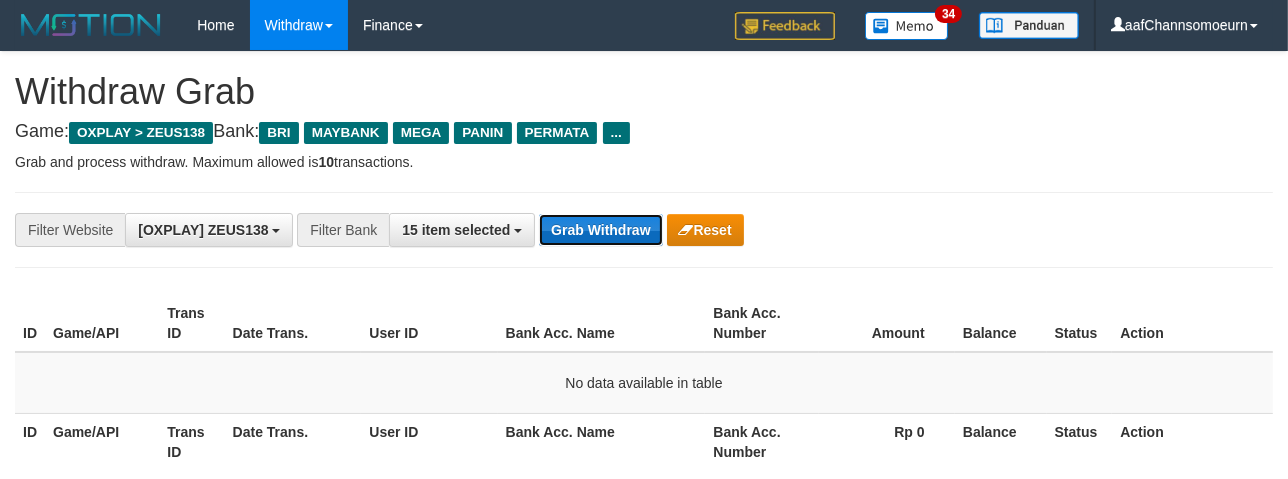 click on "Grab Withdraw" at bounding box center (600, 230) 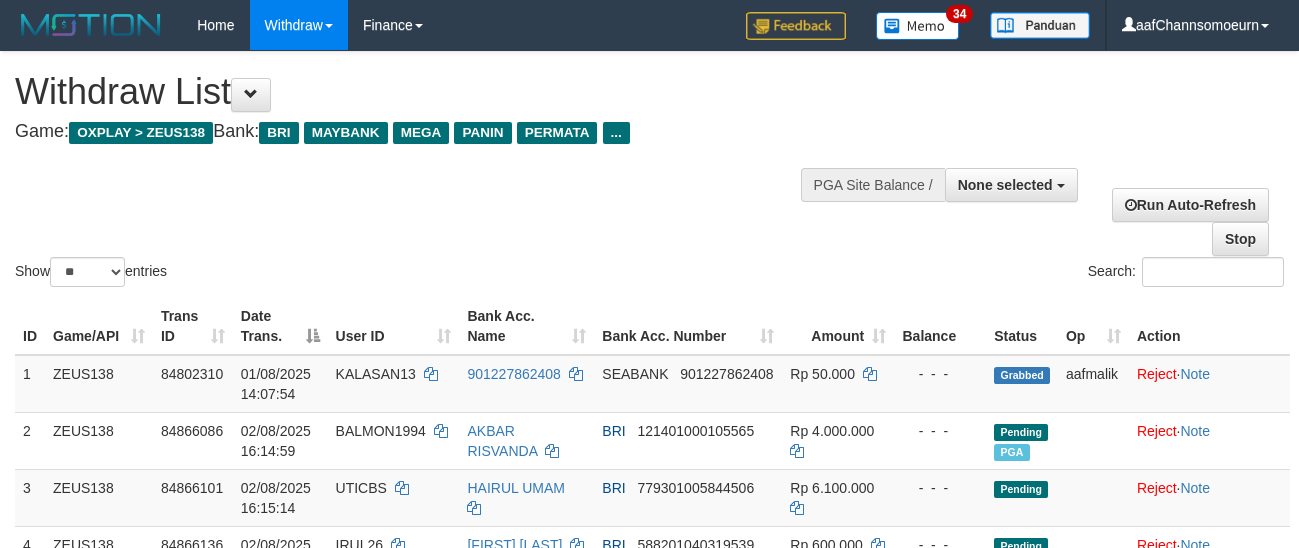 select 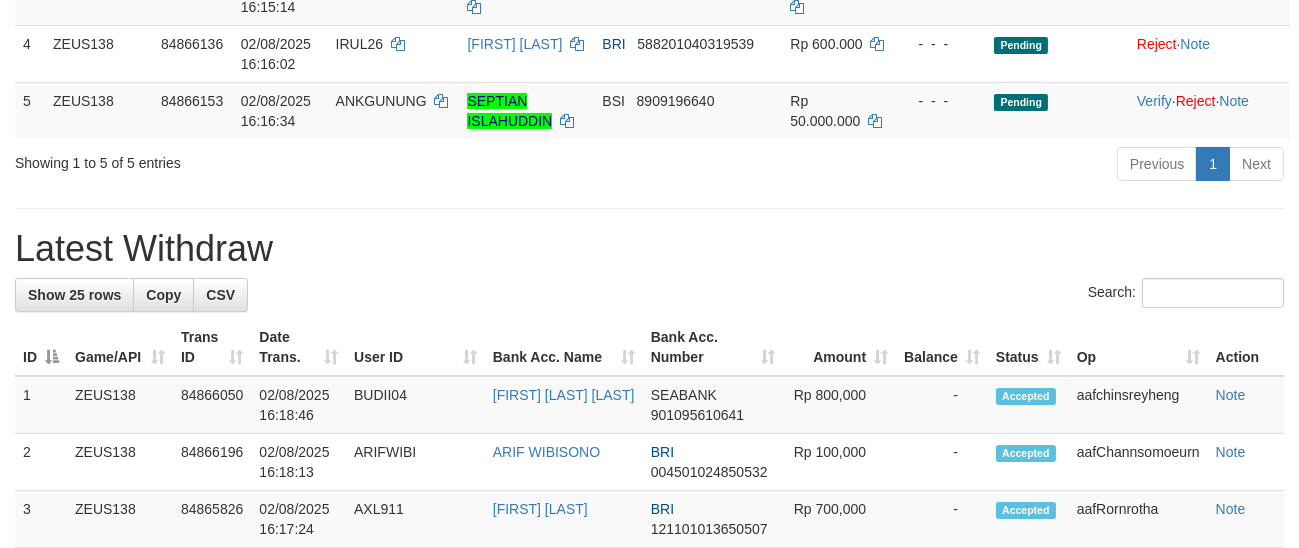 scroll, scrollTop: 446, scrollLeft: 0, axis: vertical 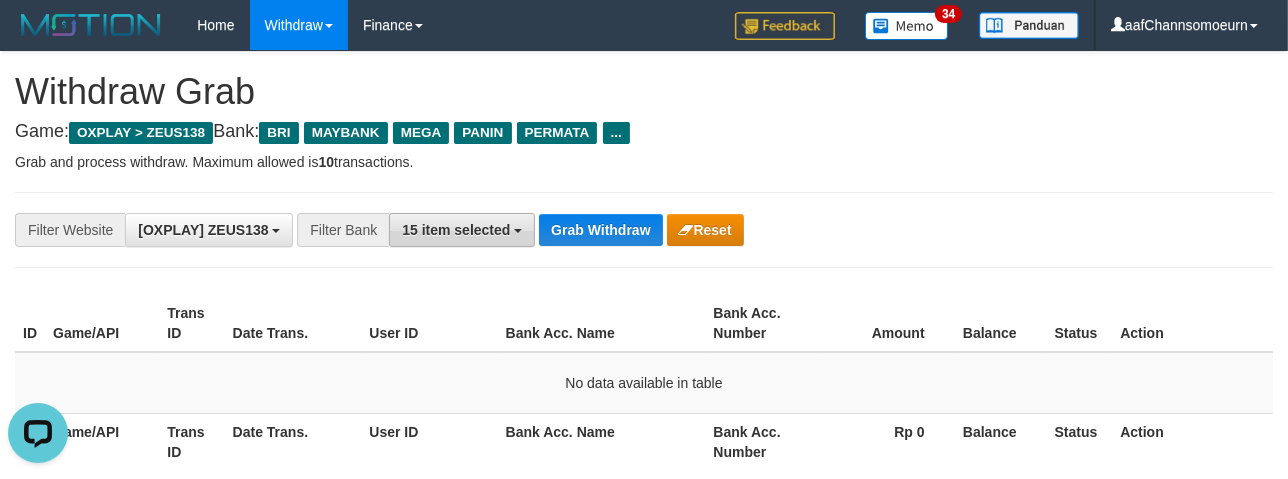 click on "15 item selected" at bounding box center (456, 230) 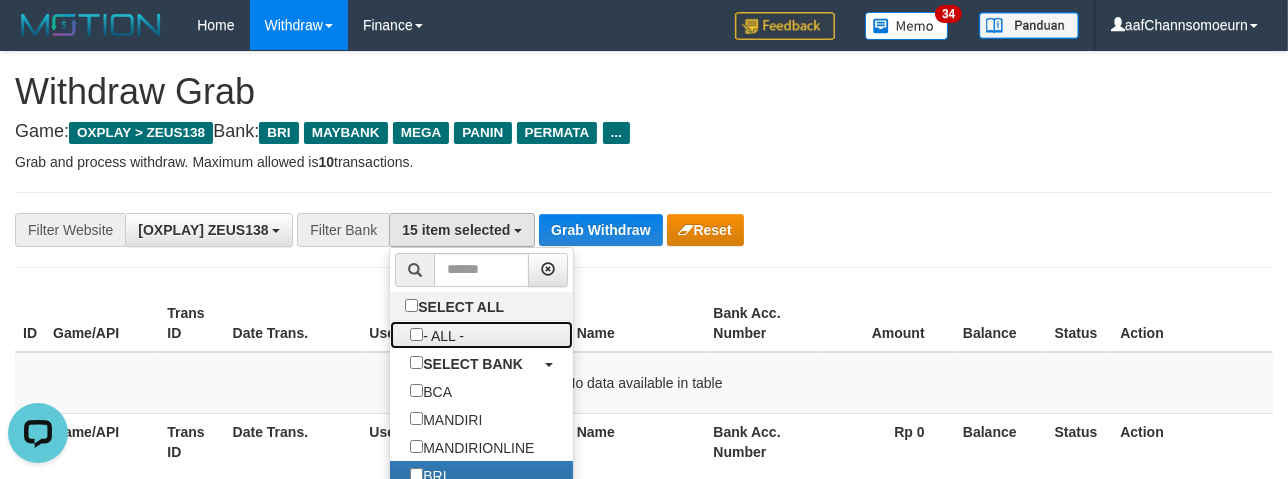 drag, startPoint x: 446, startPoint y: 330, endPoint x: 465, endPoint y: 280, distance: 53.488316 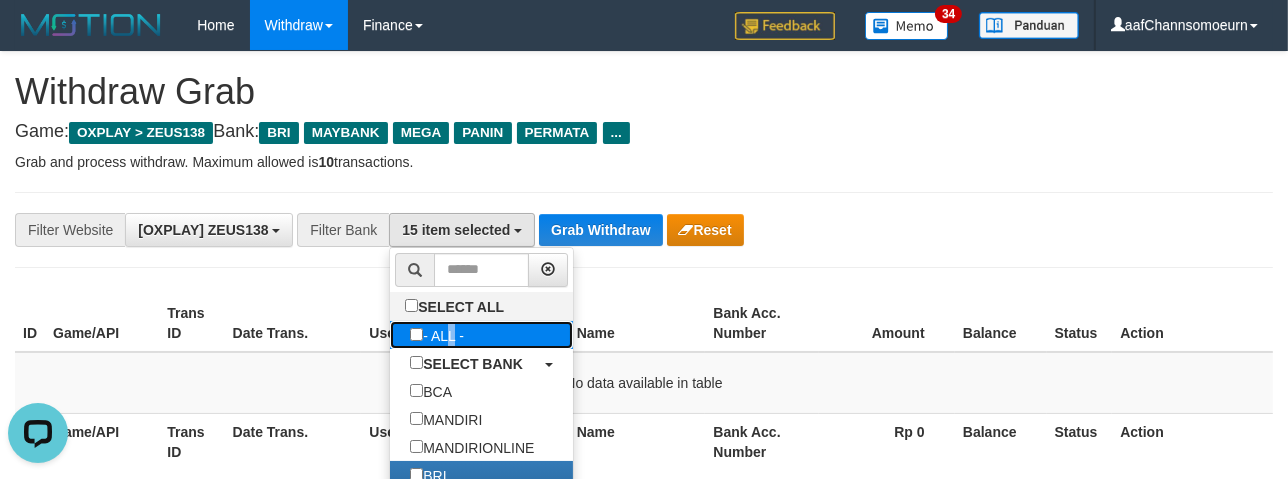click on "- ALL -" at bounding box center (437, 335) 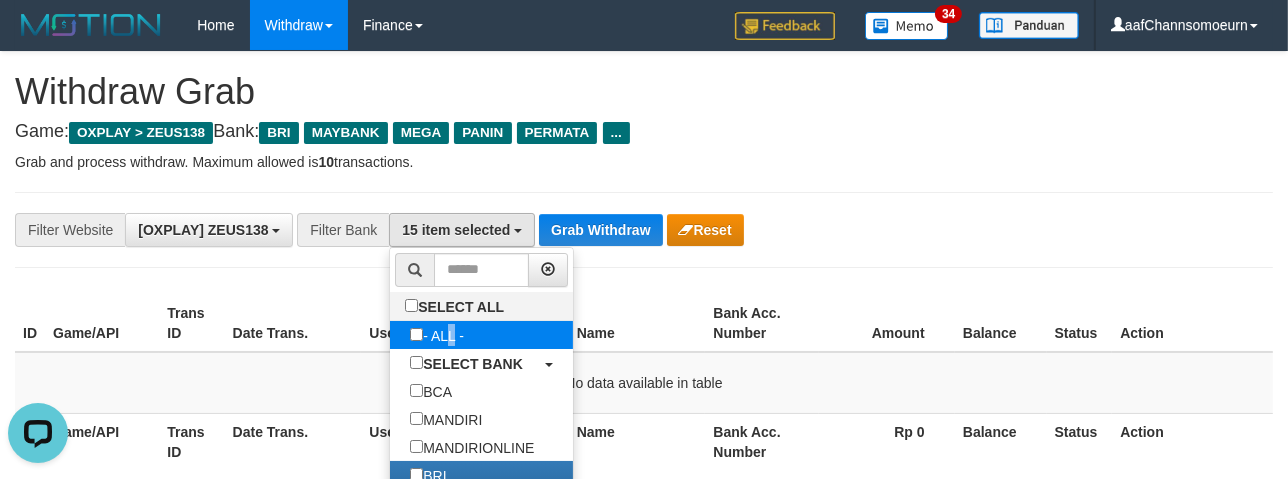 select on "***" 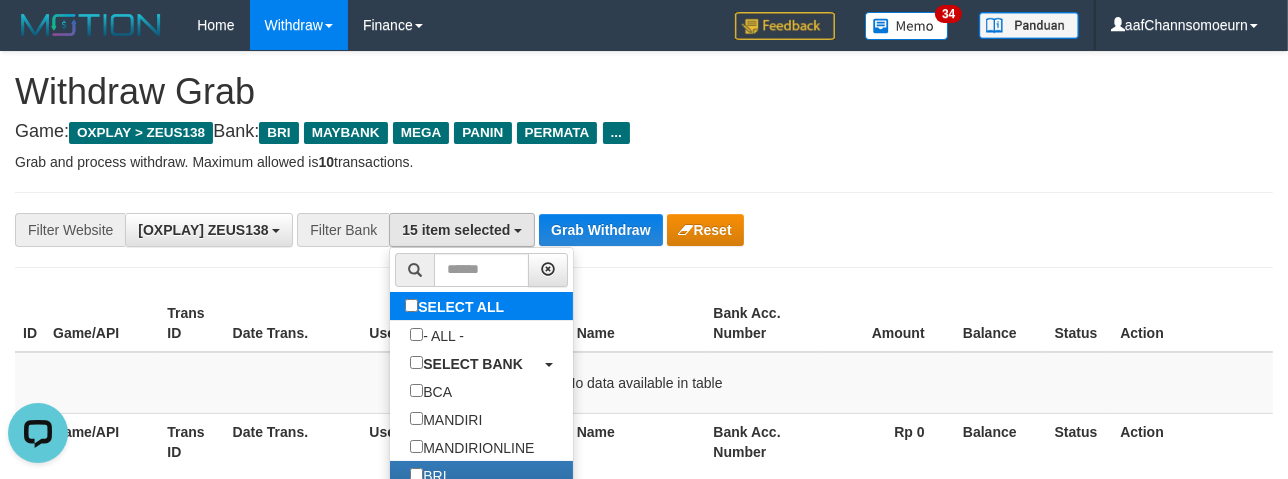 scroll, scrollTop: 87, scrollLeft: 0, axis: vertical 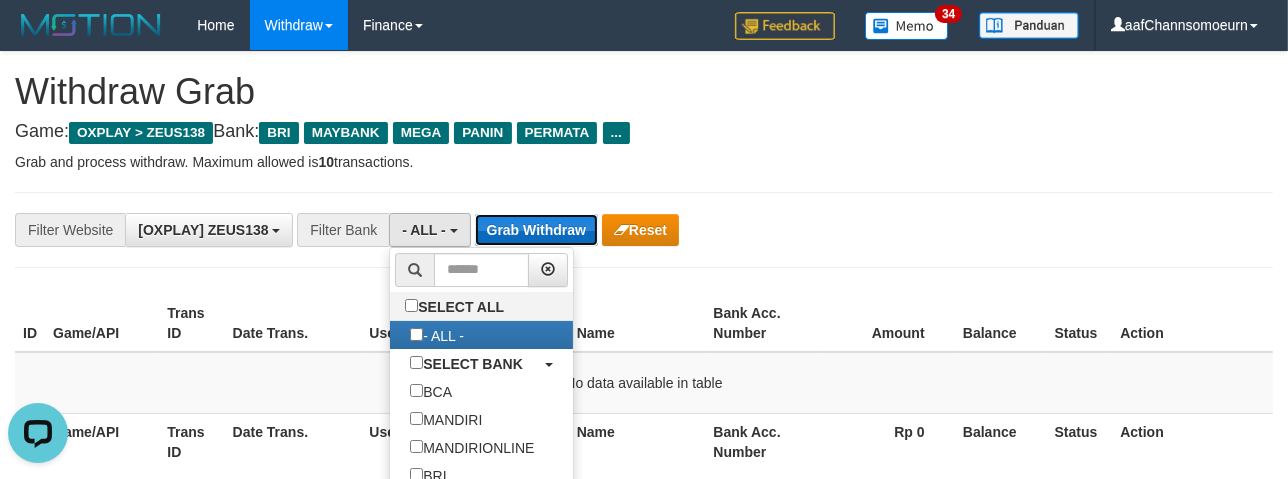 click on "Grab Withdraw" at bounding box center [536, 230] 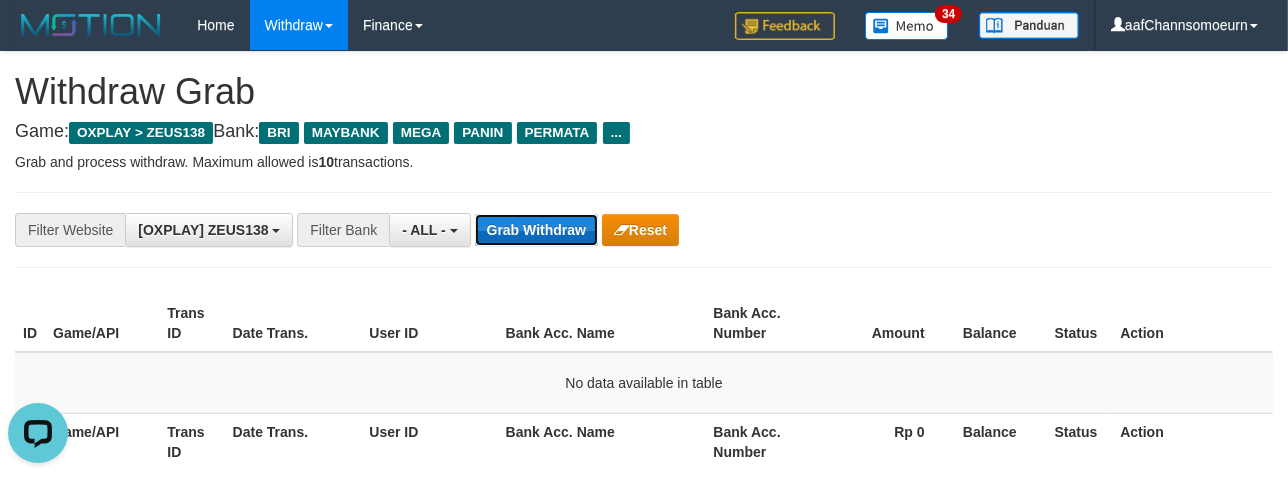 click on "Grab Withdraw" at bounding box center [536, 230] 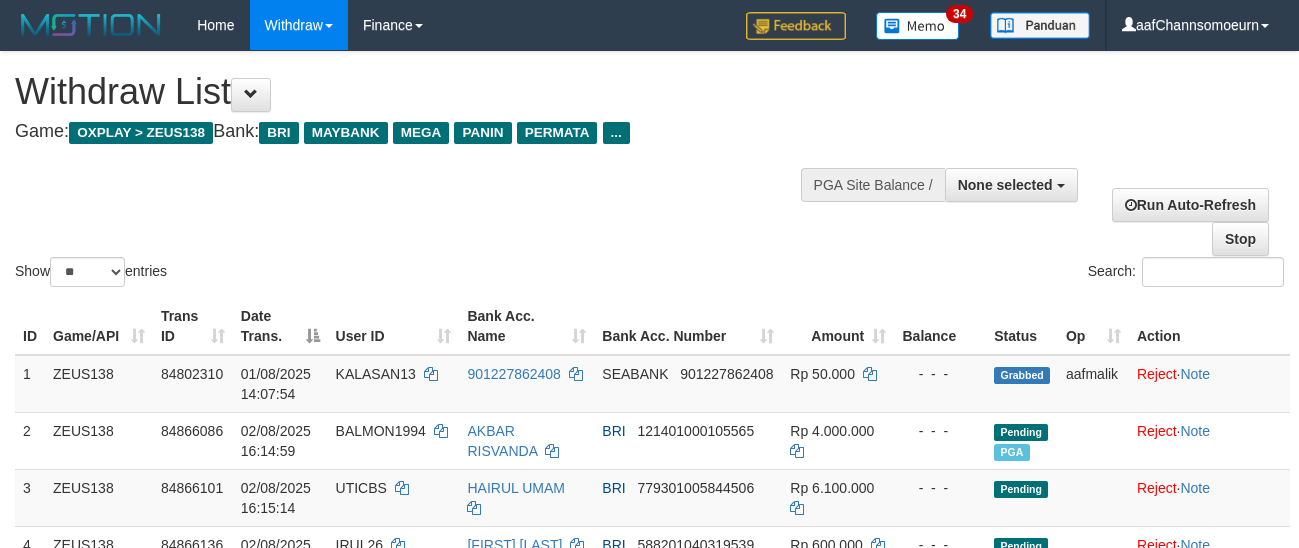 select 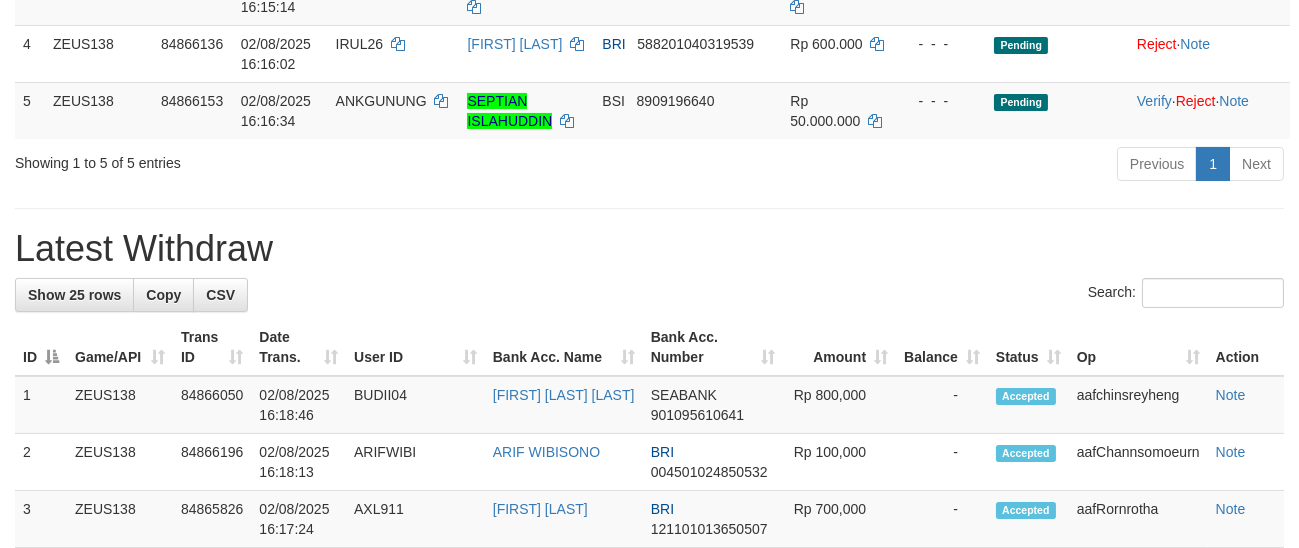 scroll, scrollTop: 446, scrollLeft: 0, axis: vertical 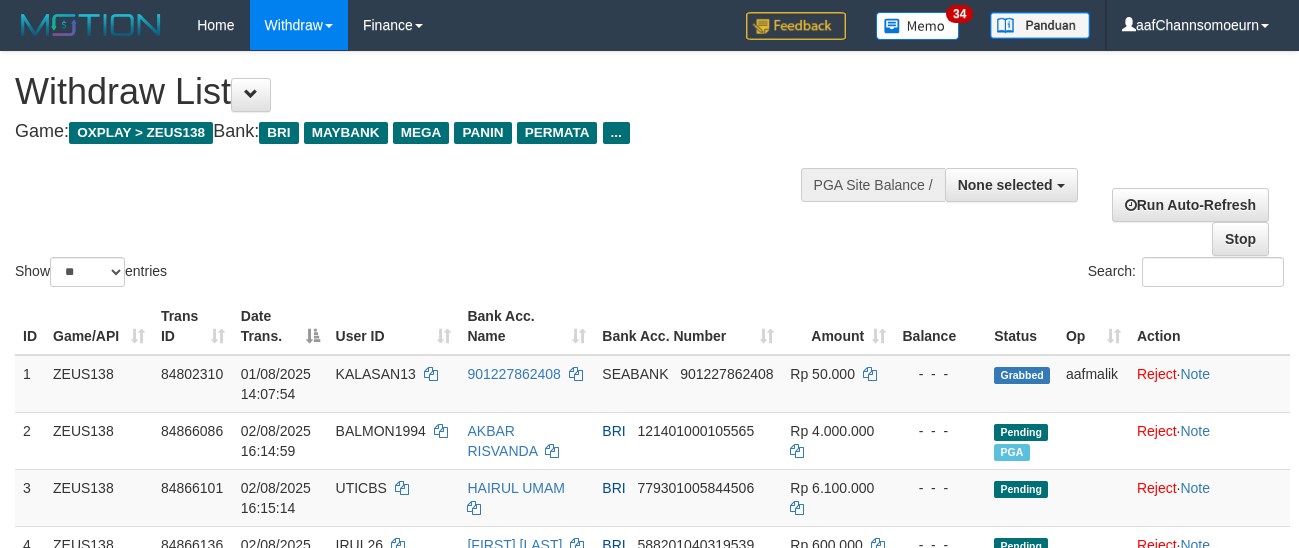 select 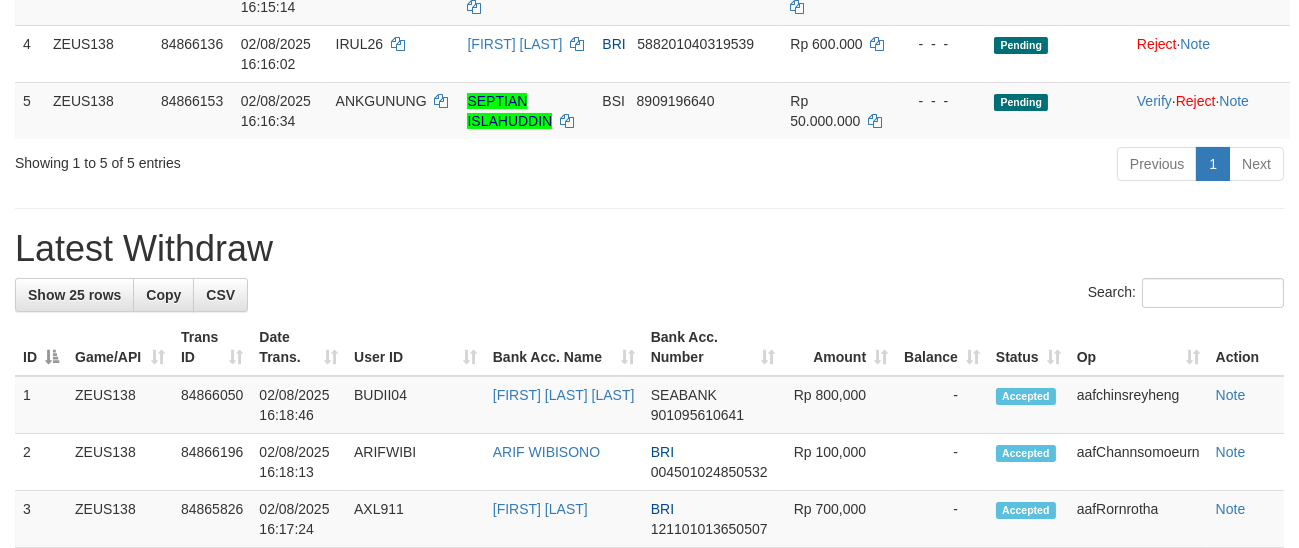scroll, scrollTop: 446, scrollLeft: 0, axis: vertical 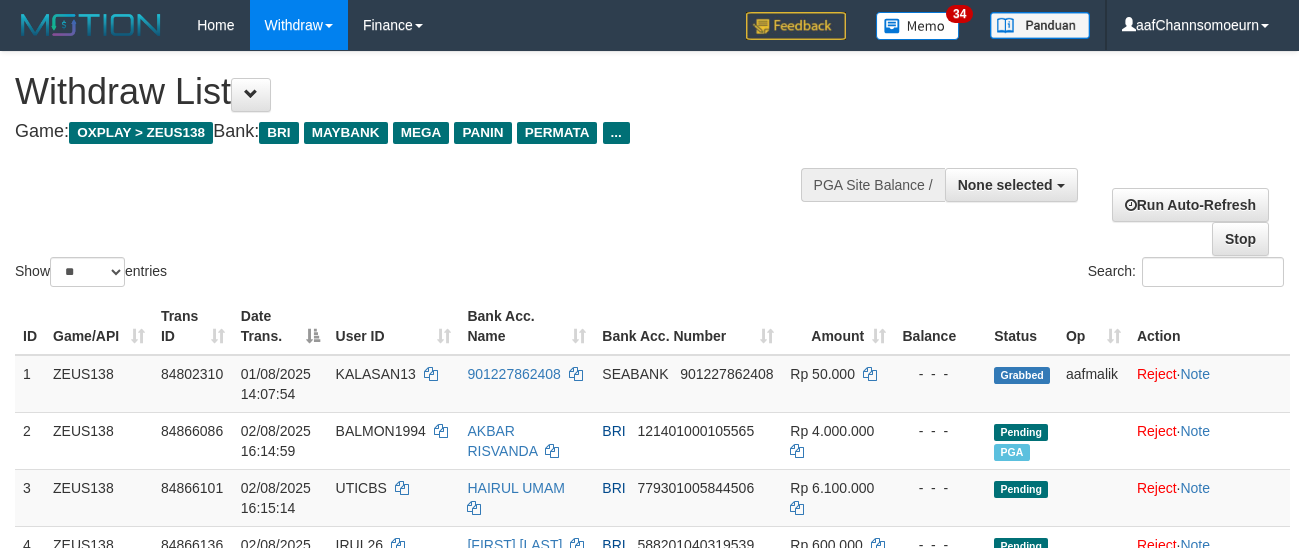 select 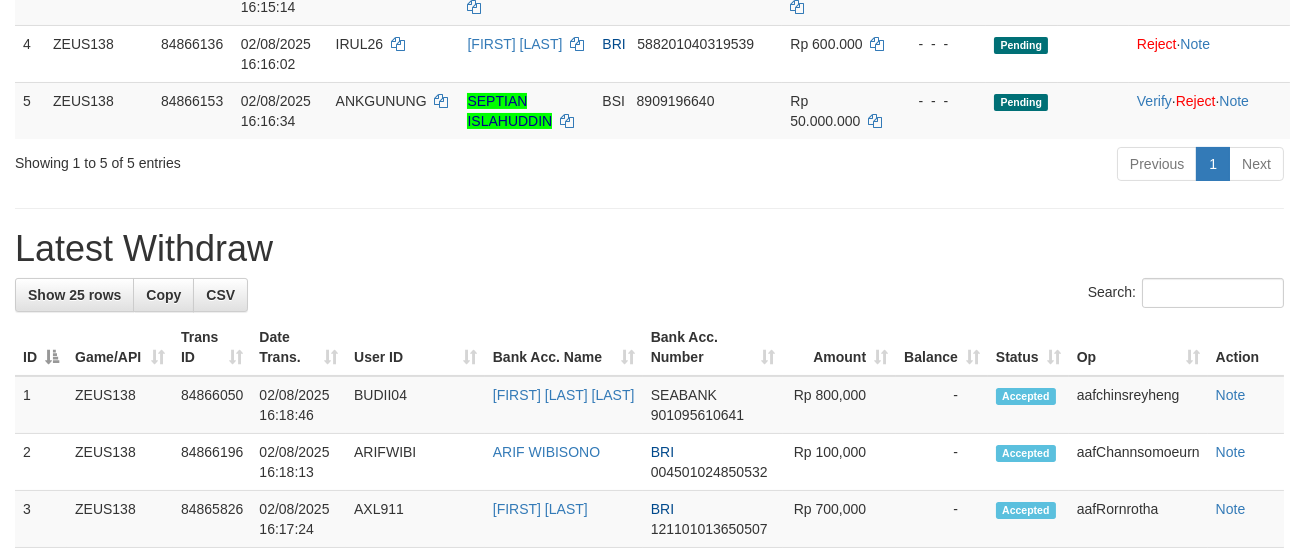 scroll, scrollTop: 446, scrollLeft: 0, axis: vertical 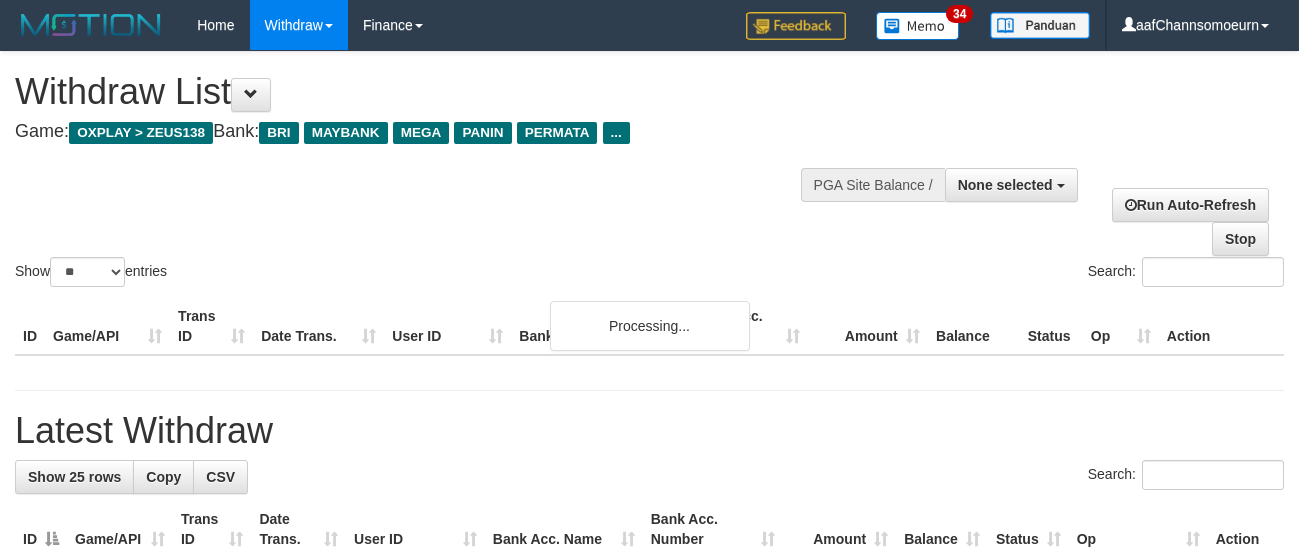 select 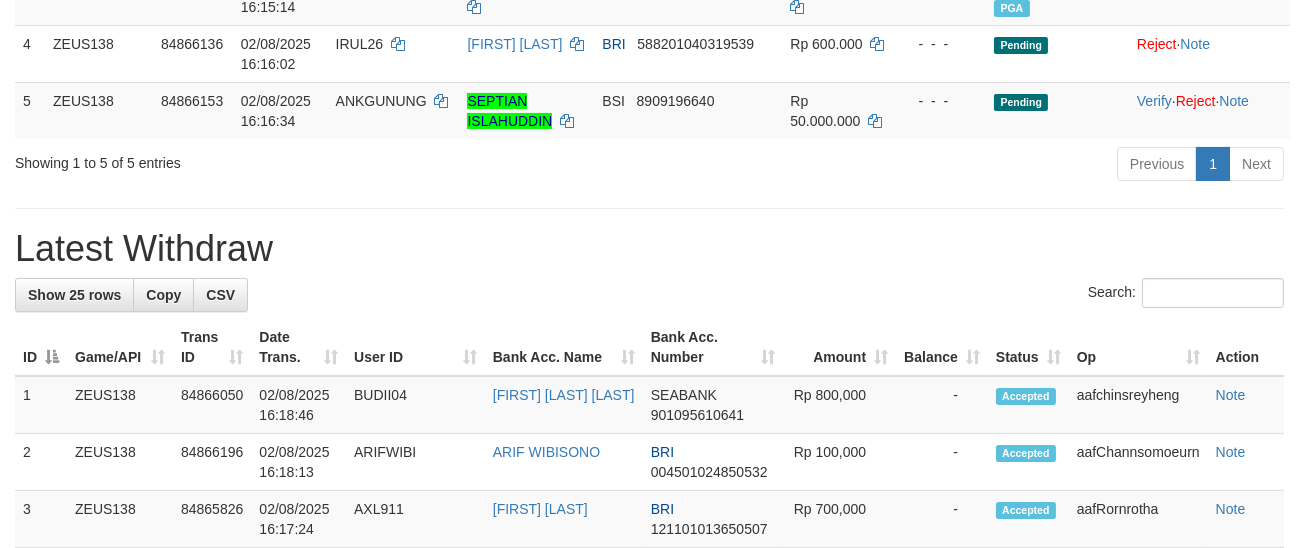 scroll, scrollTop: 446, scrollLeft: 0, axis: vertical 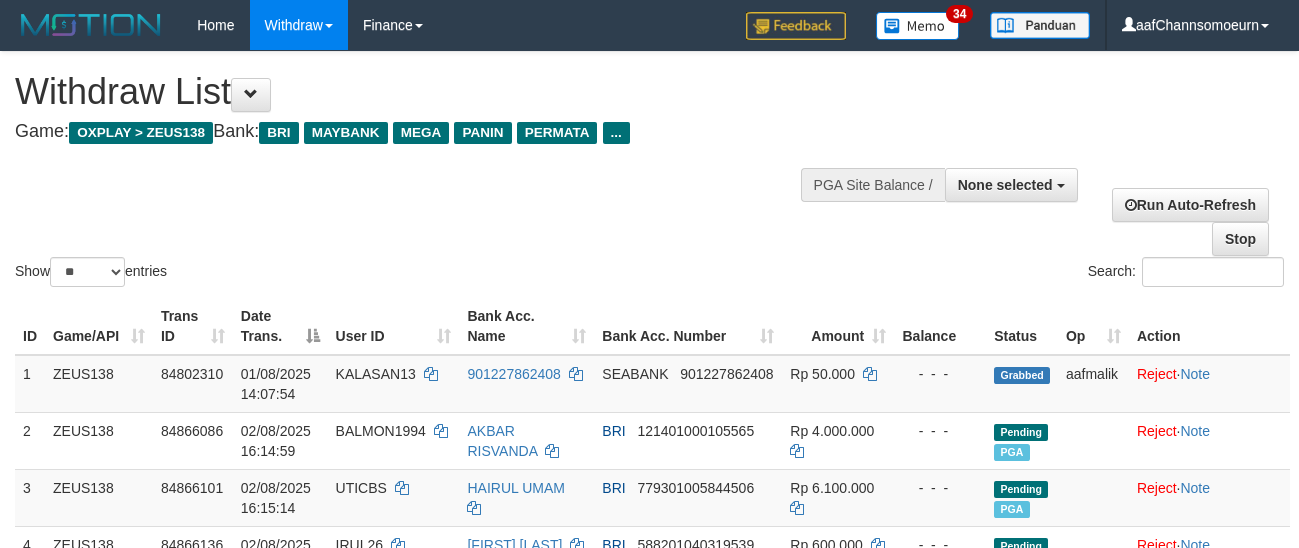 select 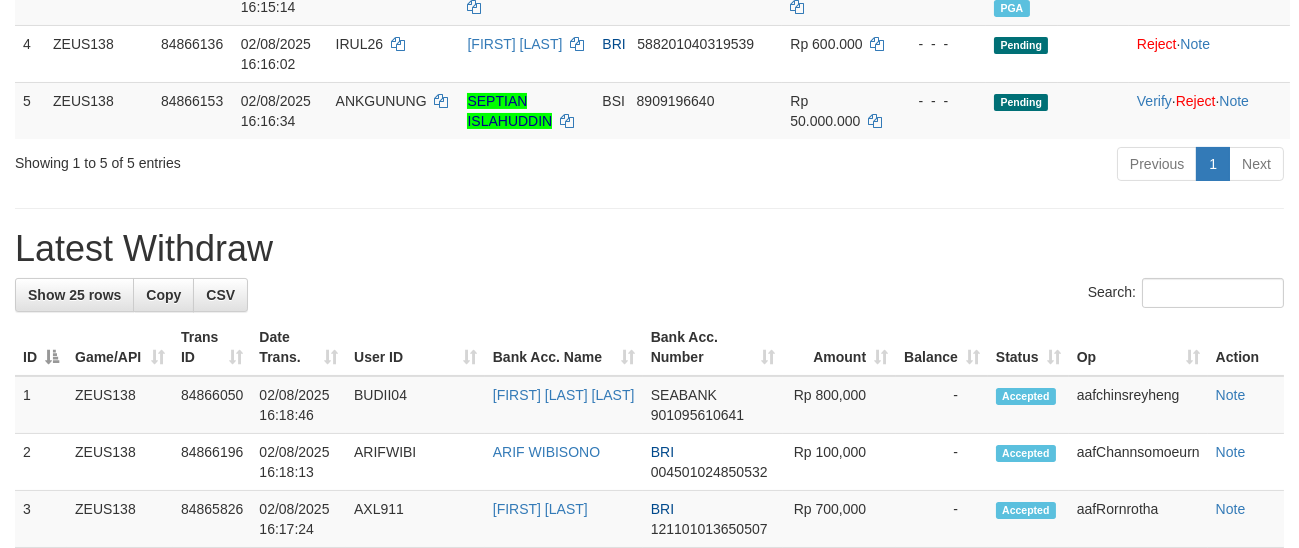 scroll, scrollTop: 446, scrollLeft: 0, axis: vertical 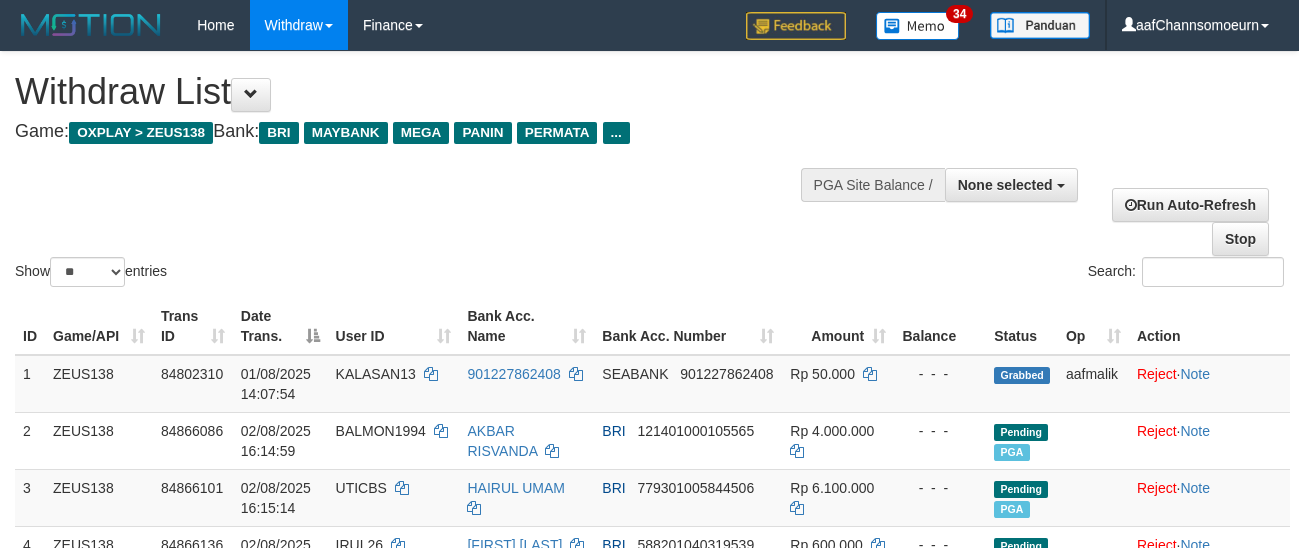 select 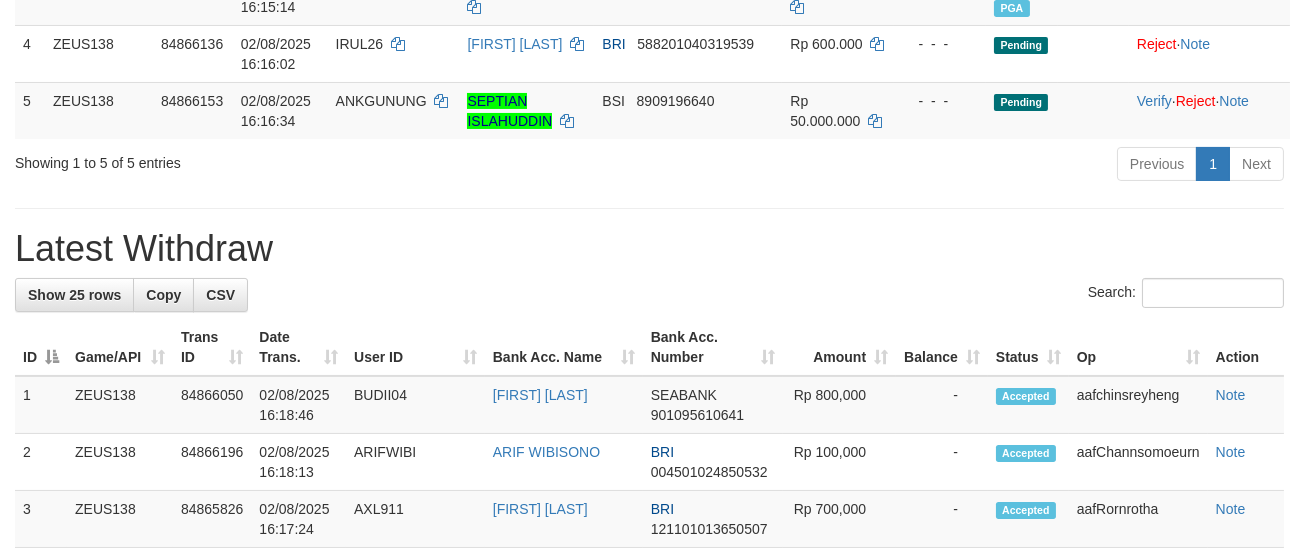 scroll, scrollTop: 446, scrollLeft: 0, axis: vertical 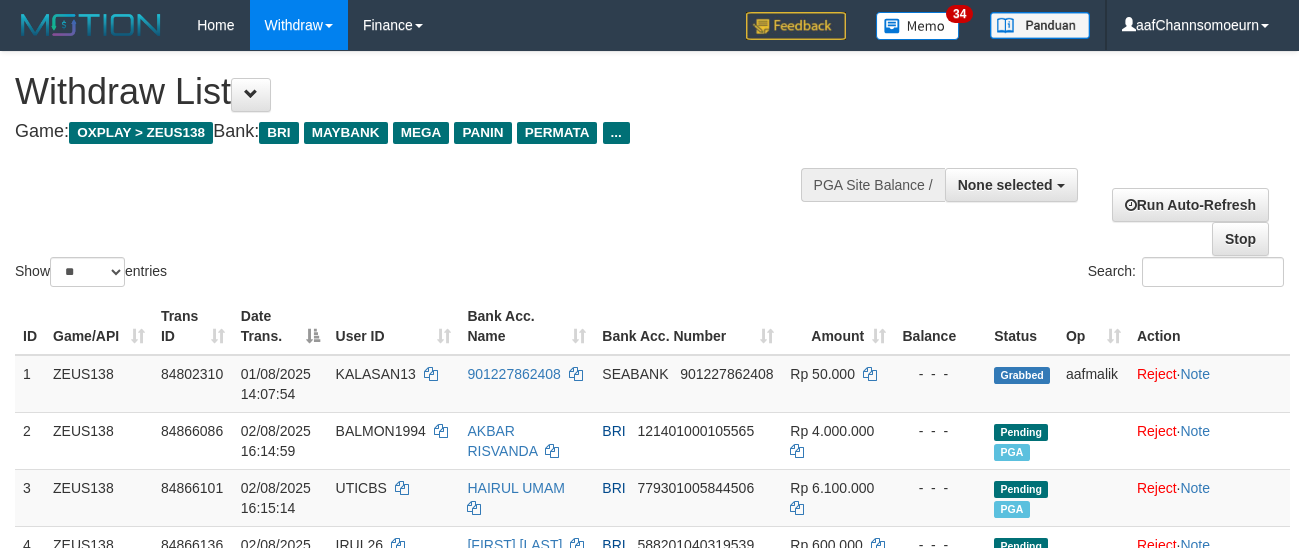 select 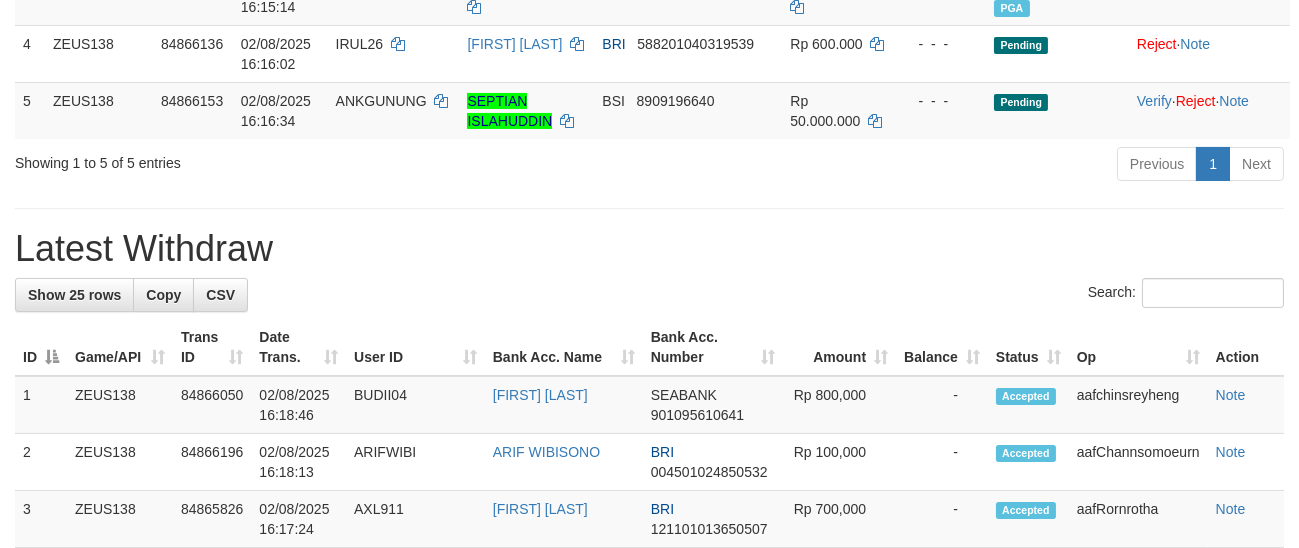 scroll, scrollTop: 446, scrollLeft: 0, axis: vertical 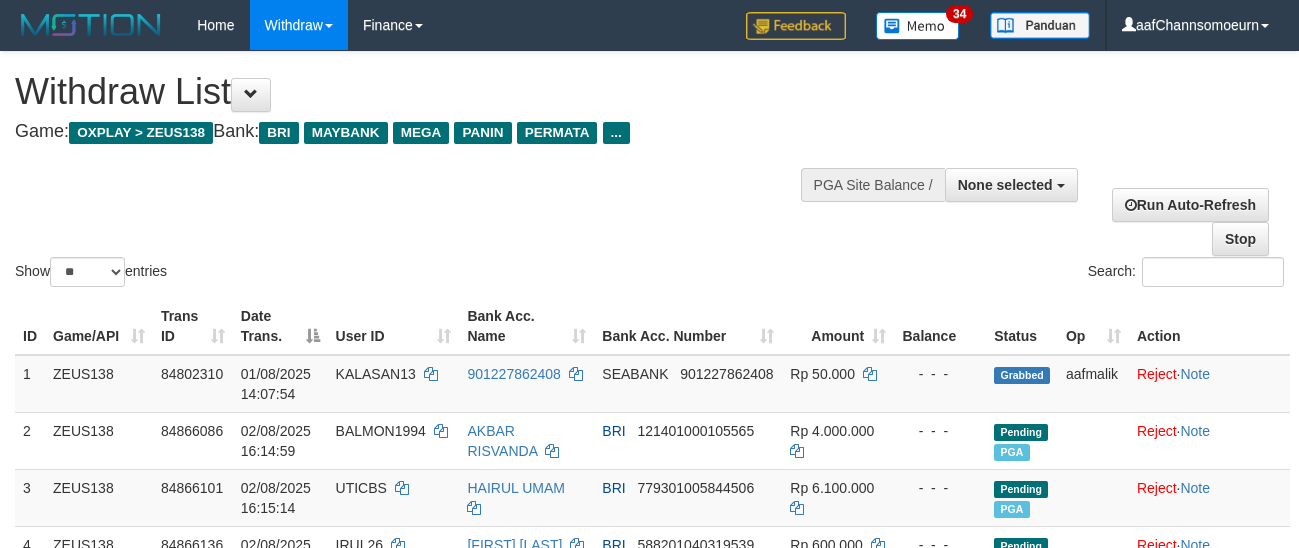 select 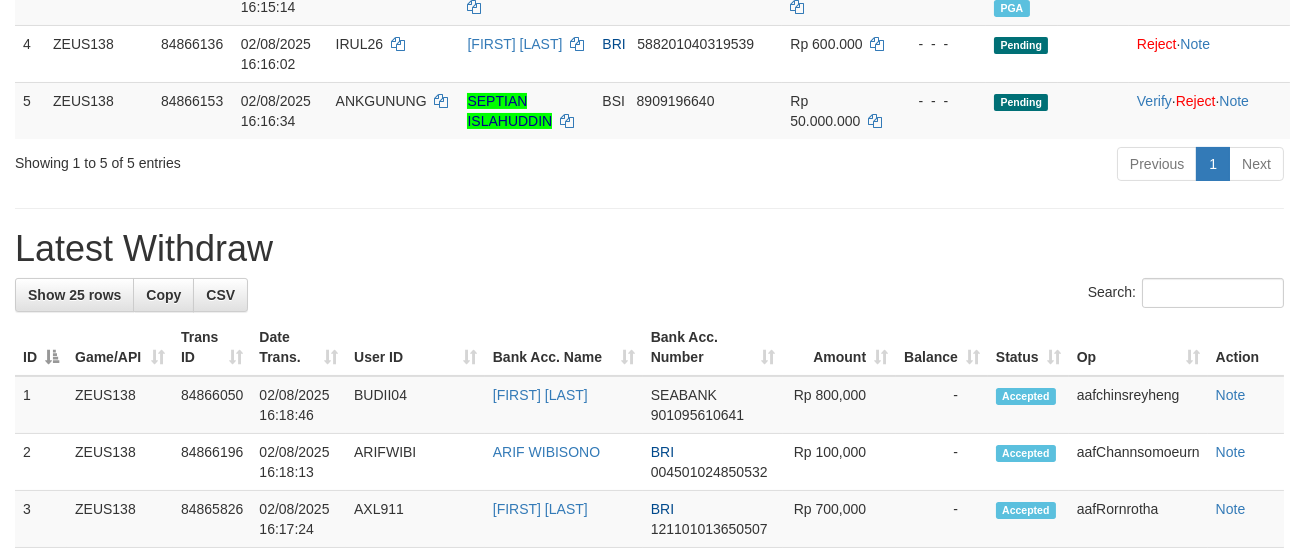 scroll, scrollTop: 446, scrollLeft: 0, axis: vertical 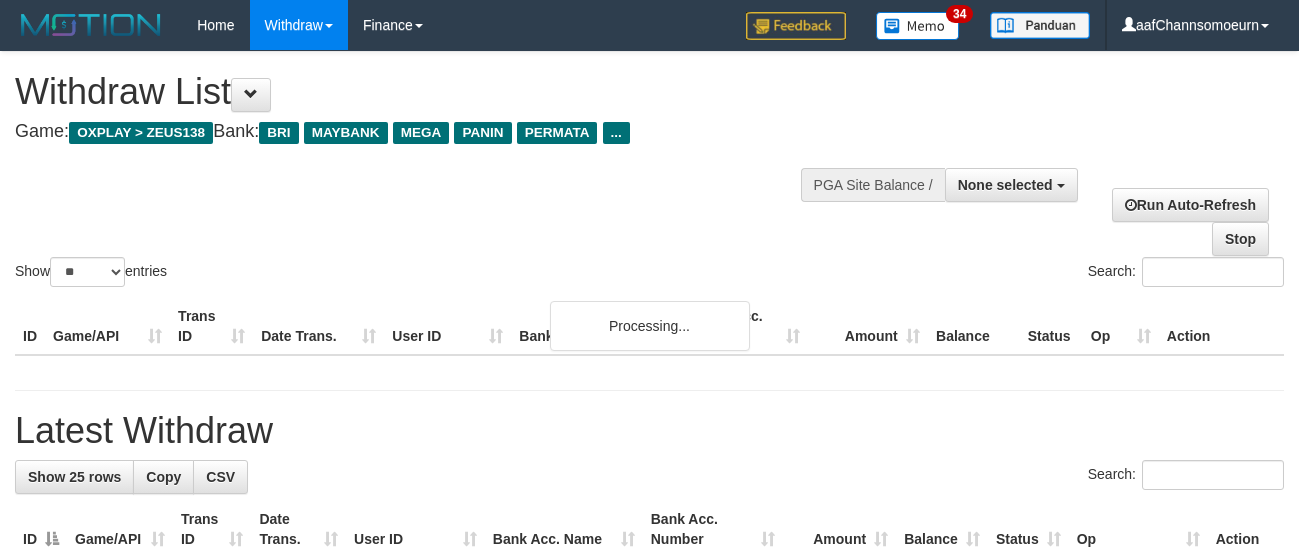 select 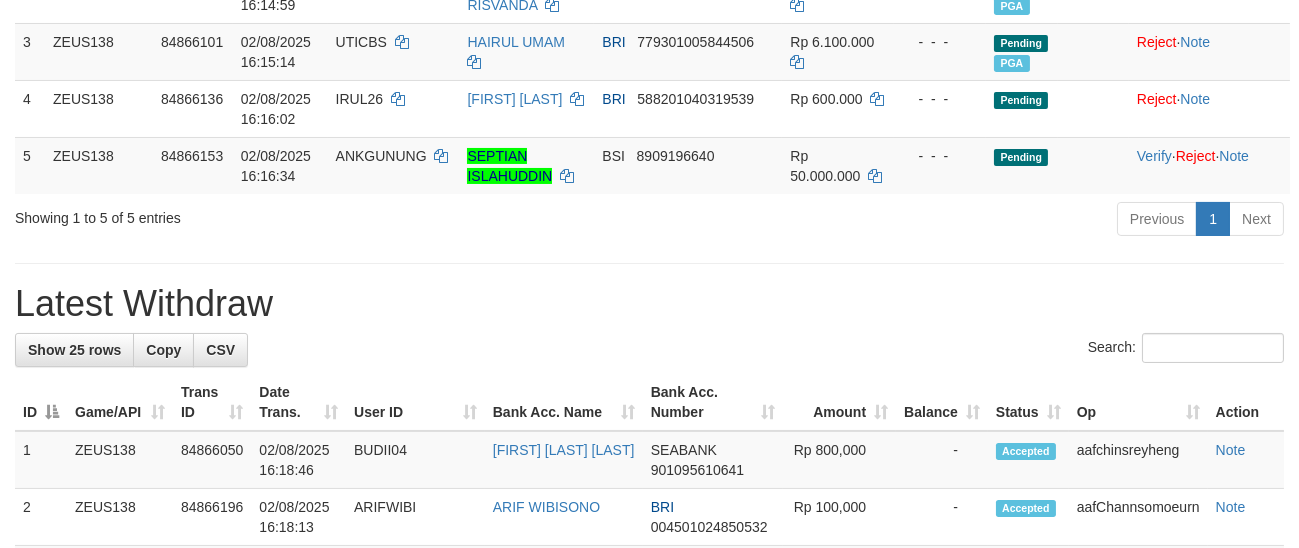 scroll, scrollTop: 765, scrollLeft: 0, axis: vertical 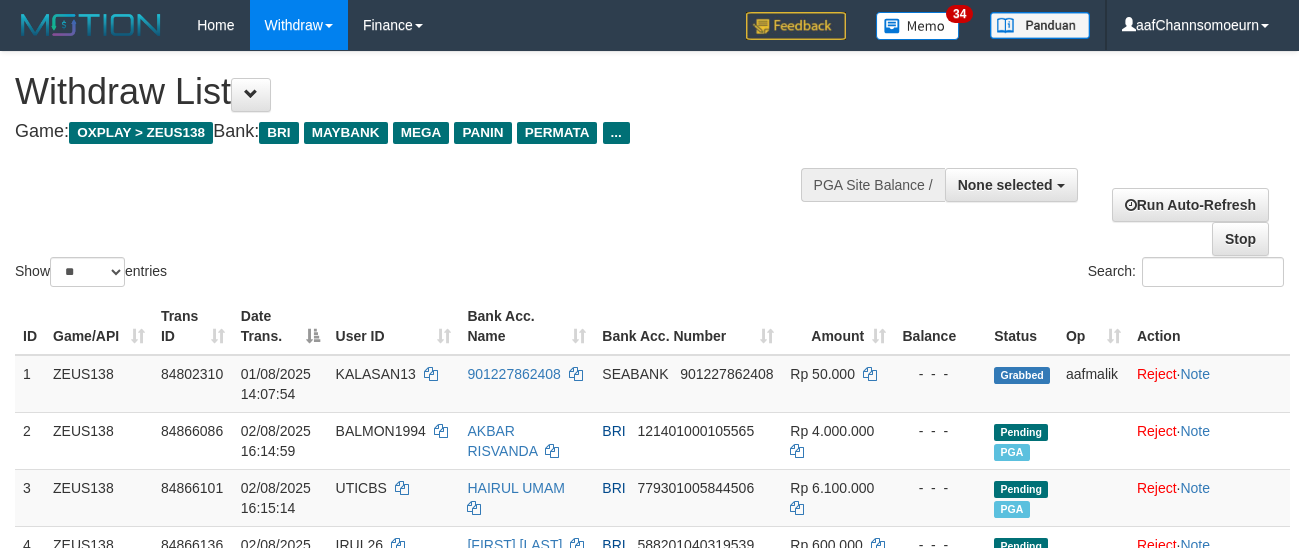select 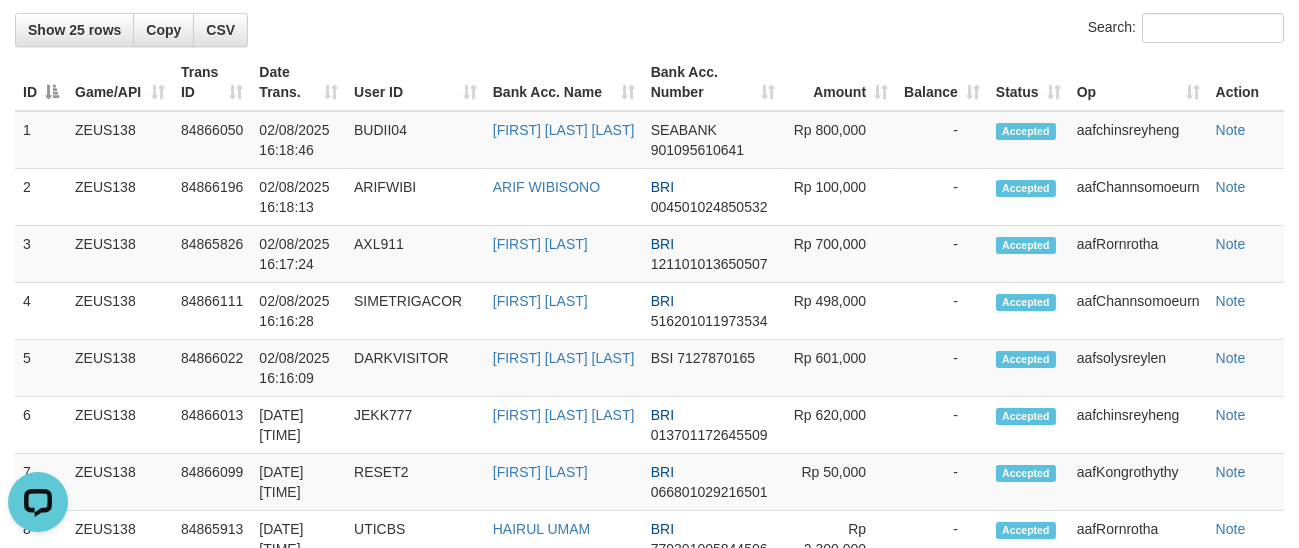 scroll, scrollTop: 0, scrollLeft: 0, axis: both 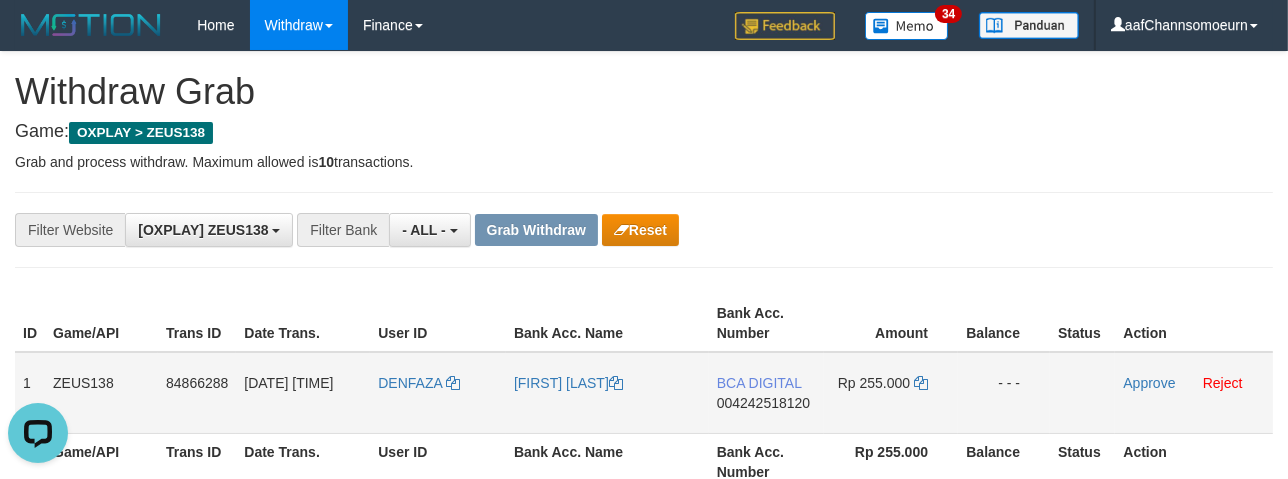 click on "DENFAZA" at bounding box center [438, 393] 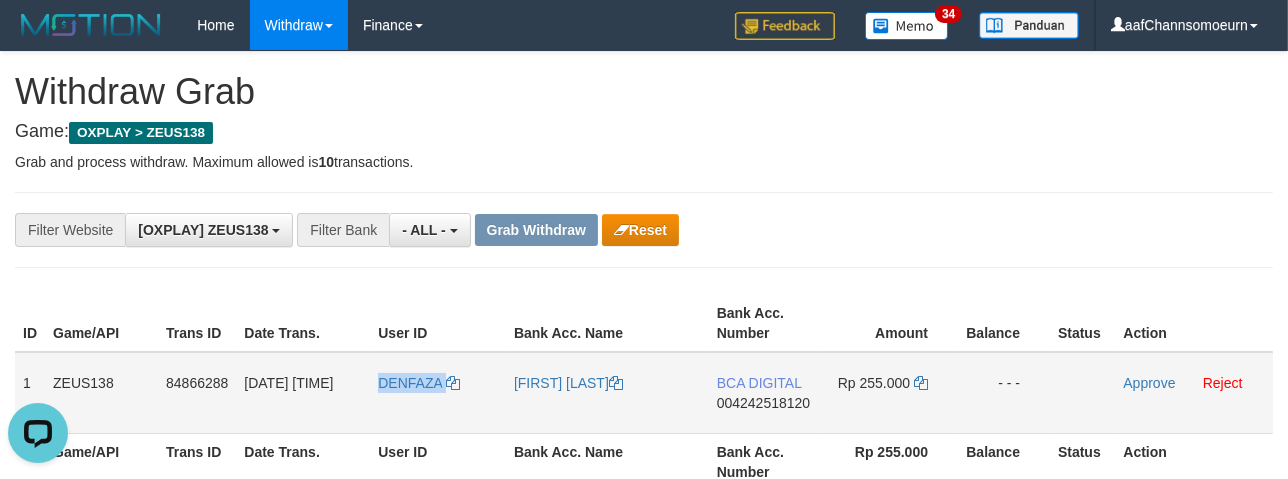 click on "DENFAZA" at bounding box center (438, 393) 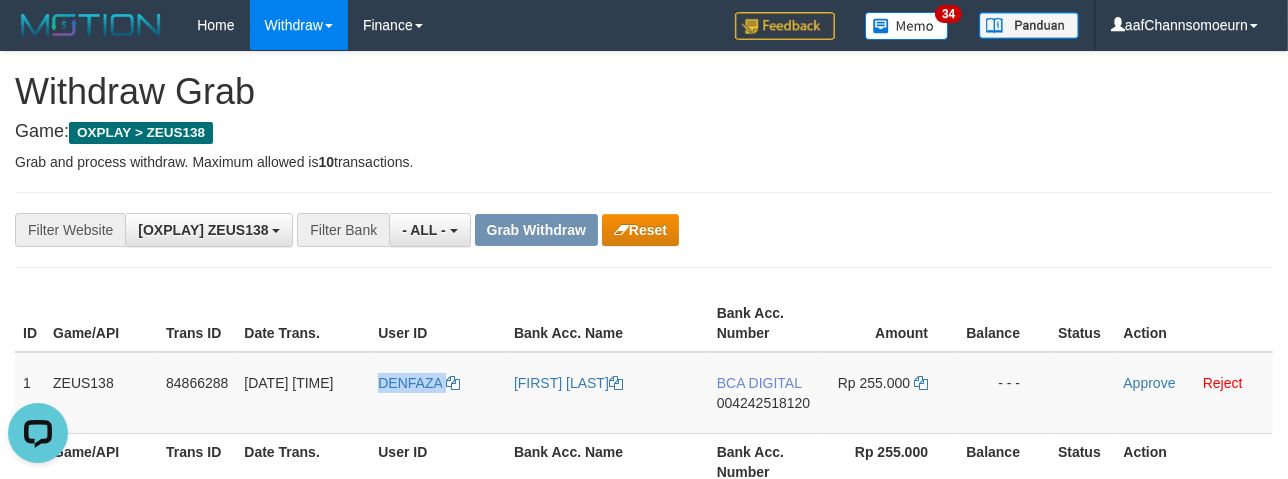 copy on "DENFAZA" 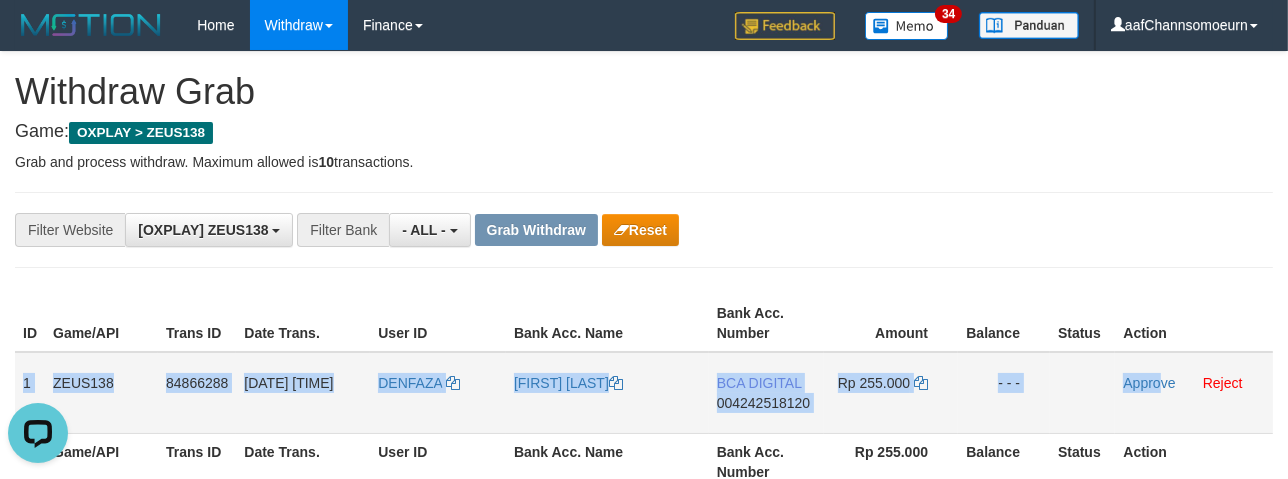 drag, startPoint x: 25, startPoint y: 370, endPoint x: 1160, endPoint y: 413, distance: 1135.8142 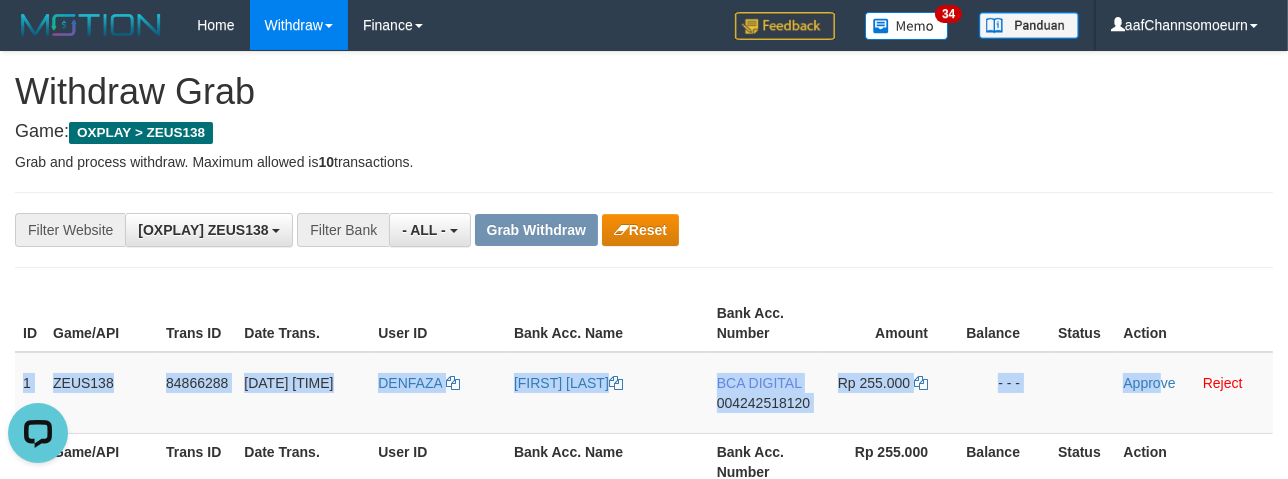 copy on "1
ZEUS138
84866288
02/08/2025 16:19:53
DENFAZA
DENFAZA ARIFAL NURILAHI
BCA DIGITAL
004242518120
Rp 255.000
- - -
Appro" 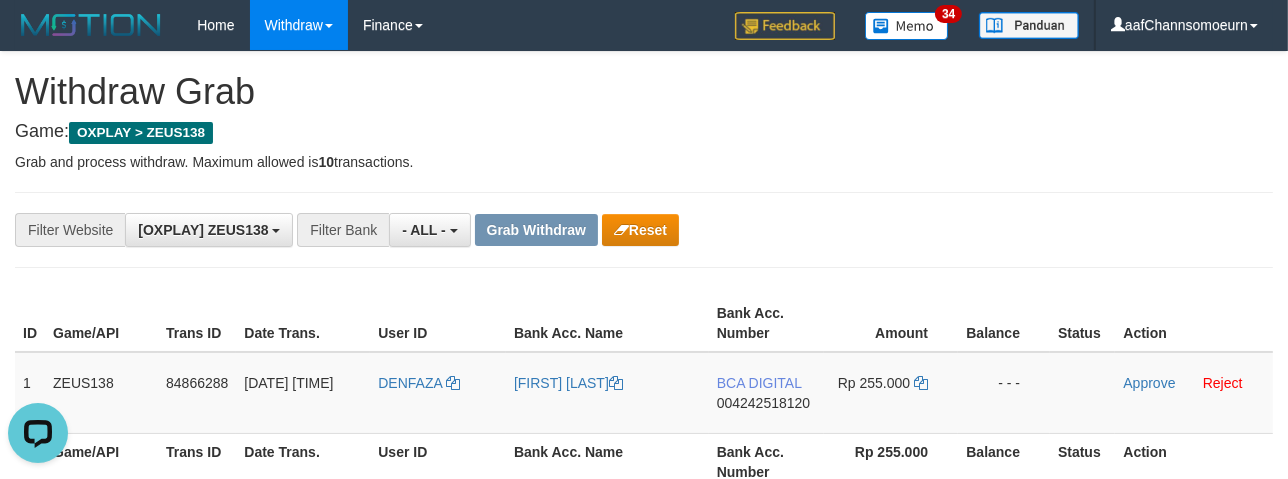click on "**********" at bounding box center [536, 230] 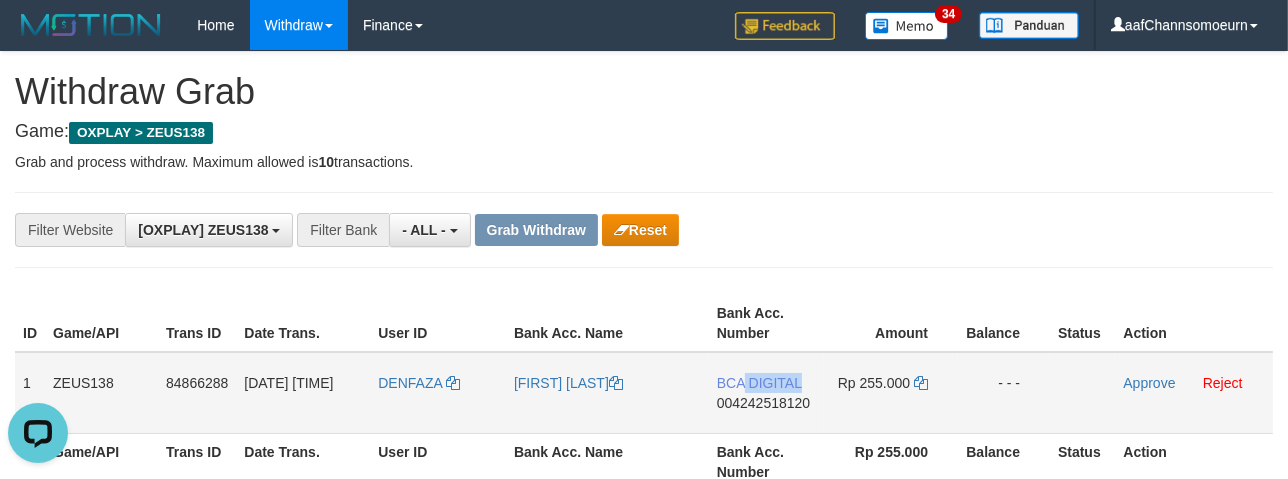 drag, startPoint x: 815, startPoint y: 386, endPoint x: 746, endPoint y: 387, distance: 69.00725 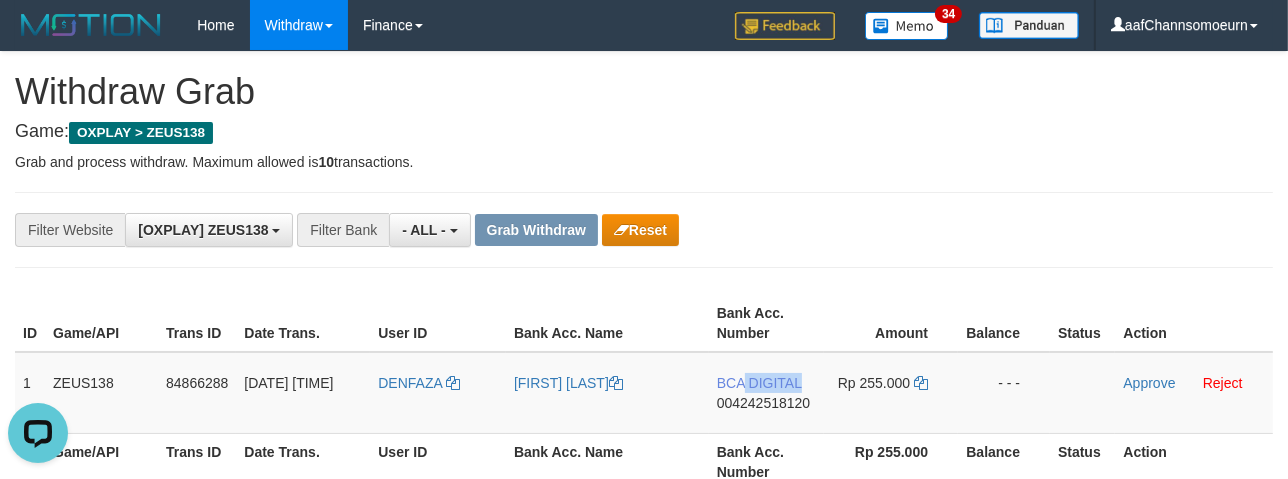 copy on "DIGITAL" 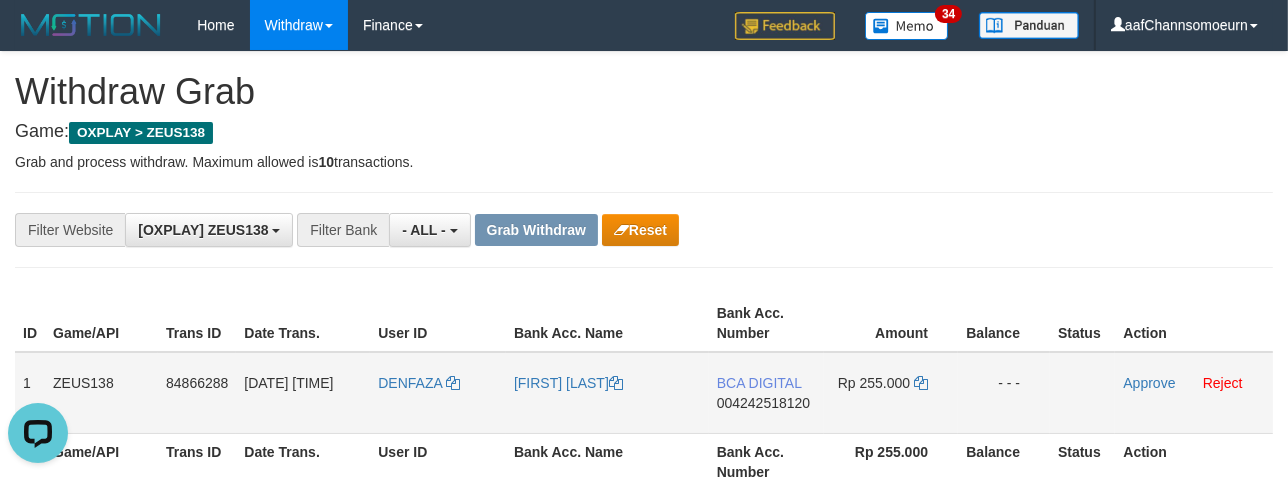 click on "004242518120" at bounding box center [763, 403] 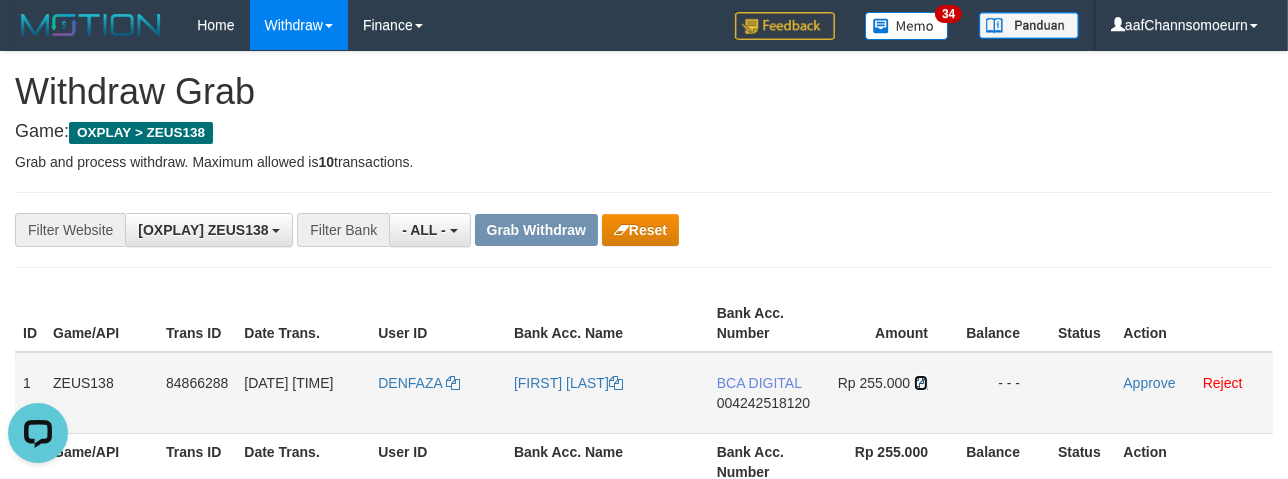 click at bounding box center (921, 383) 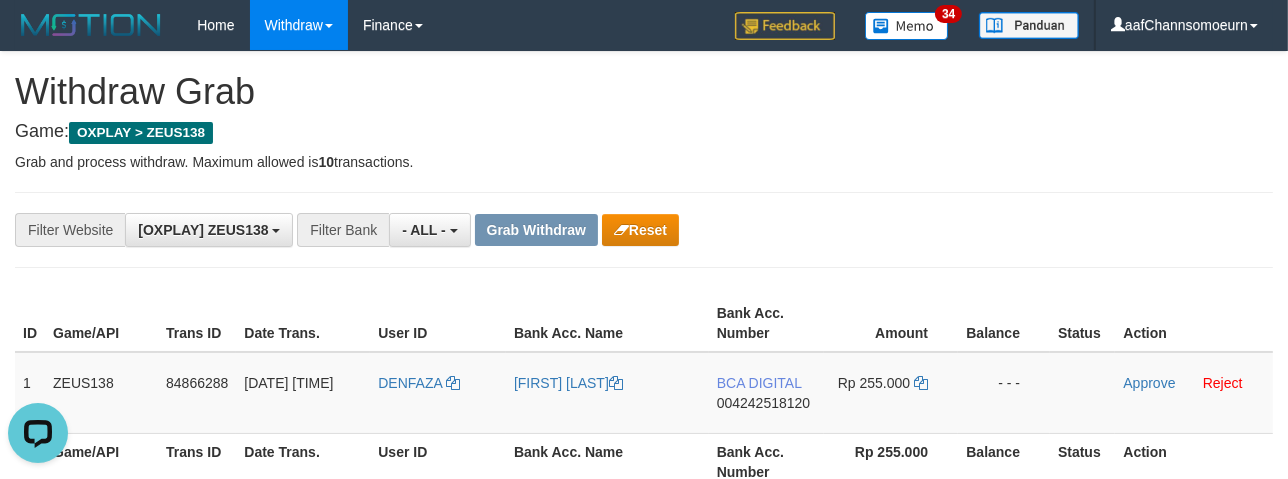 click on "**********" at bounding box center [644, 230] 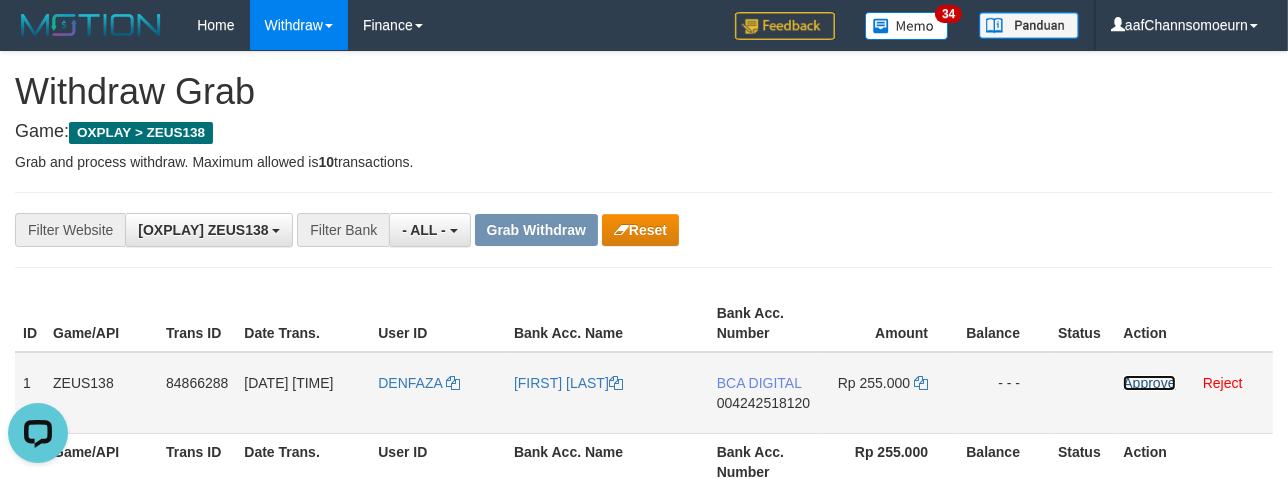 click on "Approve" at bounding box center (1149, 383) 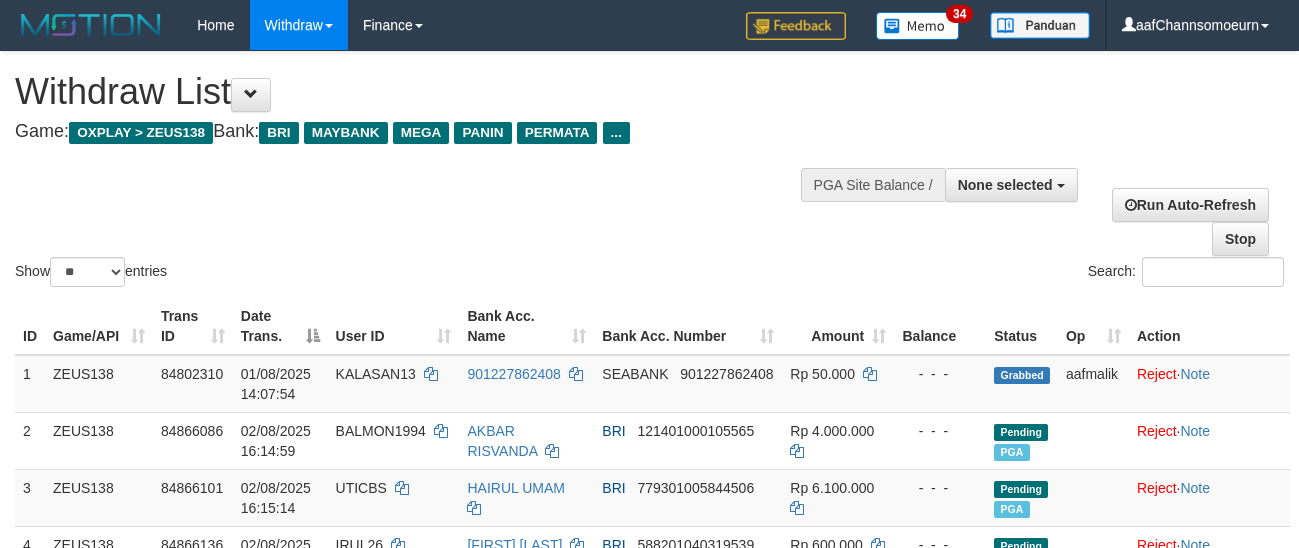 select 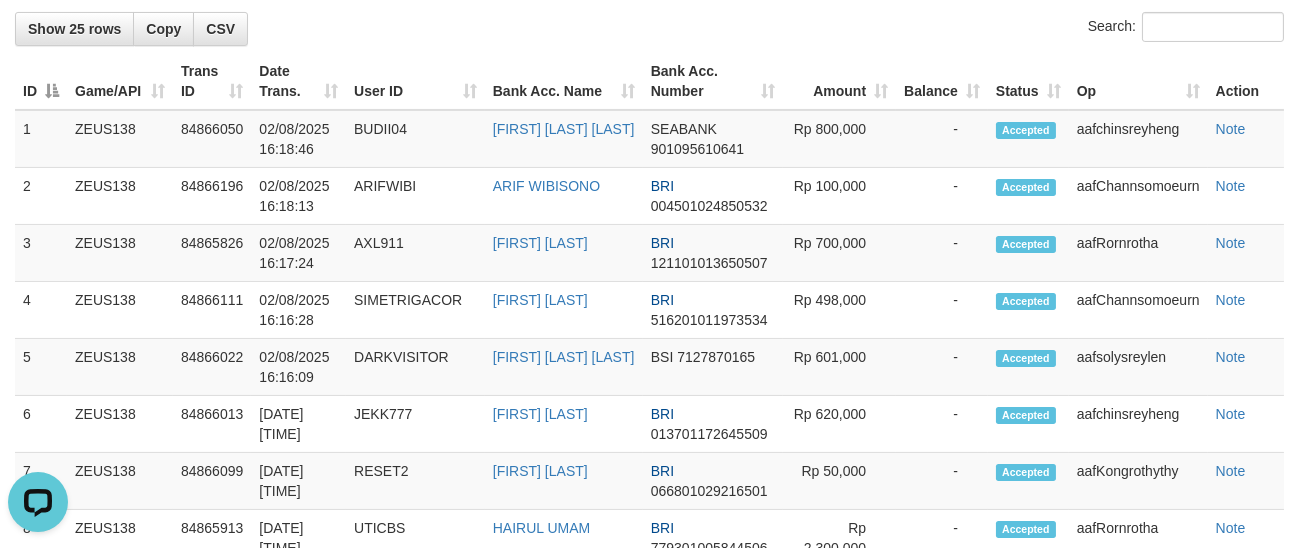 scroll, scrollTop: 0, scrollLeft: 0, axis: both 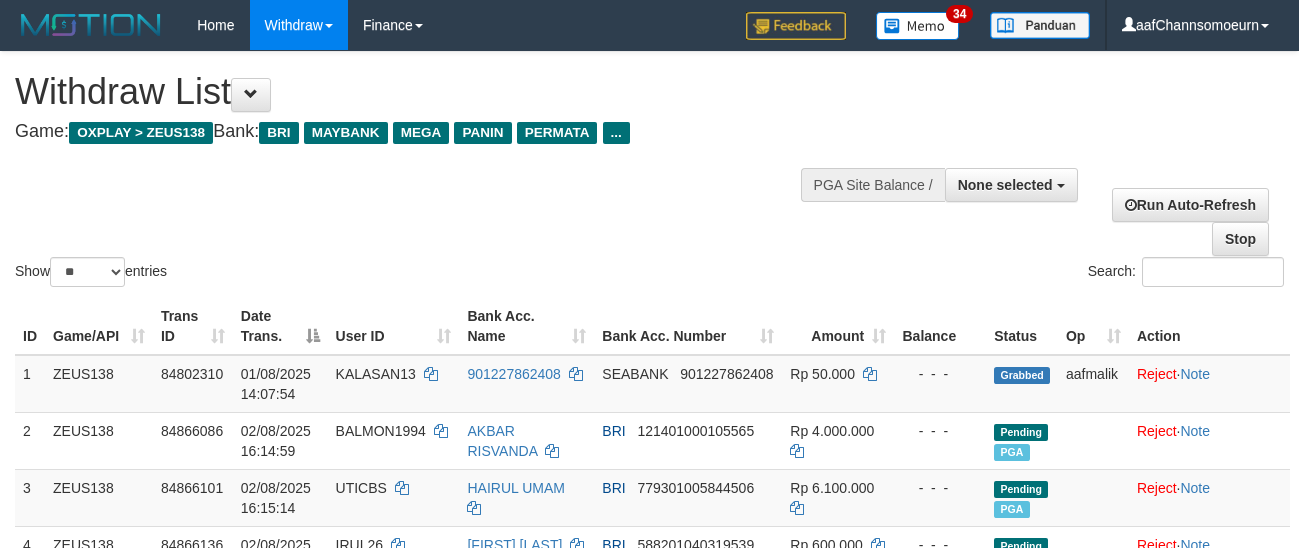 select 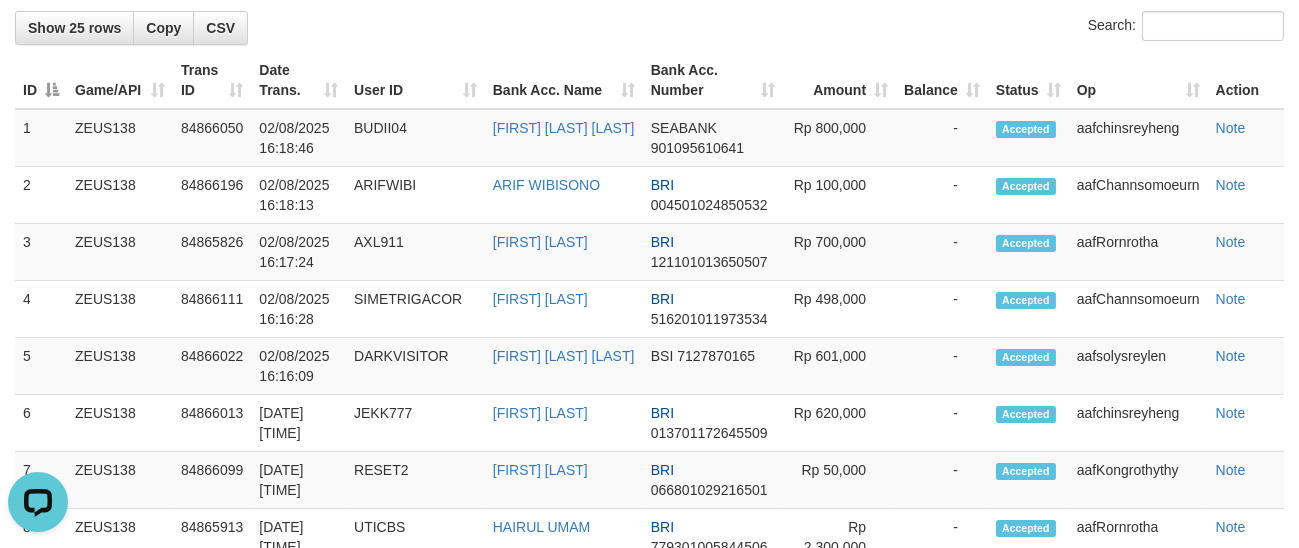 scroll, scrollTop: 0, scrollLeft: 0, axis: both 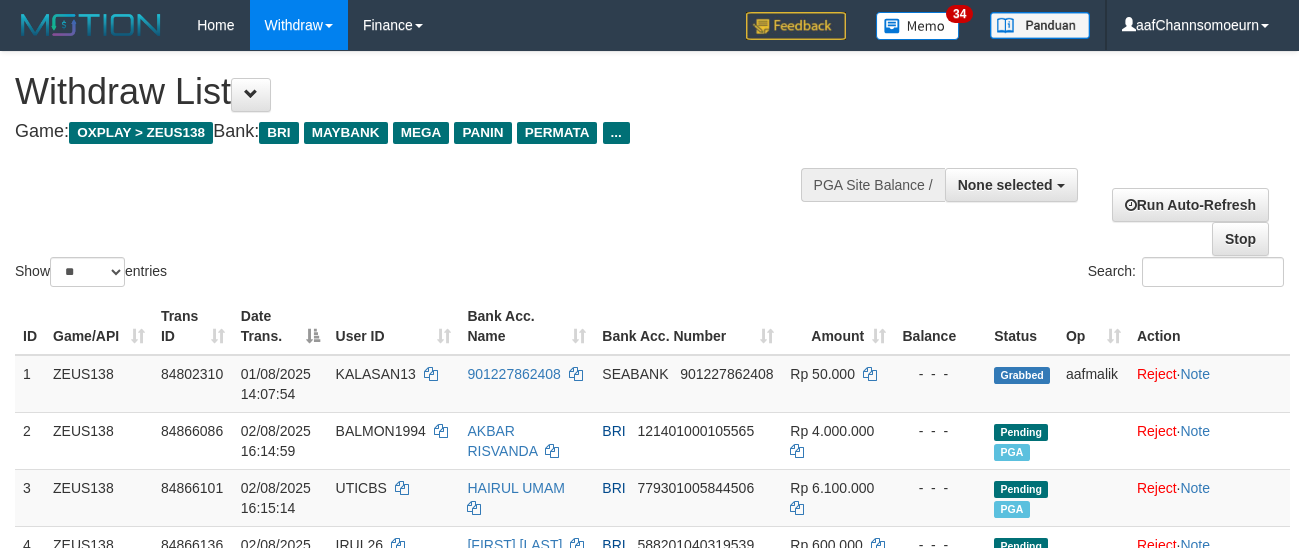 select 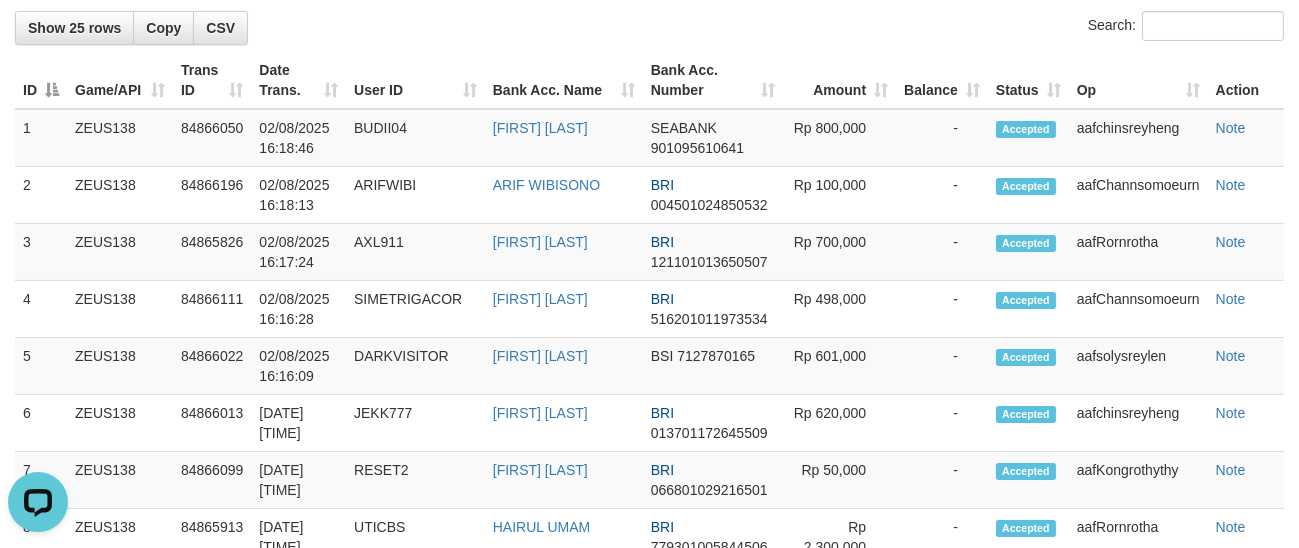 scroll, scrollTop: 0, scrollLeft: 0, axis: both 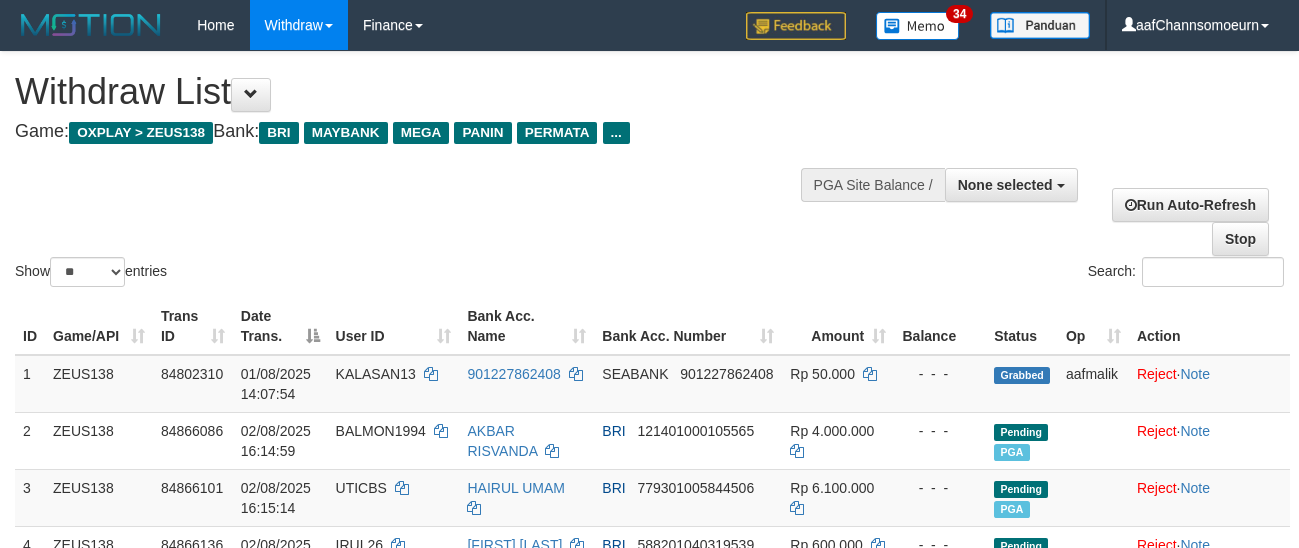 select 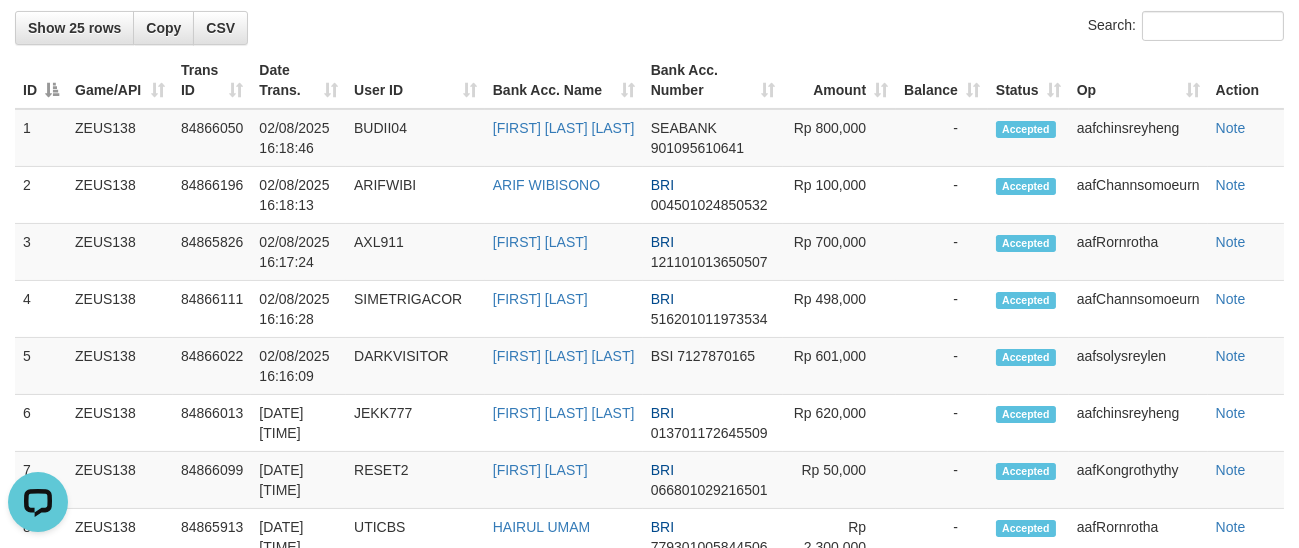 scroll, scrollTop: 0, scrollLeft: 0, axis: both 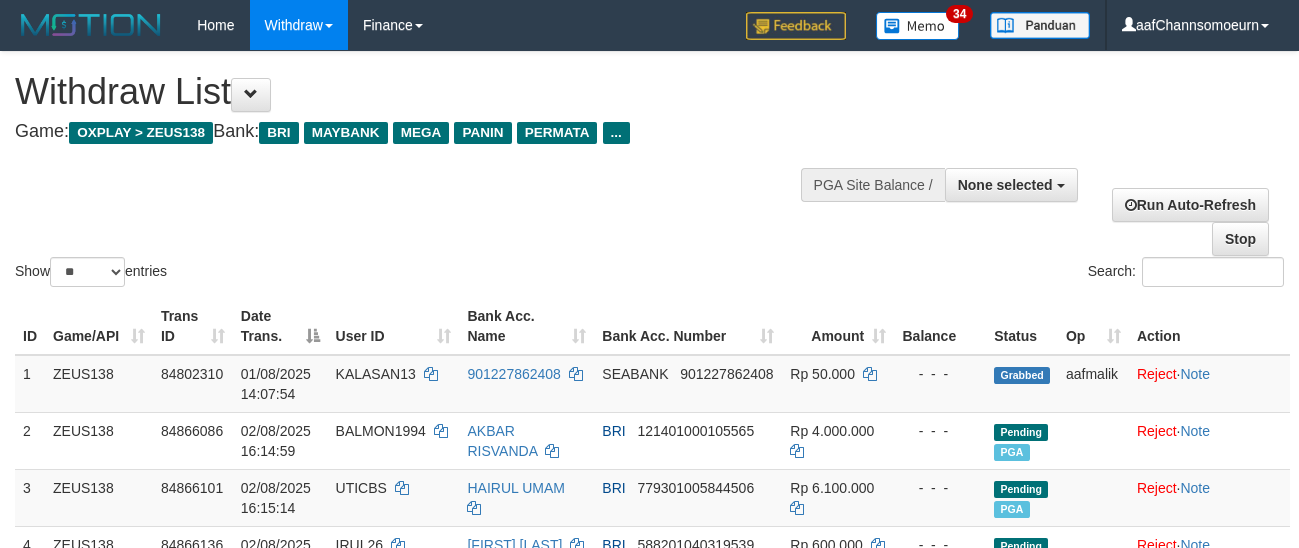 select 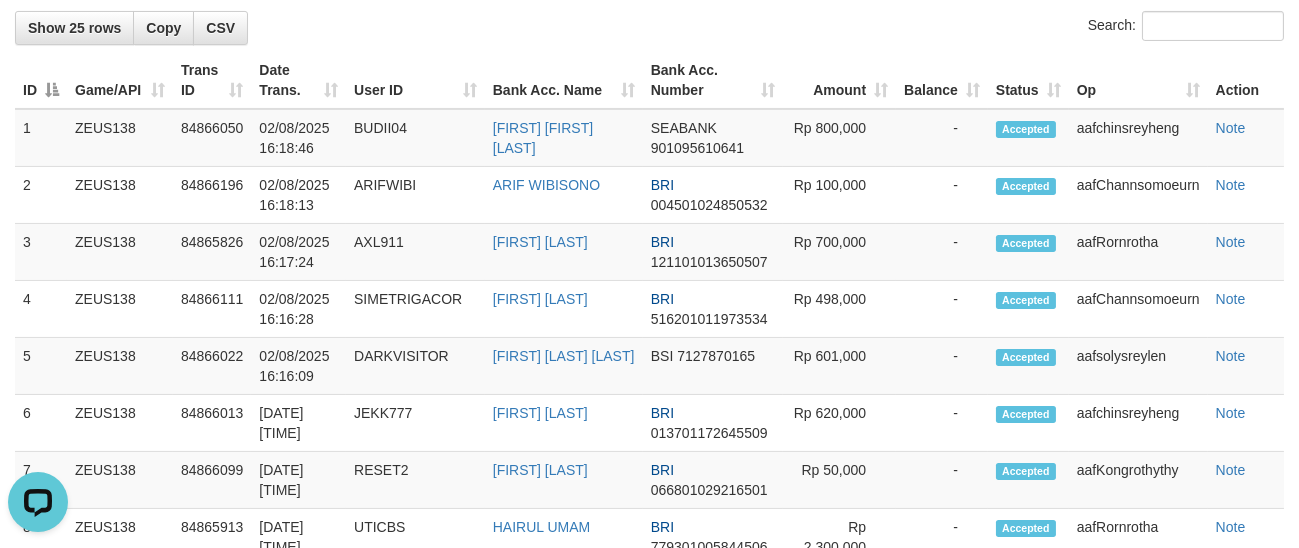 scroll, scrollTop: 0, scrollLeft: 0, axis: both 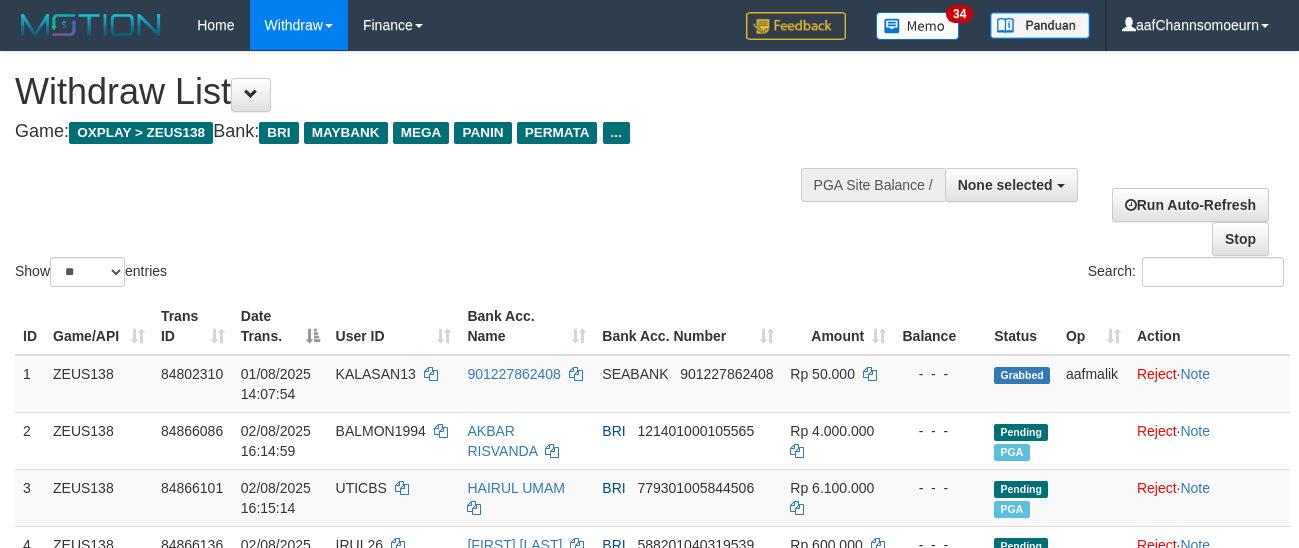 select 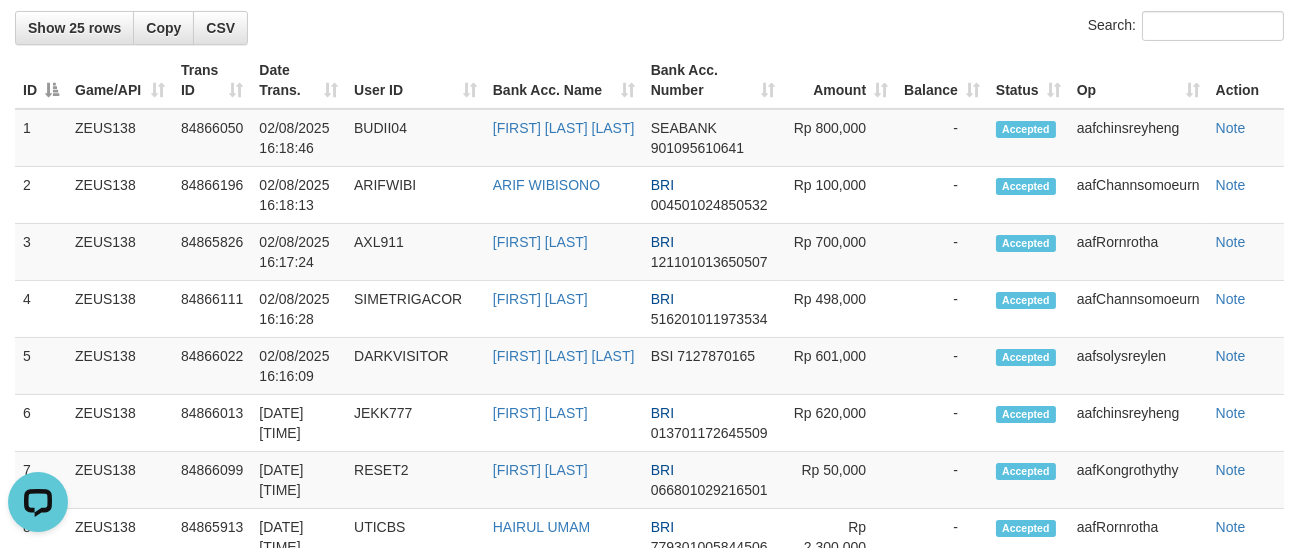 scroll, scrollTop: 0, scrollLeft: 0, axis: both 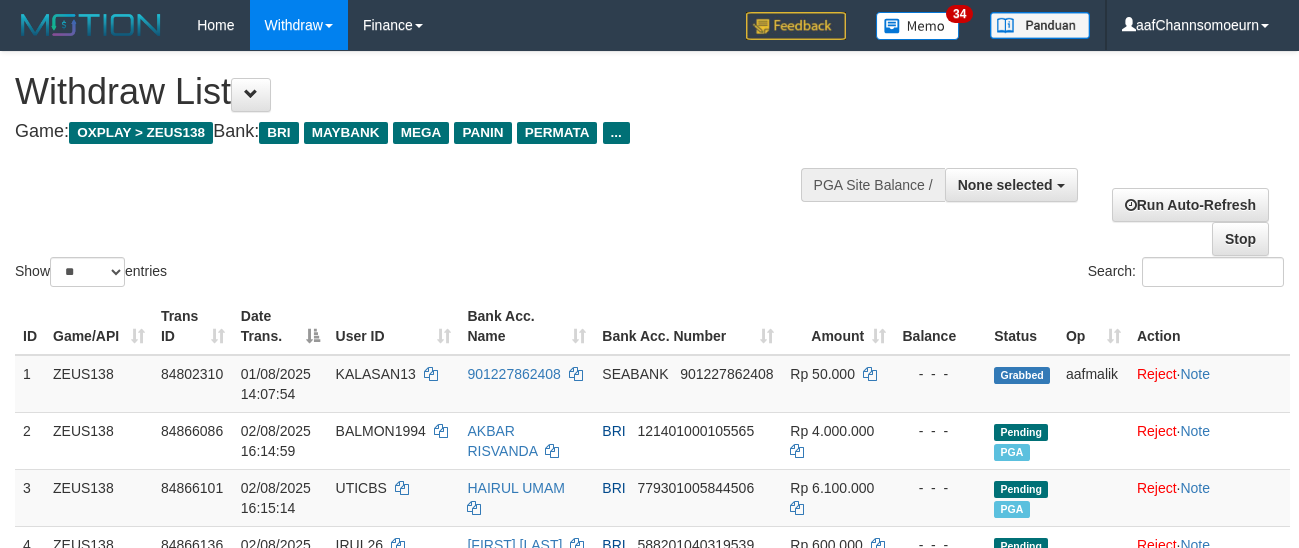 select 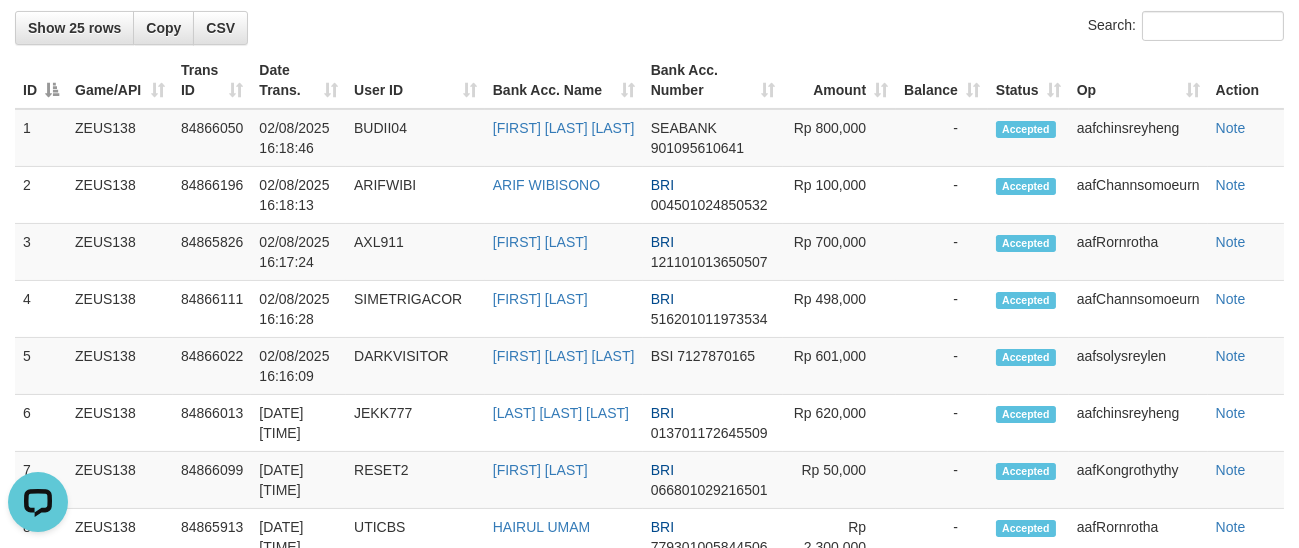 scroll, scrollTop: 0, scrollLeft: 0, axis: both 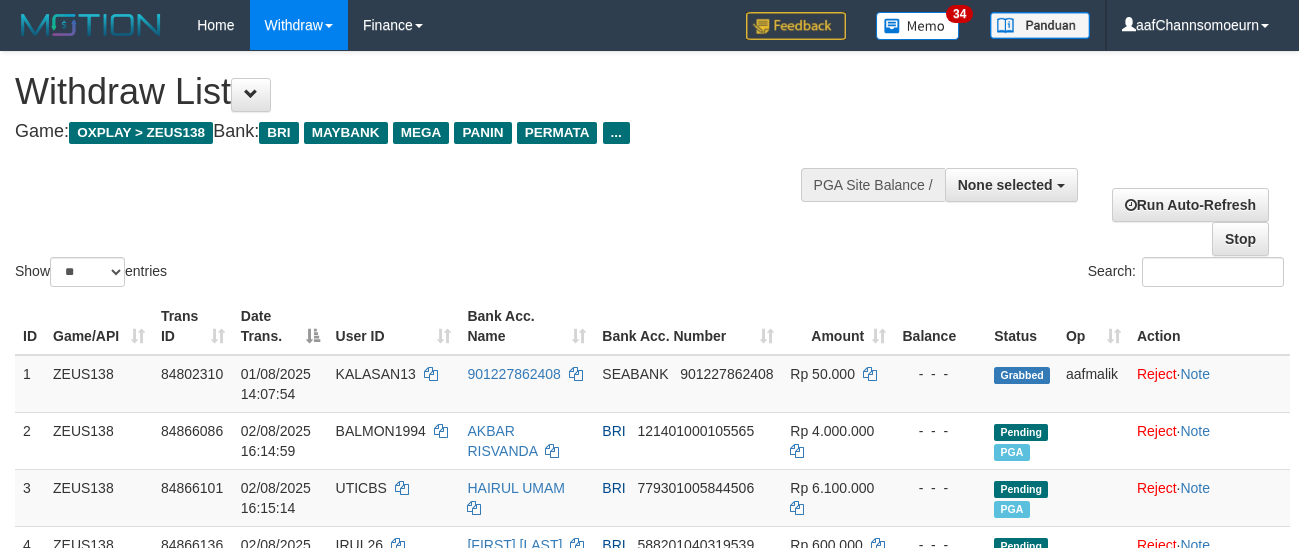 select 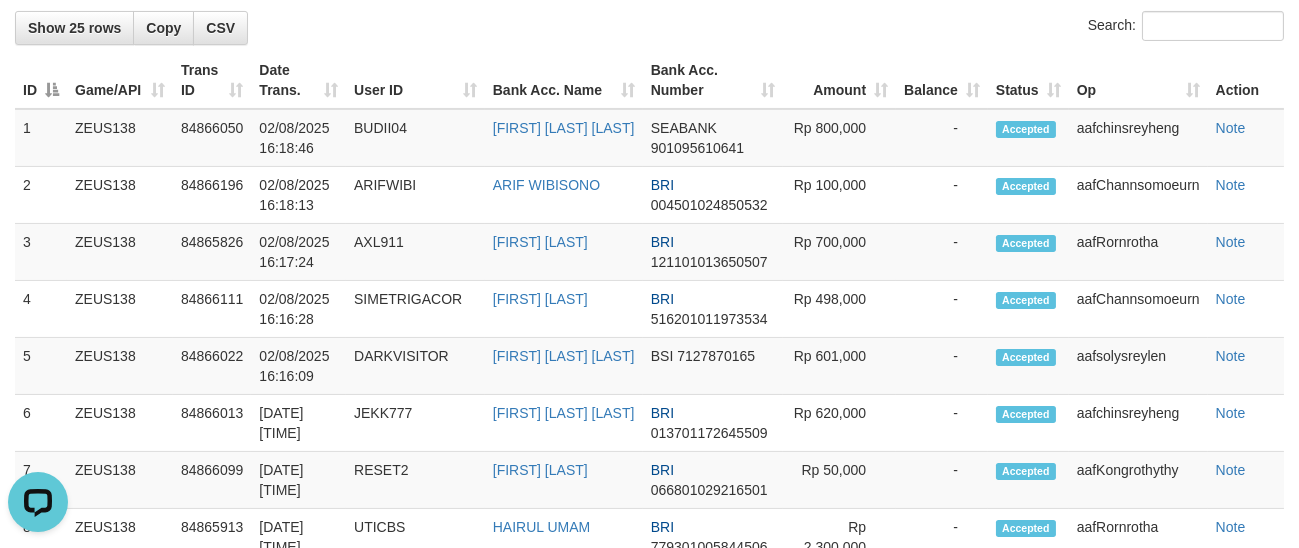scroll, scrollTop: 0, scrollLeft: 0, axis: both 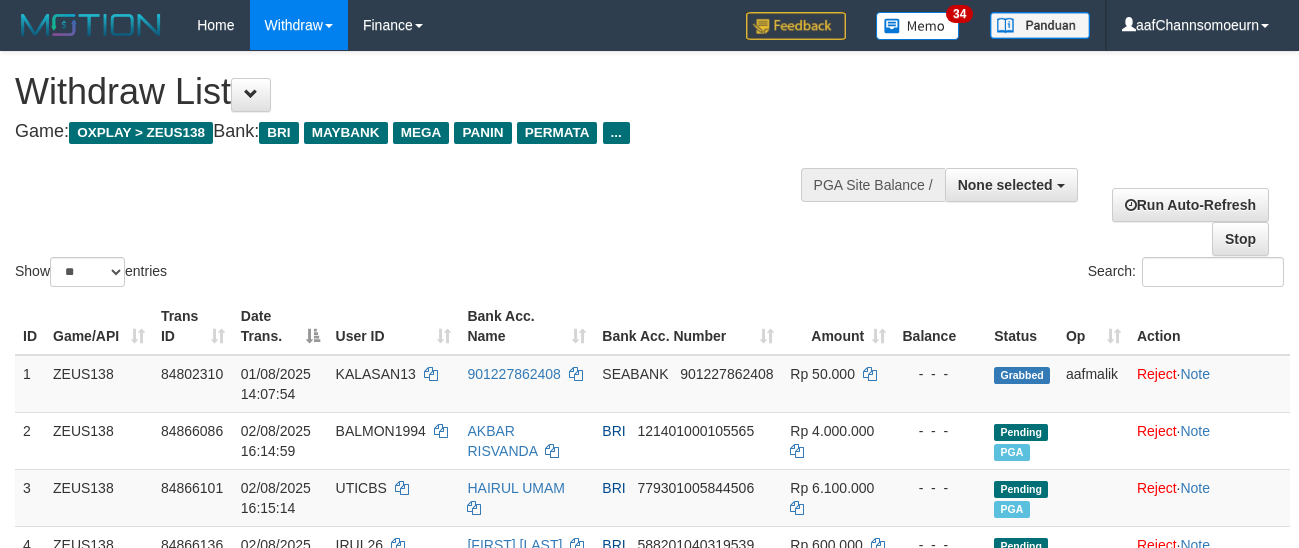 select 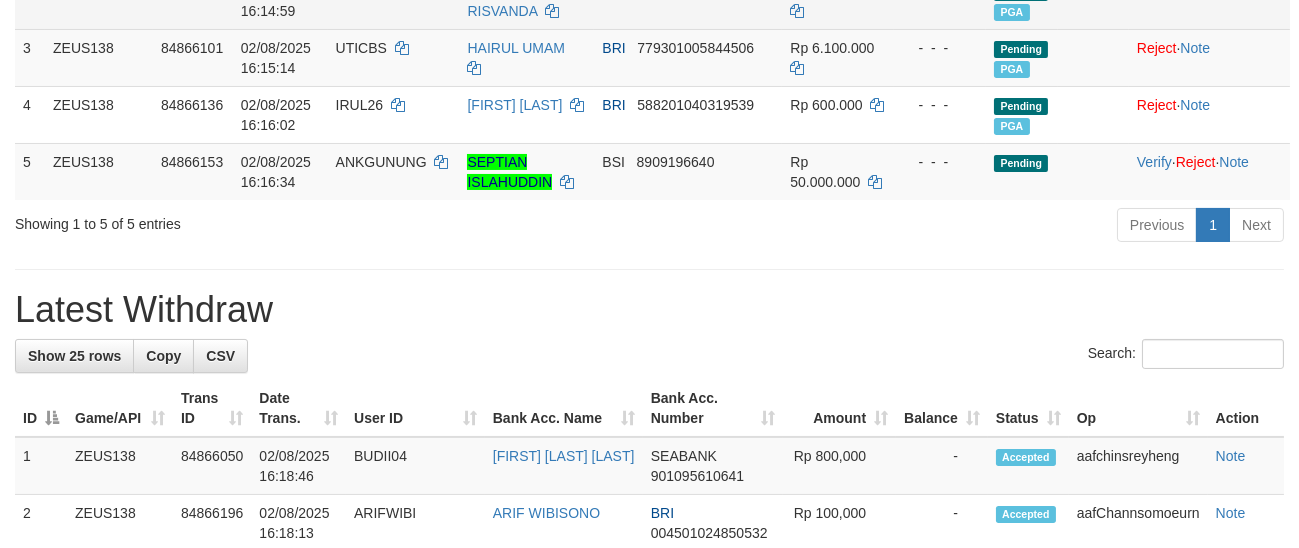 scroll, scrollTop: 427, scrollLeft: 0, axis: vertical 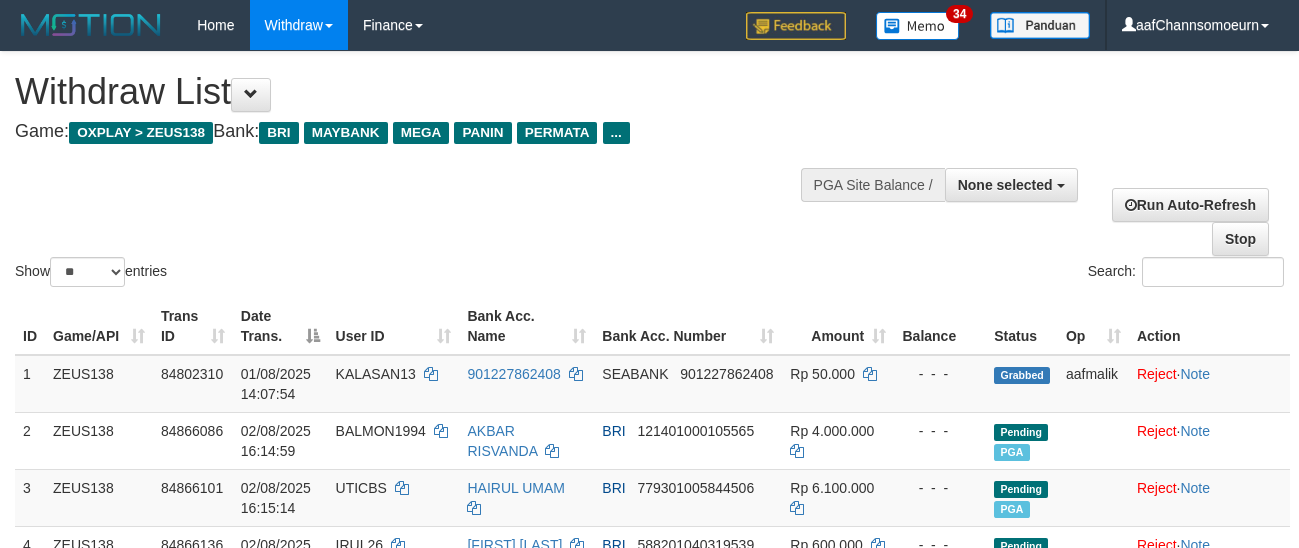 select 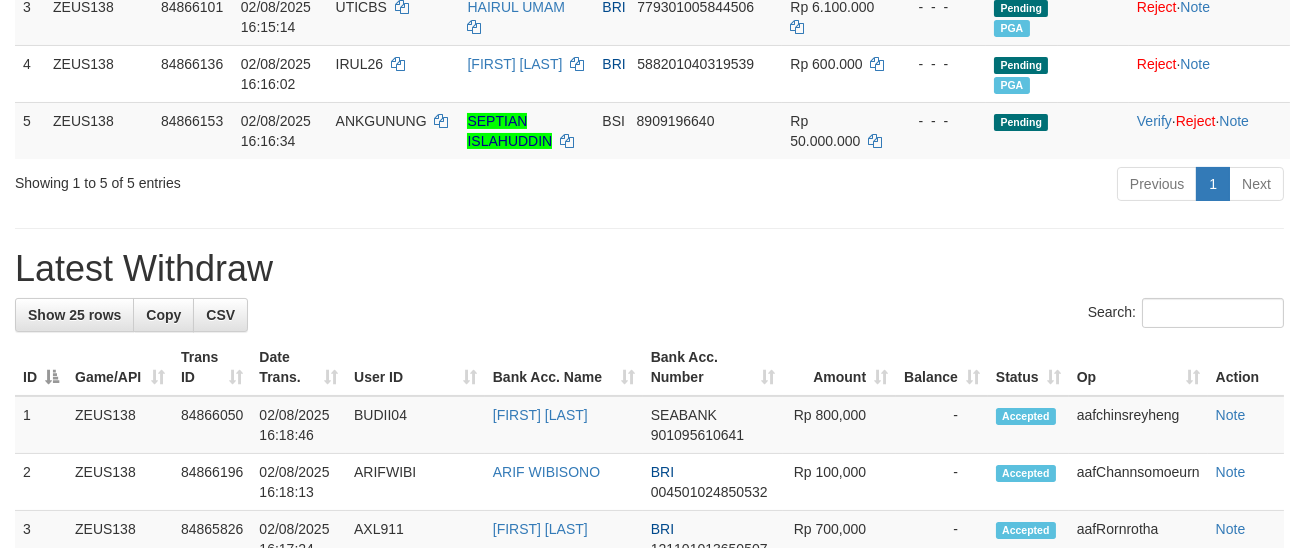 scroll, scrollTop: 427, scrollLeft: 0, axis: vertical 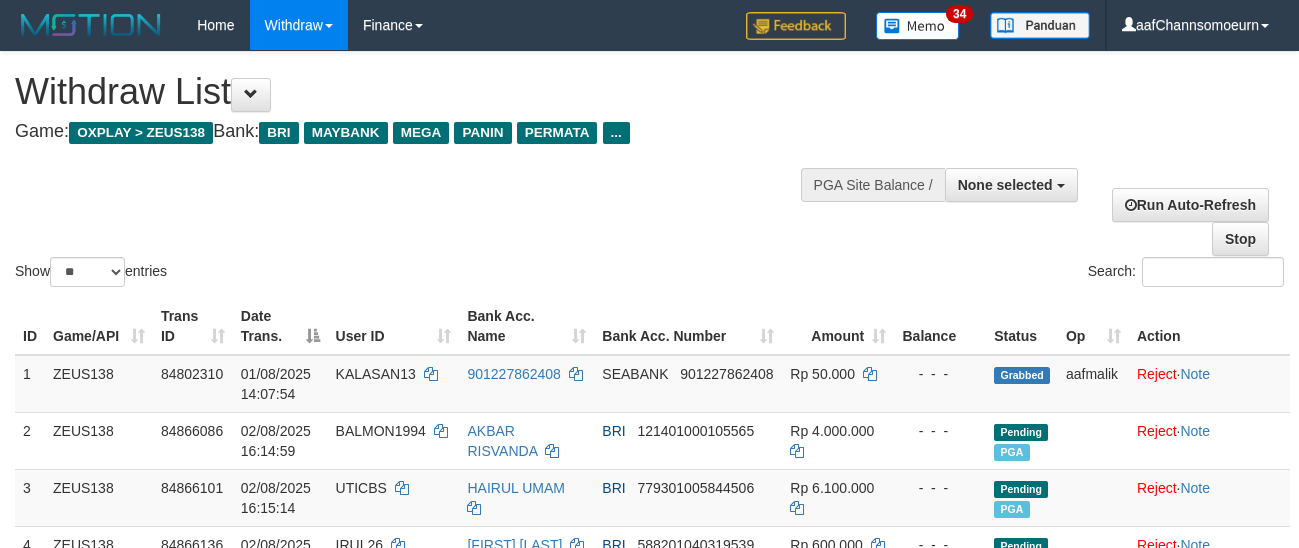 select 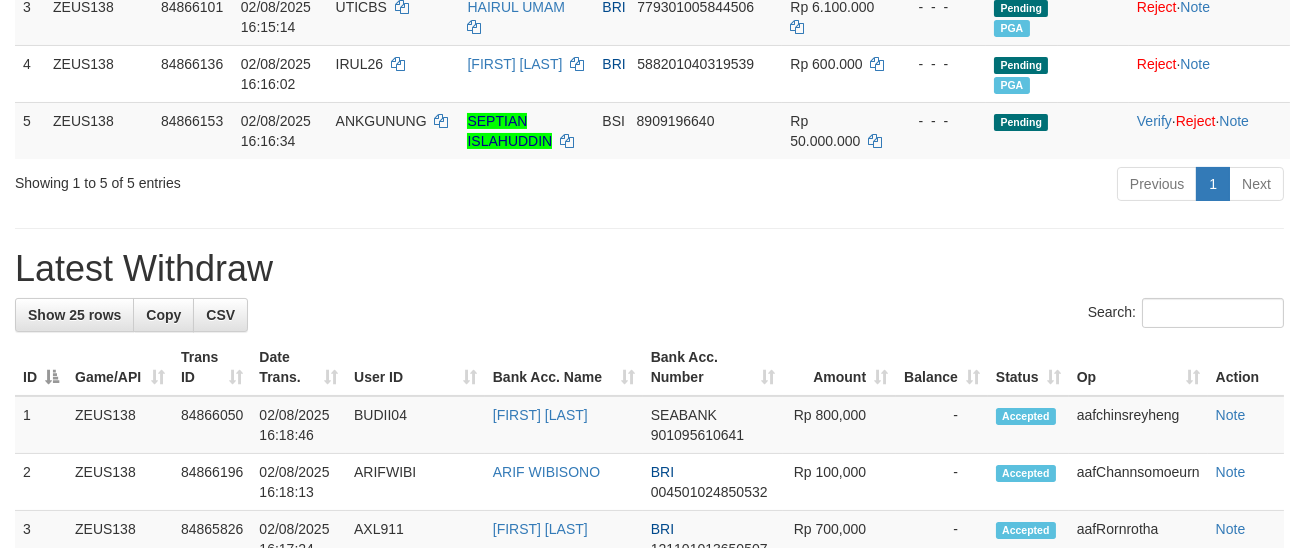 scroll, scrollTop: 427, scrollLeft: 0, axis: vertical 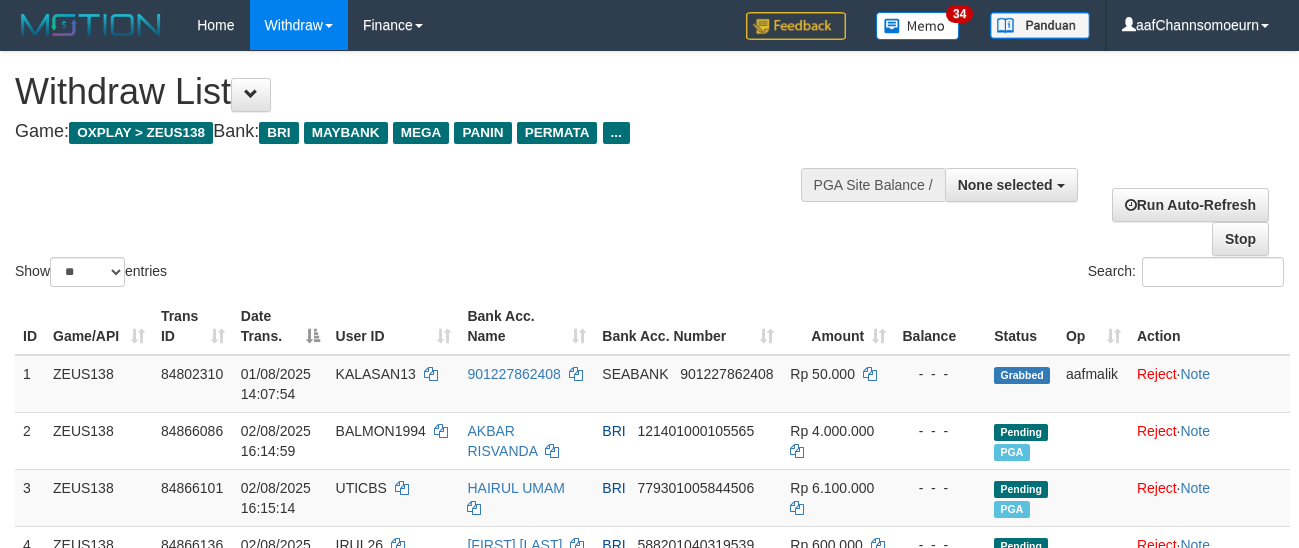 select 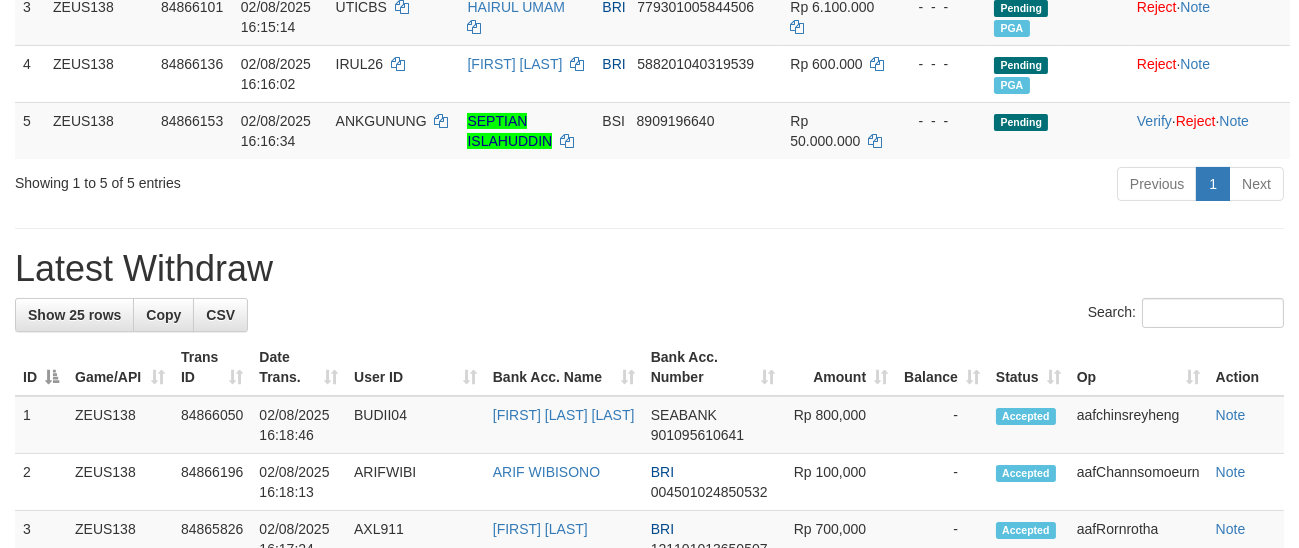 scroll, scrollTop: 427, scrollLeft: 0, axis: vertical 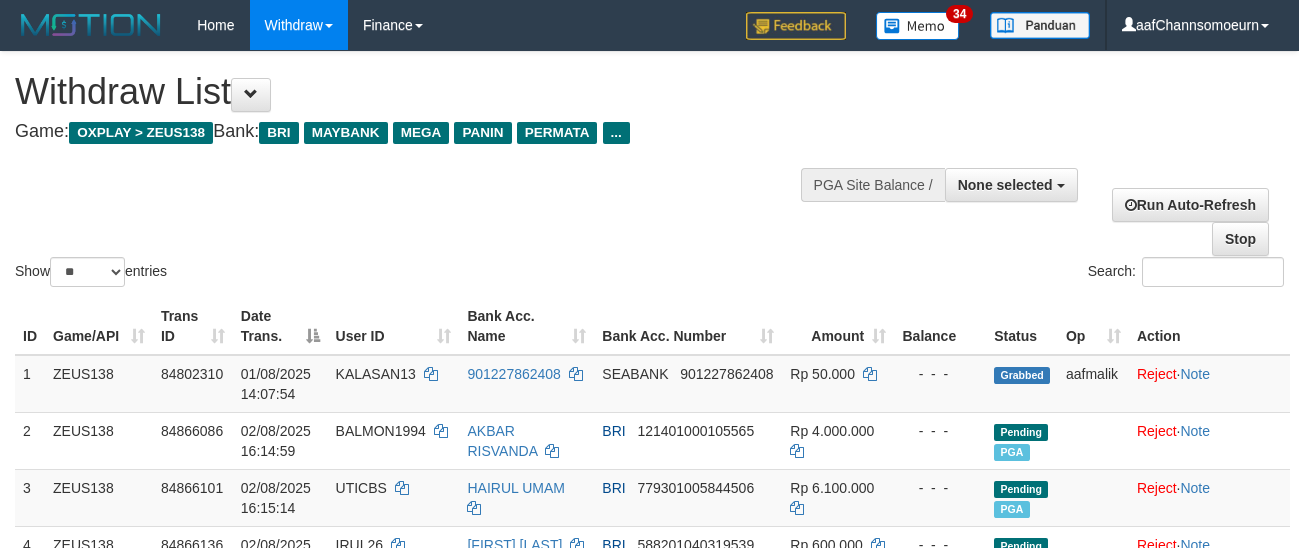 select 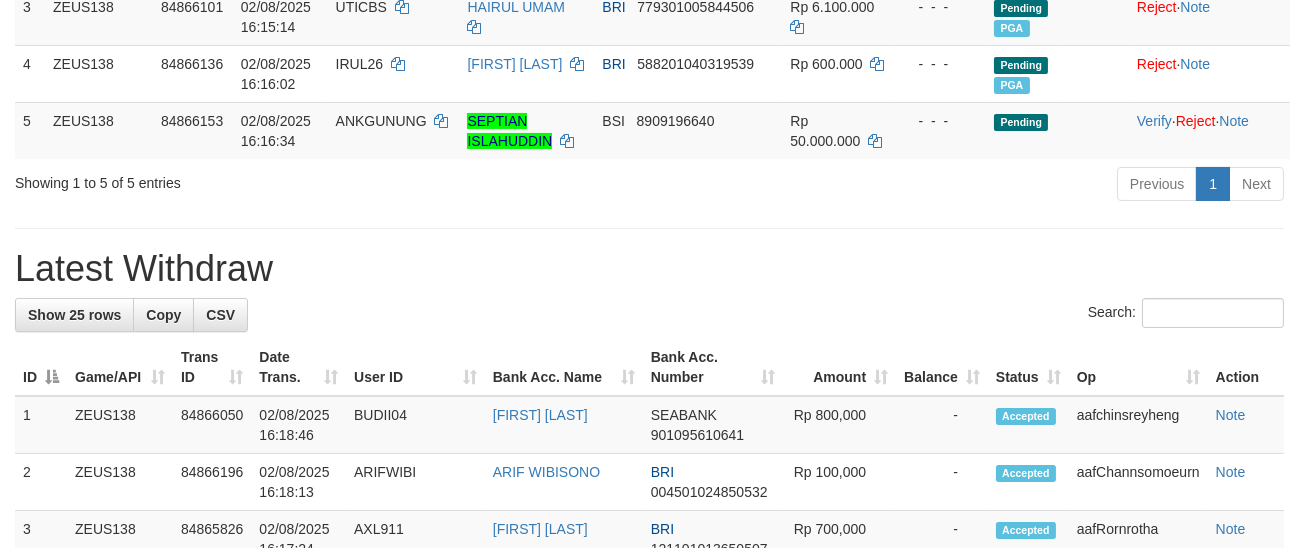 scroll, scrollTop: 427, scrollLeft: 0, axis: vertical 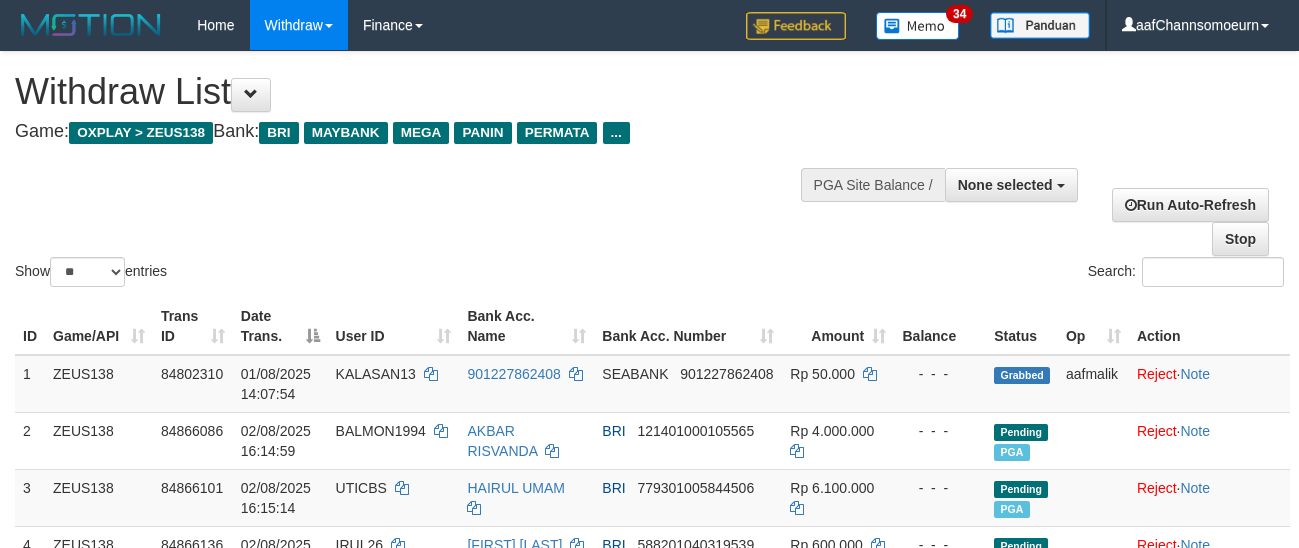 select 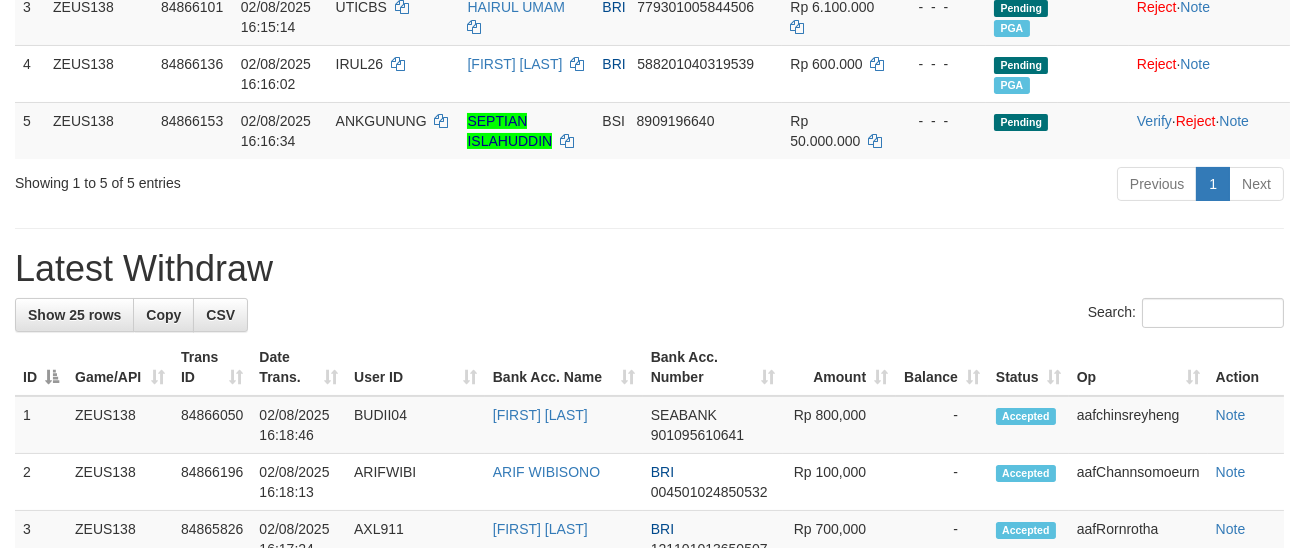 scroll, scrollTop: 427, scrollLeft: 0, axis: vertical 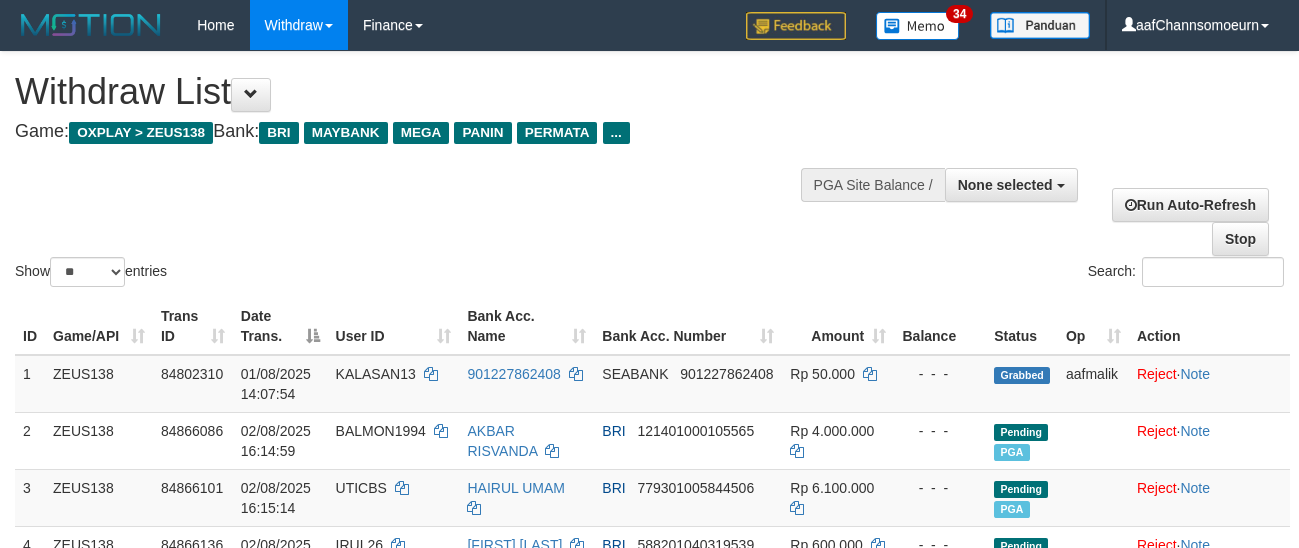 select 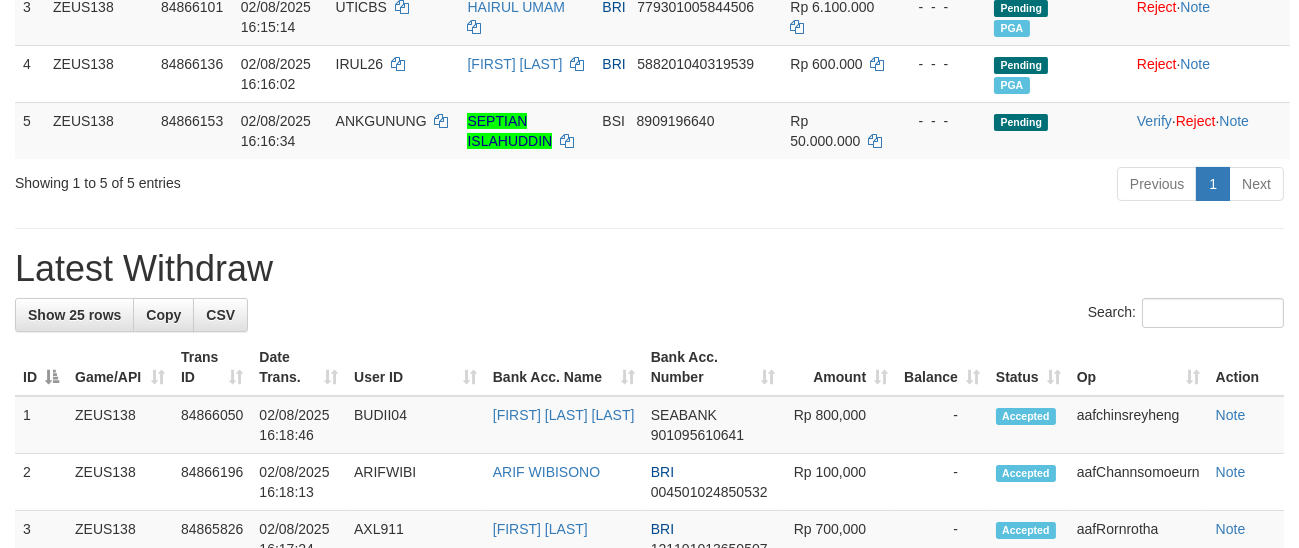 scroll, scrollTop: 427, scrollLeft: 0, axis: vertical 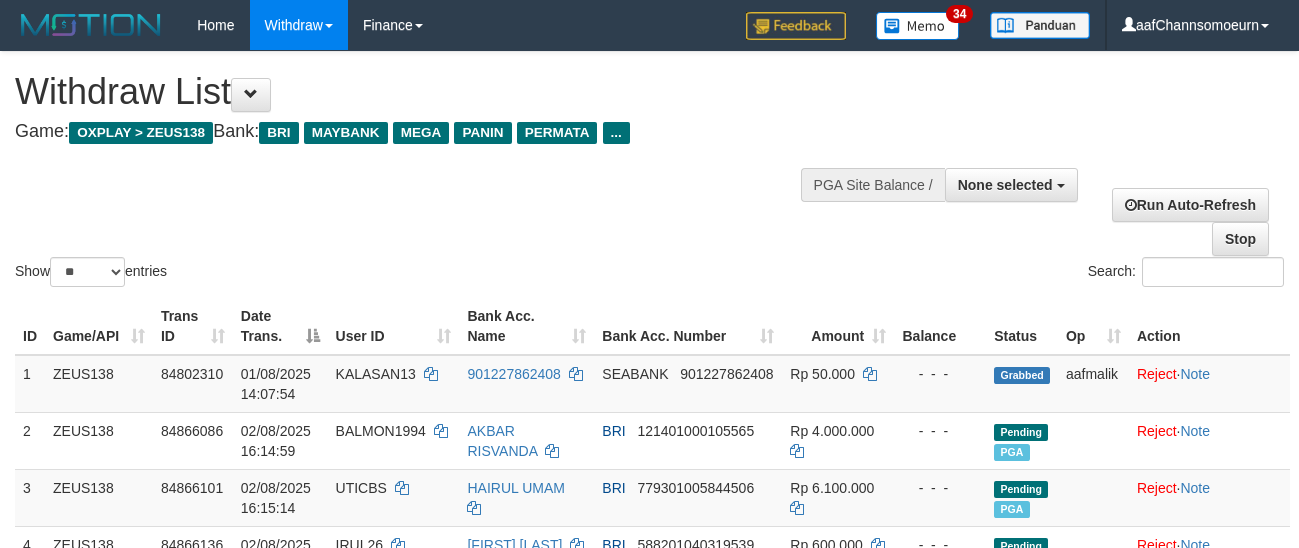select 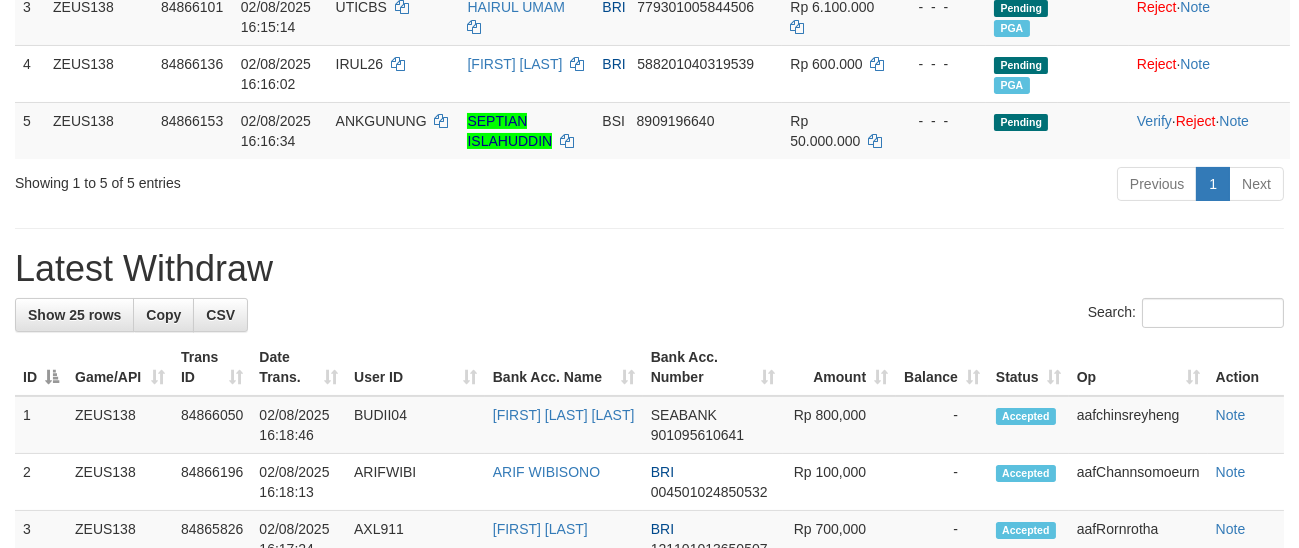 scroll, scrollTop: 427, scrollLeft: 0, axis: vertical 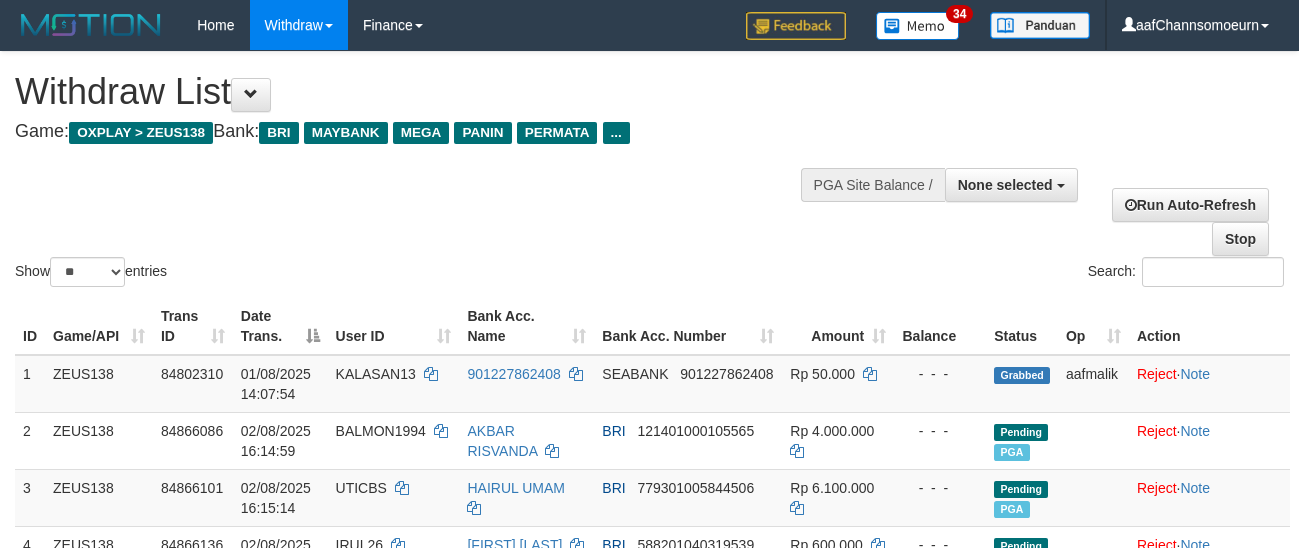 select 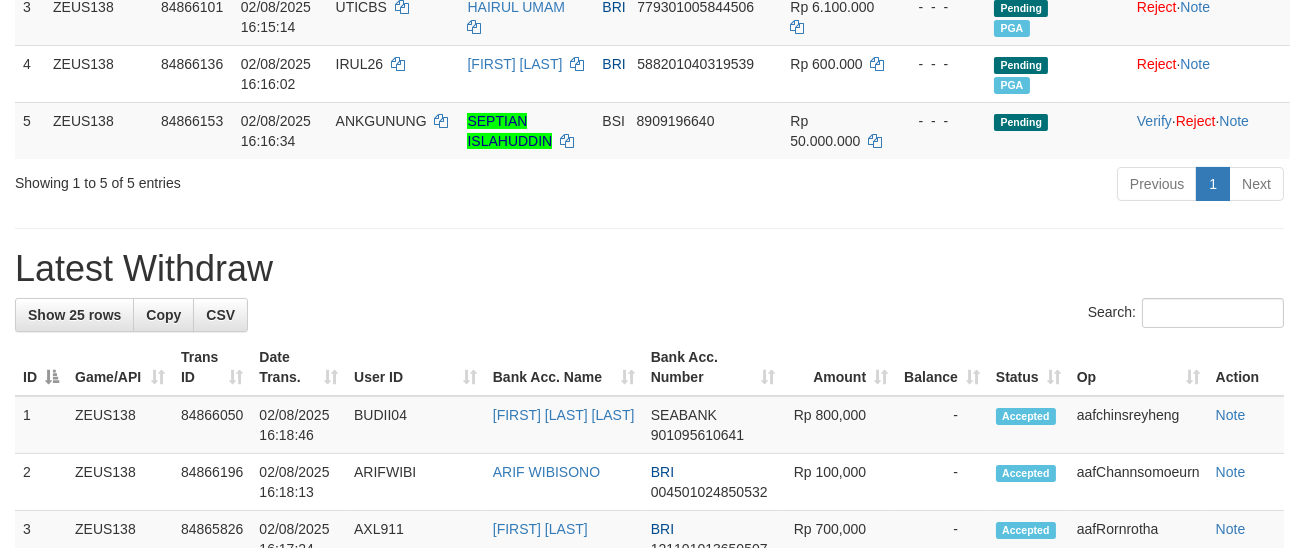 scroll, scrollTop: 427, scrollLeft: 0, axis: vertical 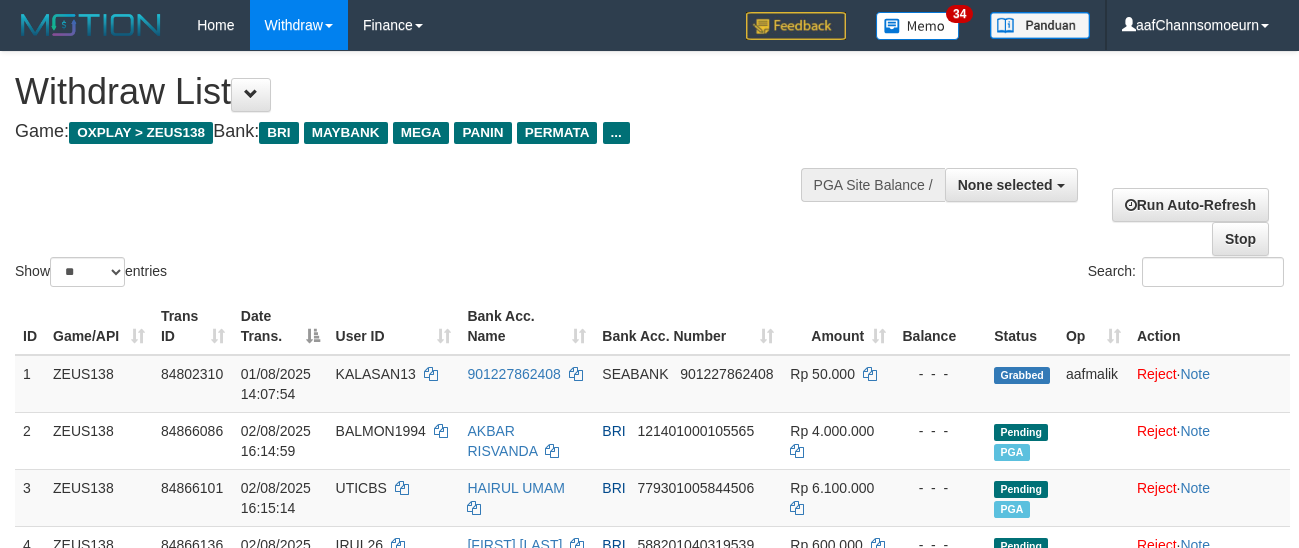 select 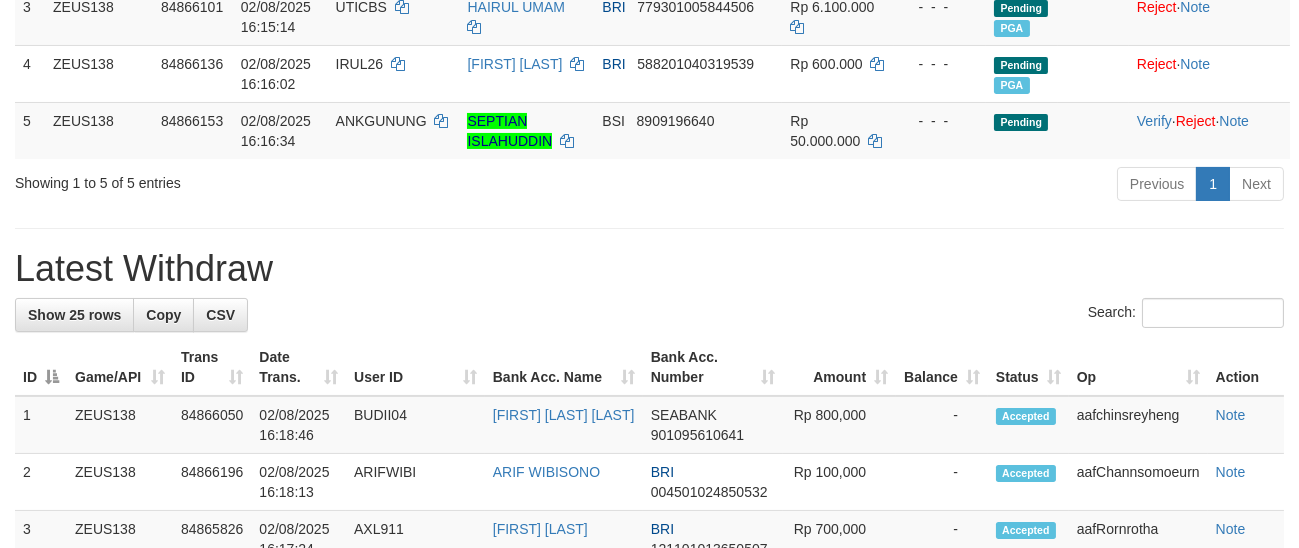 scroll, scrollTop: 427, scrollLeft: 0, axis: vertical 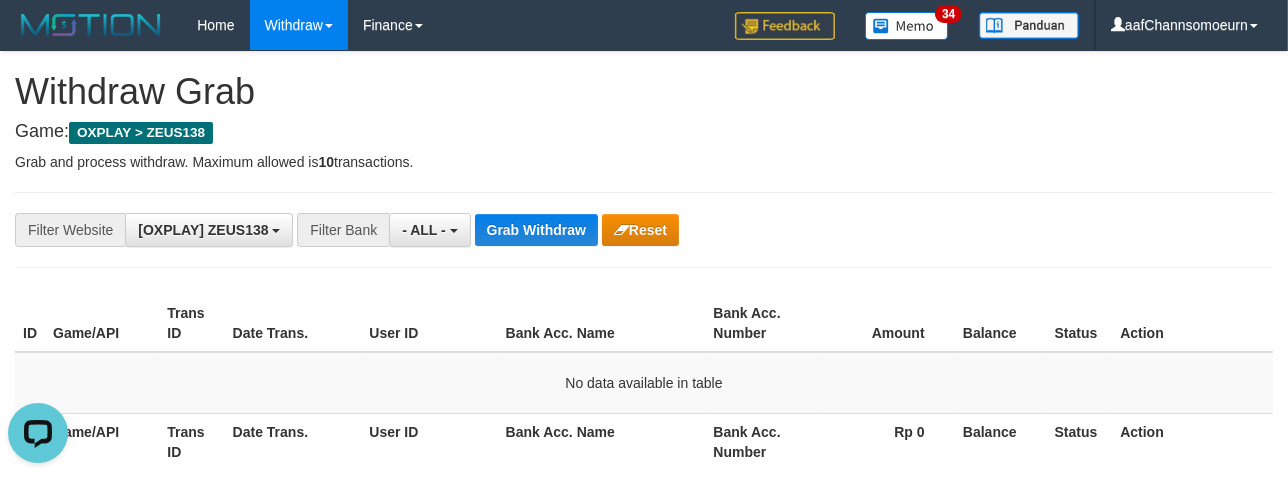 click on "Withdraw Grab" at bounding box center (644, 92) 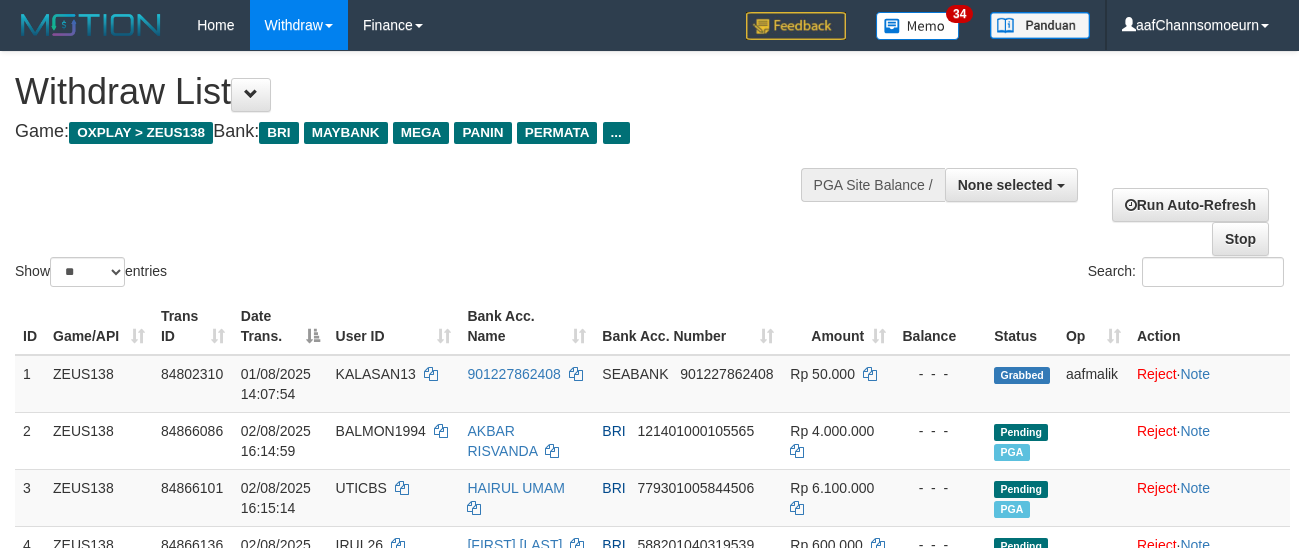 select 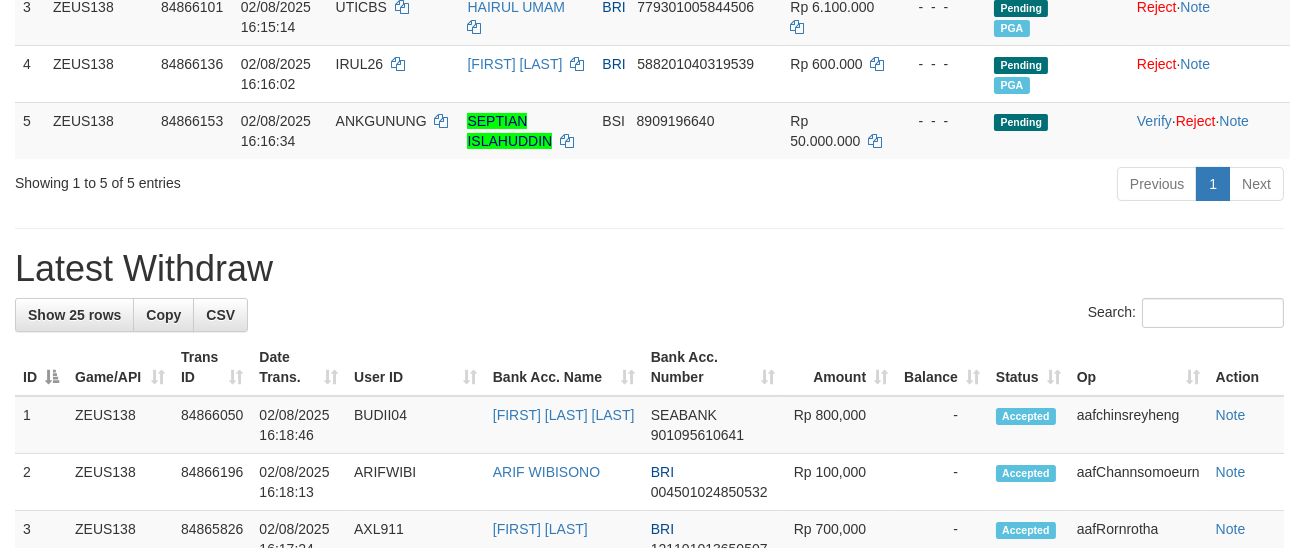 scroll, scrollTop: 427, scrollLeft: 0, axis: vertical 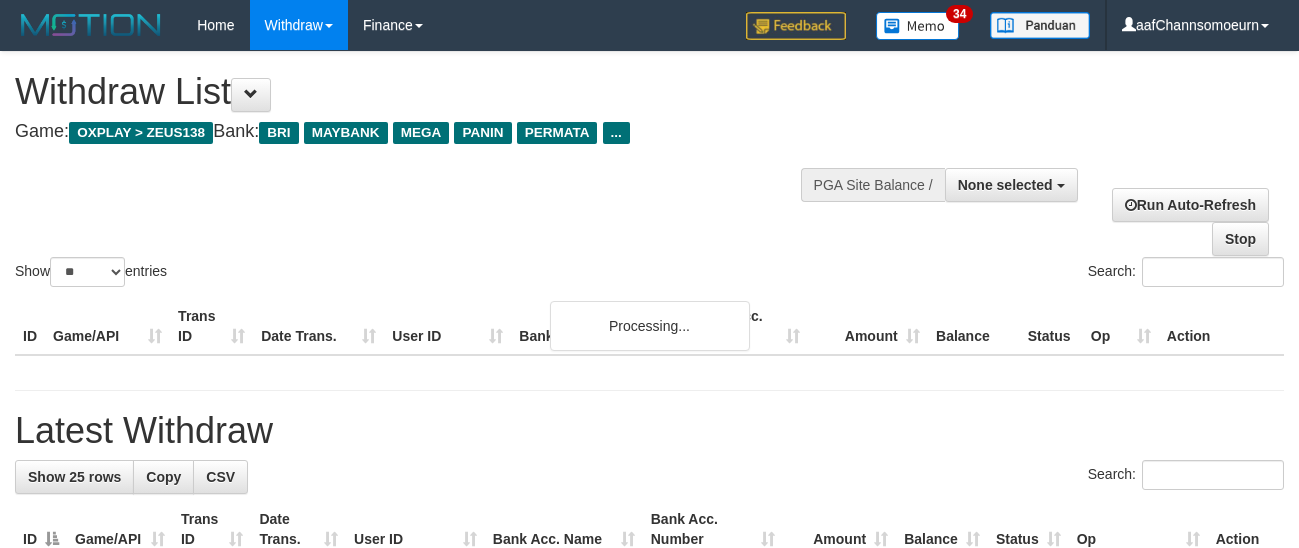 select 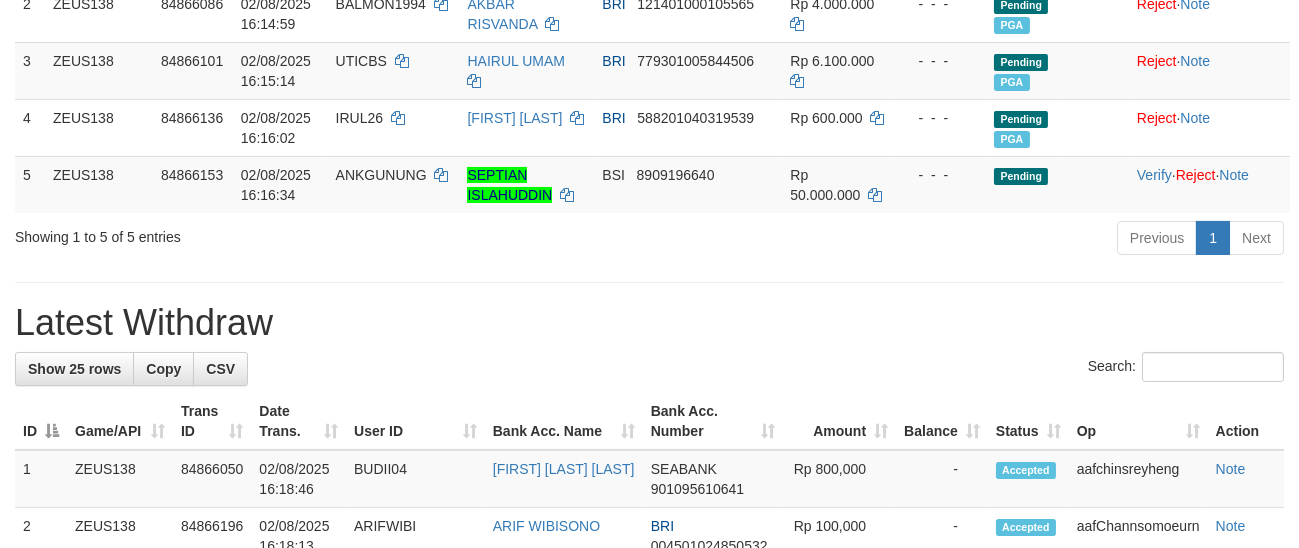 scroll, scrollTop: 746, scrollLeft: 0, axis: vertical 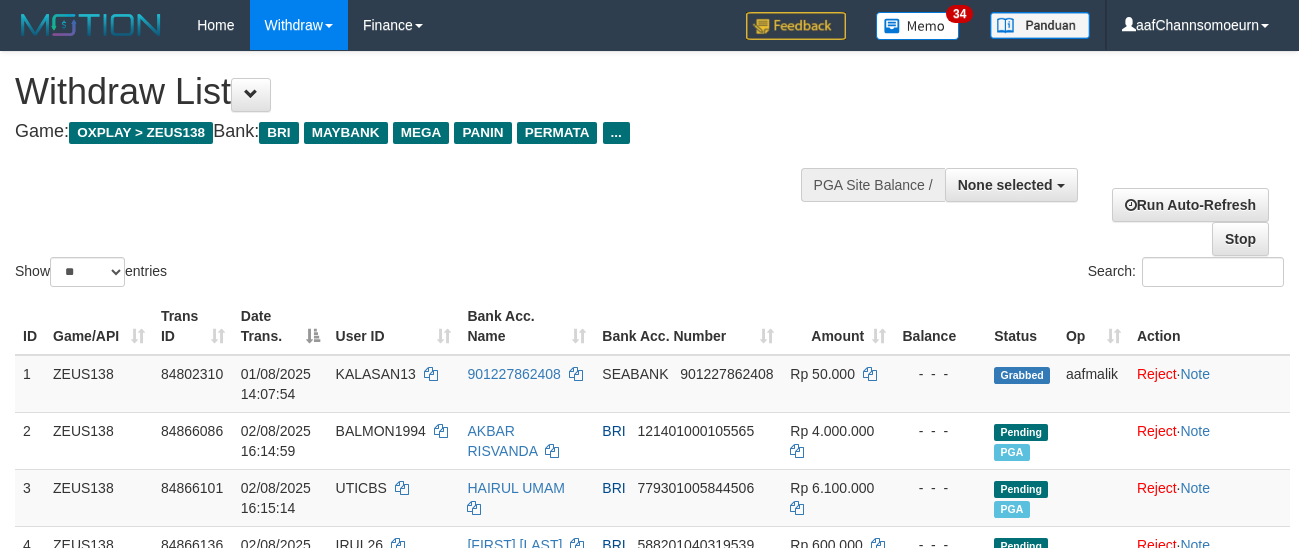 select 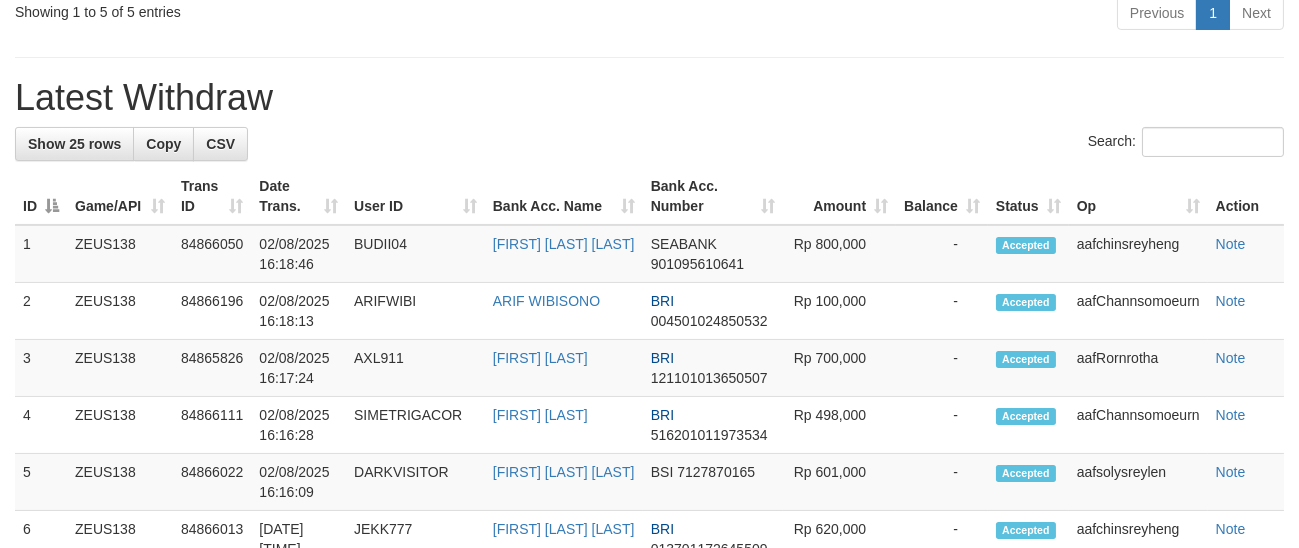 scroll, scrollTop: 510, scrollLeft: 0, axis: vertical 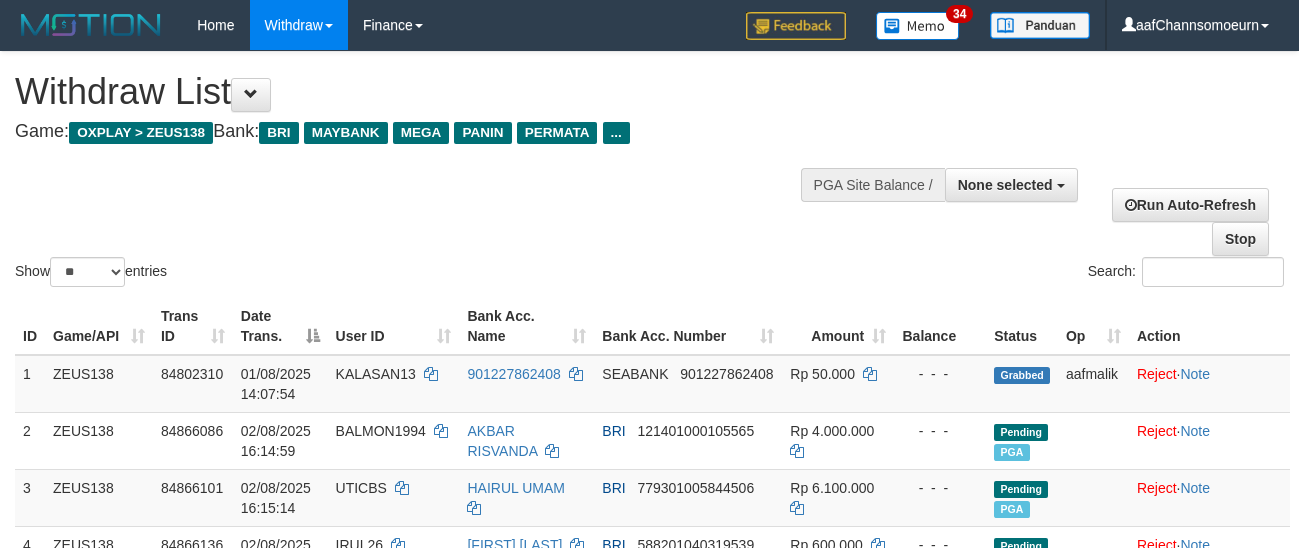select 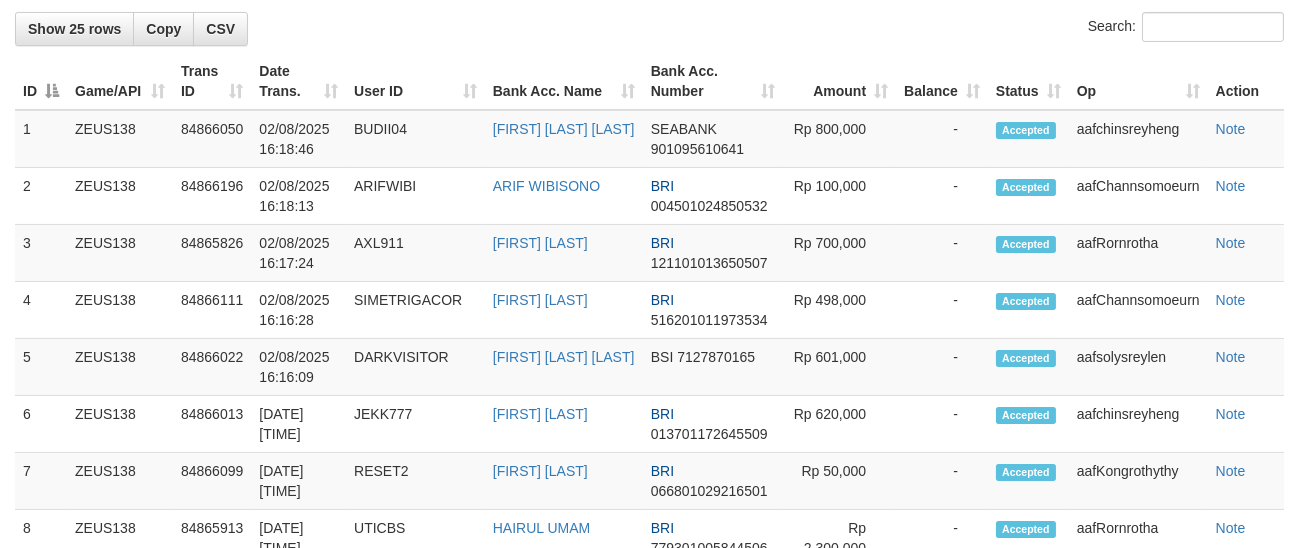 scroll, scrollTop: 392, scrollLeft: 0, axis: vertical 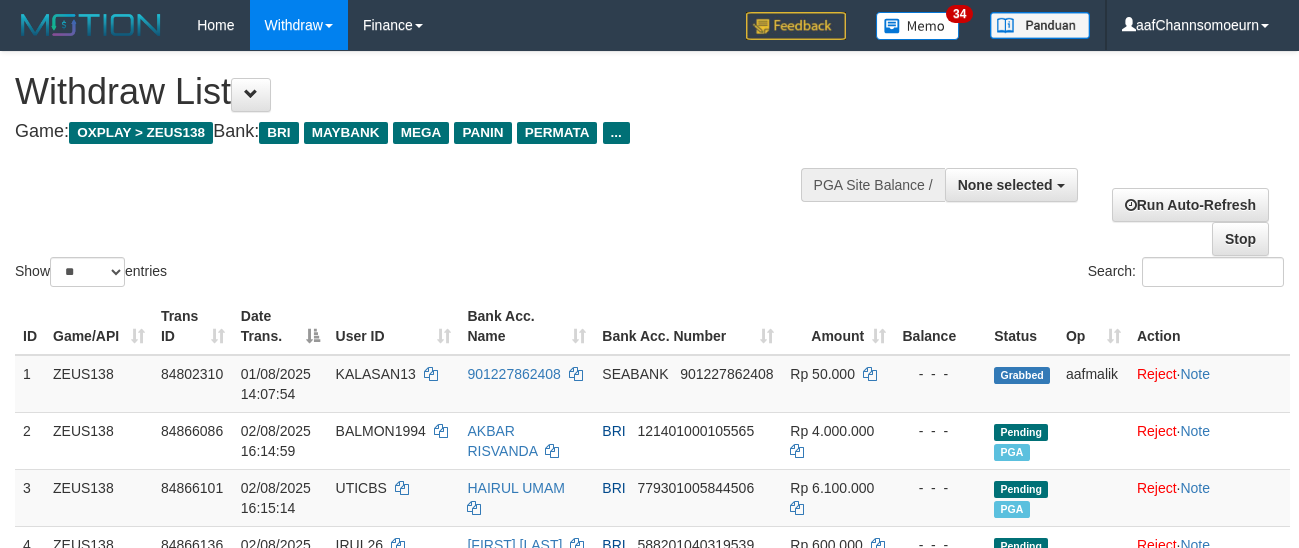 select 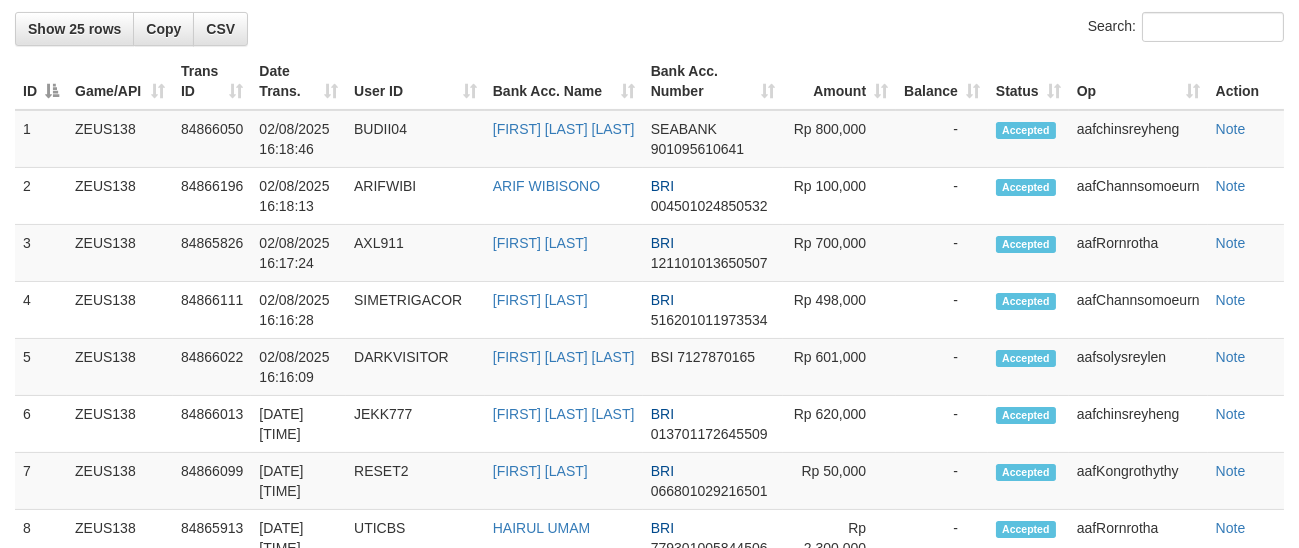 scroll, scrollTop: 392, scrollLeft: 0, axis: vertical 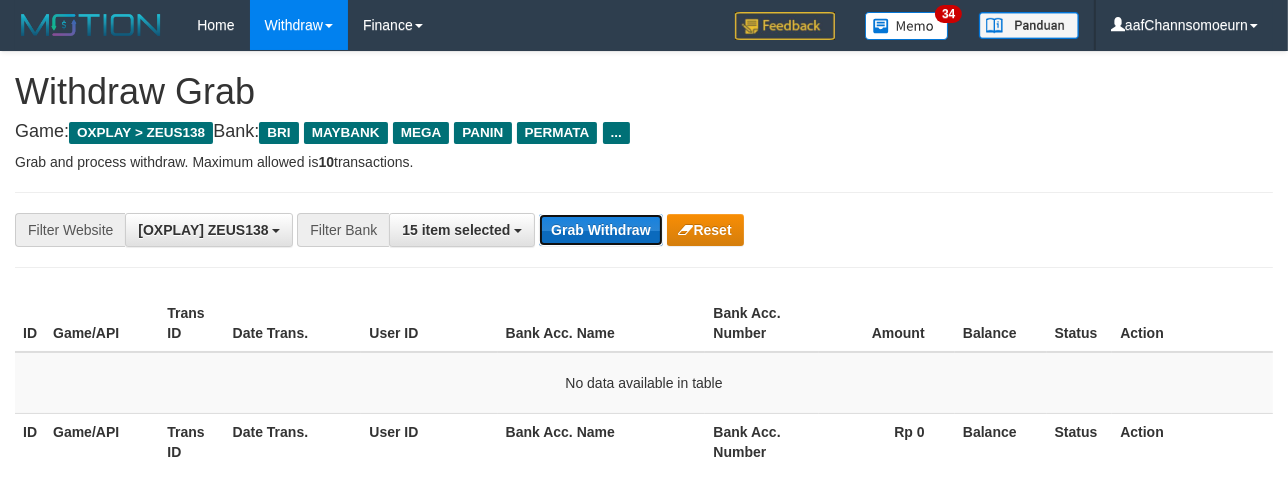 click on "Grab Withdraw" at bounding box center [600, 230] 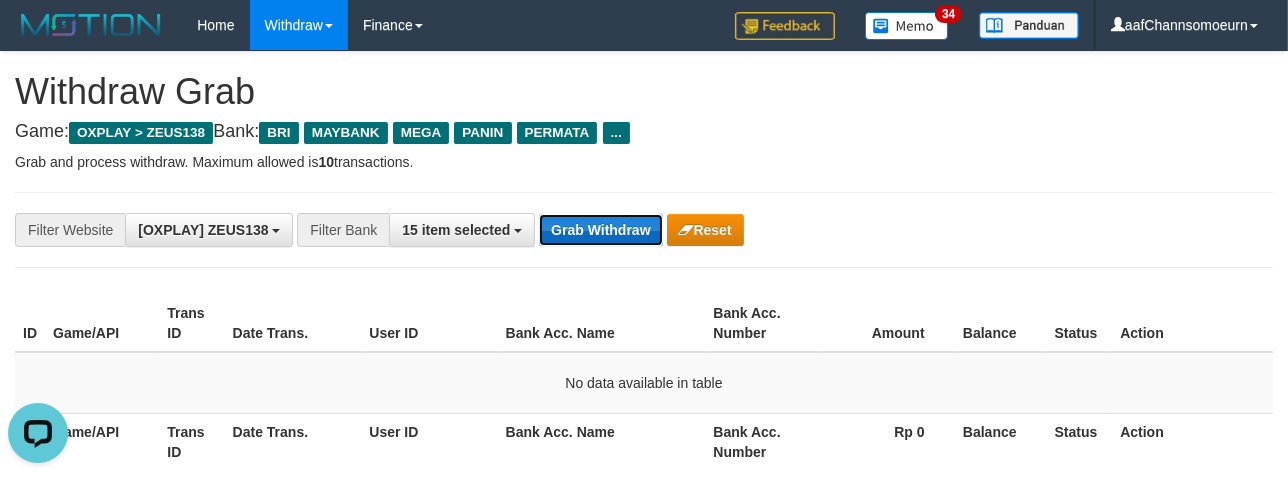 scroll, scrollTop: 0, scrollLeft: 0, axis: both 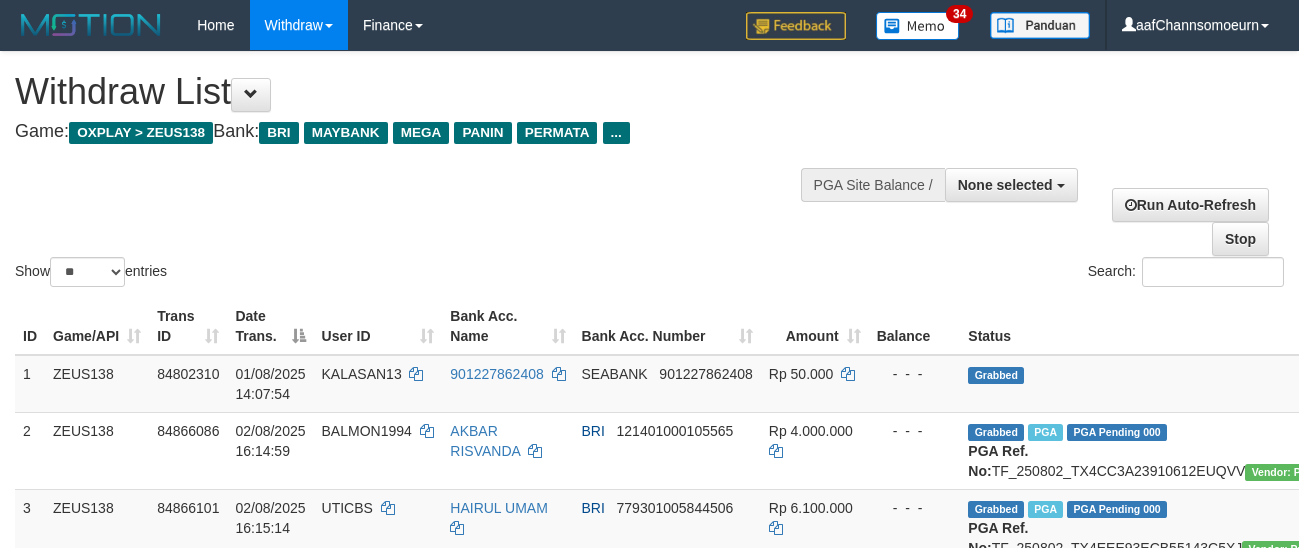 select 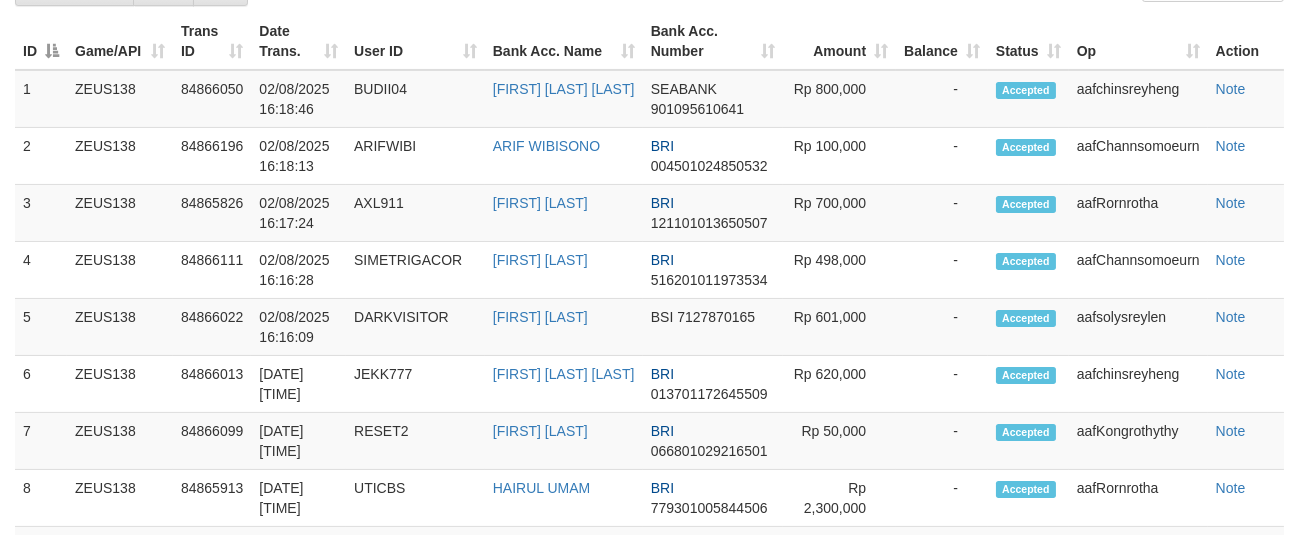 scroll, scrollTop: 392, scrollLeft: 0, axis: vertical 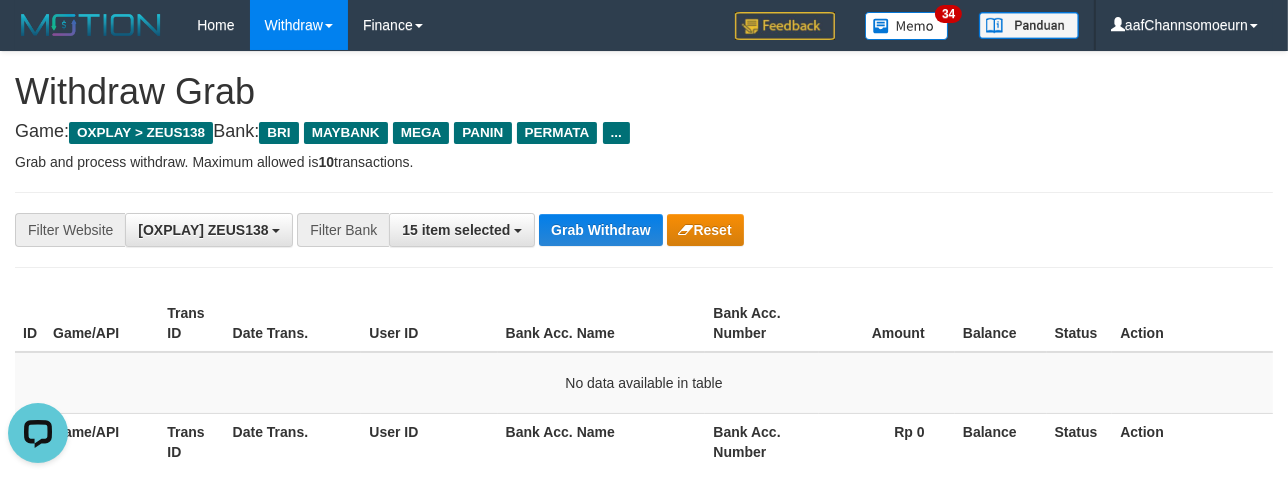 click on "**********" at bounding box center (644, 230) 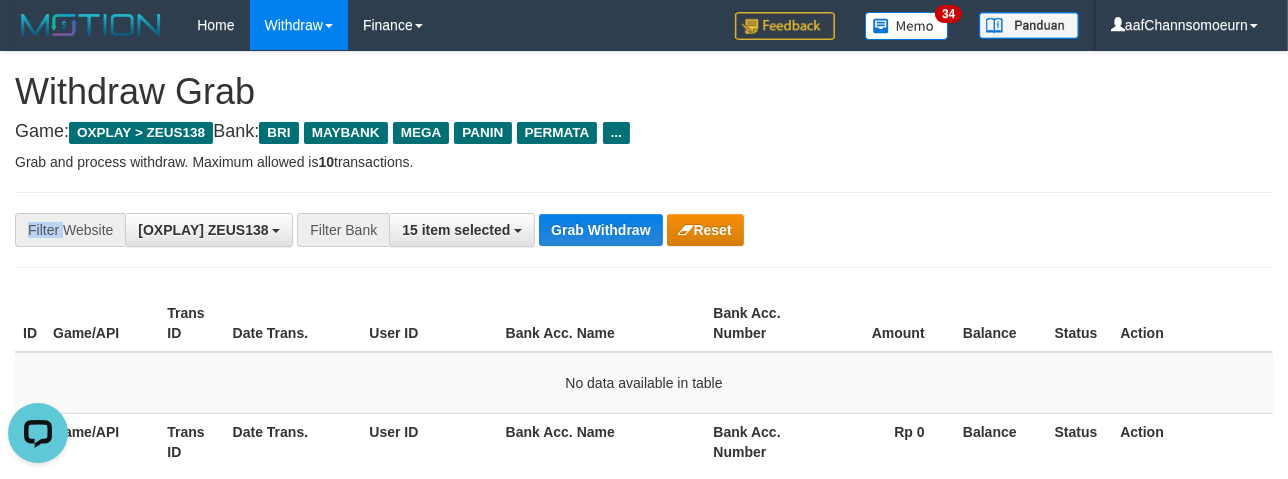 click on "**********" at bounding box center (644, 230) 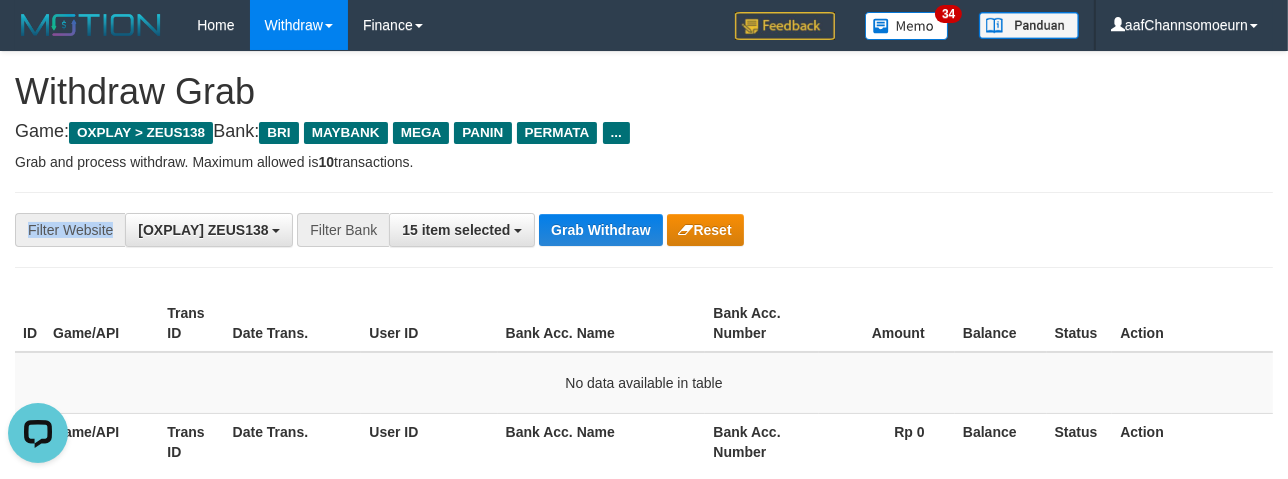 drag, startPoint x: 589, startPoint y: 207, endPoint x: 577, endPoint y: 204, distance: 12.369317 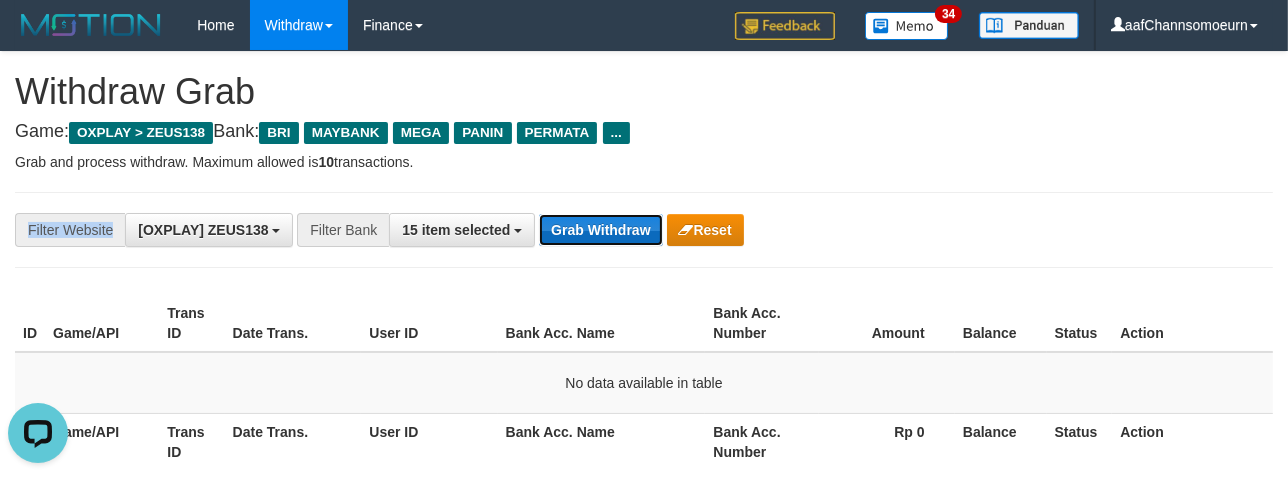 click on "Grab Withdraw" at bounding box center [600, 230] 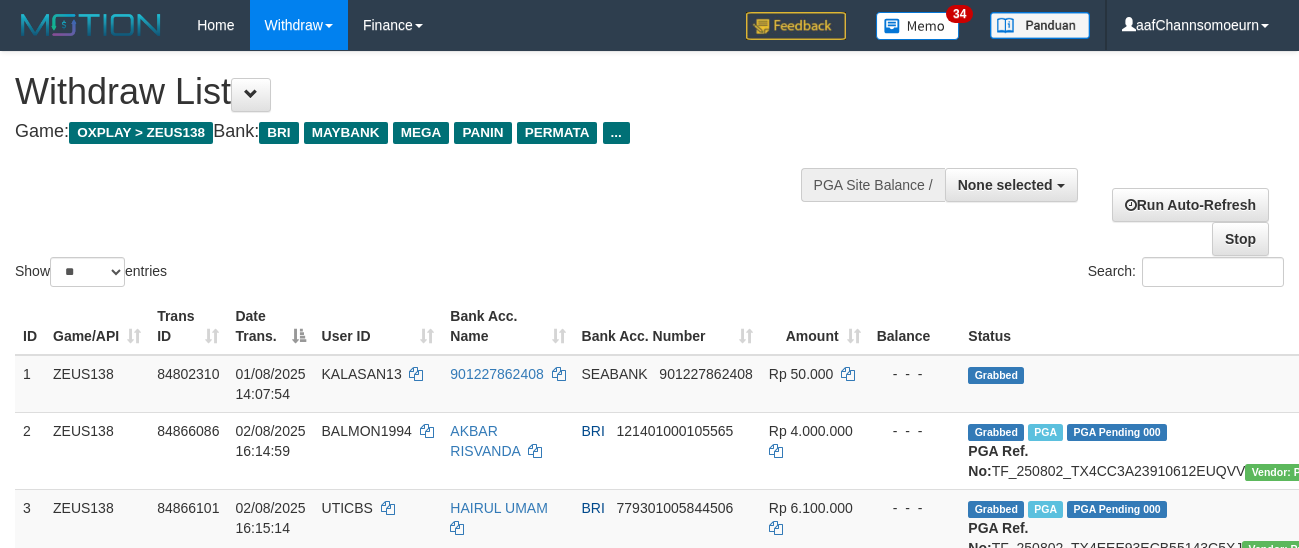 select 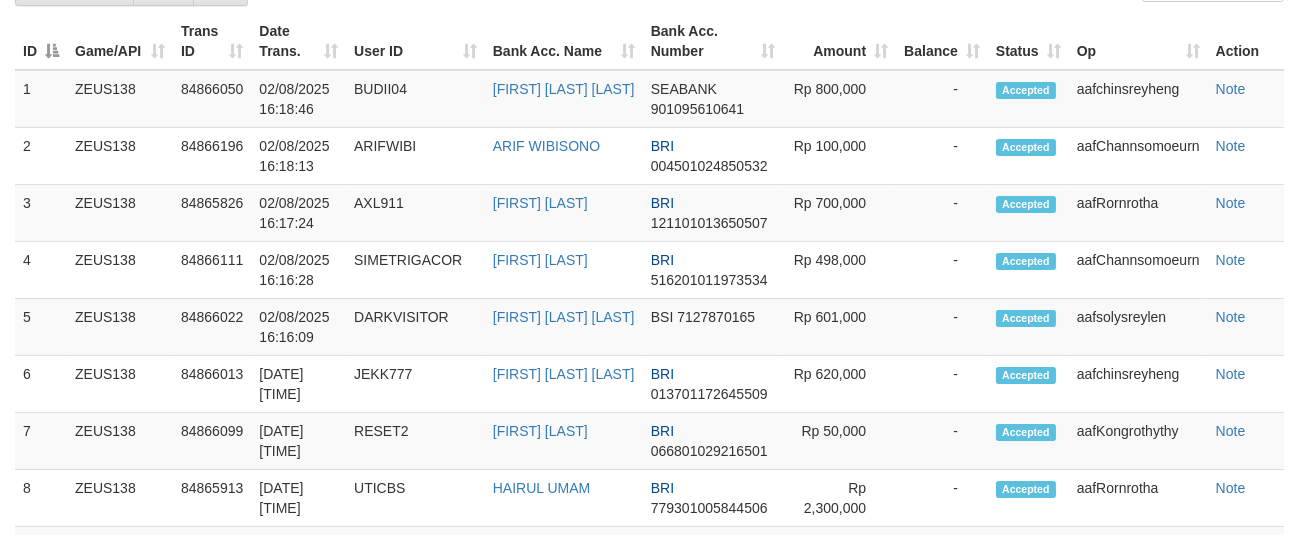 scroll, scrollTop: 392, scrollLeft: 0, axis: vertical 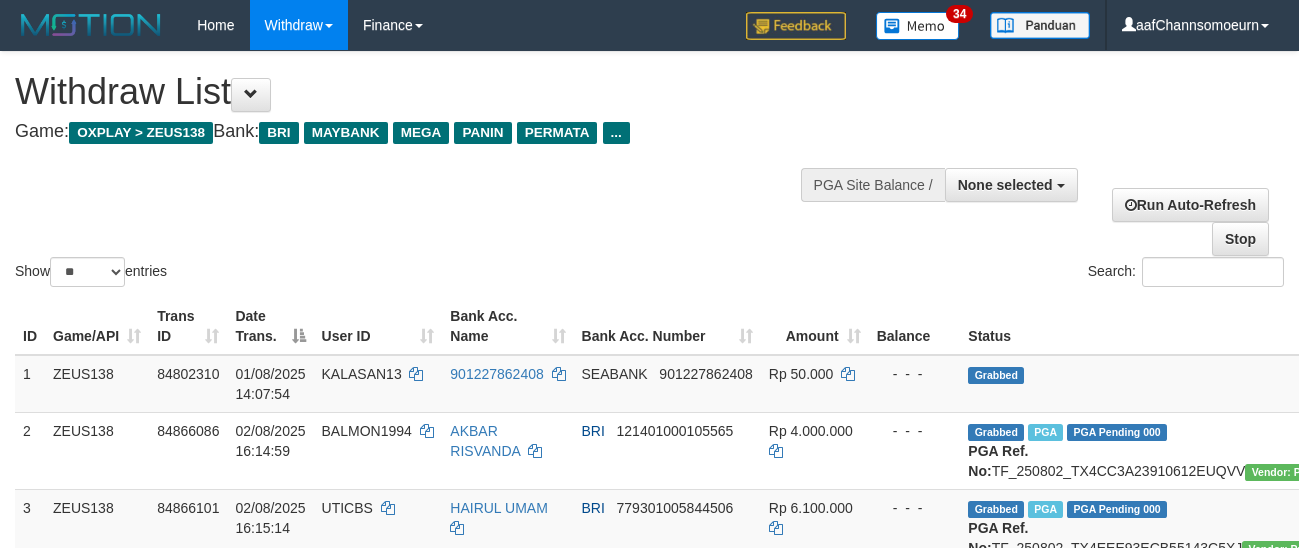 select 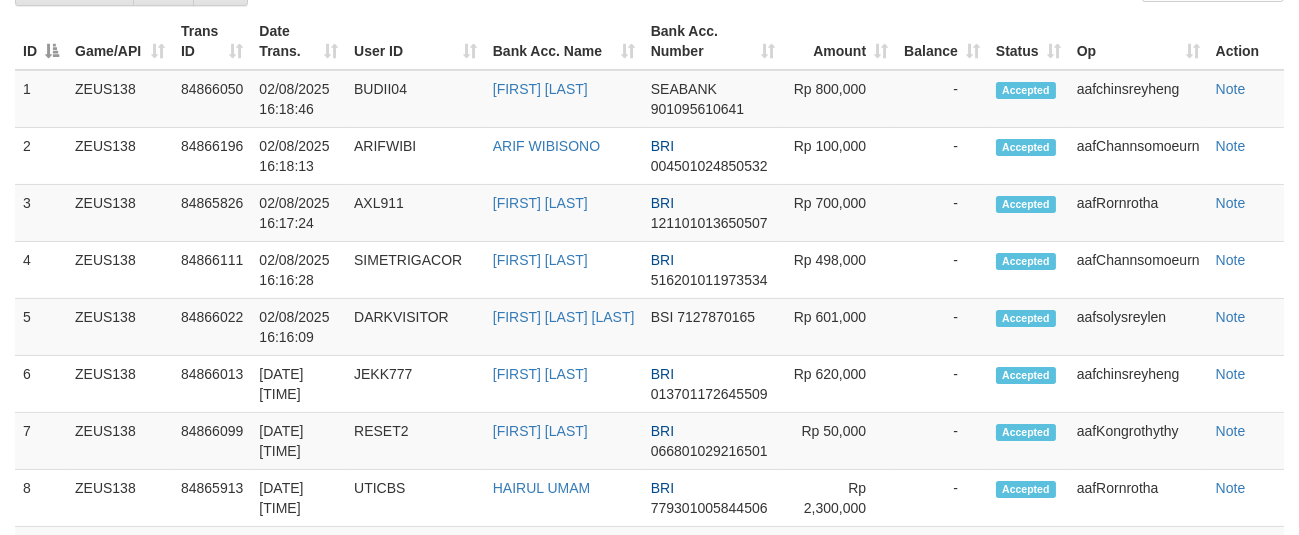 scroll, scrollTop: 392, scrollLeft: 0, axis: vertical 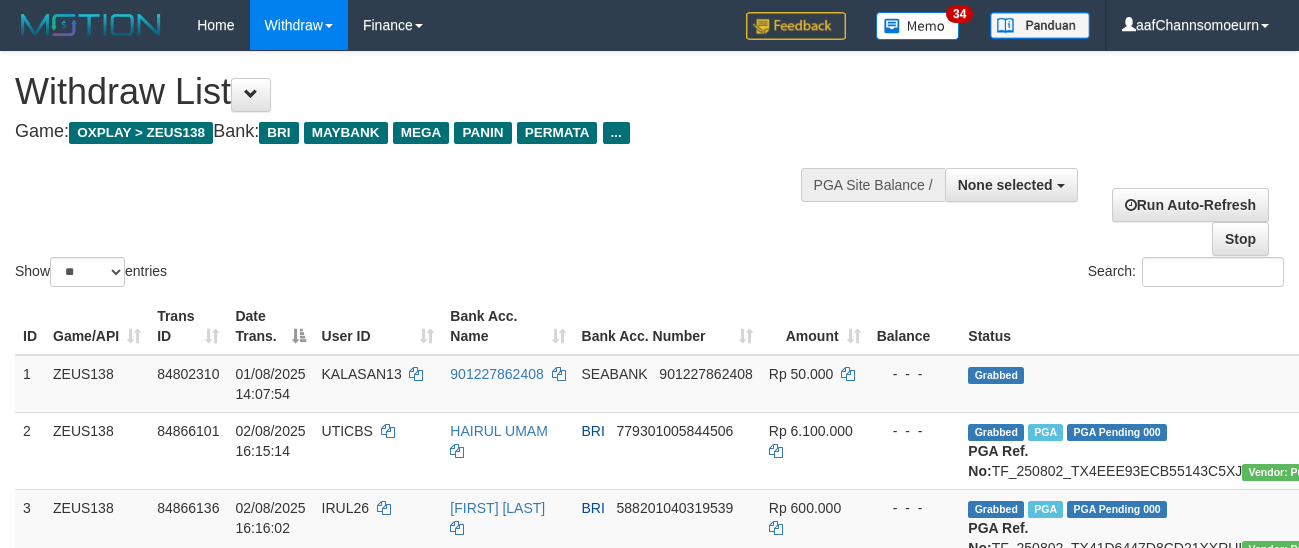 select 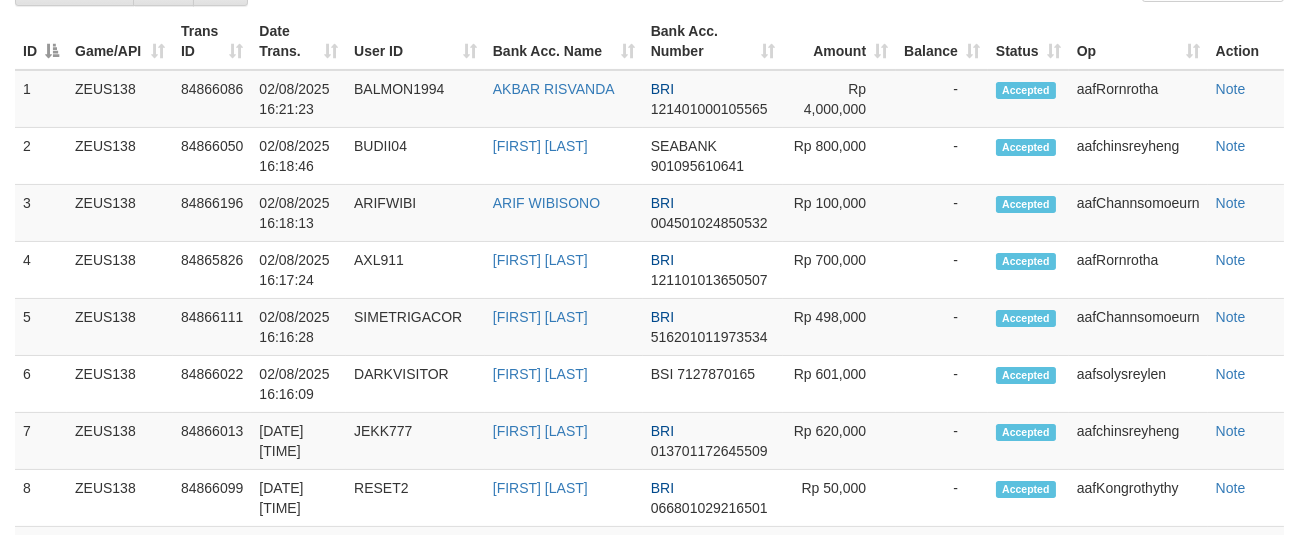 scroll, scrollTop: 392, scrollLeft: 0, axis: vertical 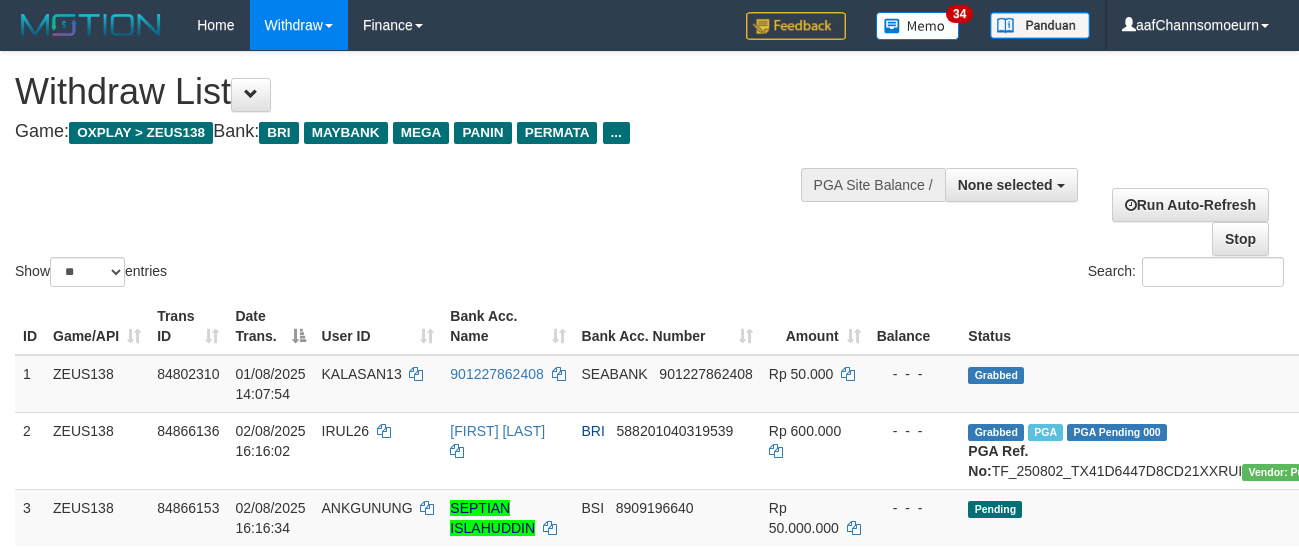 select 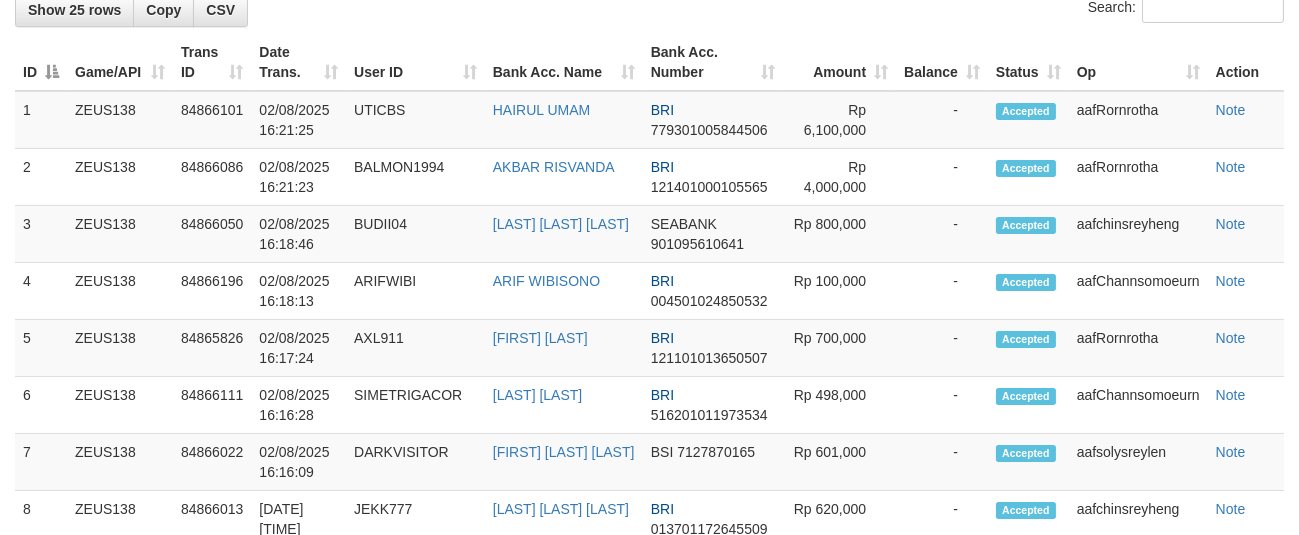 scroll, scrollTop: 392, scrollLeft: 0, axis: vertical 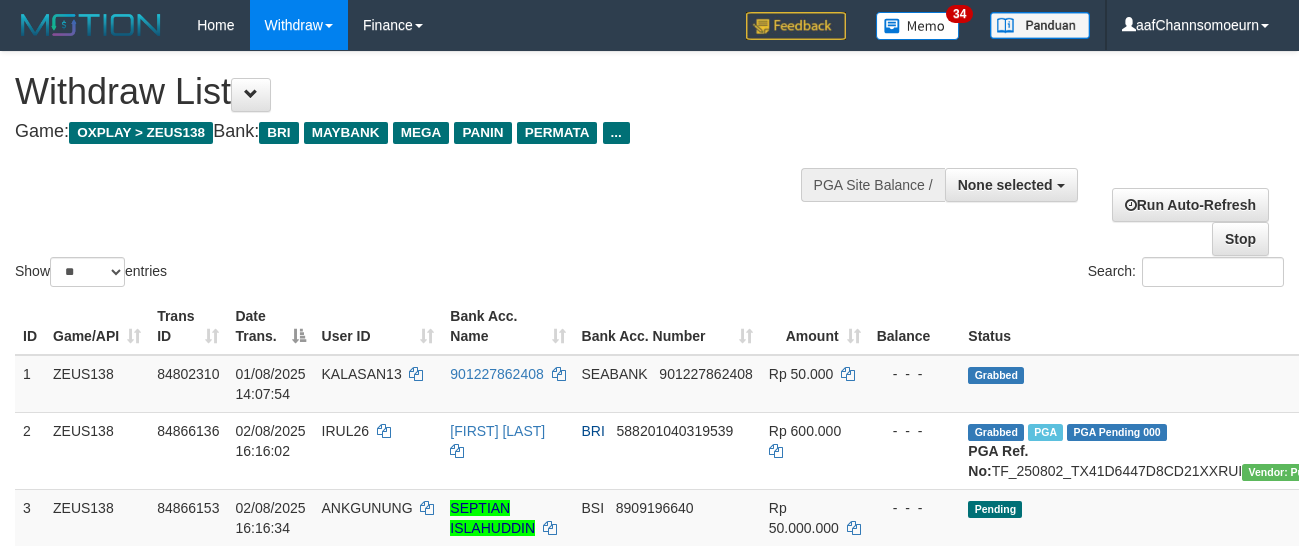 select 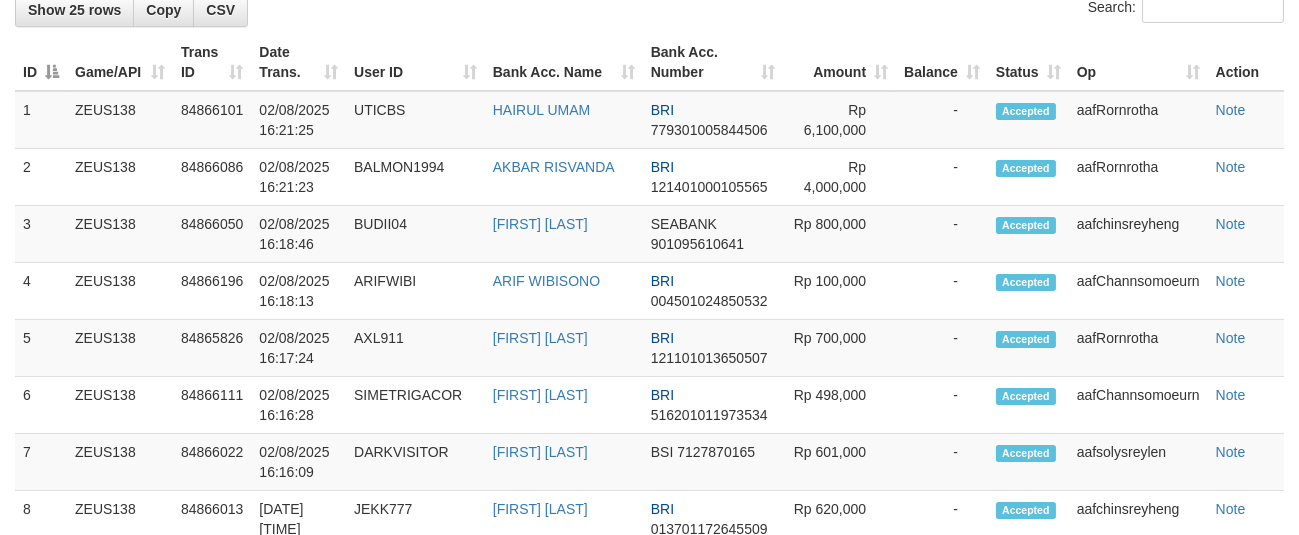 scroll, scrollTop: 392, scrollLeft: 0, axis: vertical 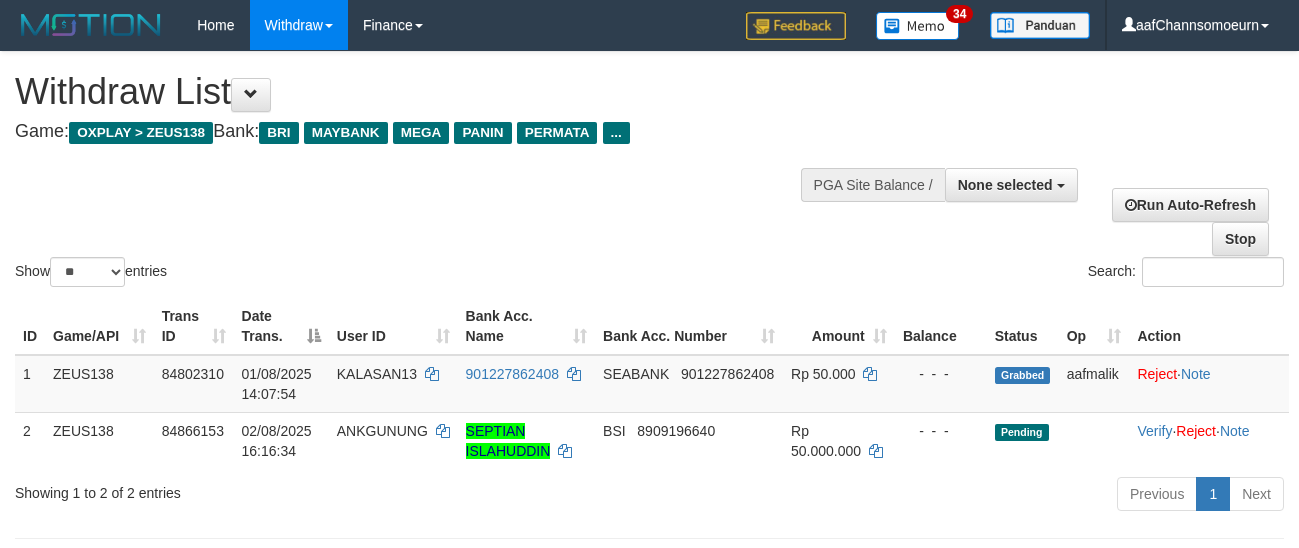 select 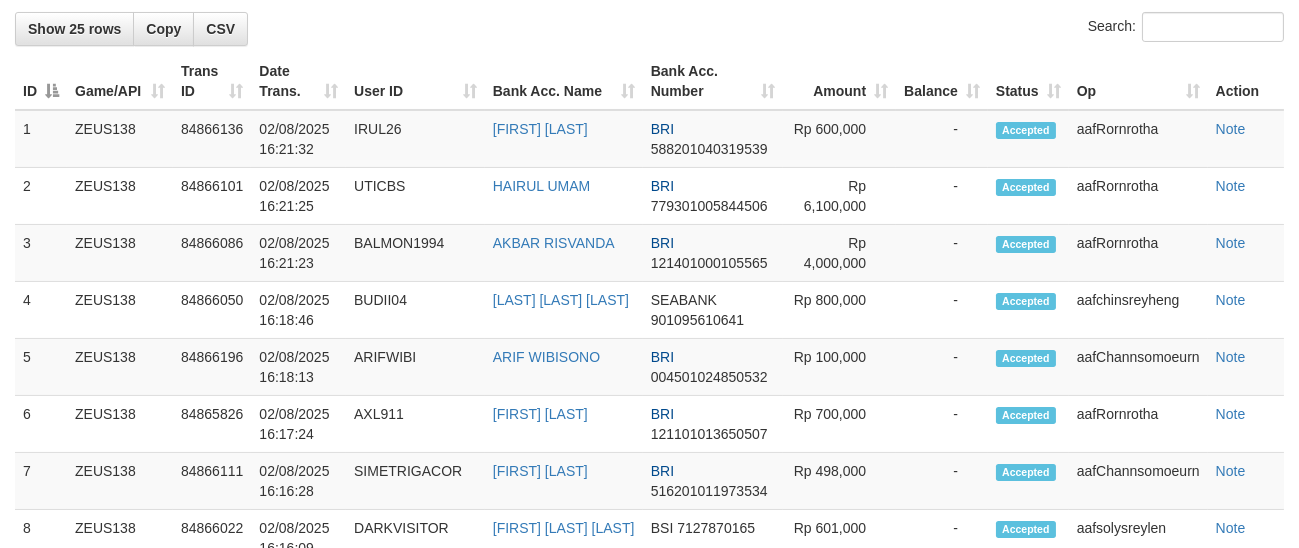 scroll, scrollTop: 392, scrollLeft: 0, axis: vertical 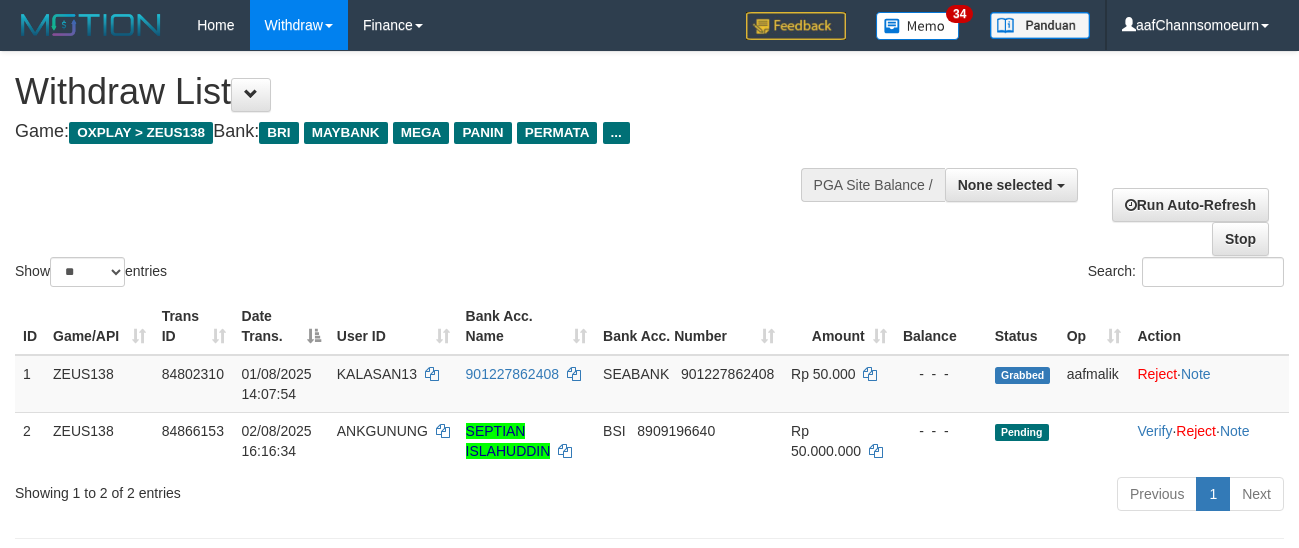 select 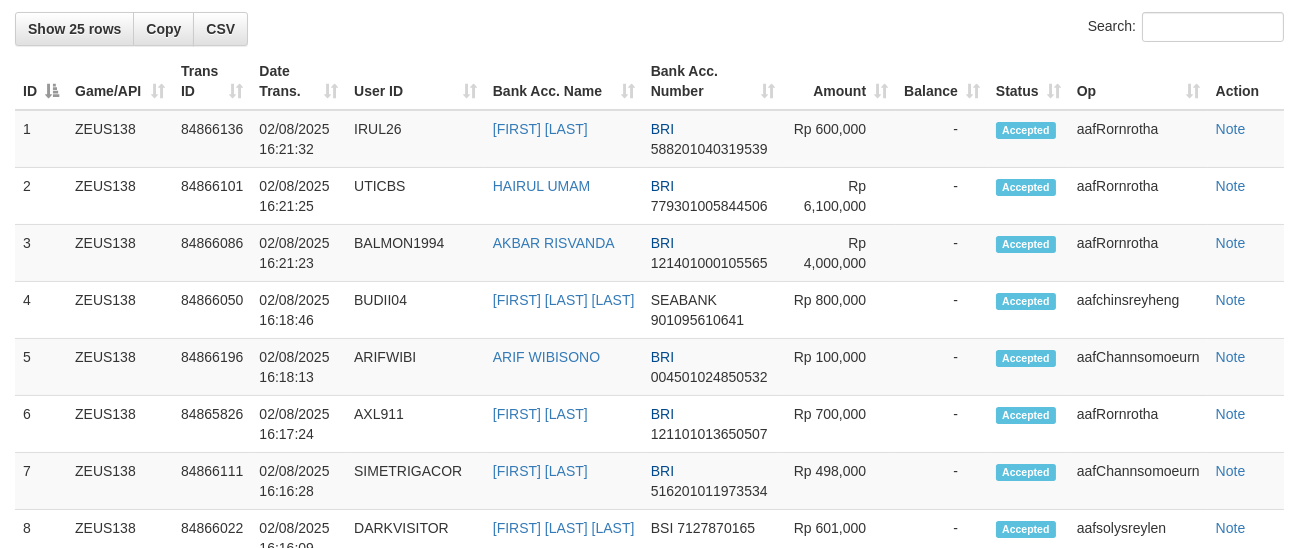 scroll, scrollTop: 392, scrollLeft: 0, axis: vertical 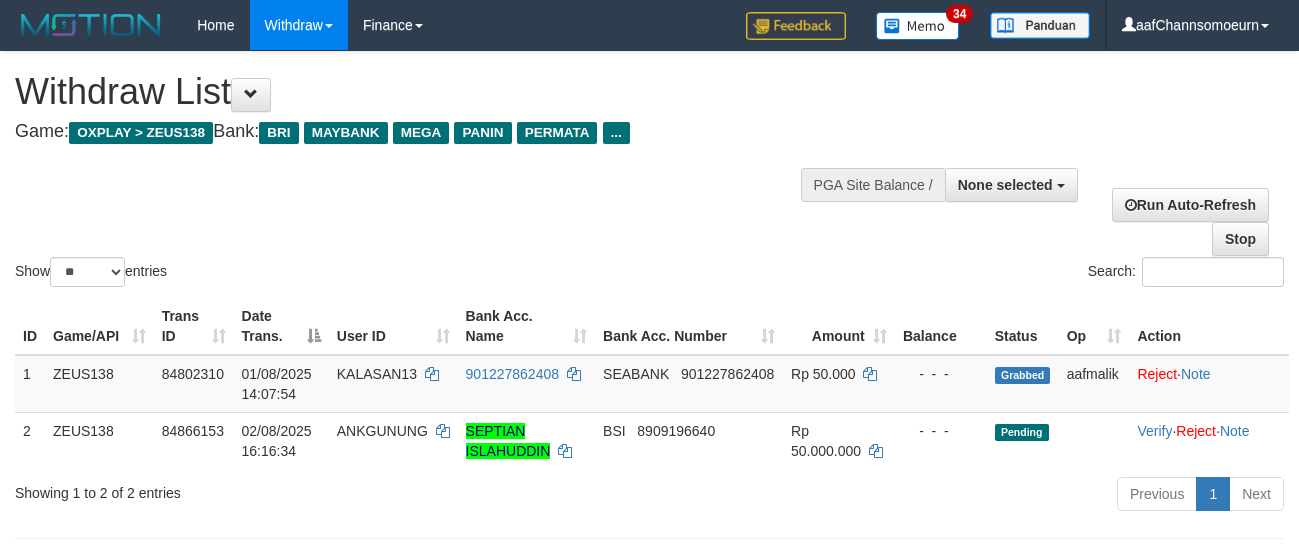 select 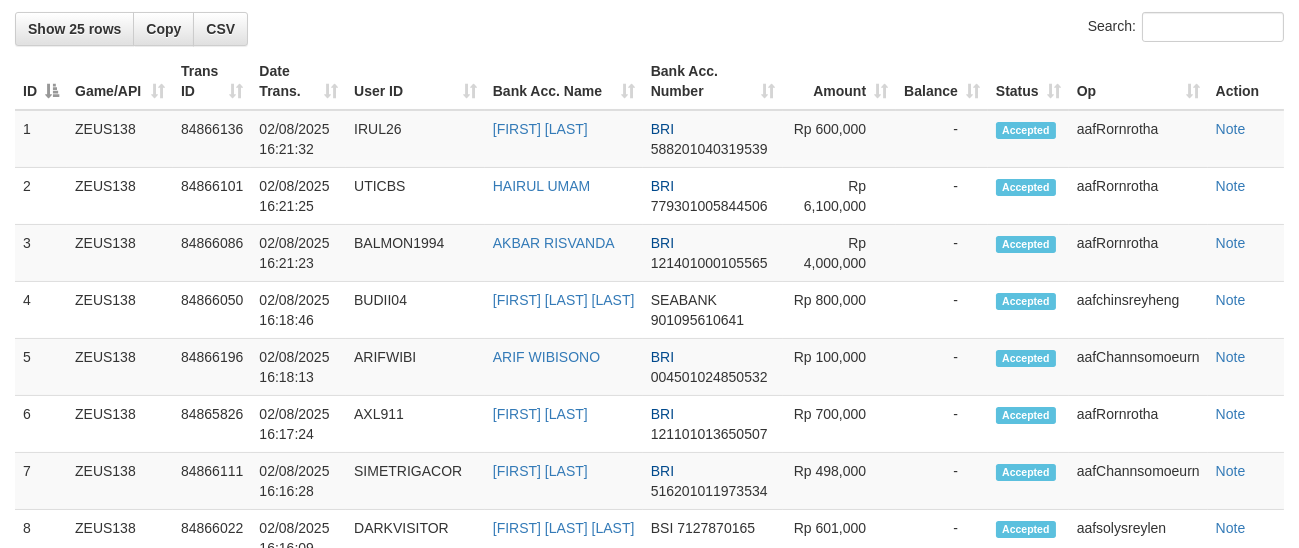 scroll, scrollTop: 392, scrollLeft: 0, axis: vertical 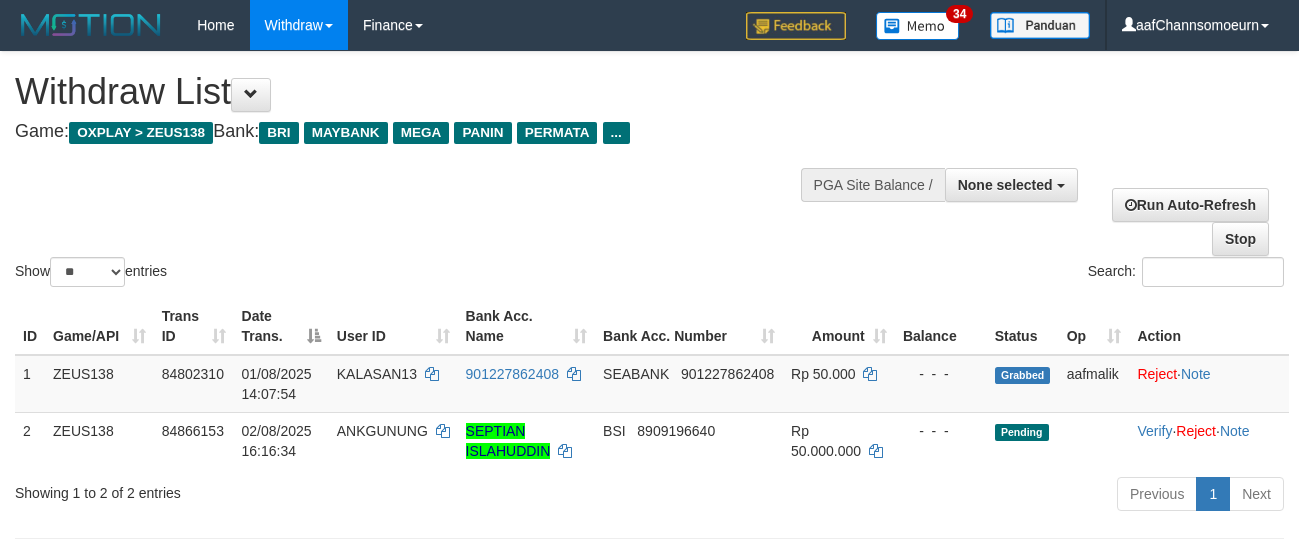select 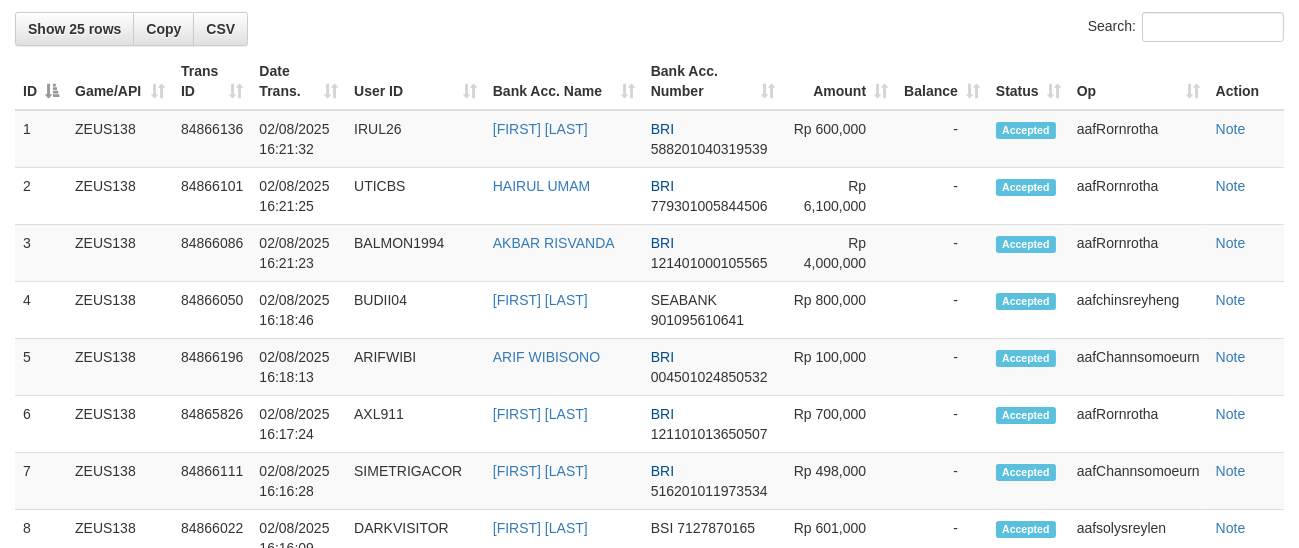 scroll, scrollTop: 392, scrollLeft: 0, axis: vertical 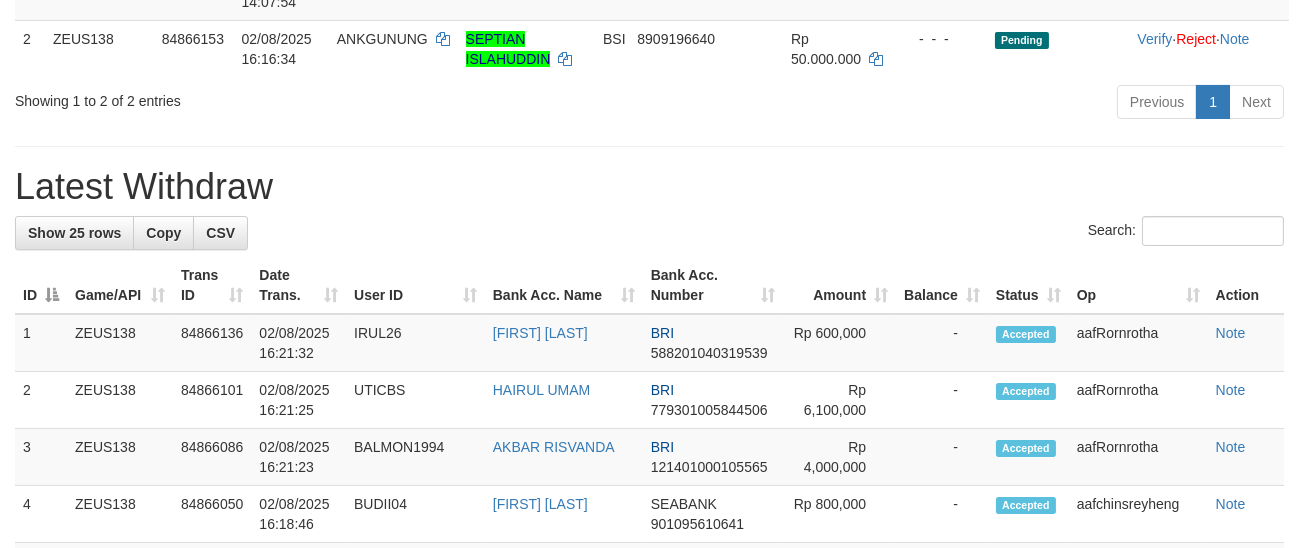 click on "**********" at bounding box center [649, 766] 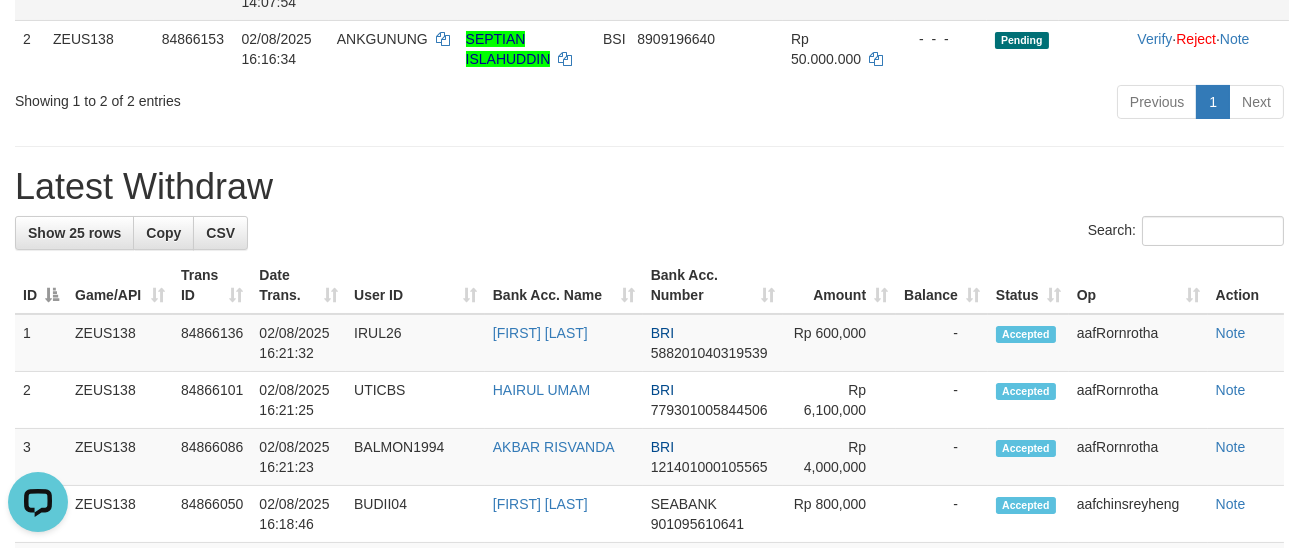 scroll, scrollTop: 0, scrollLeft: 0, axis: both 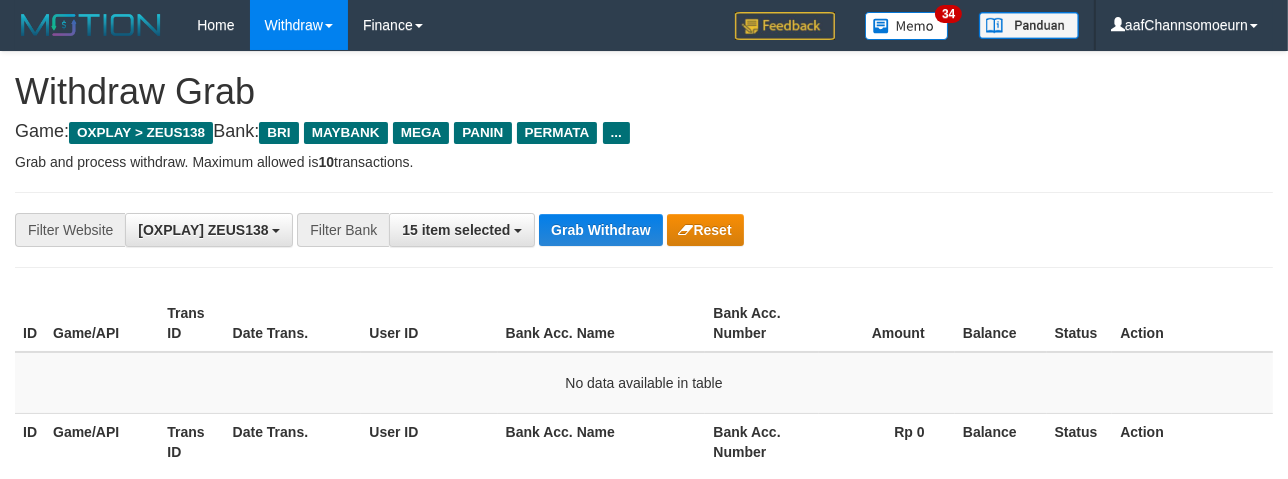 drag, startPoint x: 991, startPoint y: 180, endPoint x: 869, endPoint y: 215, distance: 126.921234 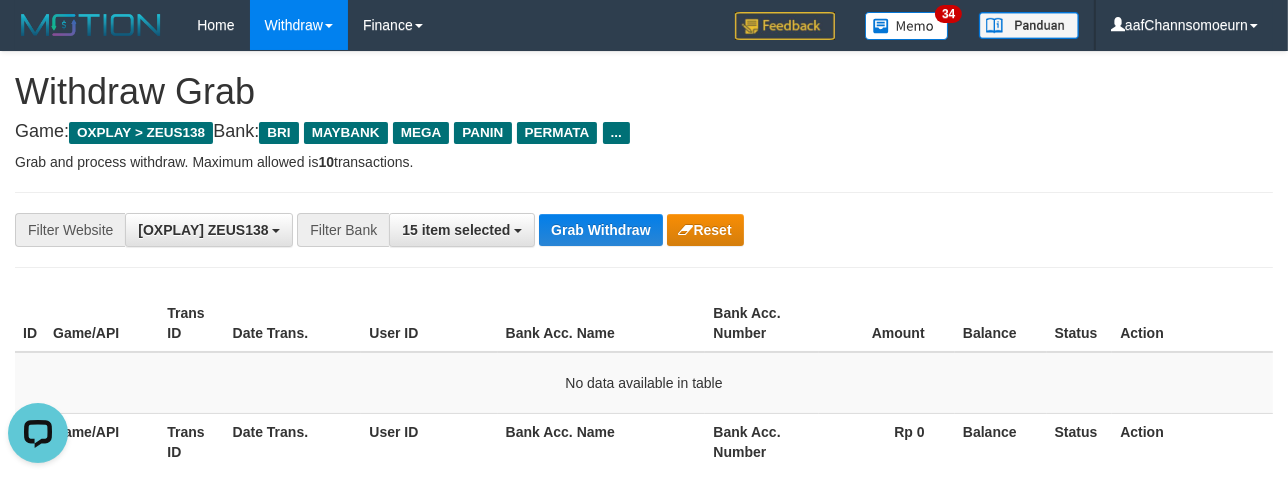 scroll, scrollTop: 0, scrollLeft: 0, axis: both 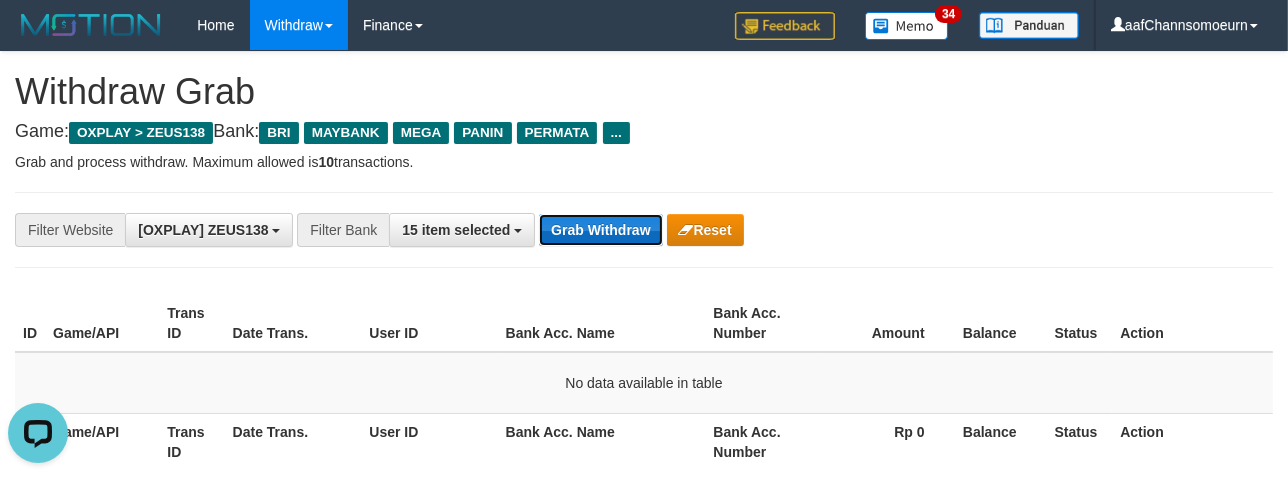 click on "Grab Withdraw" at bounding box center [600, 230] 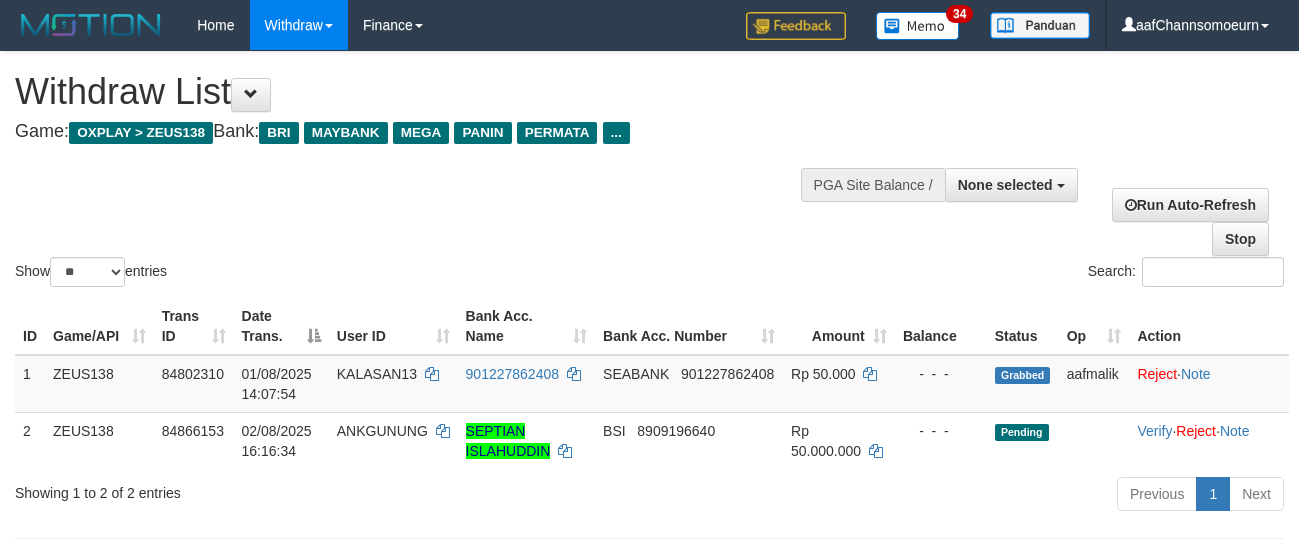 select 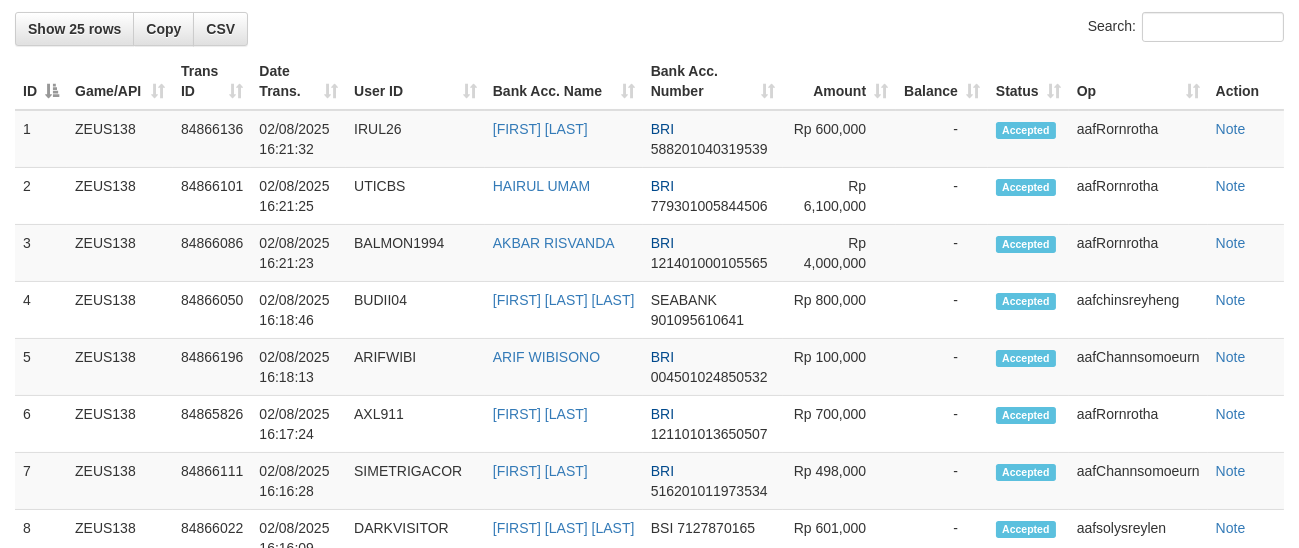 scroll, scrollTop: 392, scrollLeft: 0, axis: vertical 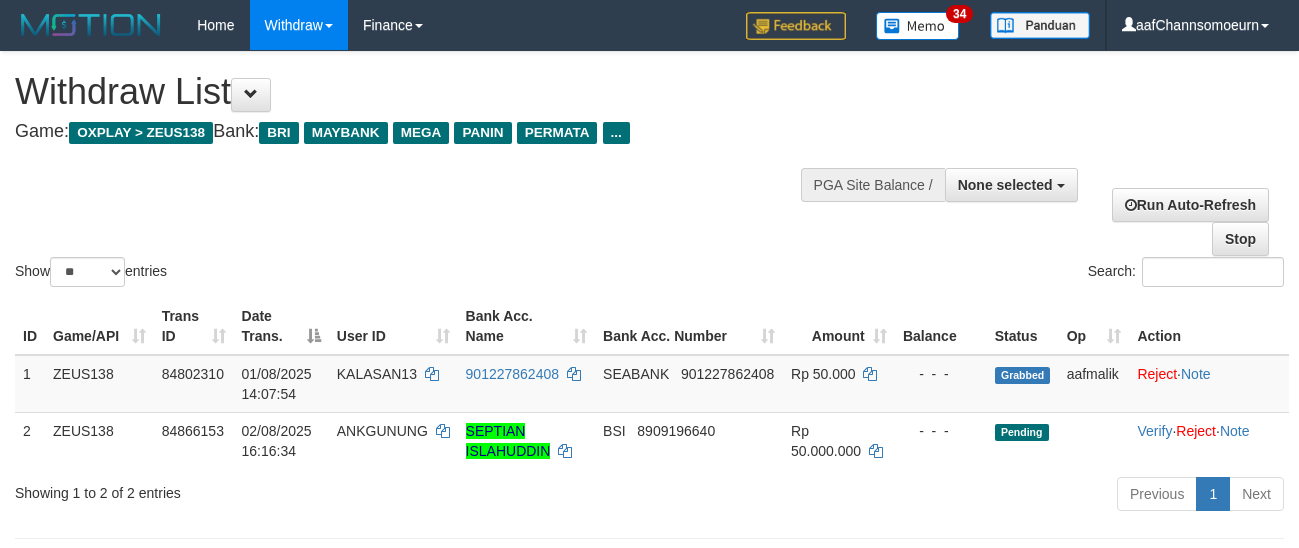 select 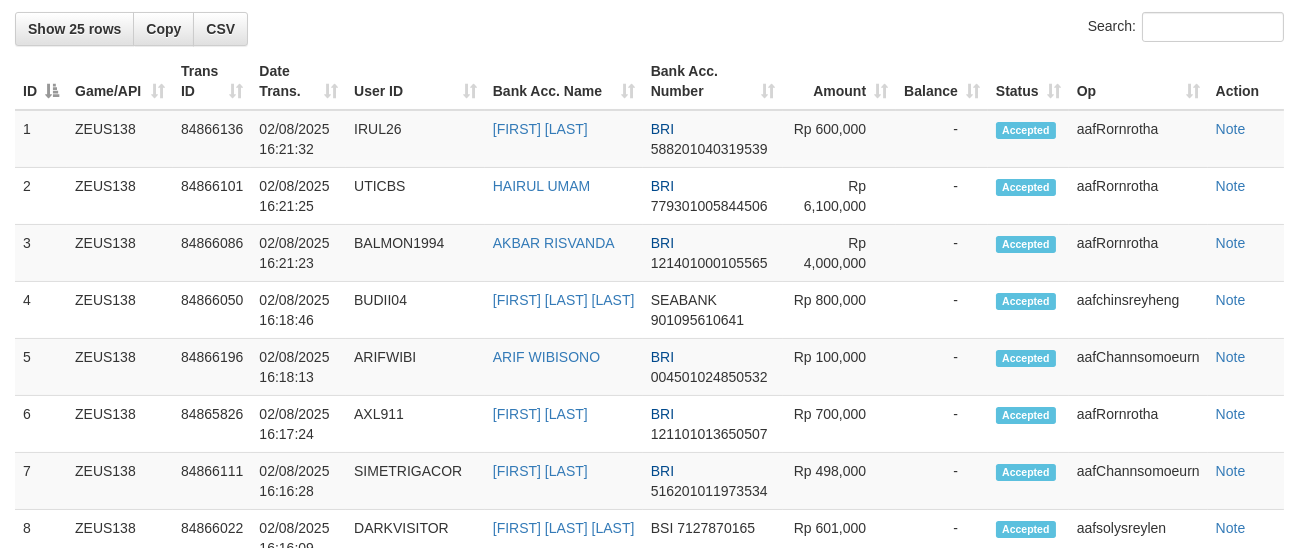 scroll, scrollTop: 392, scrollLeft: 0, axis: vertical 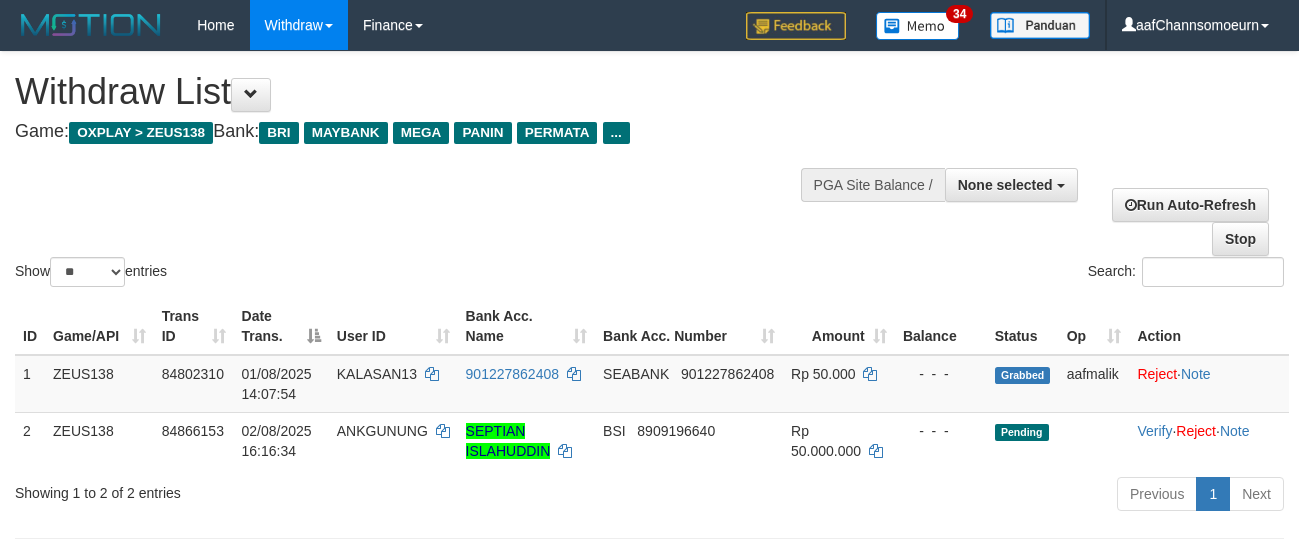 select 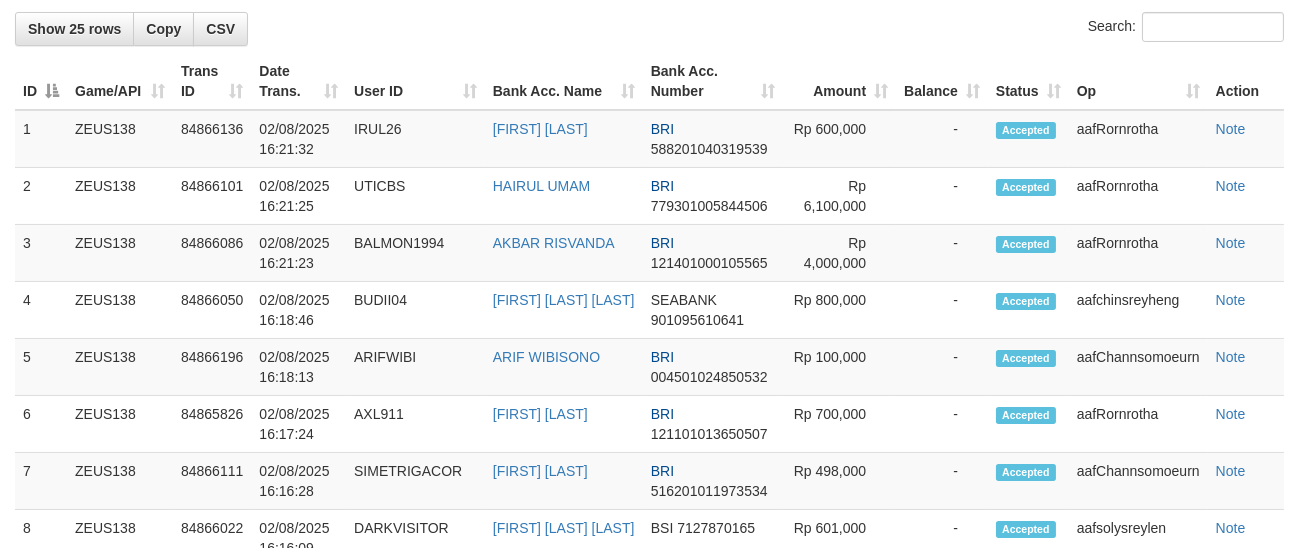 scroll, scrollTop: 392, scrollLeft: 0, axis: vertical 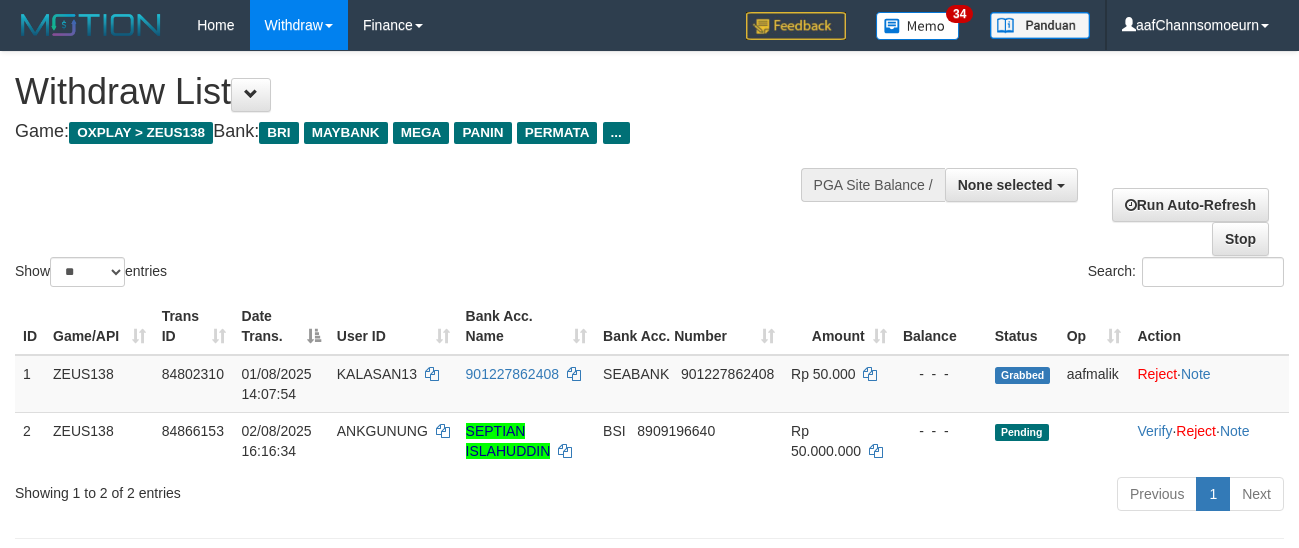 select 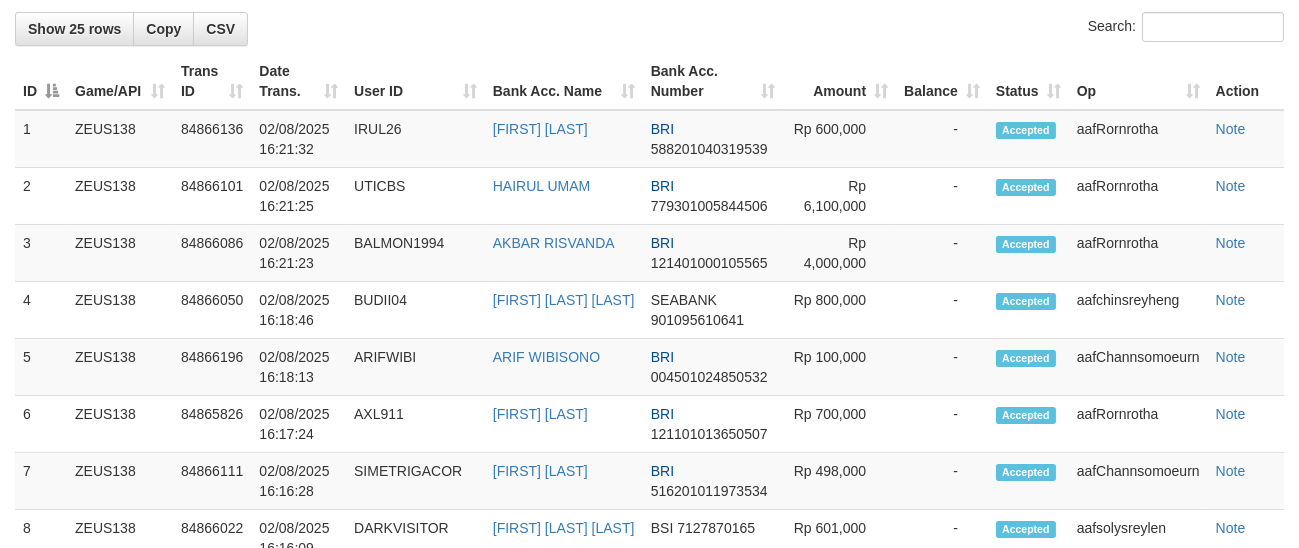 scroll, scrollTop: 392, scrollLeft: 0, axis: vertical 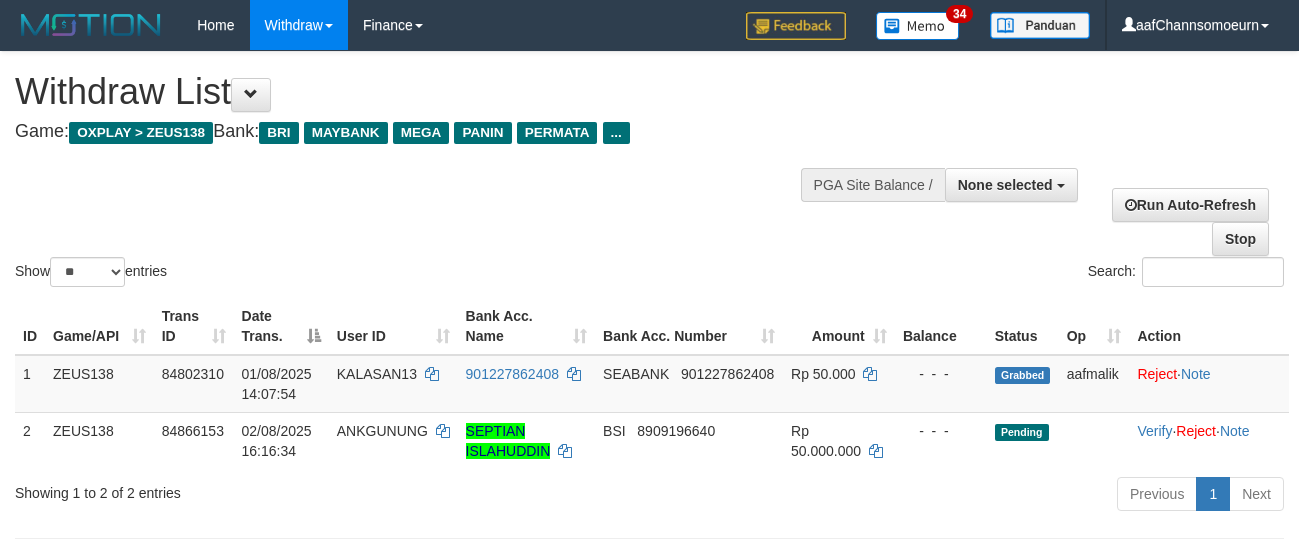 select 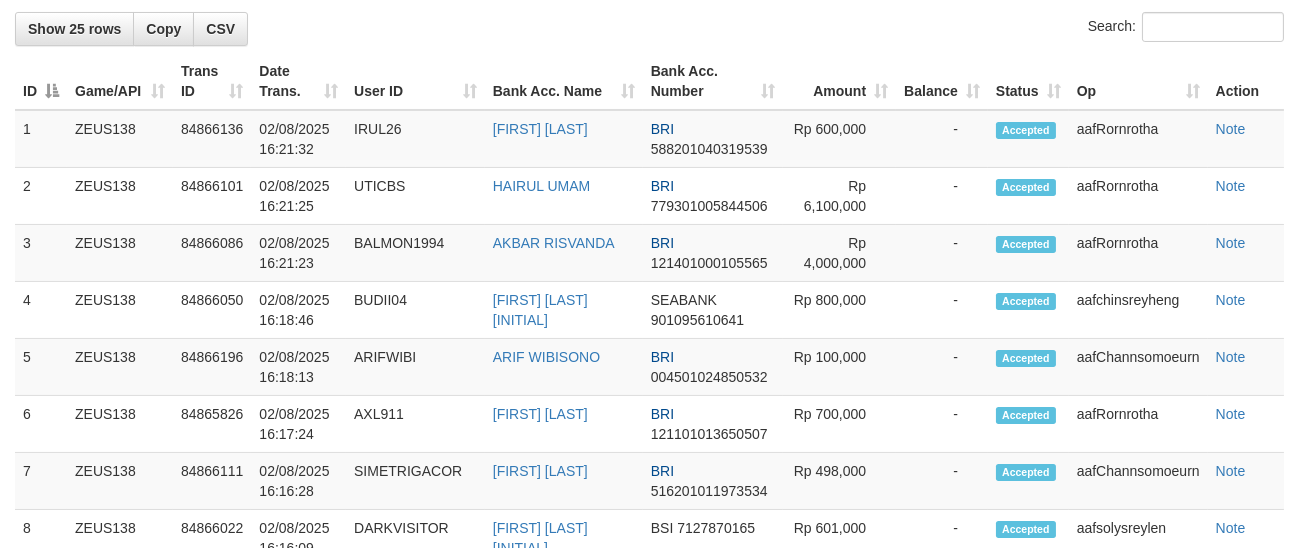 scroll, scrollTop: 392, scrollLeft: 0, axis: vertical 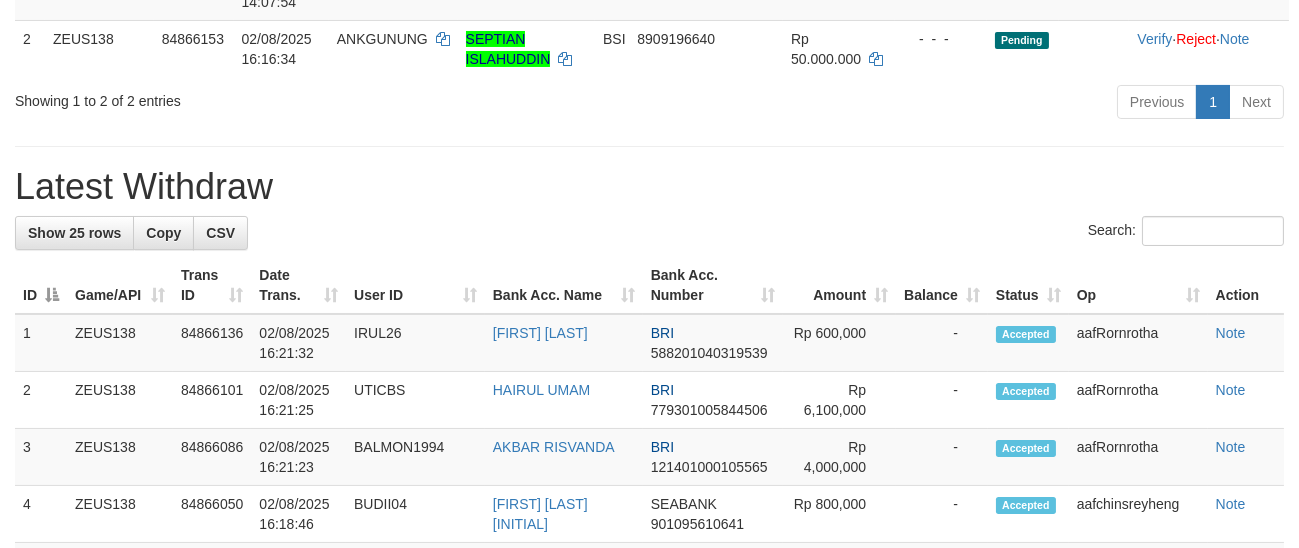 drag, startPoint x: 1084, startPoint y: 156, endPoint x: 1131, endPoint y: 119, distance: 59.816387 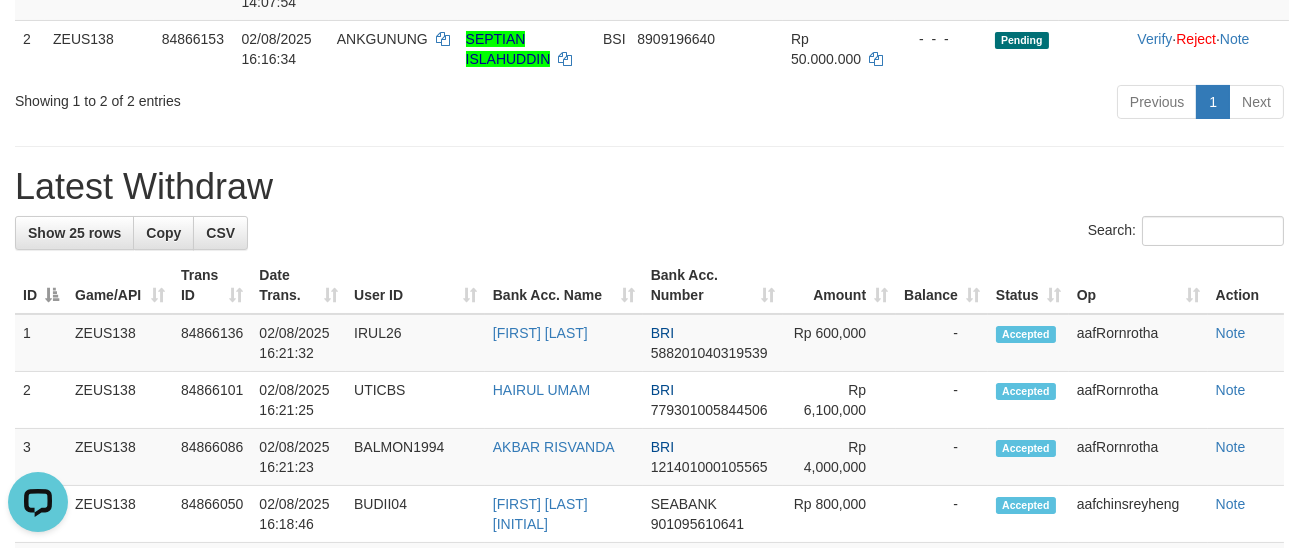 scroll, scrollTop: 0, scrollLeft: 0, axis: both 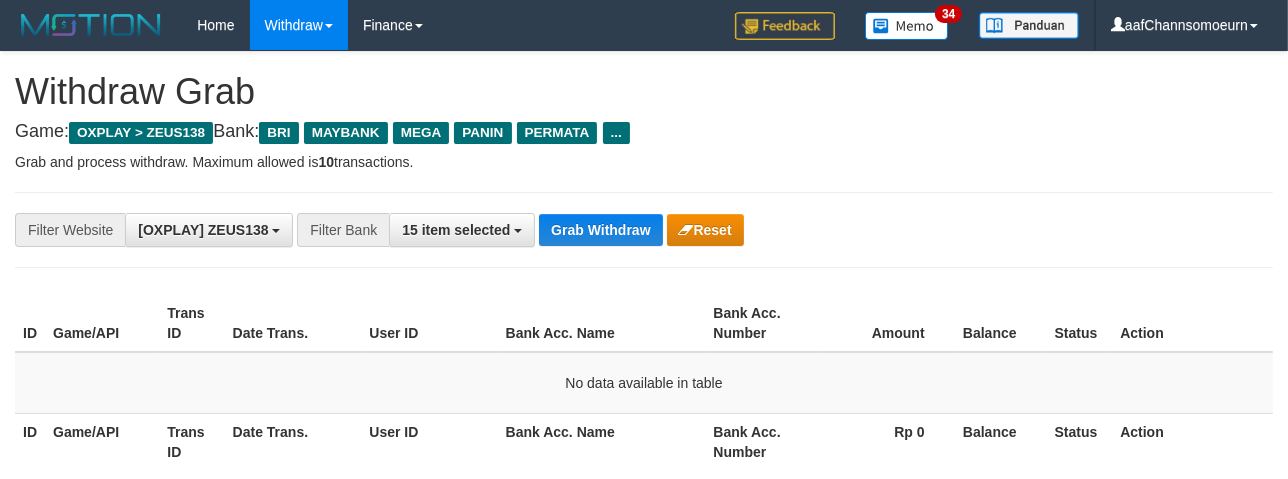 drag, startPoint x: 1047, startPoint y: 216, endPoint x: 1299, endPoint y: 352, distance: 286.3564 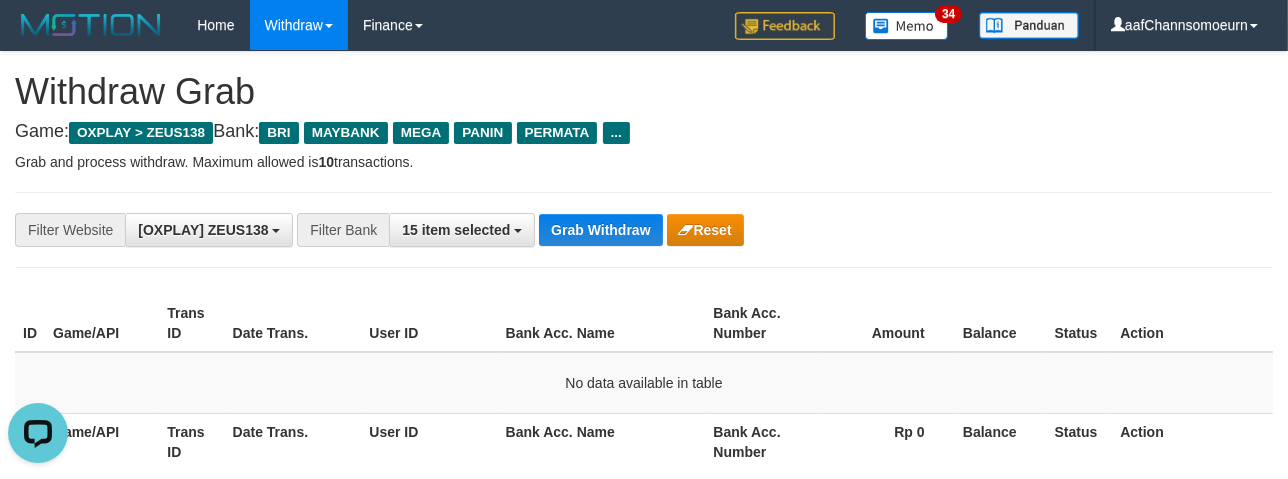 scroll, scrollTop: 0, scrollLeft: 0, axis: both 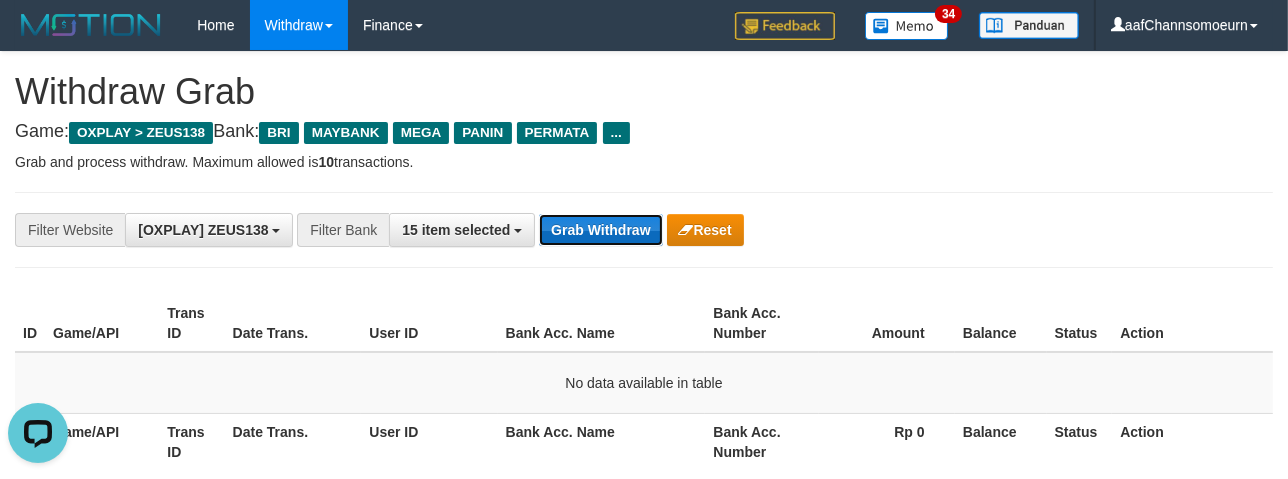 click on "Grab Withdraw" at bounding box center [600, 230] 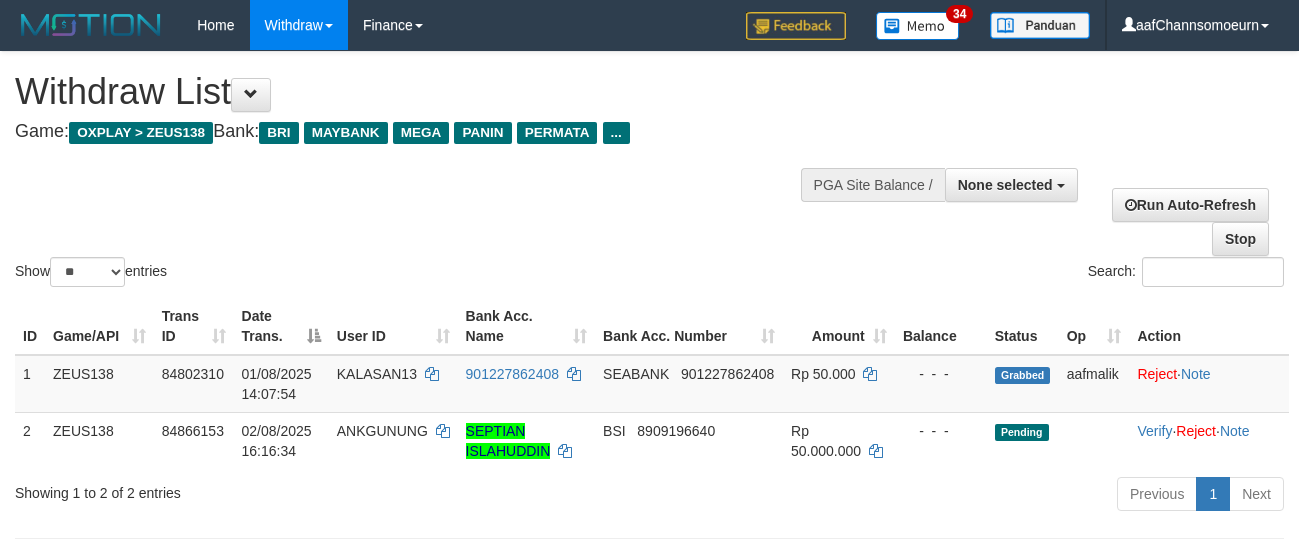 select 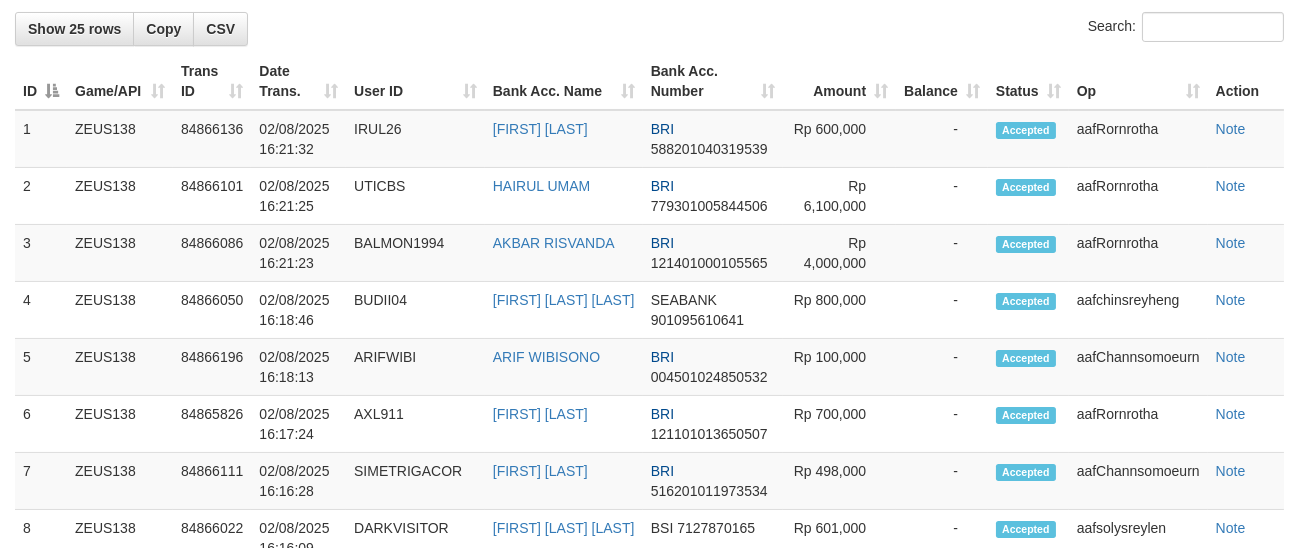 scroll, scrollTop: 392, scrollLeft: 0, axis: vertical 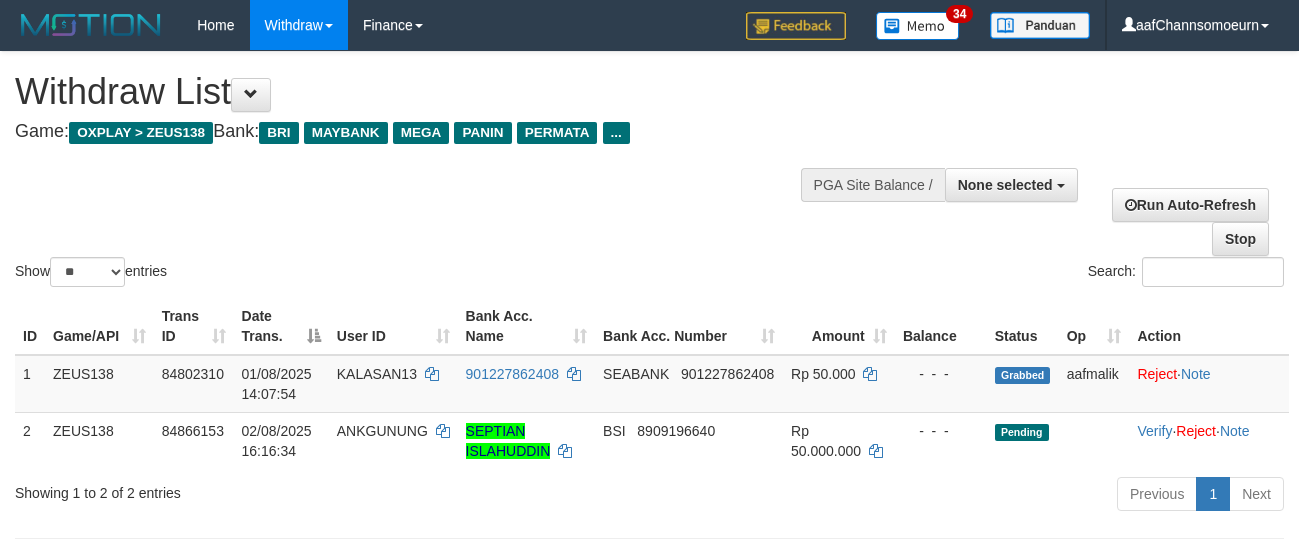 select 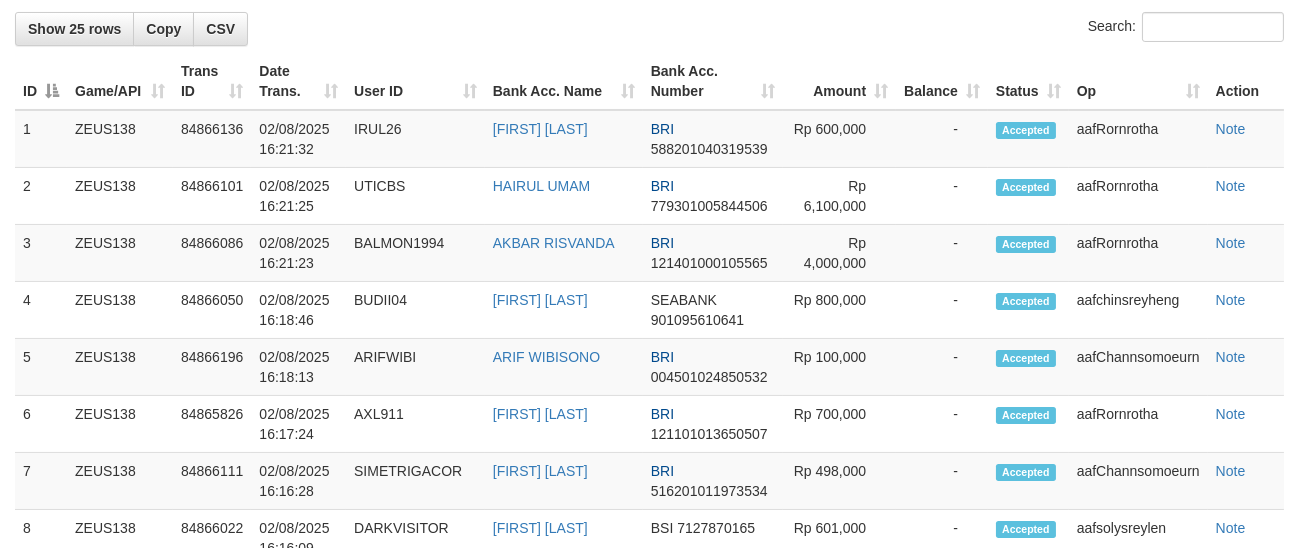 scroll, scrollTop: 392, scrollLeft: 0, axis: vertical 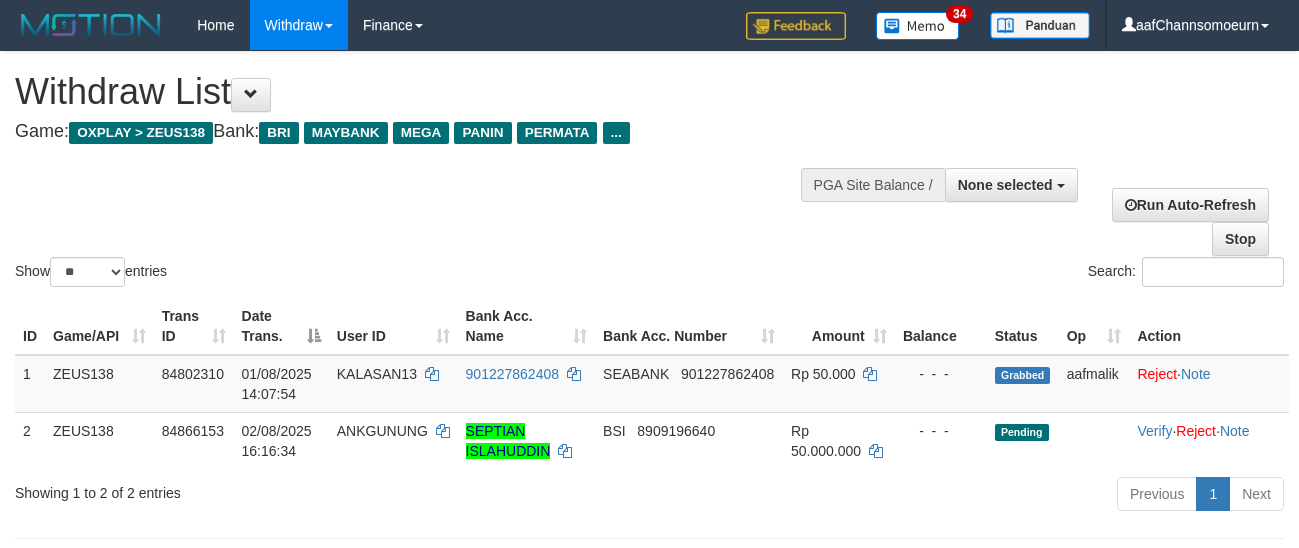 select 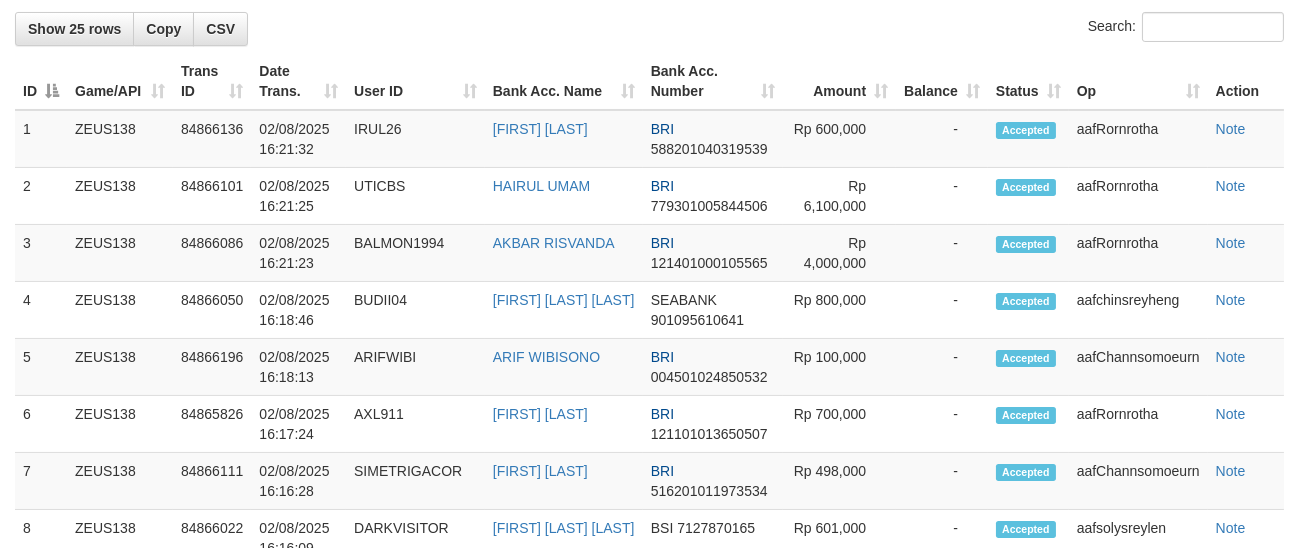 scroll, scrollTop: 392, scrollLeft: 0, axis: vertical 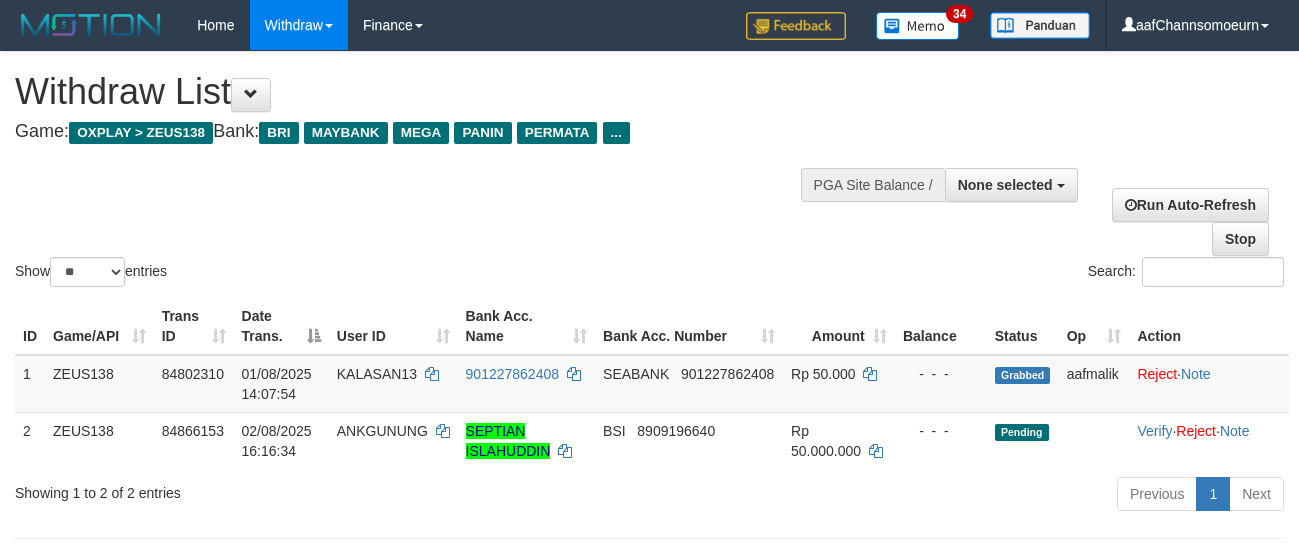 select 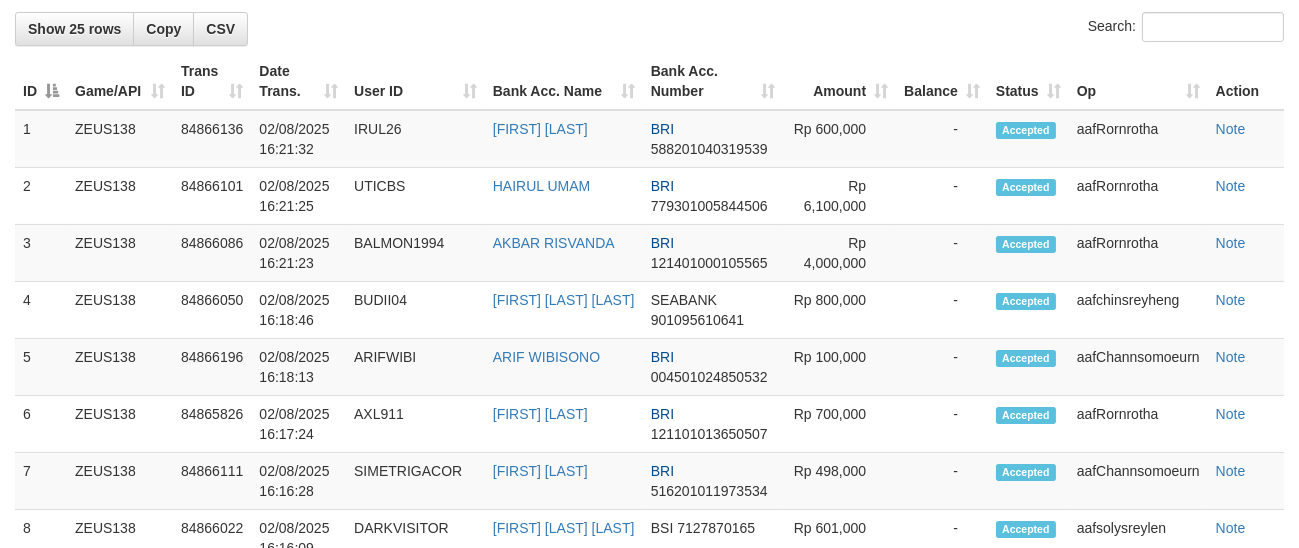 scroll, scrollTop: 392, scrollLeft: 0, axis: vertical 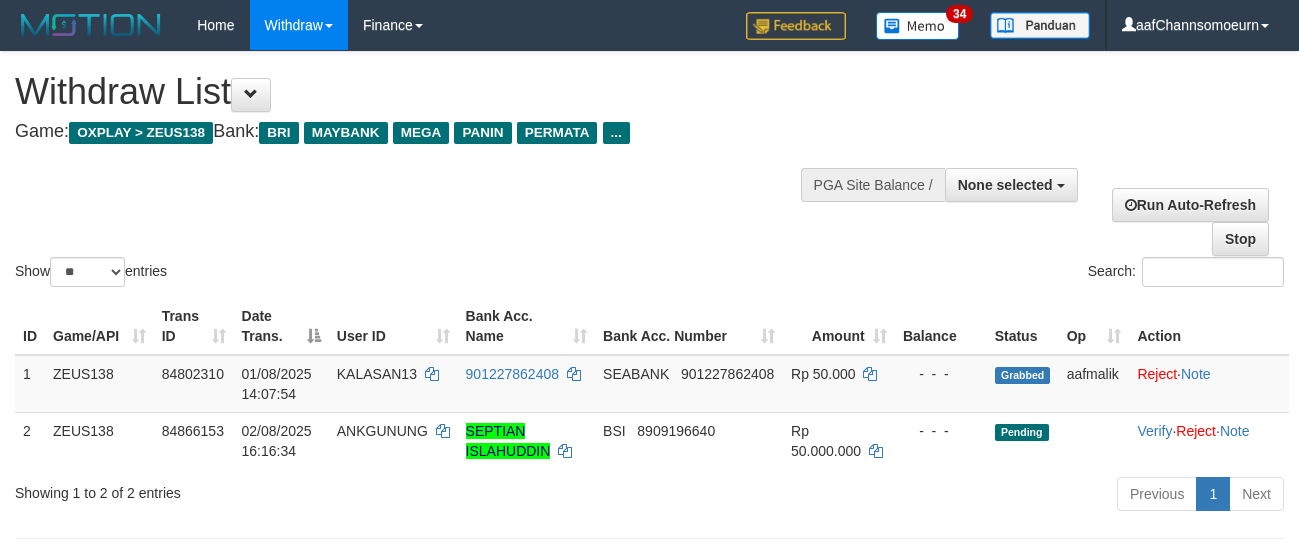 select 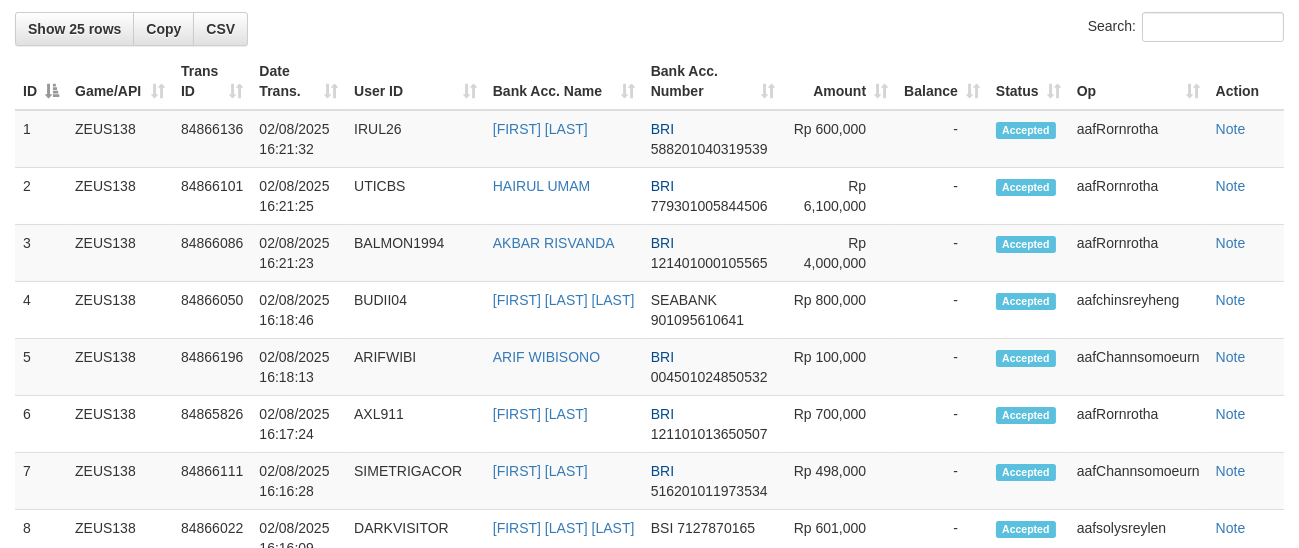 scroll, scrollTop: 392, scrollLeft: 0, axis: vertical 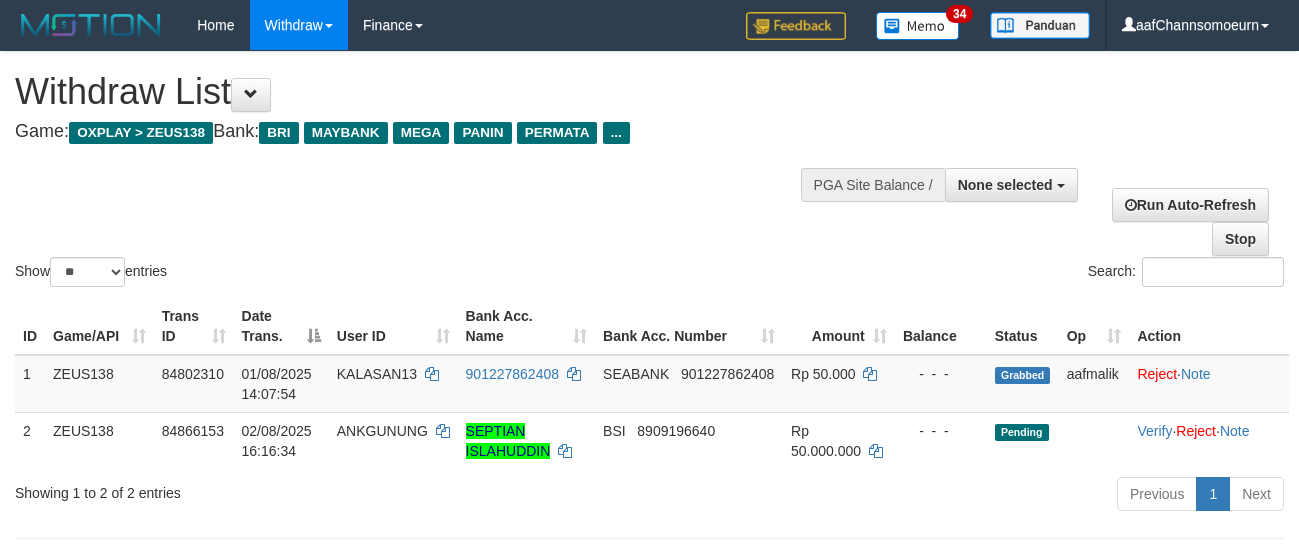 select 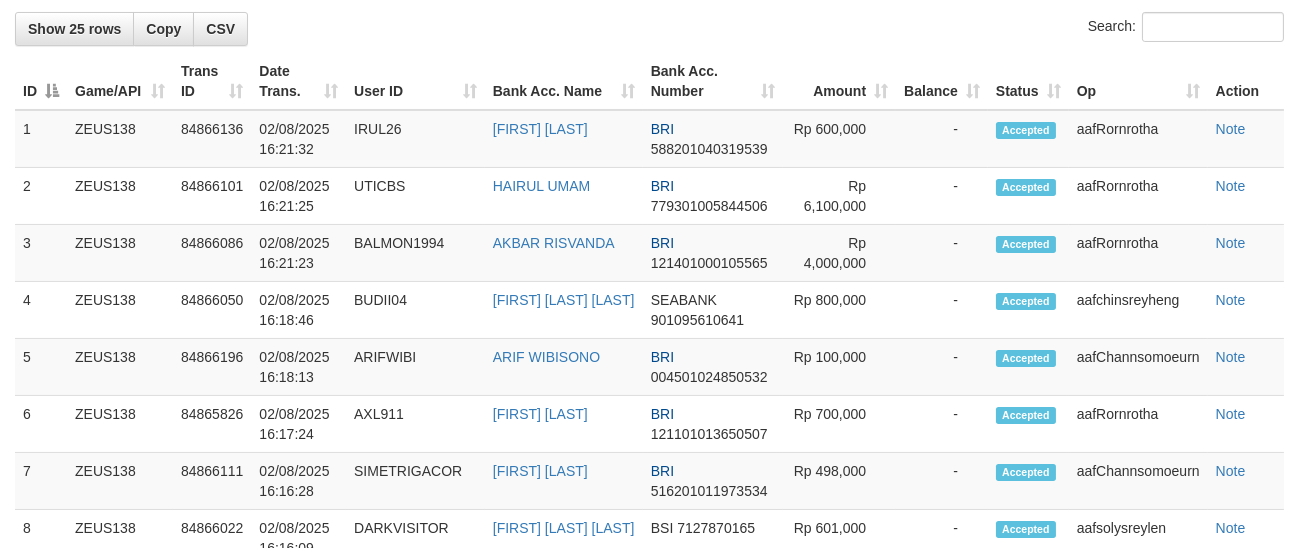 scroll, scrollTop: 392, scrollLeft: 0, axis: vertical 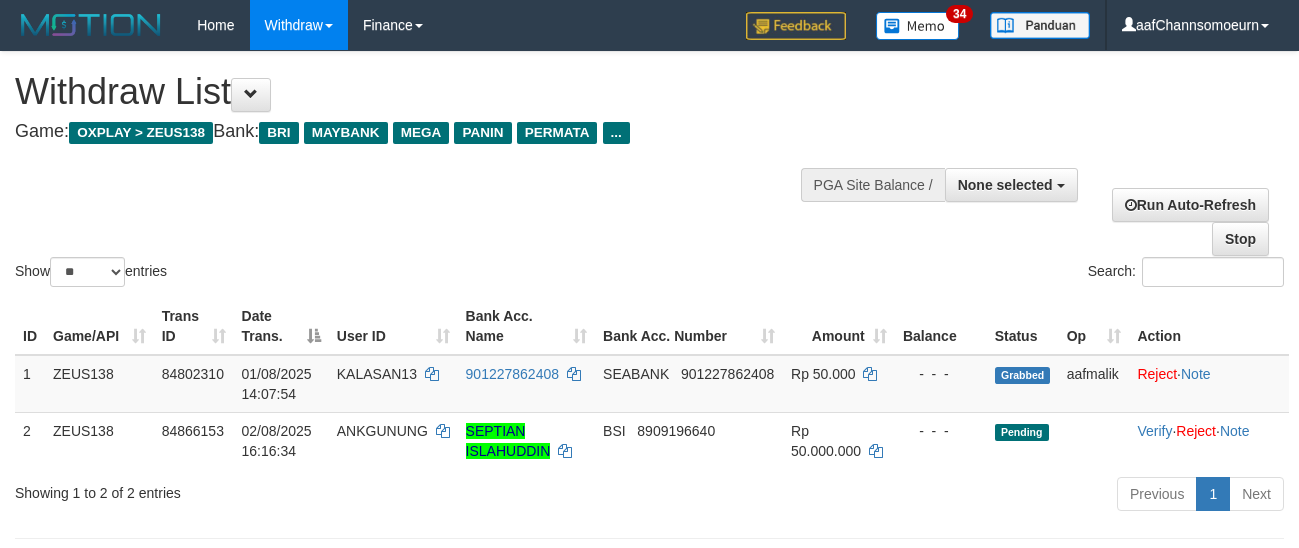 select 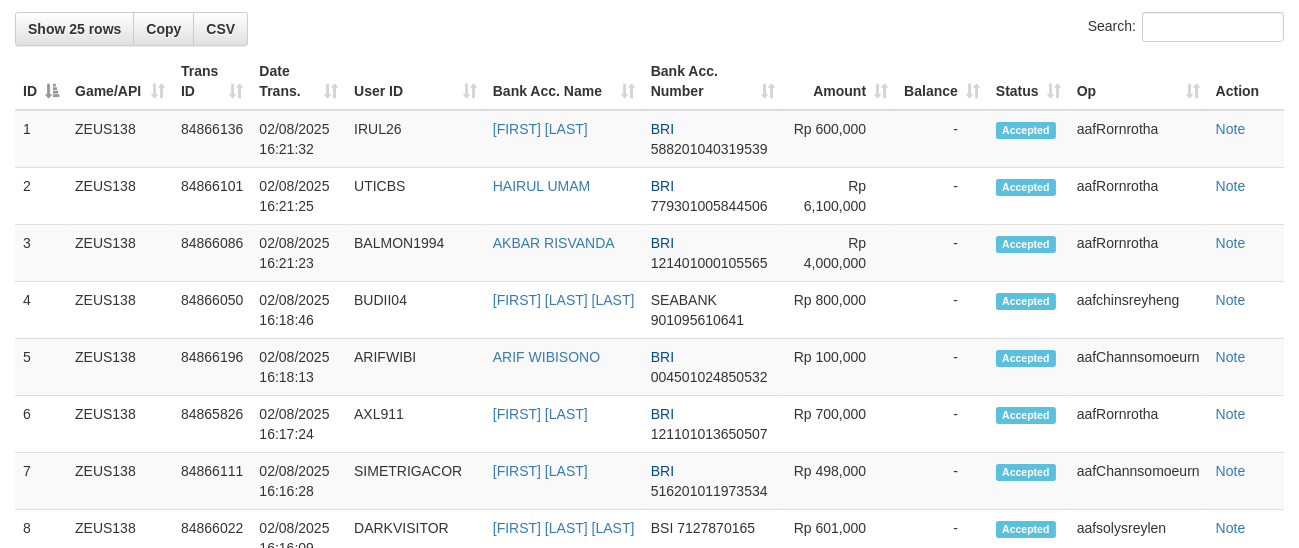 scroll, scrollTop: 392, scrollLeft: 0, axis: vertical 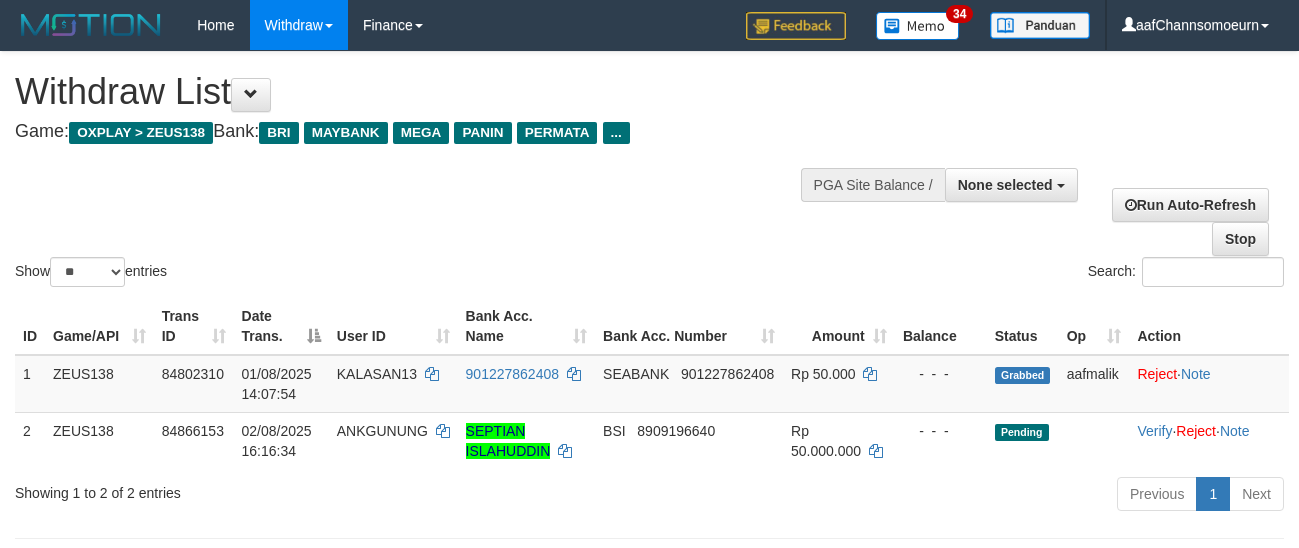 select 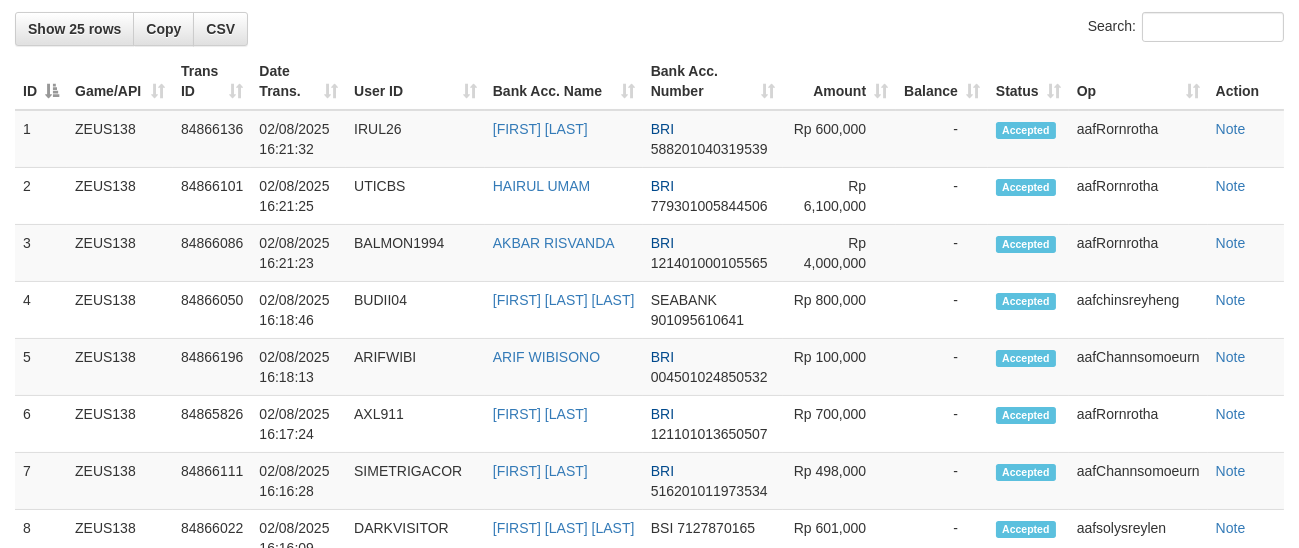 scroll, scrollTop: 392, scrollLeft: 0, axis: vertical 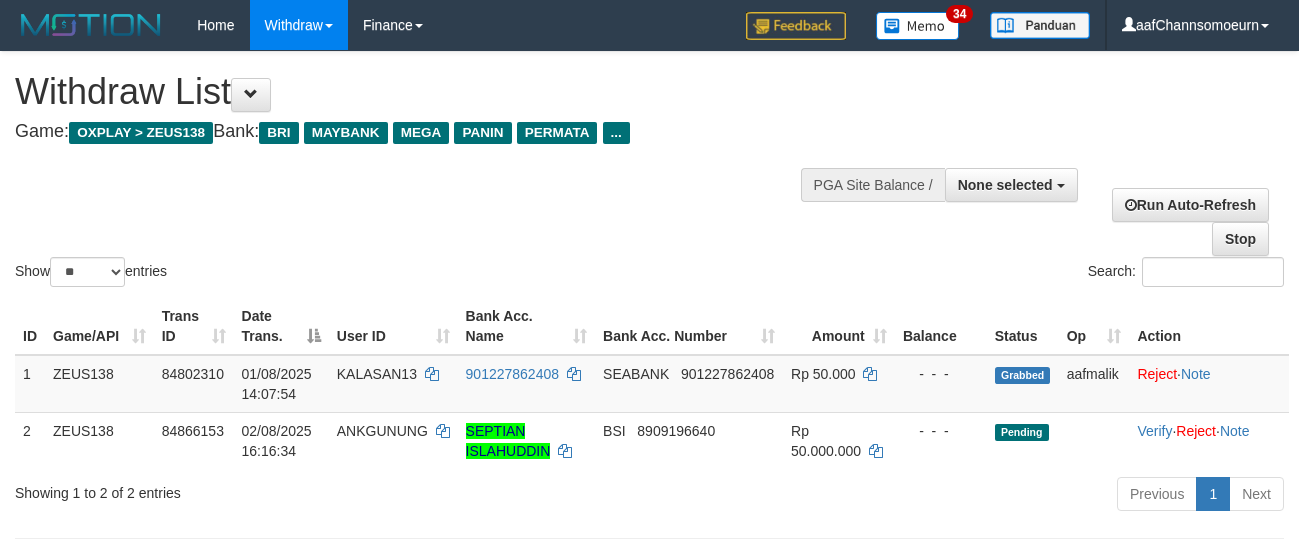 select 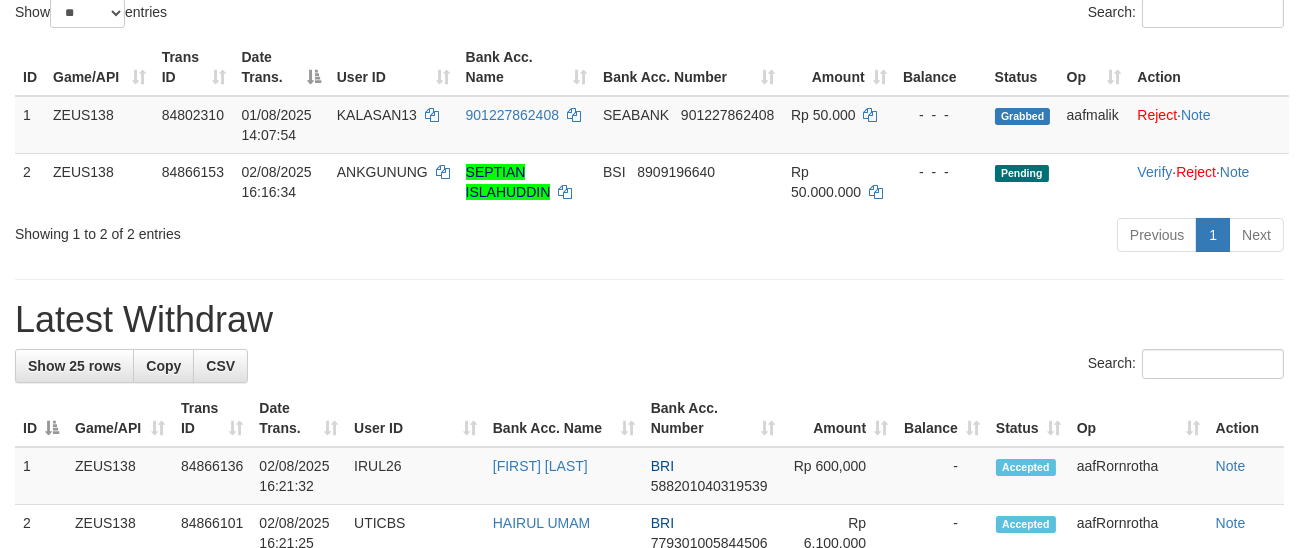 scroll, scrollTop: 241, scrollLeft: 0, axis: vertical 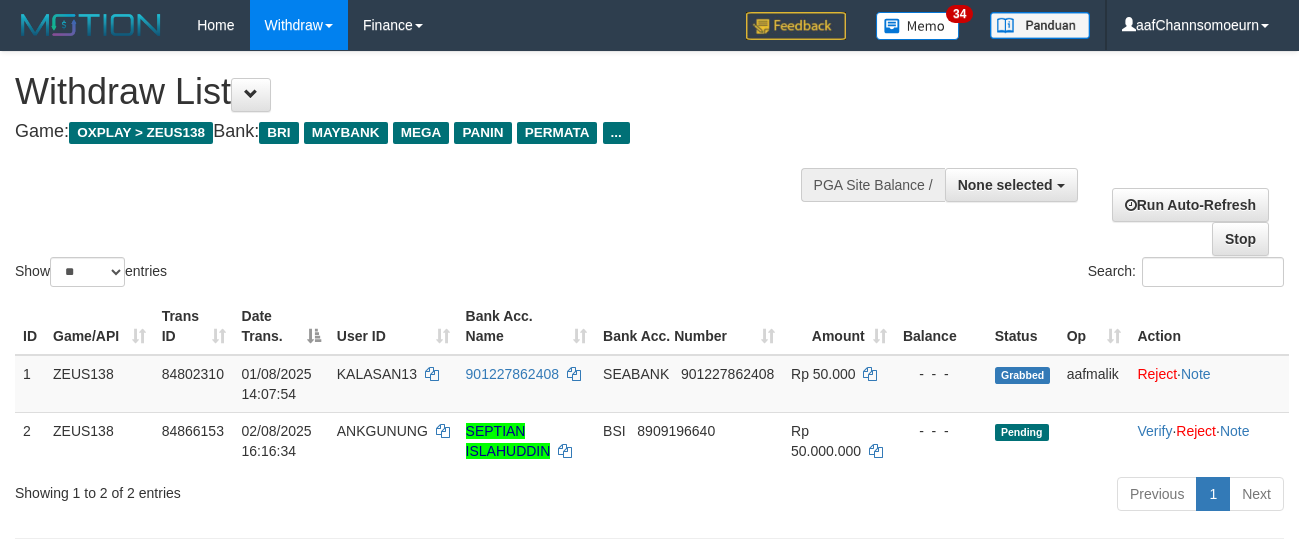 select 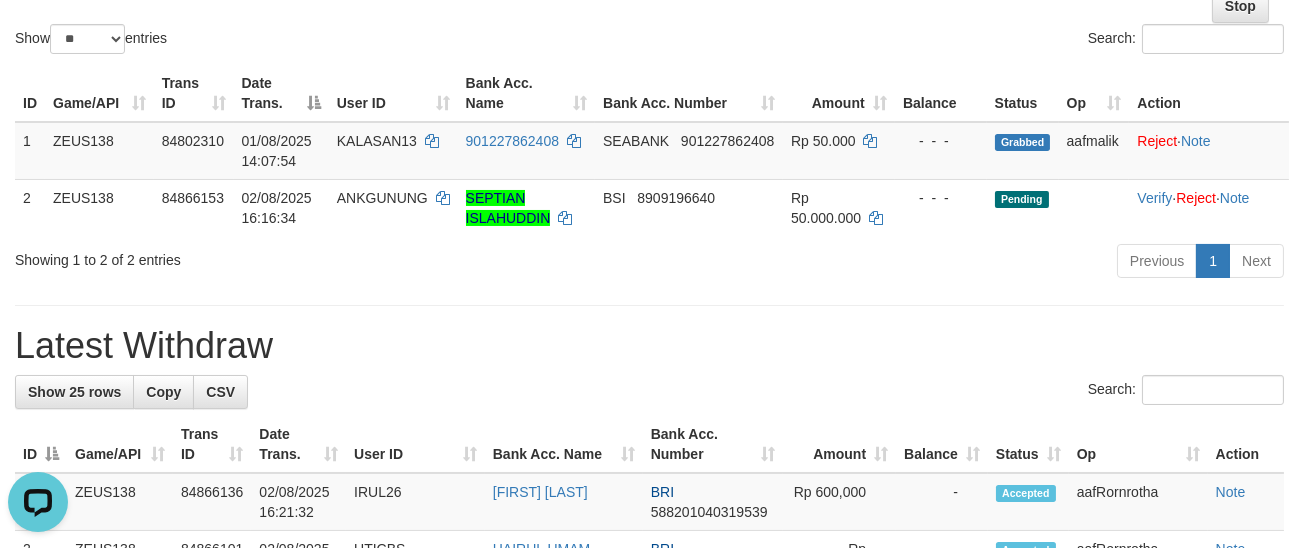 scroll, scrollTop: 0, scrollLeft: 0, axis: both 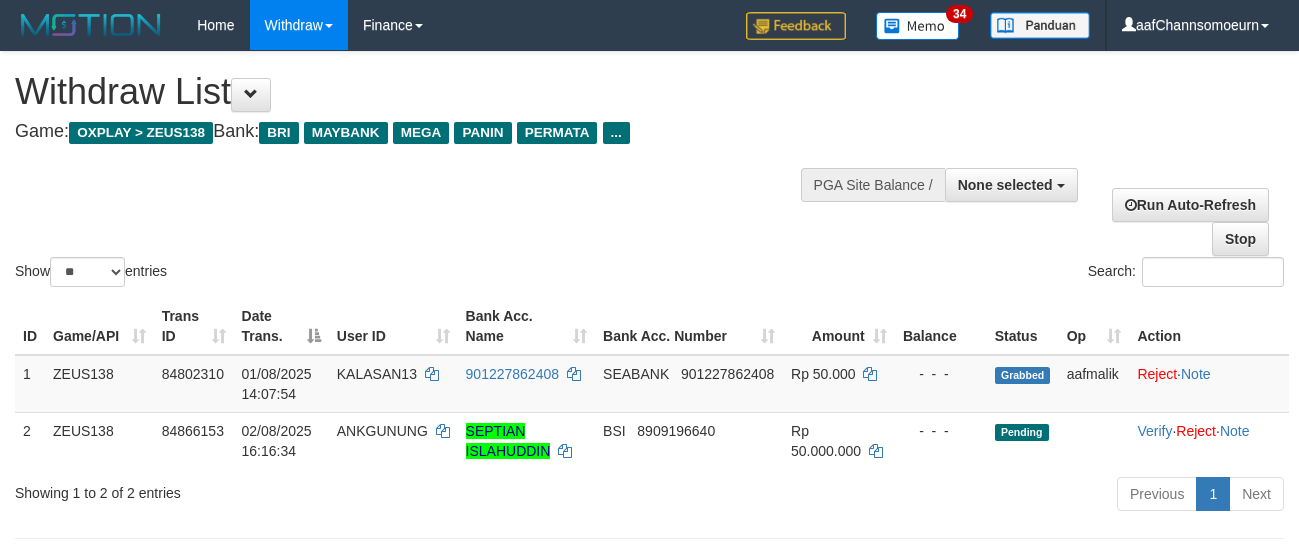 select 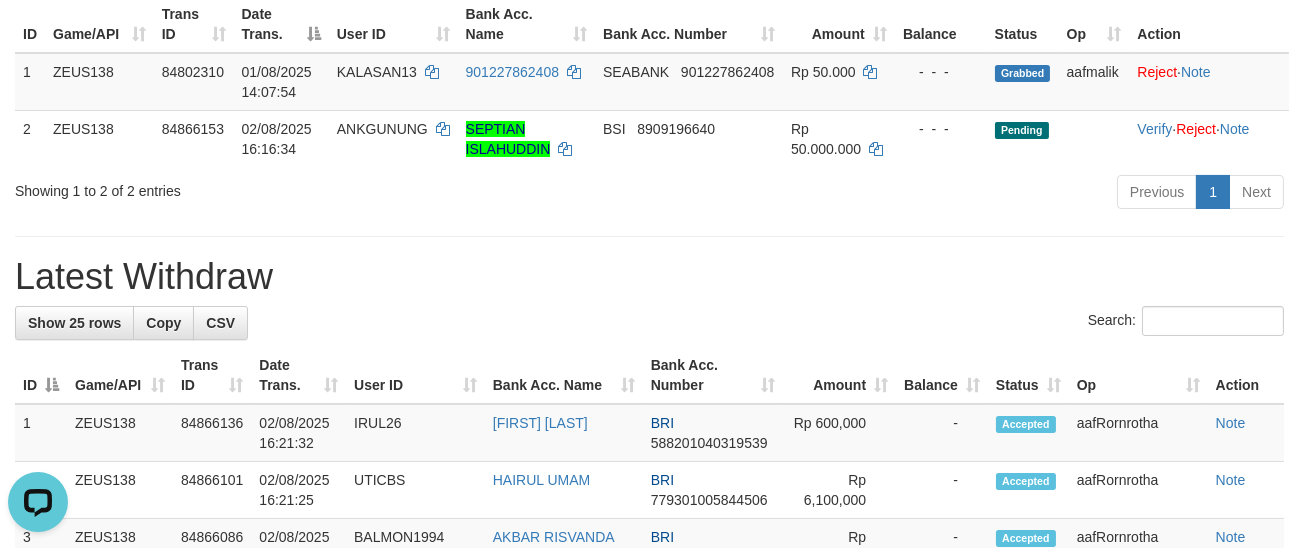 scroll, scrollTop: 0, scrollLeft: 0, axis: both 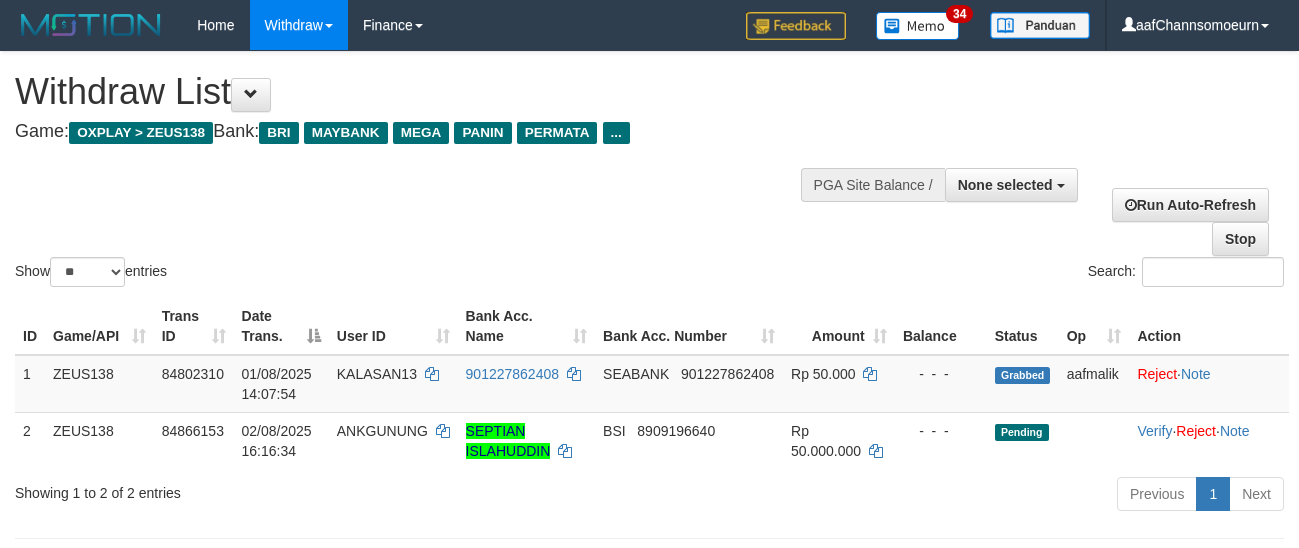 select 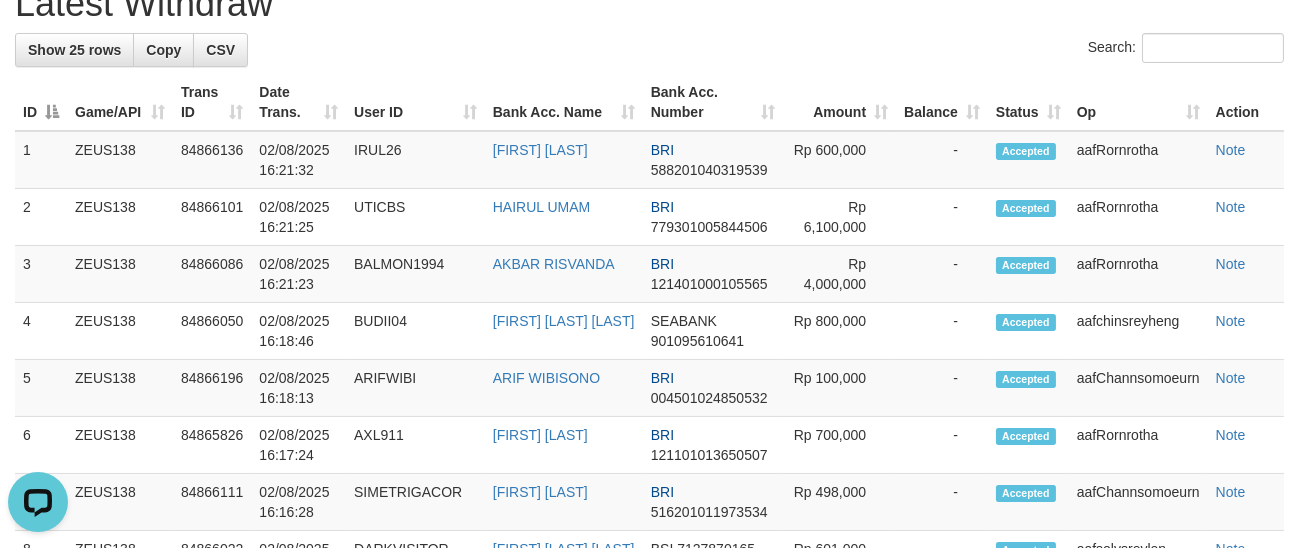 scroll, scrollTop: 0, scrollLeft: 0, axis: both 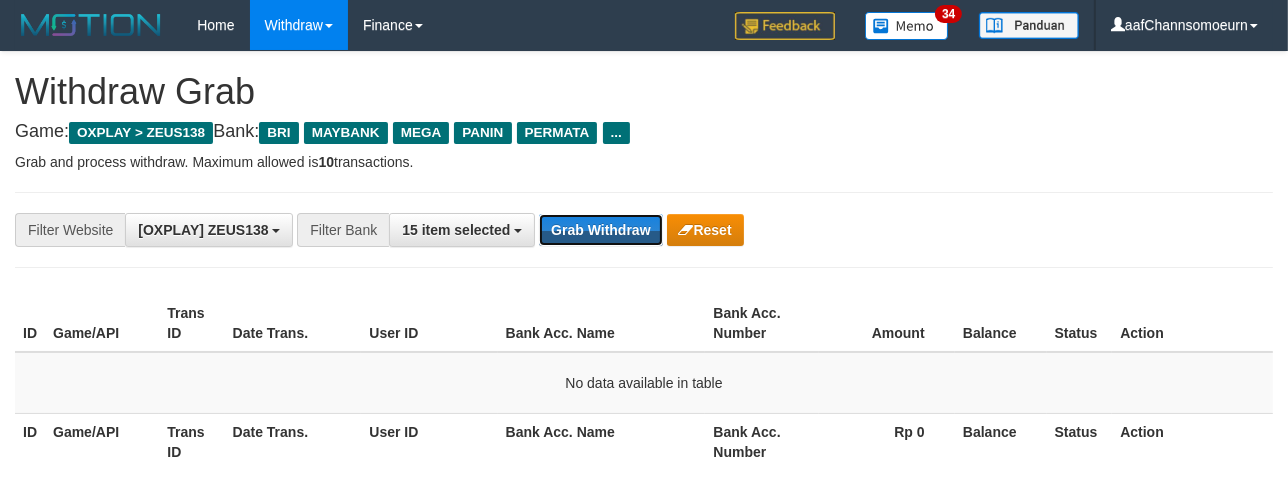 drag, startPoint x: 590, startPoint y: 219, endPoint x: 623, endPoint y: 260, distance: 52.63079 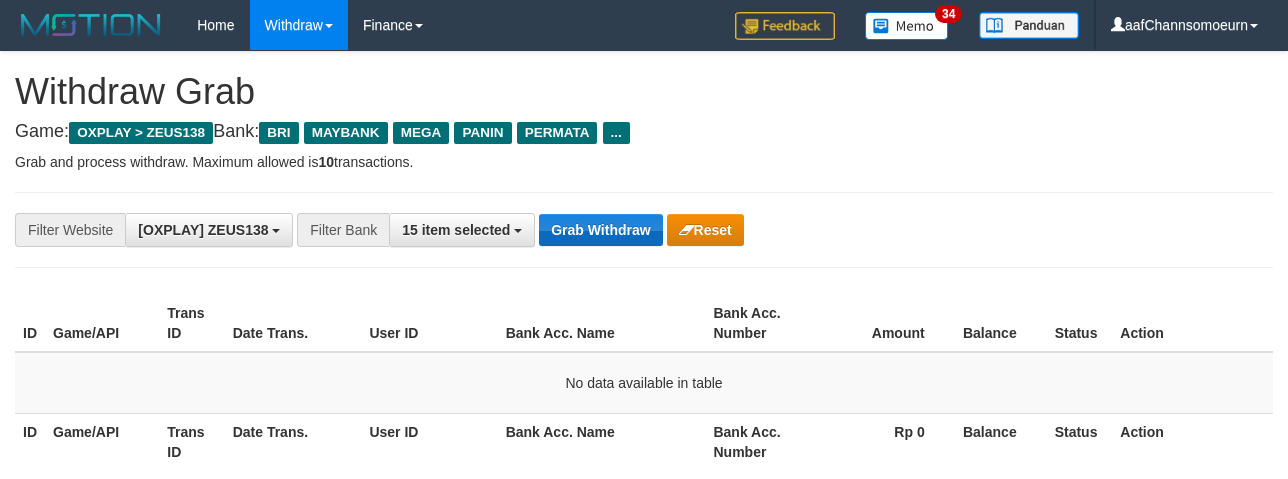 scroll, scrollTop: 0, scrollLeft: 0, axis: both 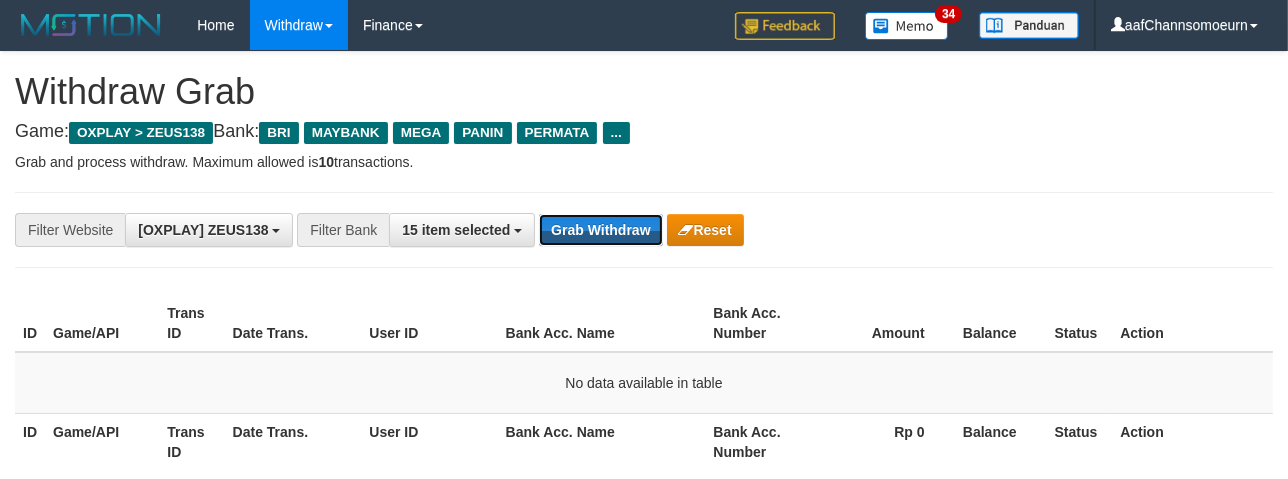 drag, startPoint x: 607, startPoint y: 234, endPoint x: 659, endPoint y: 297, distance: 81.68843 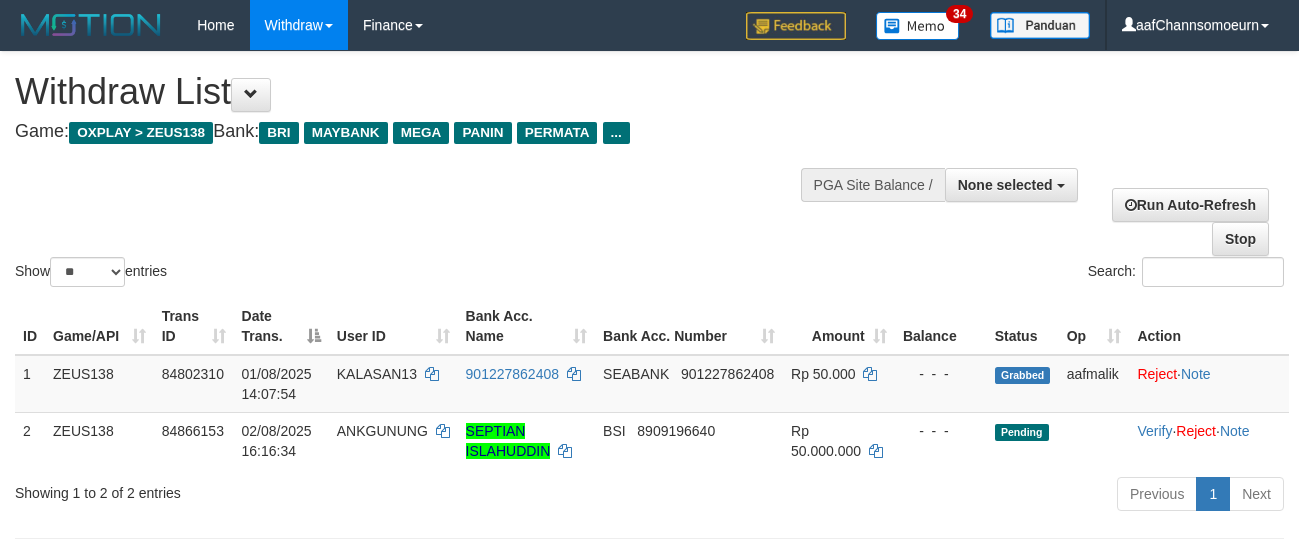 select 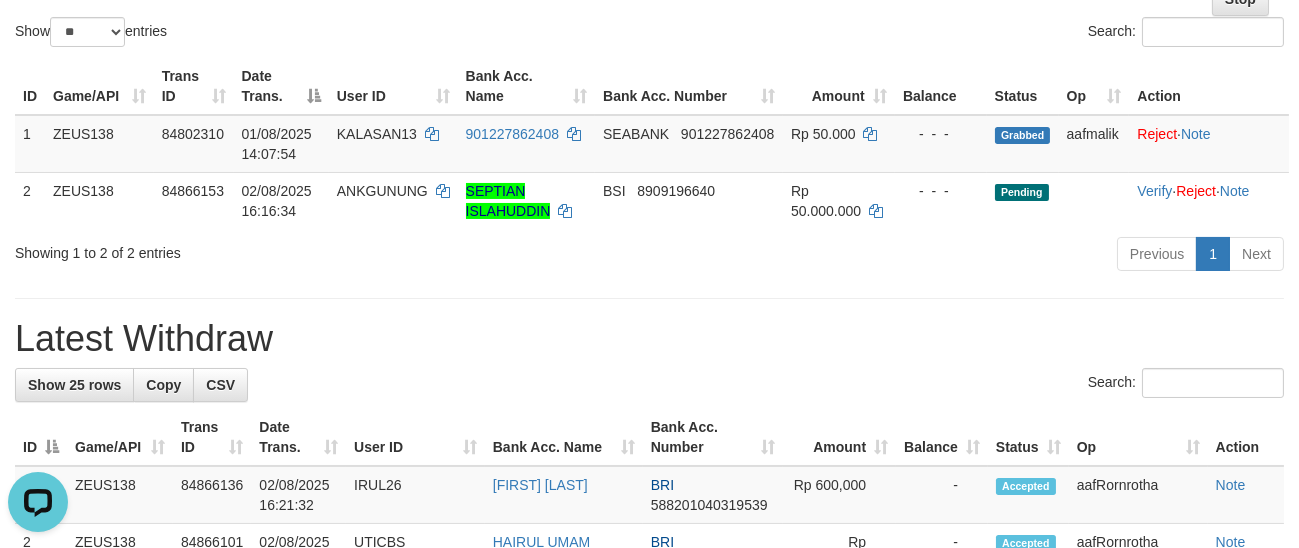 scroll, scrollTop: 0, scrollLeft: 0, axis: both 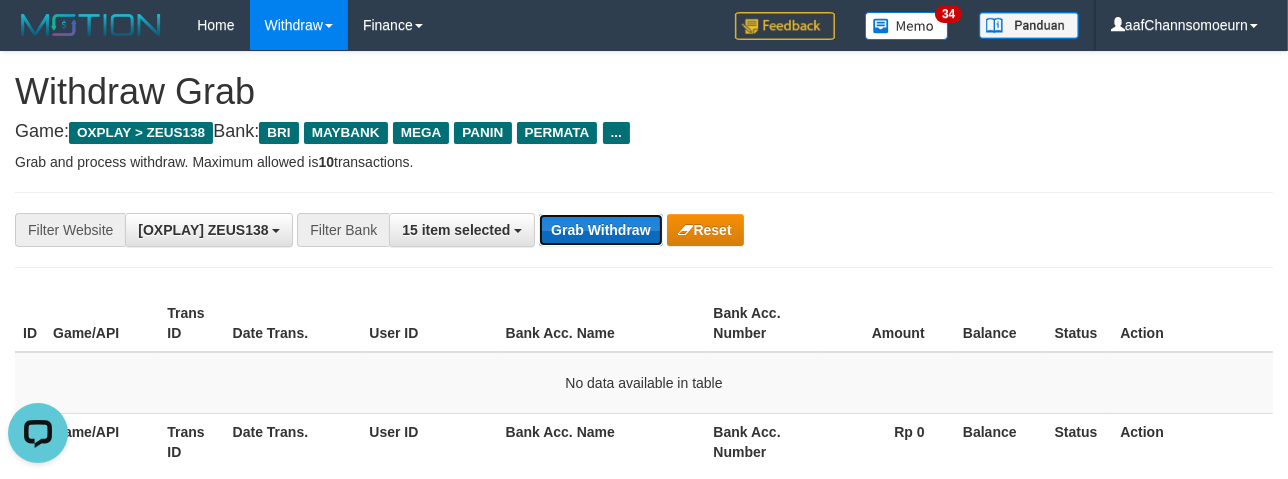 click on "Grab Withdraw" at bounding box center [600, 230] 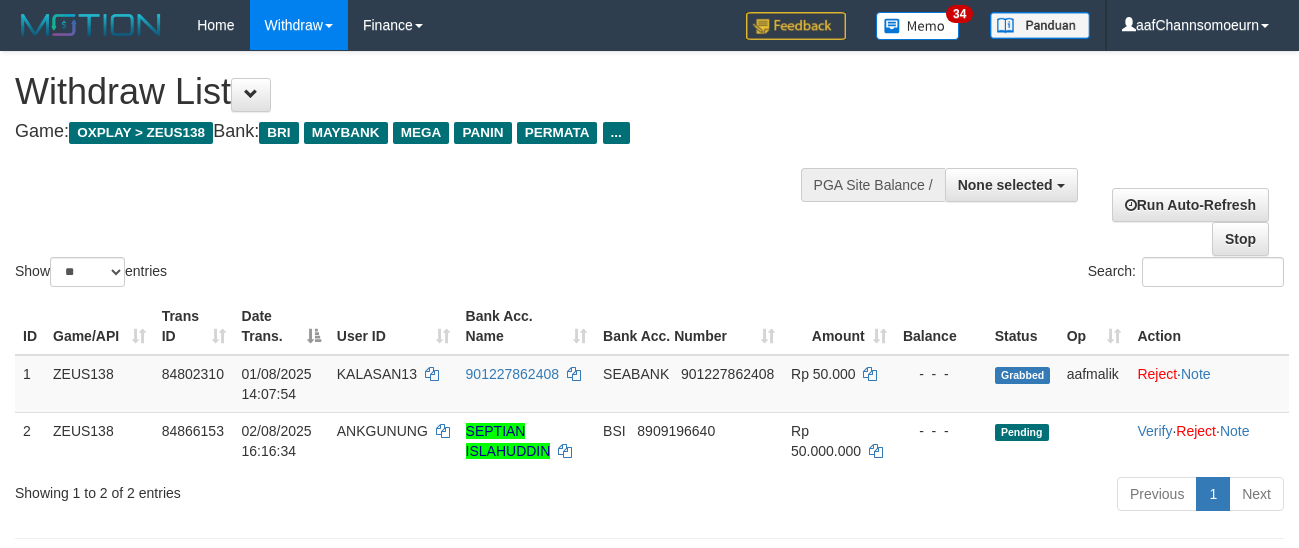 select 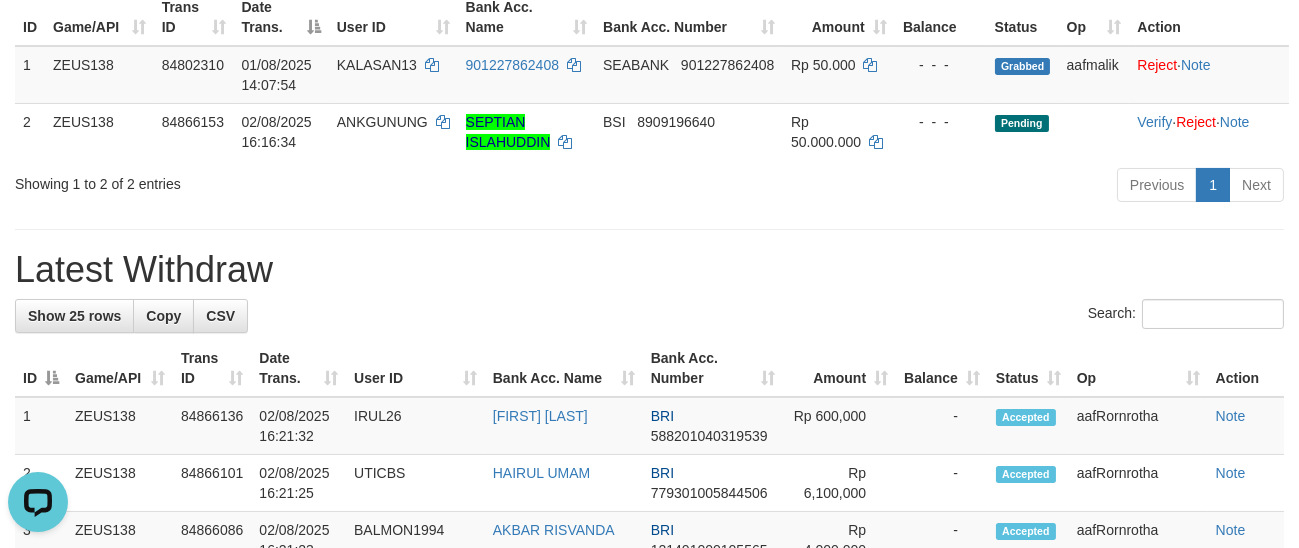 scroll, scrollTop: 0, scrollLeft: 0, axis: both 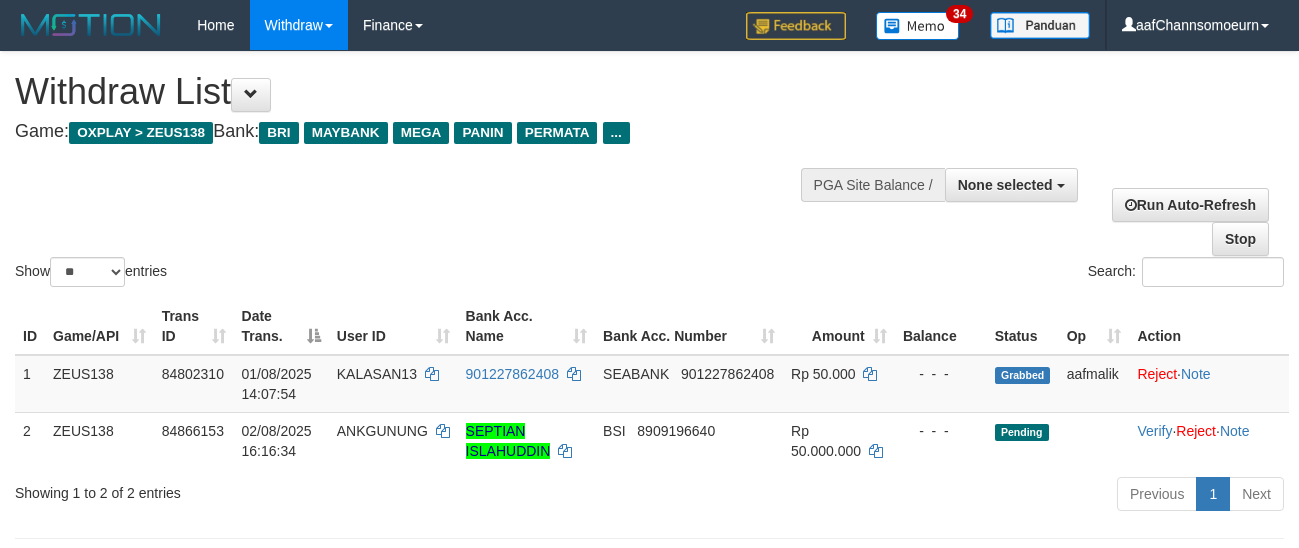 select 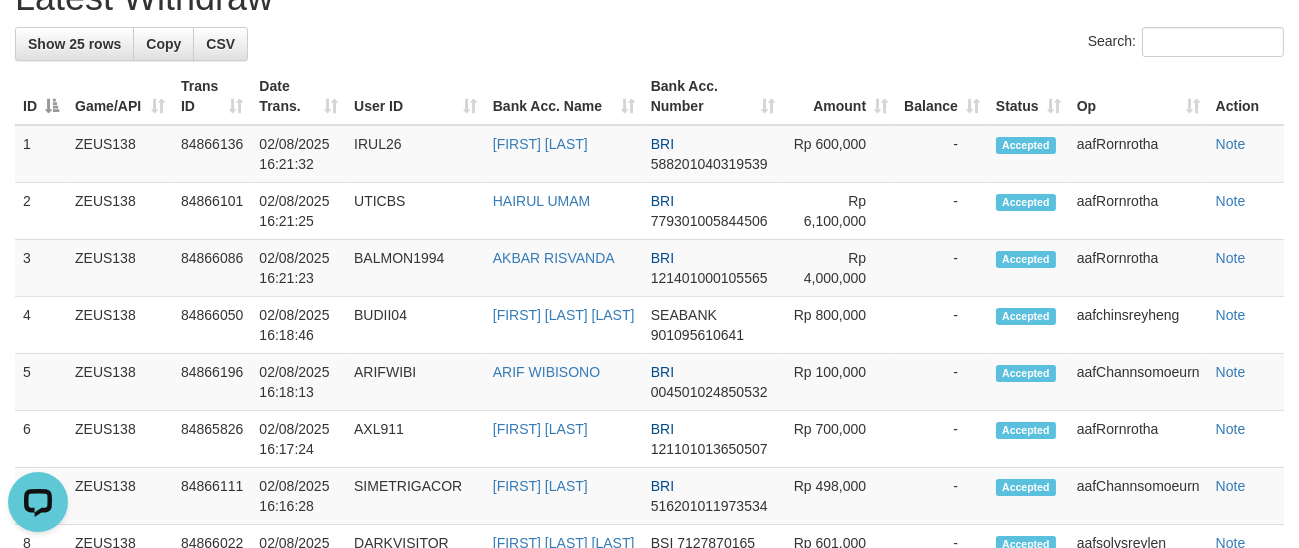 scroll, scrollTop: 0, scrollLeft: 0, axis: both 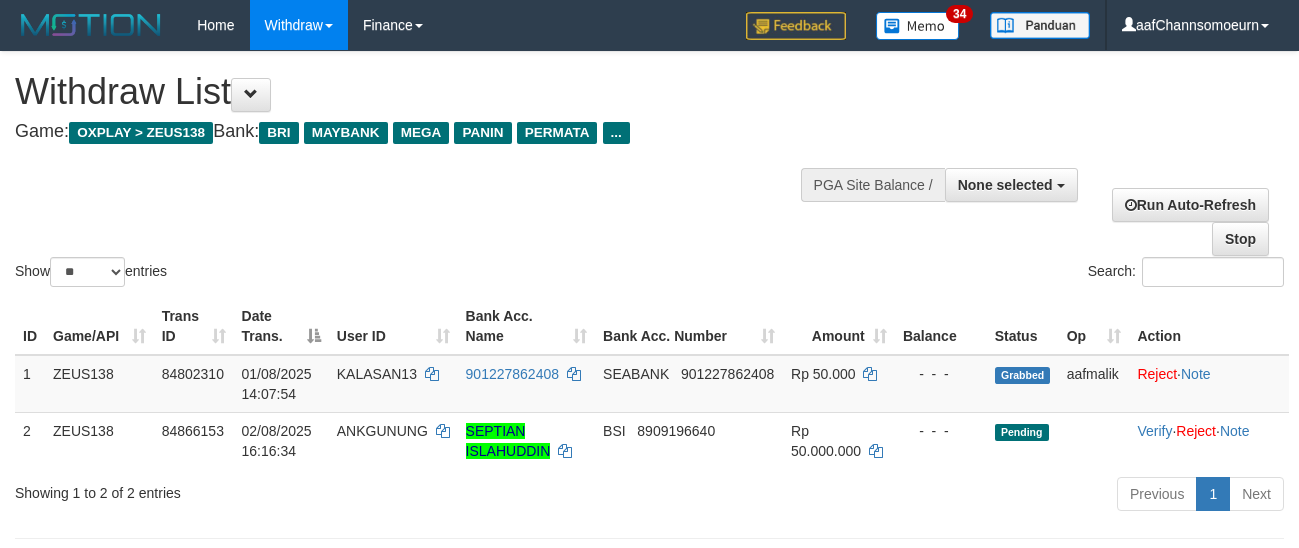 select 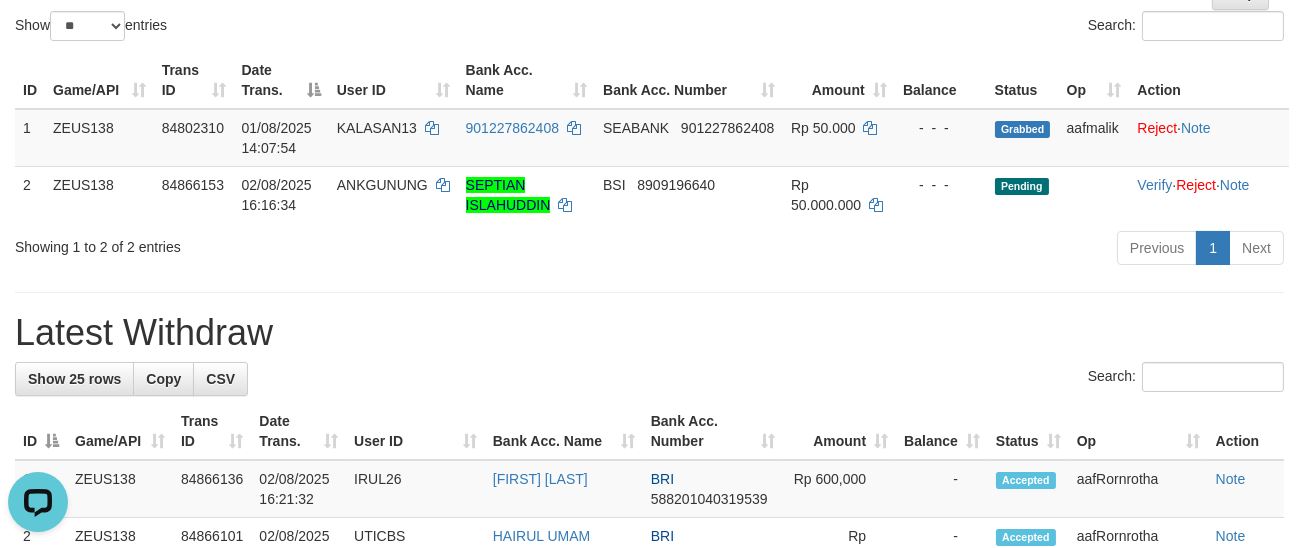 scroll, scrollTop: 0, scrollLeft: 0, axis: both 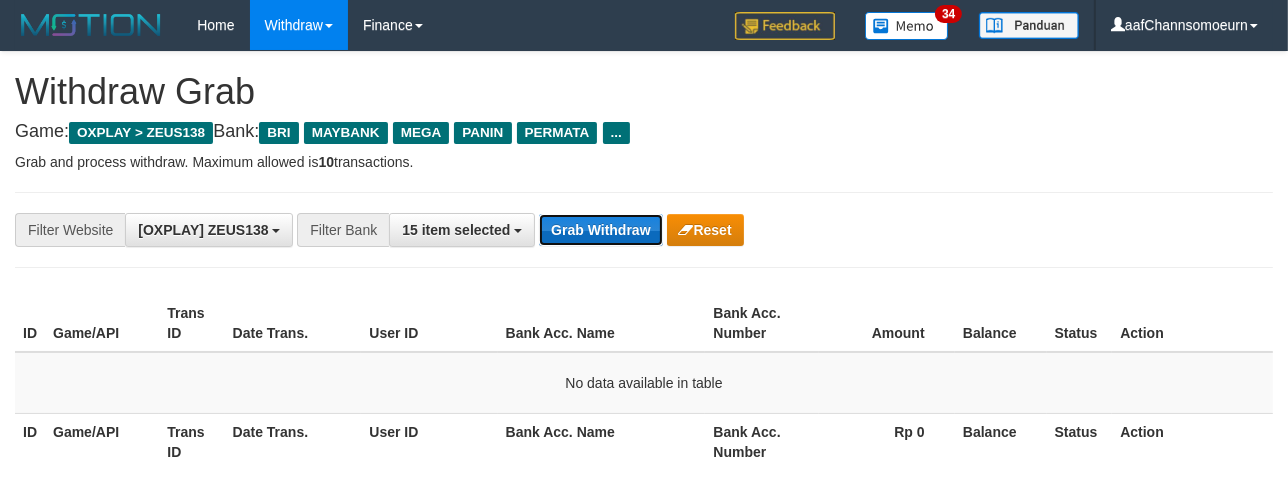 click on "Grab Withdraw" at bounding box center [600, 230] 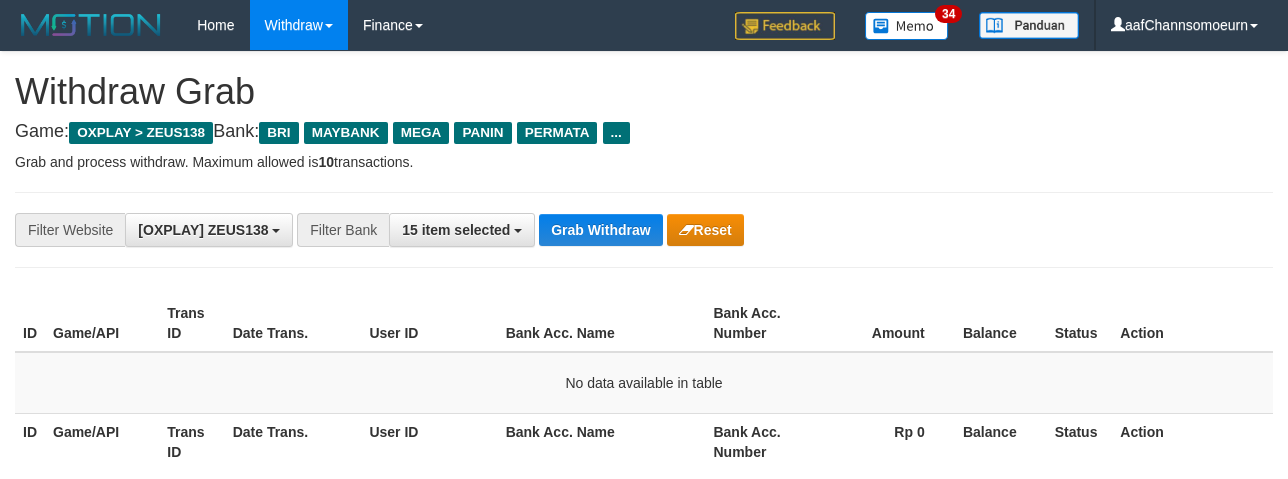 scroll, scrollTop: 0, scrollLeft: 0, axis: both 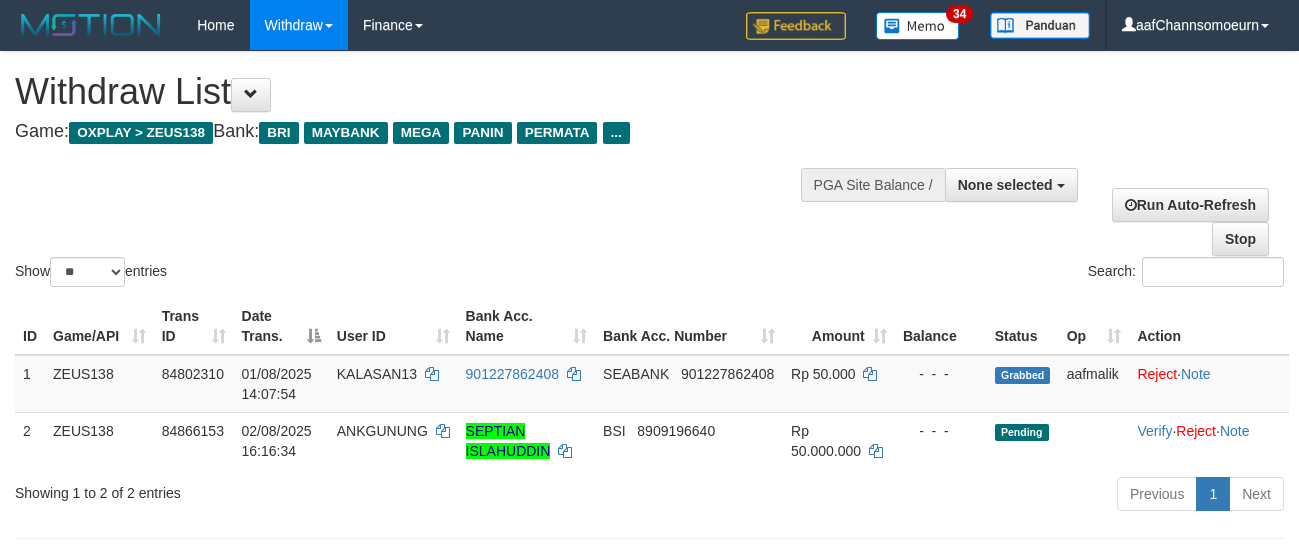 select 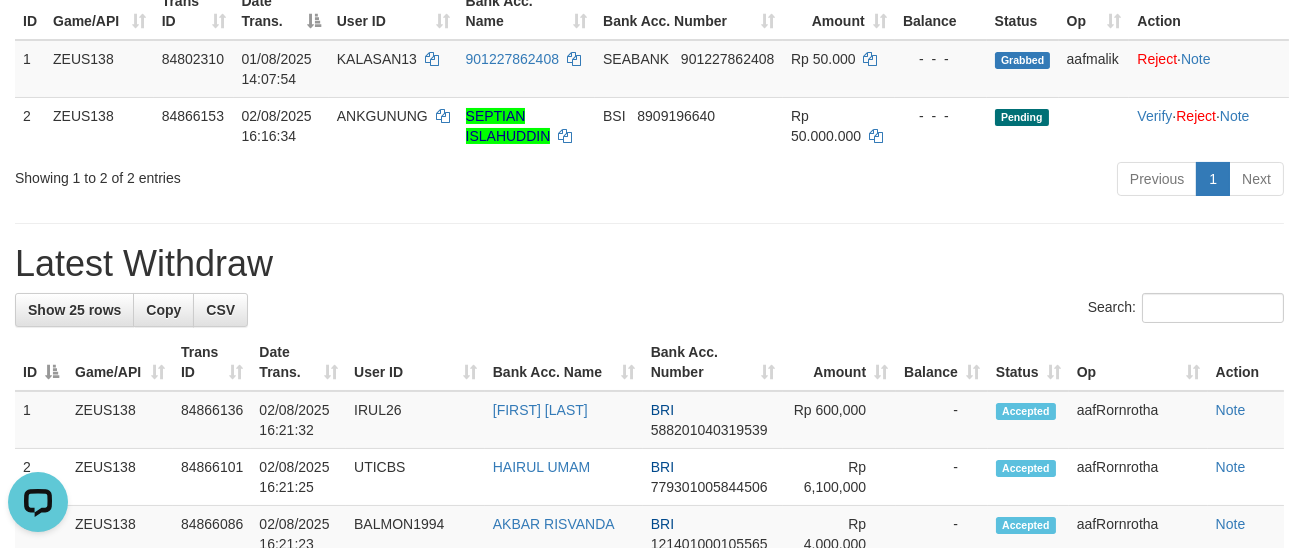 scroll, scrollTop: 0, scrollLeft: 0, axis: both 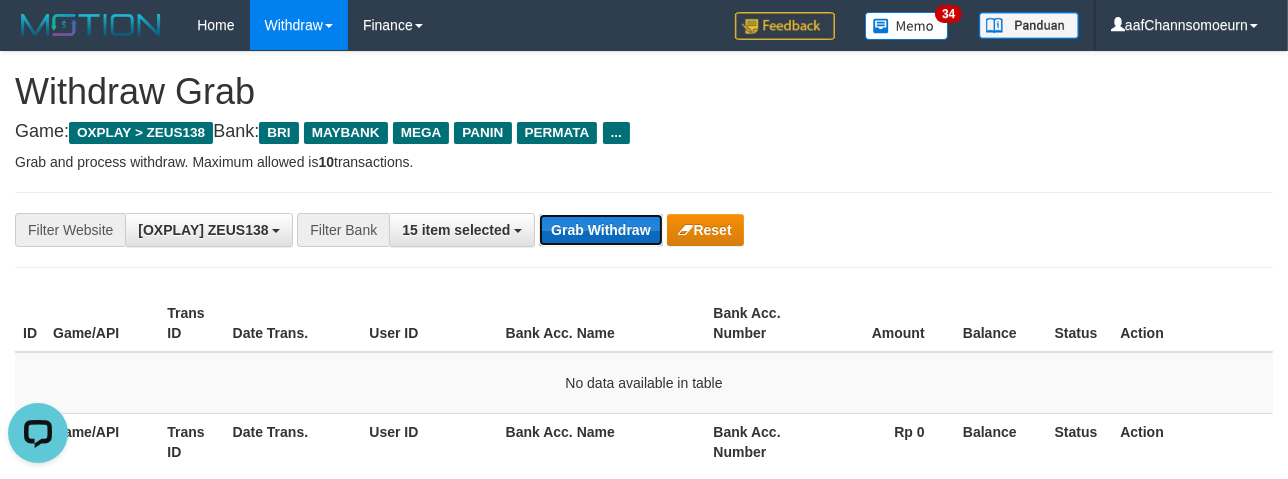 click on "Grab Withdraw" at bounding box center (600, 230) 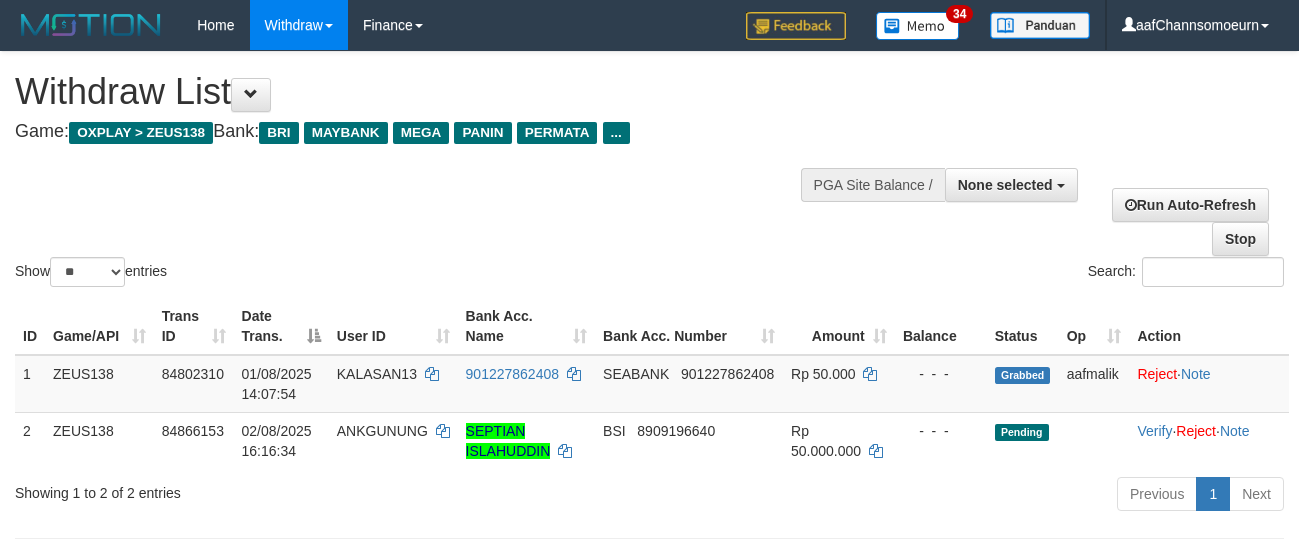 select 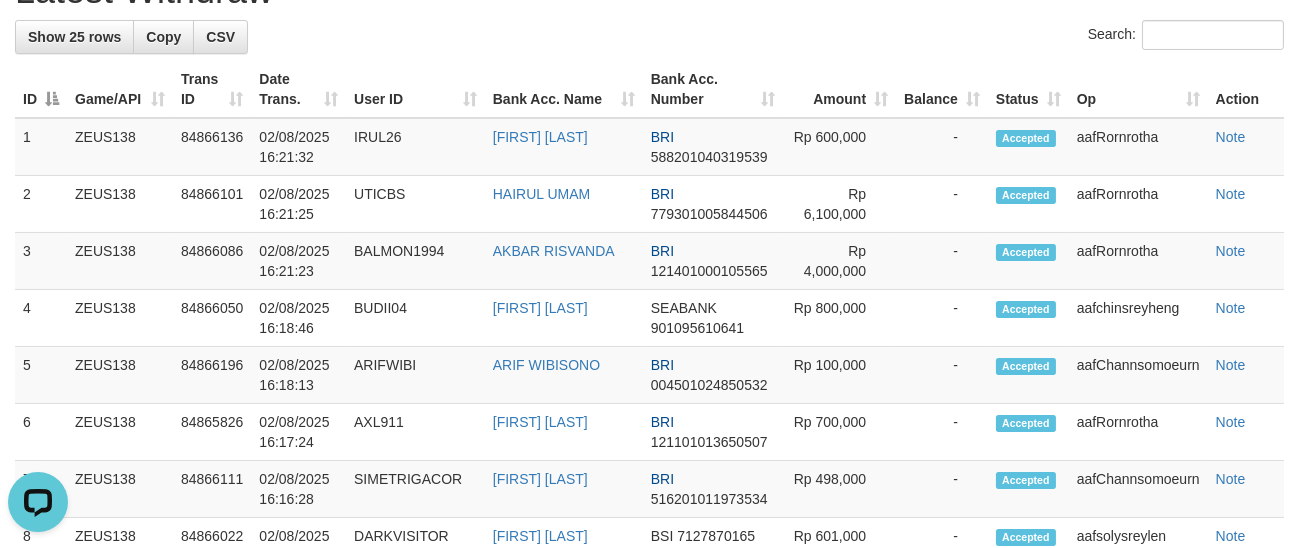scroll, scrollTop: 0, scrollLeft: 0, axis: both 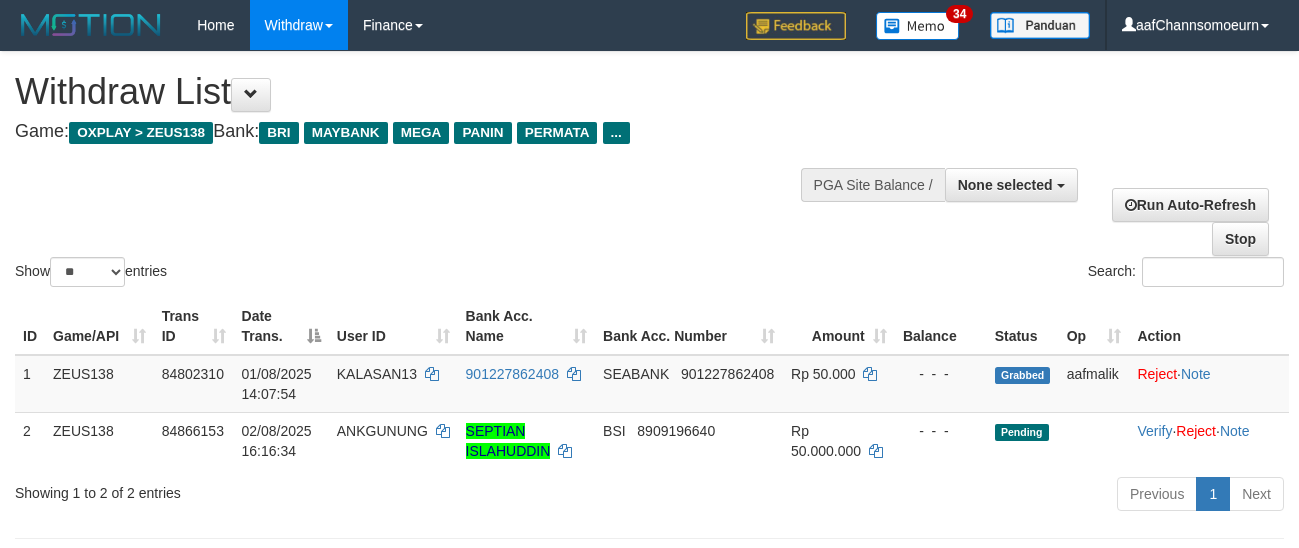 select 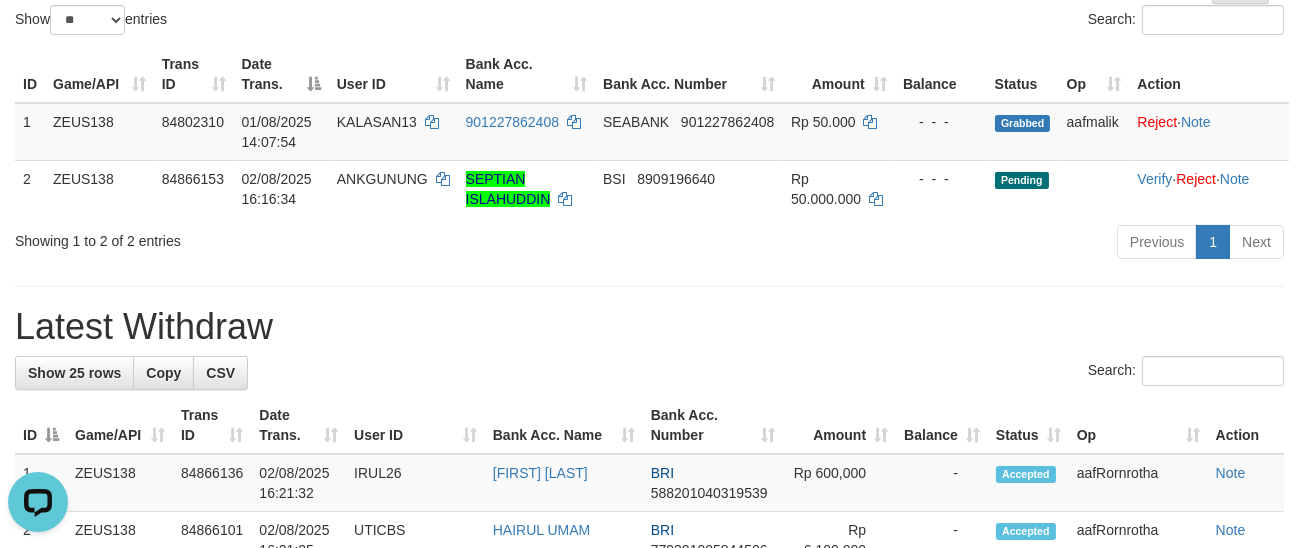 scroll, scrollTop: 0, scrollLeft: 0, axis: both 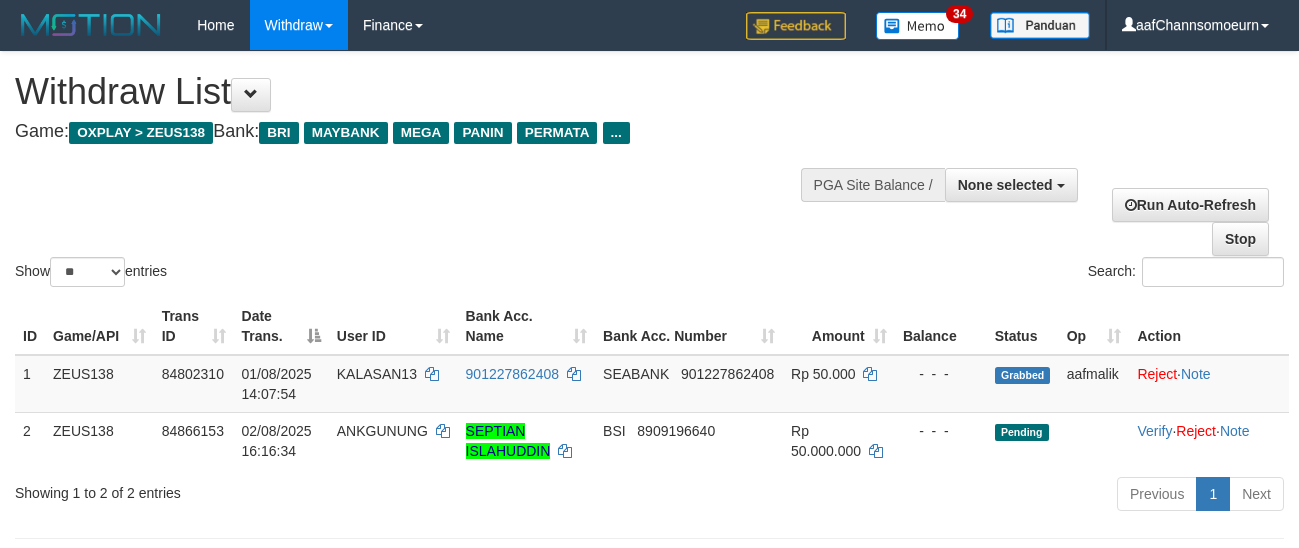 select 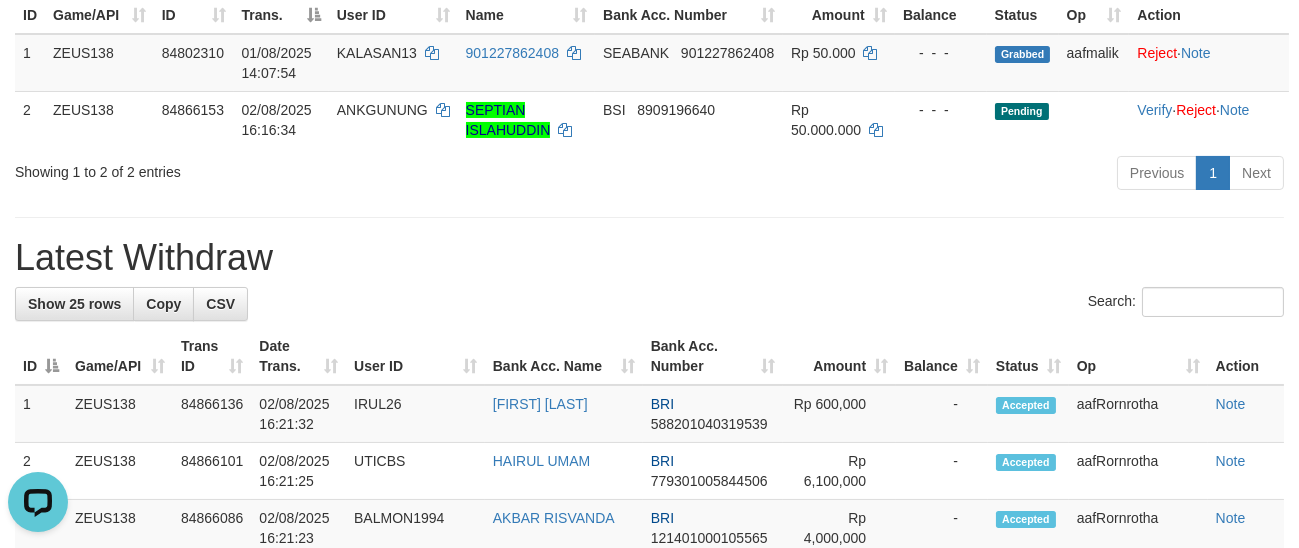 scroll, scrollTop: 0, scrollLeft: 0, axis: both 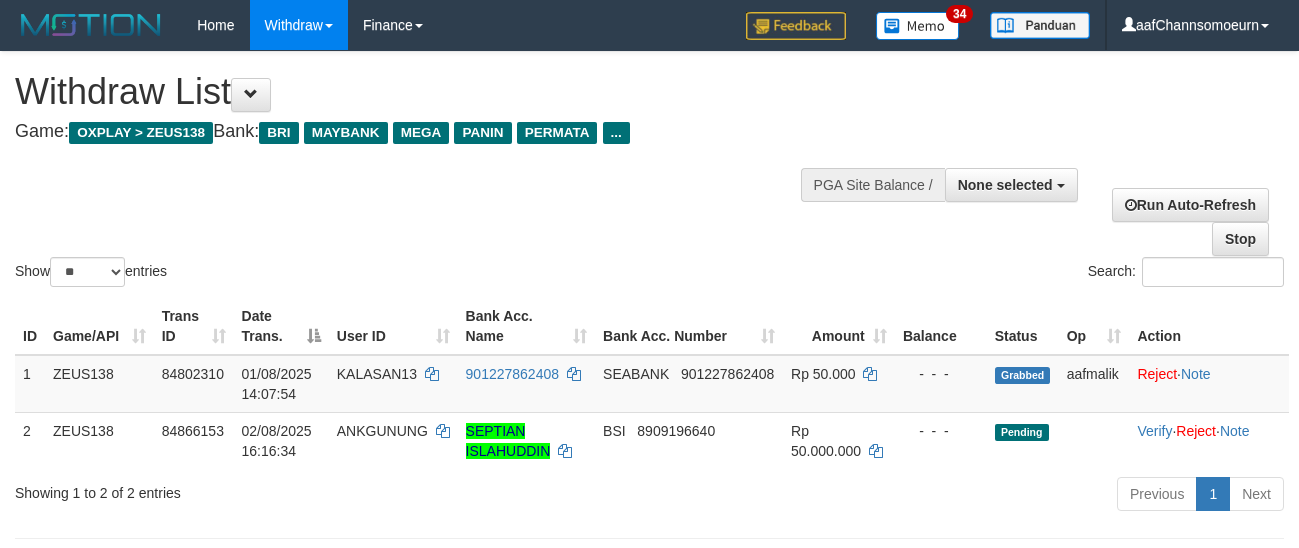 select 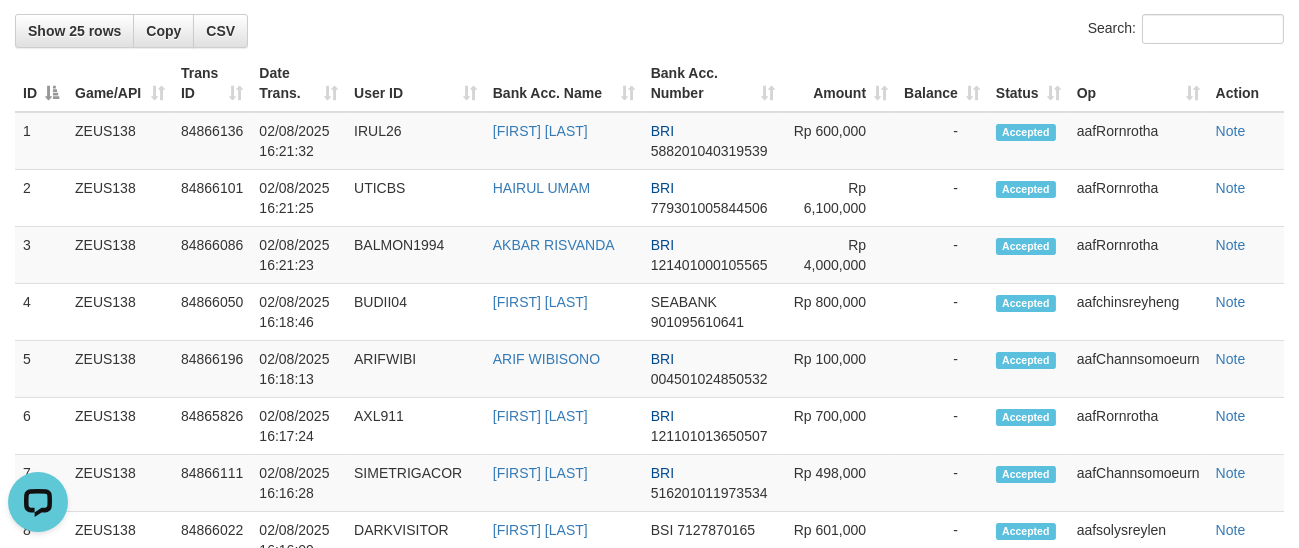 scroll, scrollTop: 0, scrollLeft: 0, axis: both 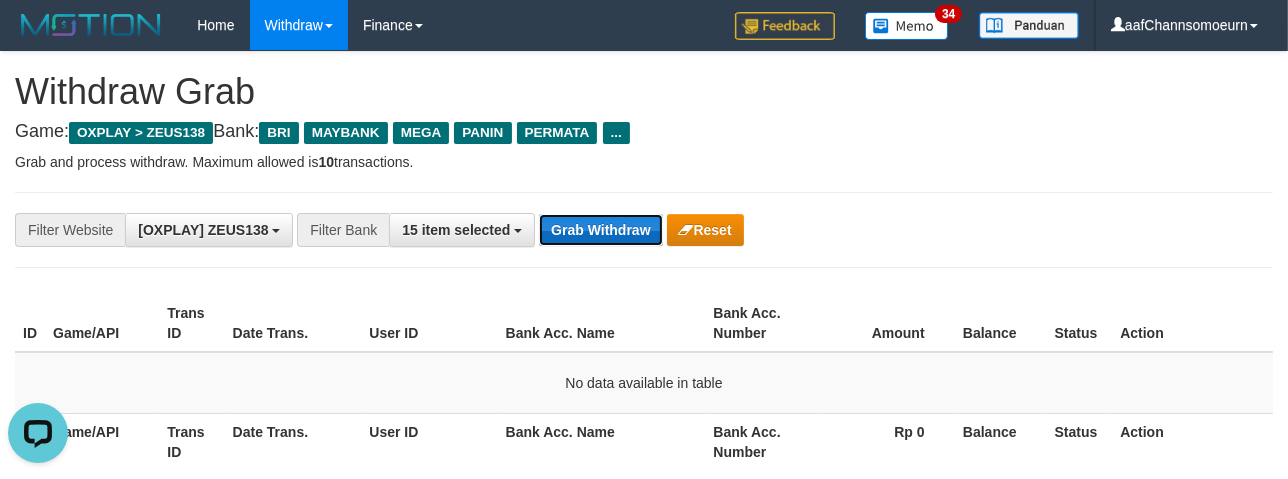 click on "Grab Withdraw" at bounding box center [600, 230] 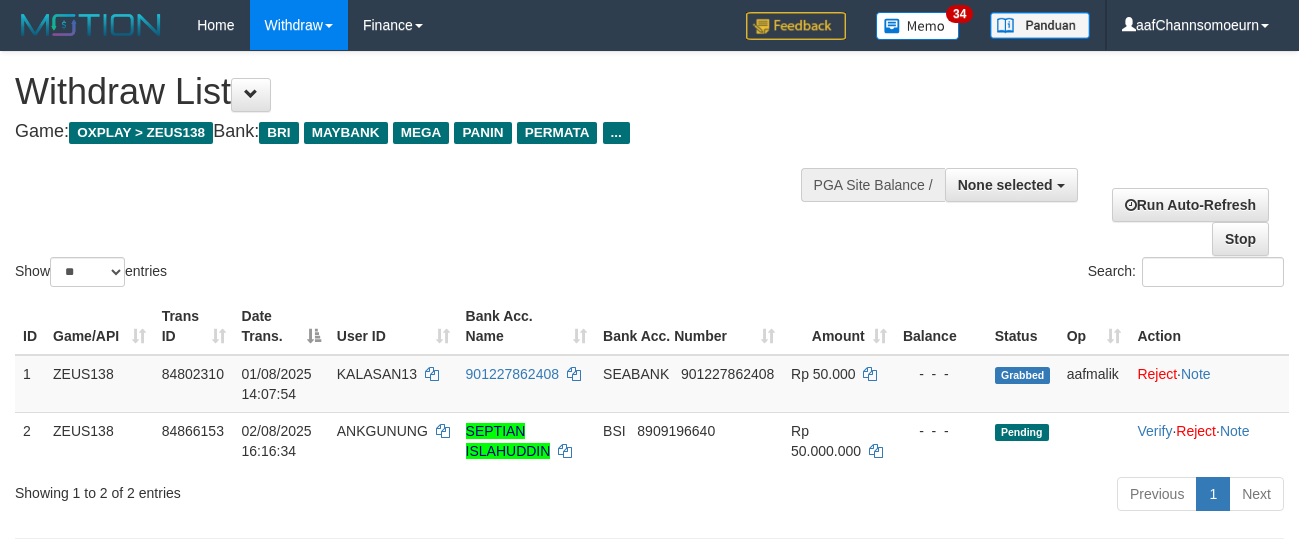 select 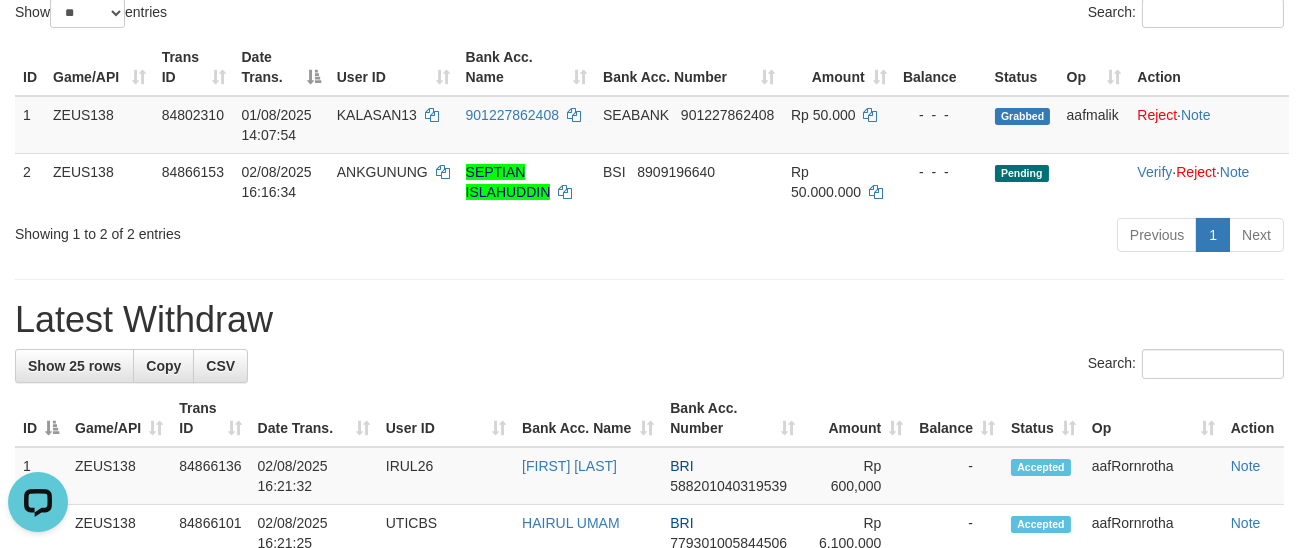 scroll, scrollTop: 0, scrollLeft: 0, axis: both 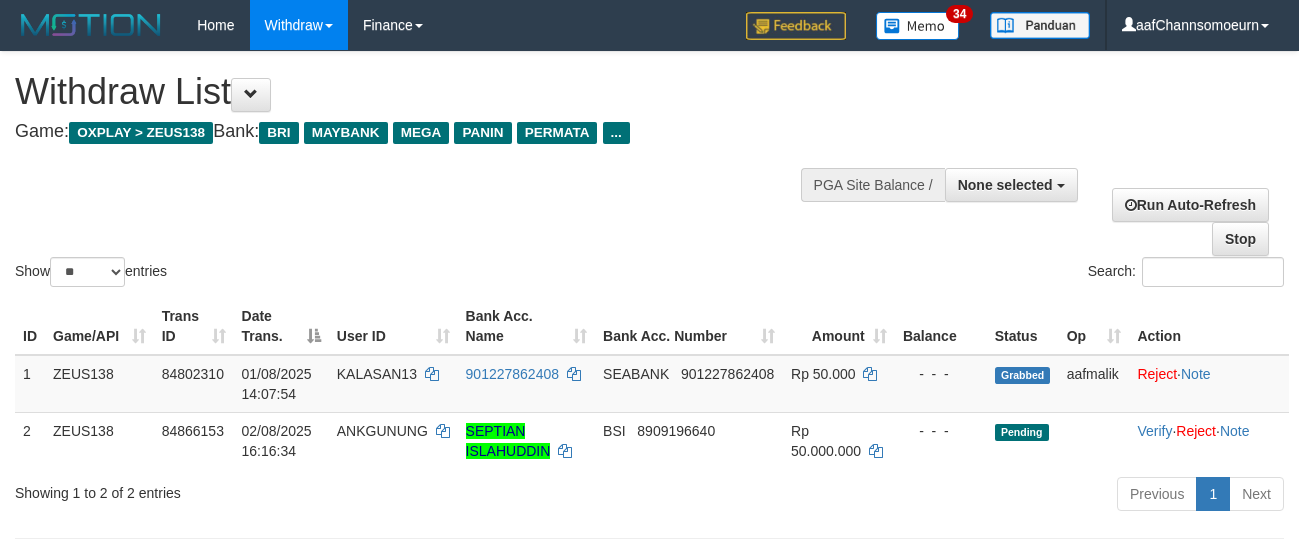 select 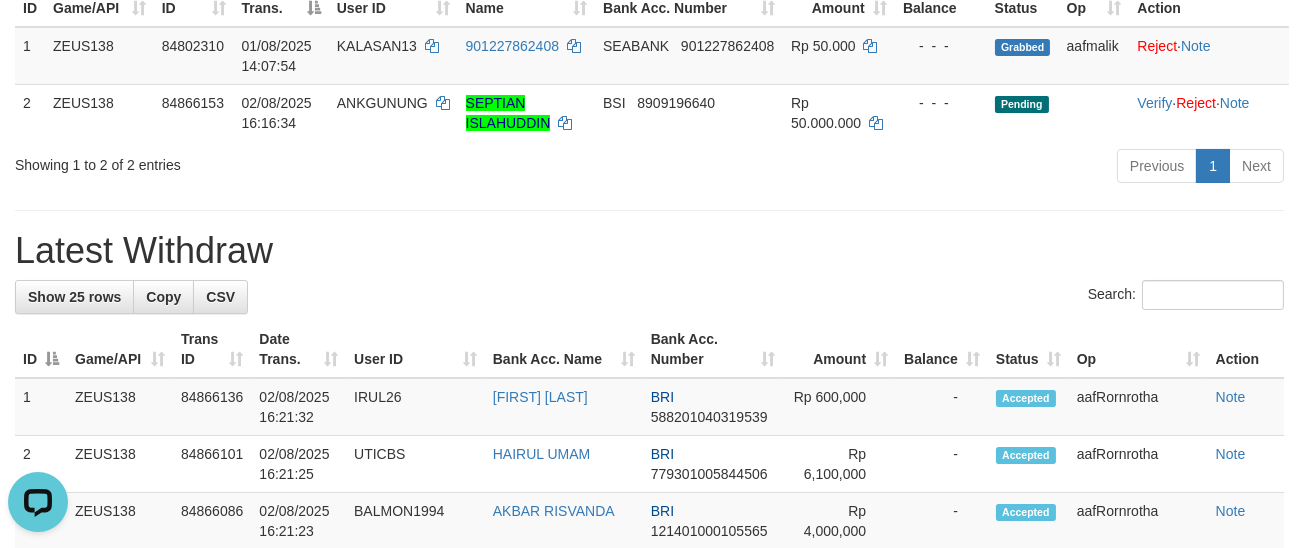 scroll, scrollTop: 0, scrollLeft: 0, axis: both 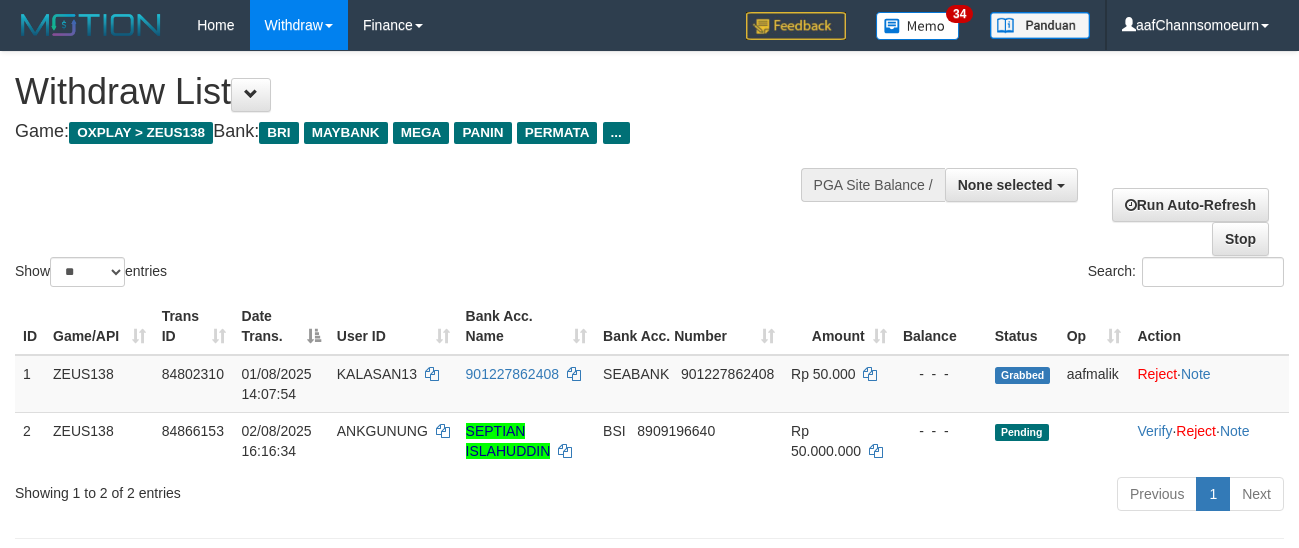 select 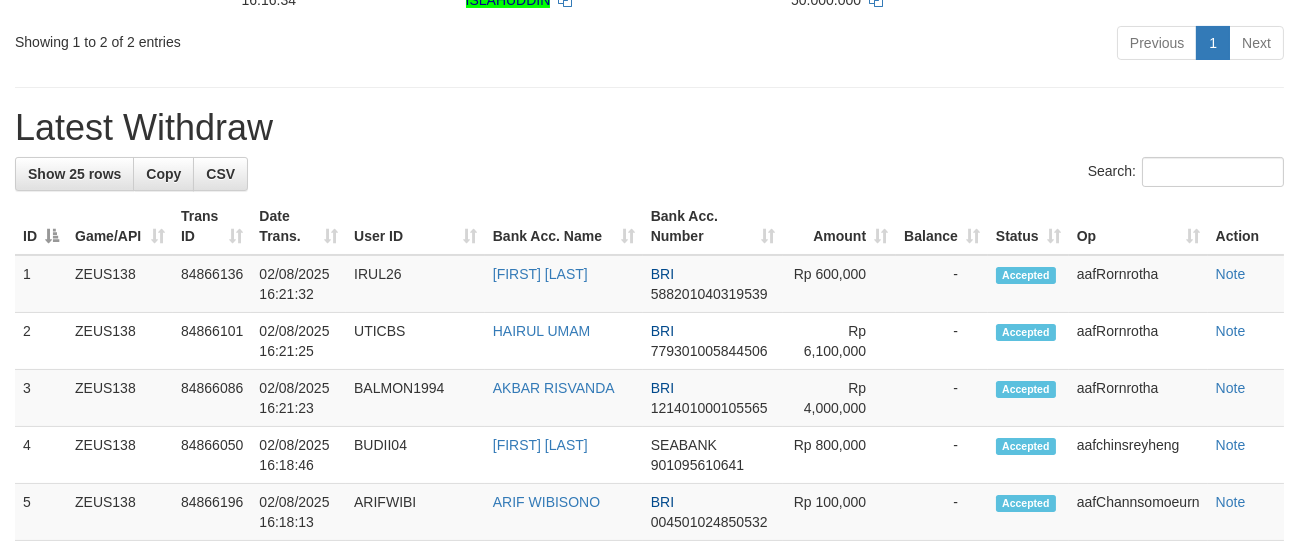 scroll, scrollTop: 328, scrollLeft: 0, axis: vertical 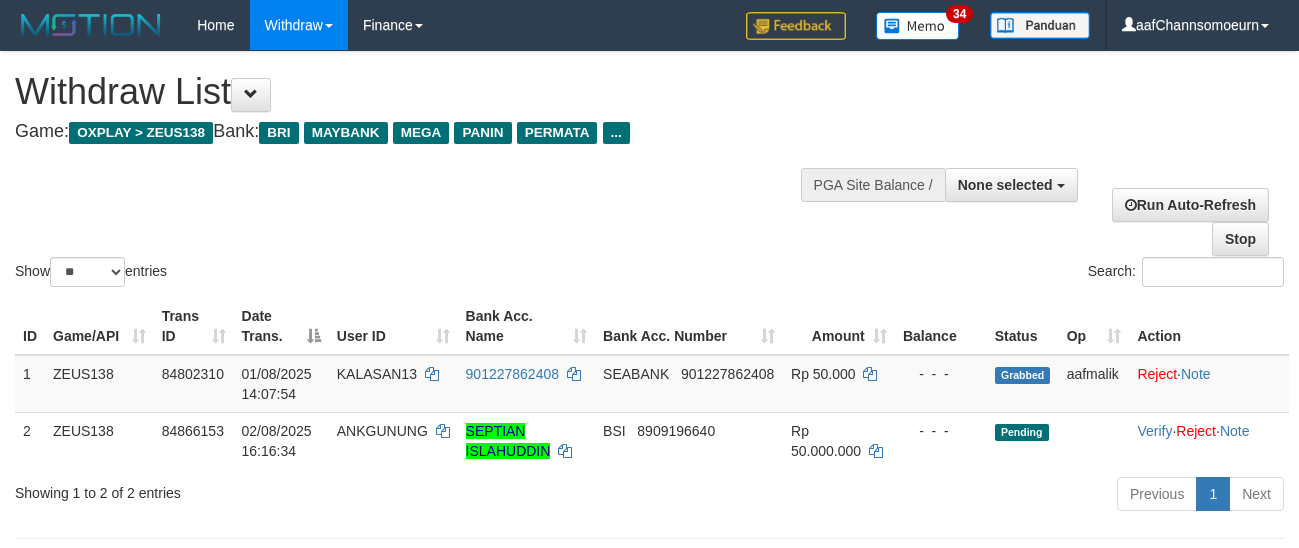 select 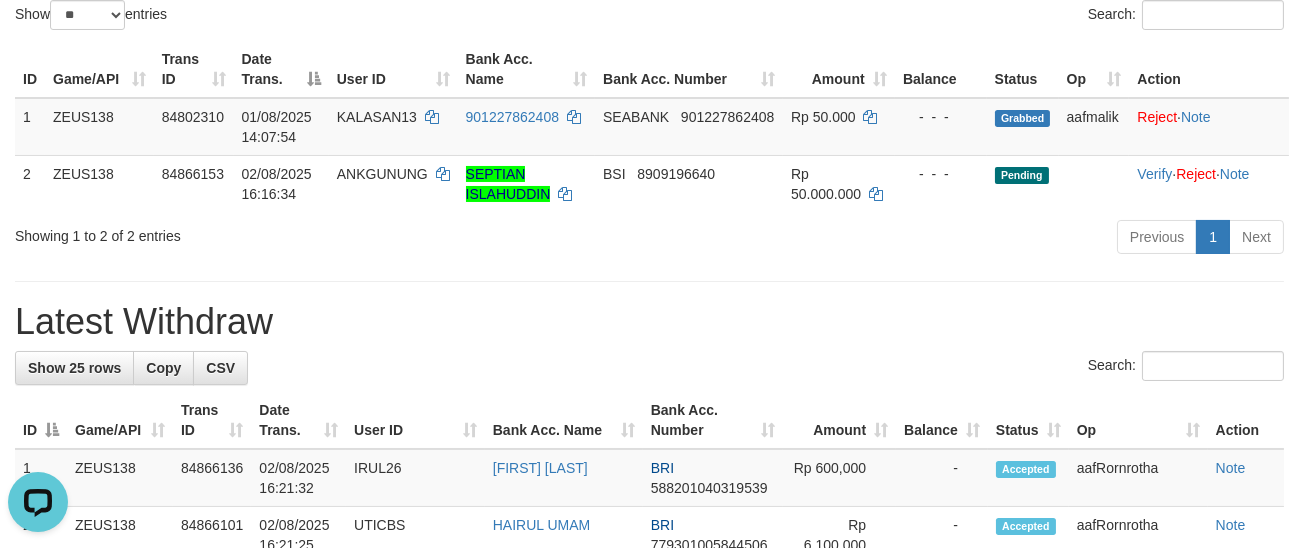 scroll, scrollTop: 0, scrollLeft: 0, axis: both 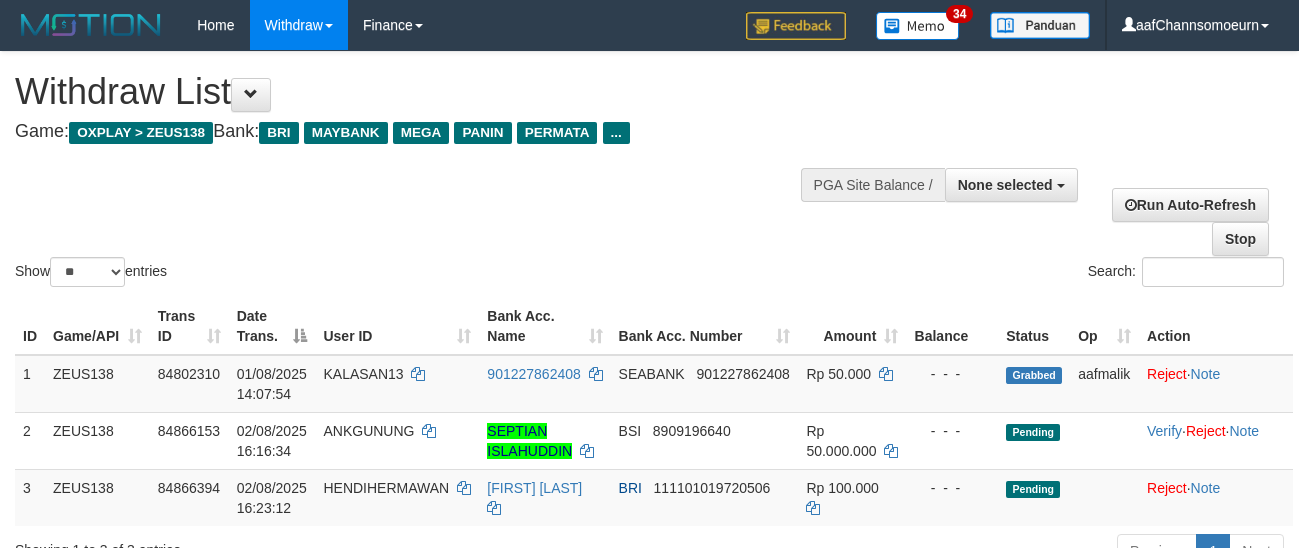 select 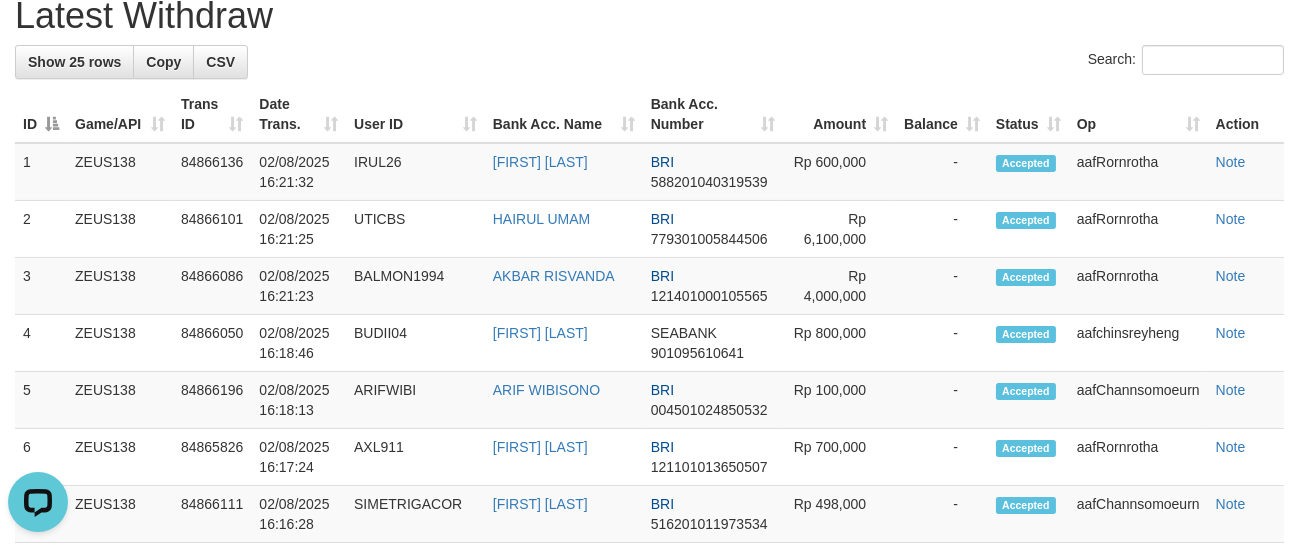 scroll, scrollTop: 0, scrollLeft: 0, axis: both 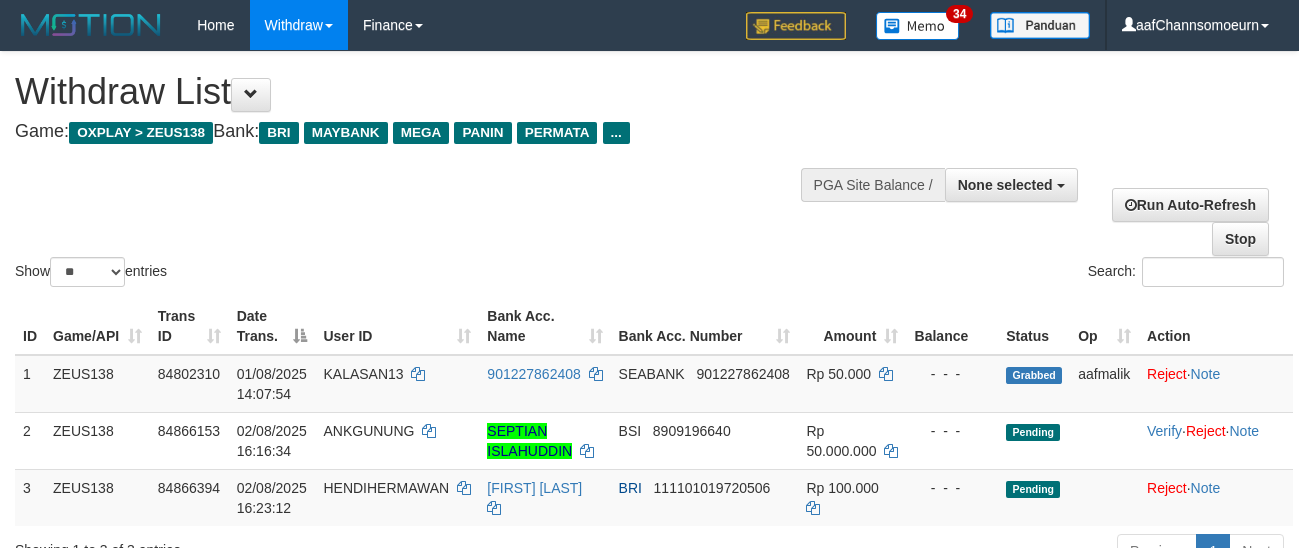 select 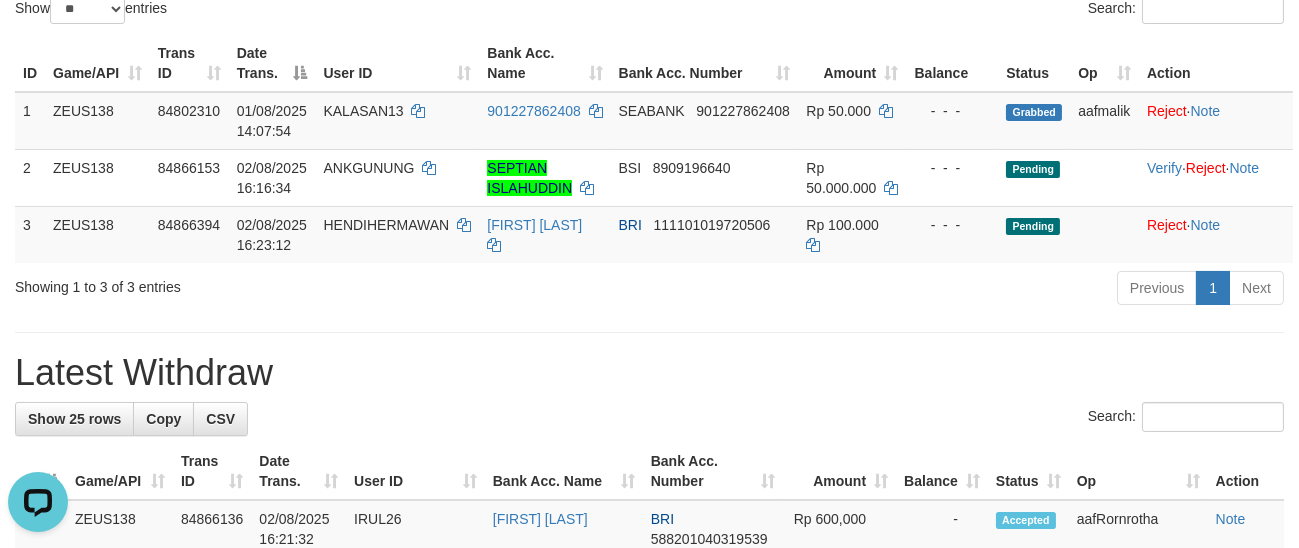 scroll, scrollTop: 0, scrollLeft: 0, axis: both 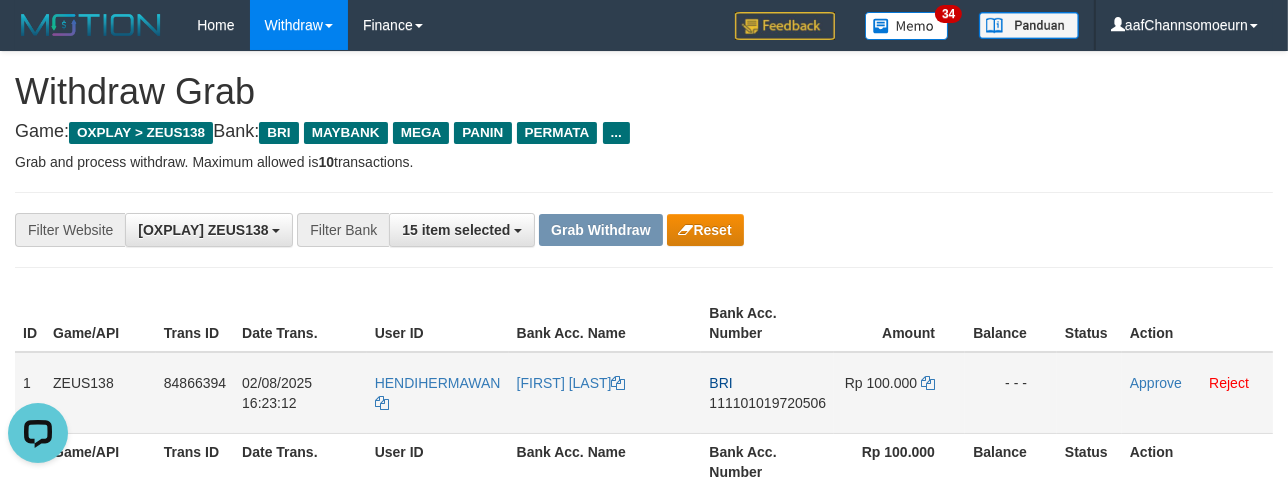 click on "HENDIHERMAWAN" at bounding box center [438, 393] 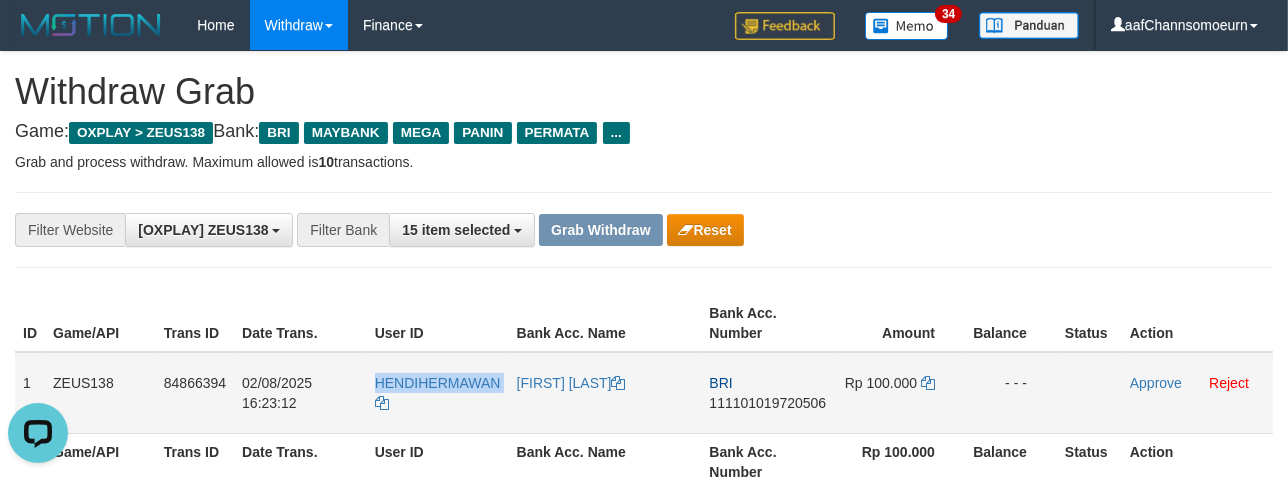 click on "HENDIHERMAWAN" at bounding box center (438, 393) 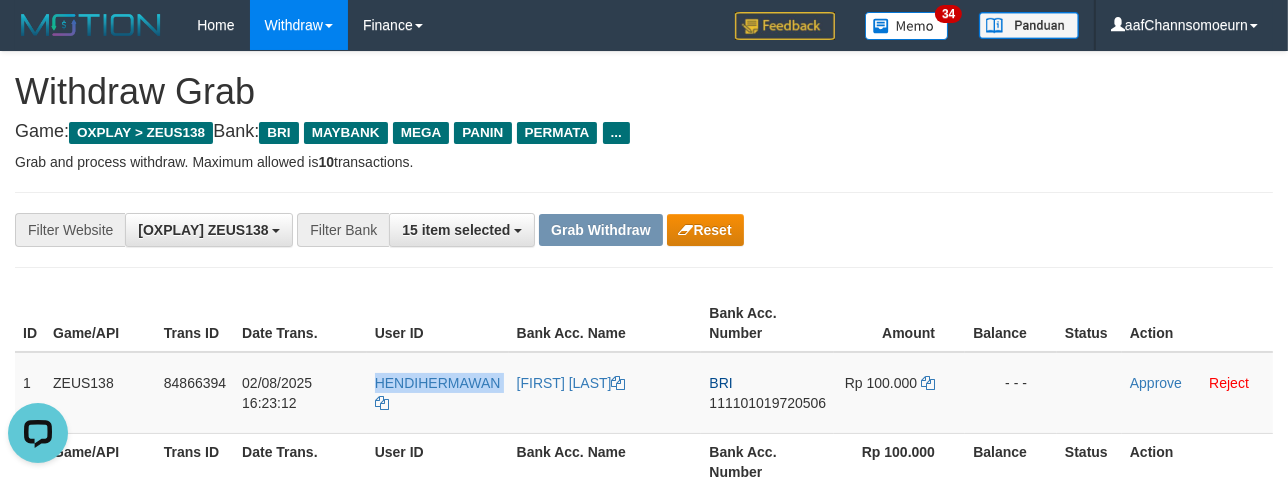 copy on "HENDIHERMAWAN" 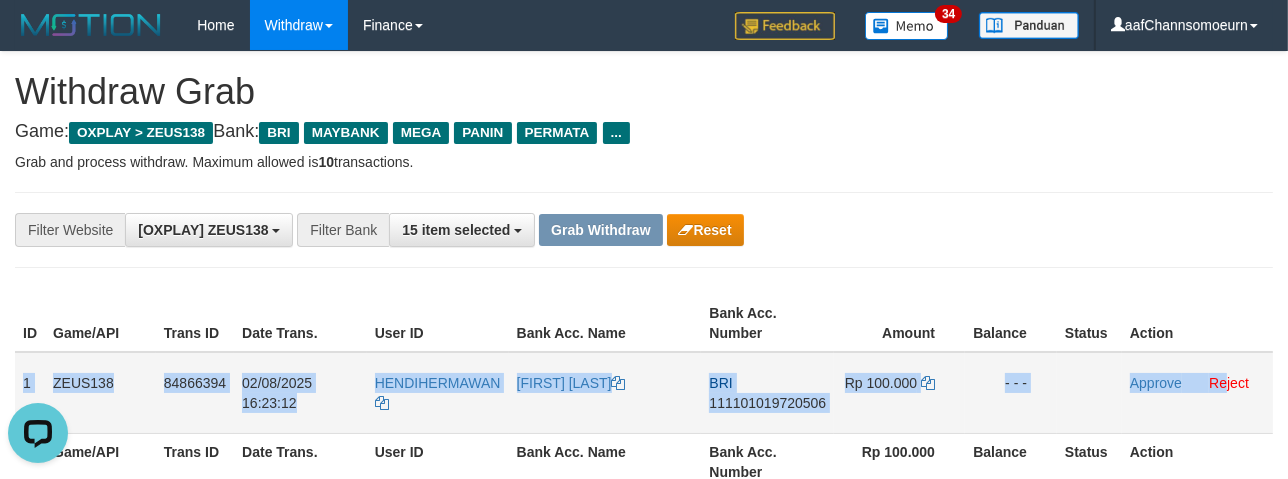 drag, startPoint x: 22, startPoint y: 363, endPoint x: 1221, endPoint y: 402, distance: 1199.6342 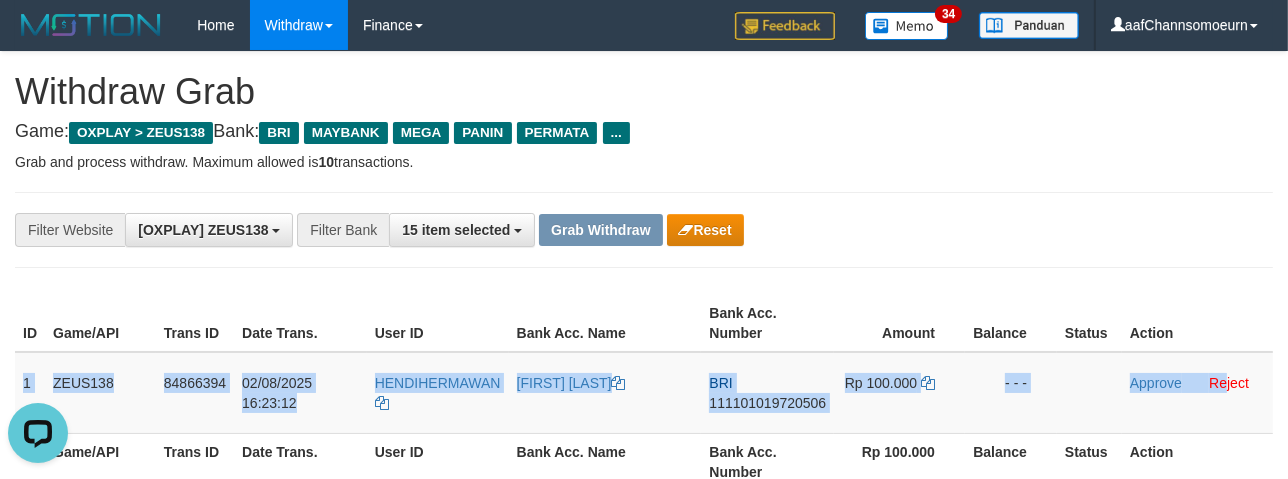 copy on "1
ZEUS138
84866394
02/08/2025 16:23:12
HENDIHERMAWAN
HENDI HERMAWAN
BRI
111101019720506
Rp 100.000
- - -
Approve
Re" 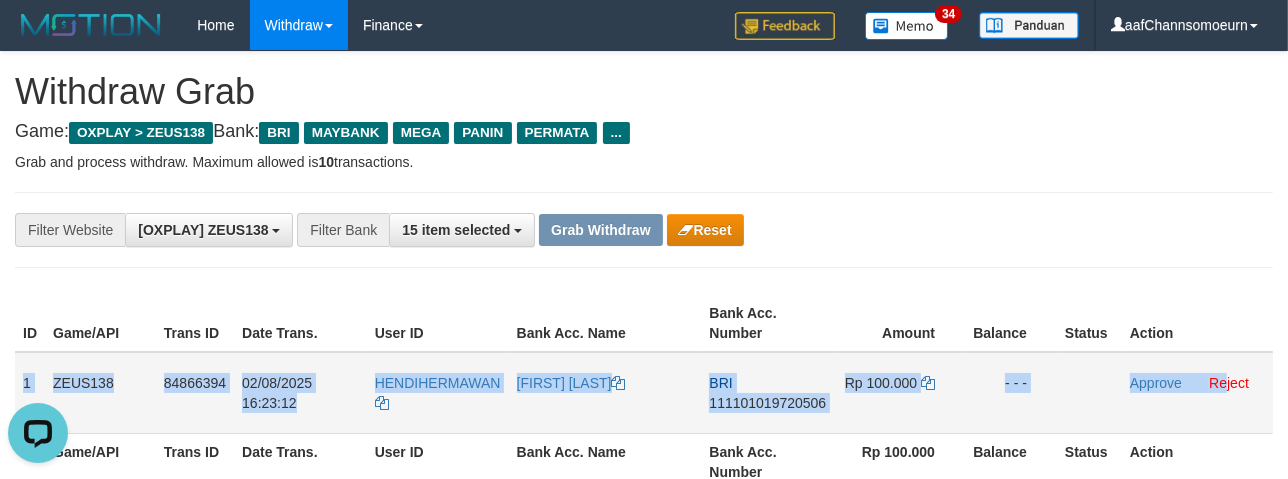 click on "111101019720506" at bounding box center (767, 403) 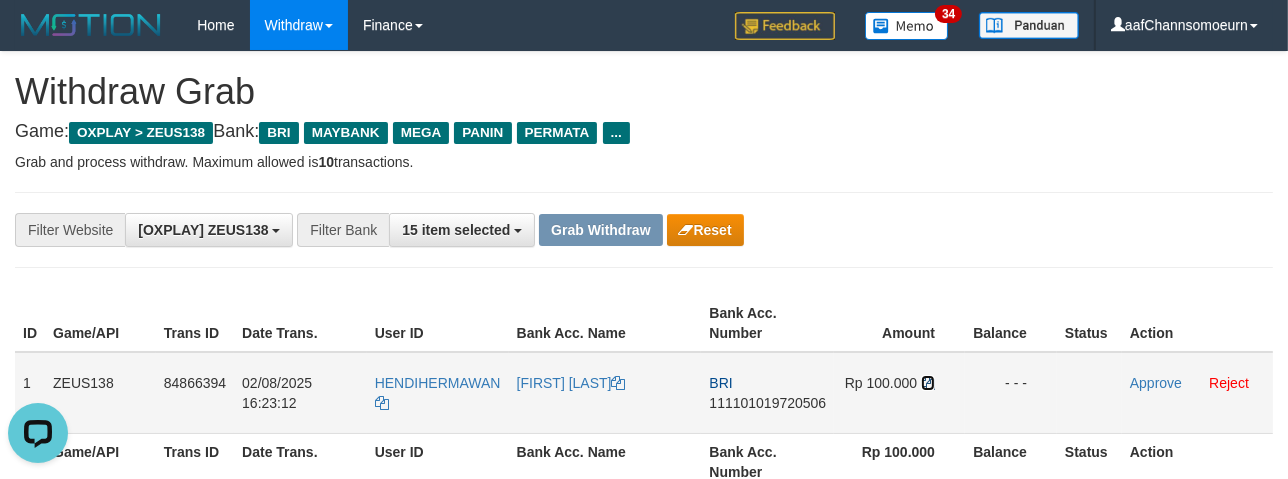 click at bounding box center (928, 383) 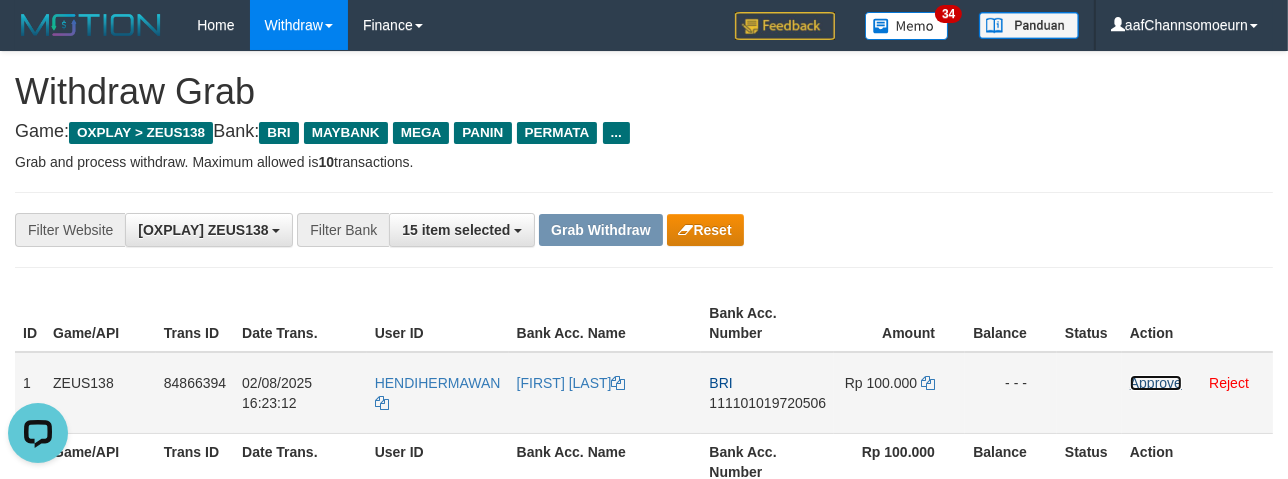 click on "Approve" at bounding box center (1156, 383) 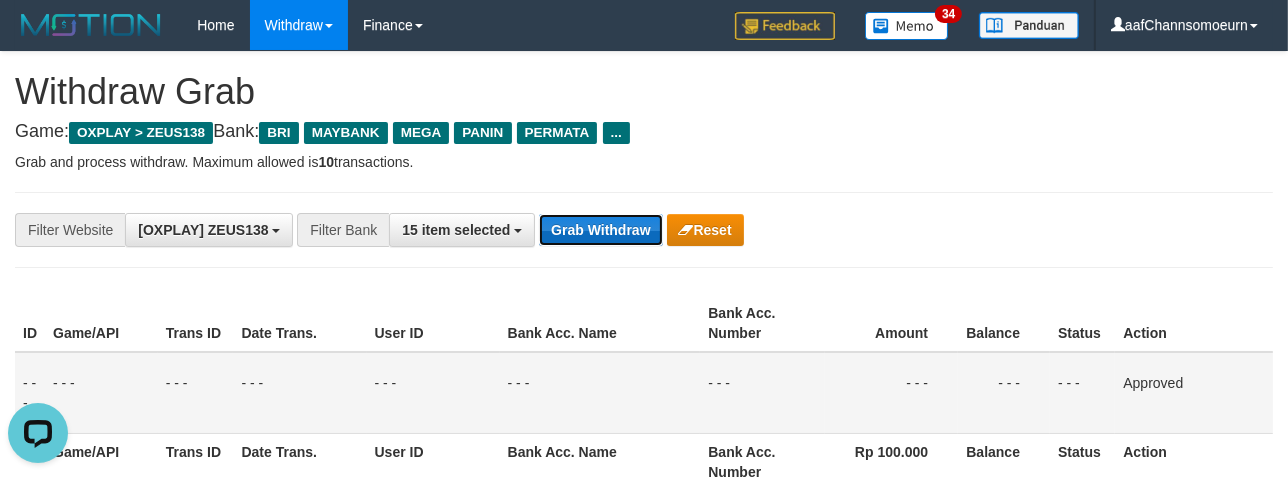 click on "Grab Withdraw" at bounding box center (600, 230) 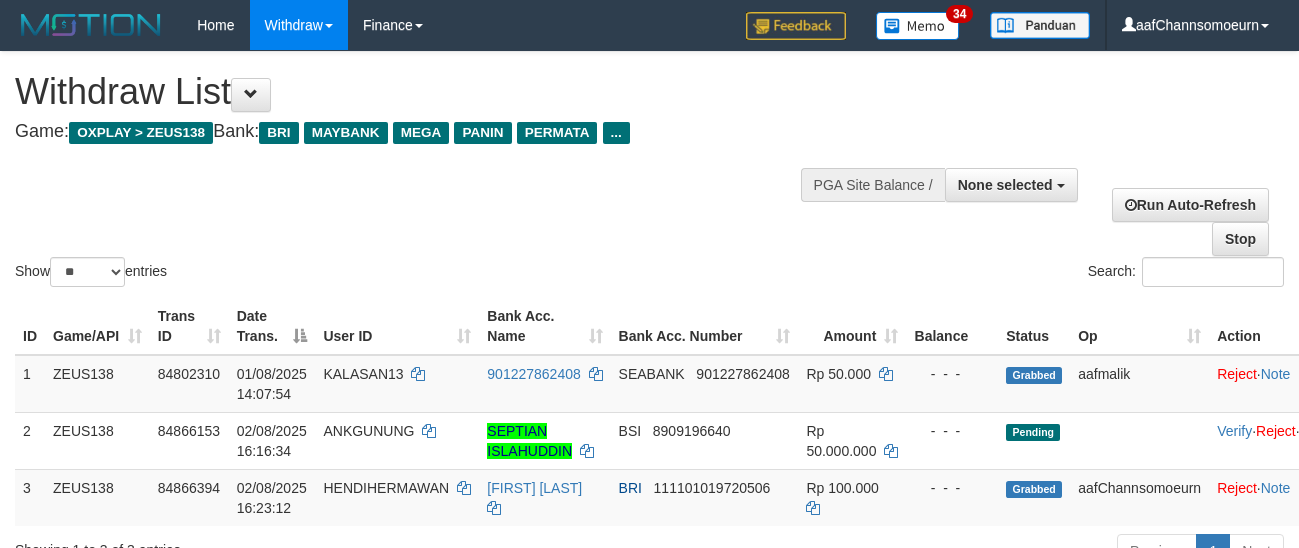 select 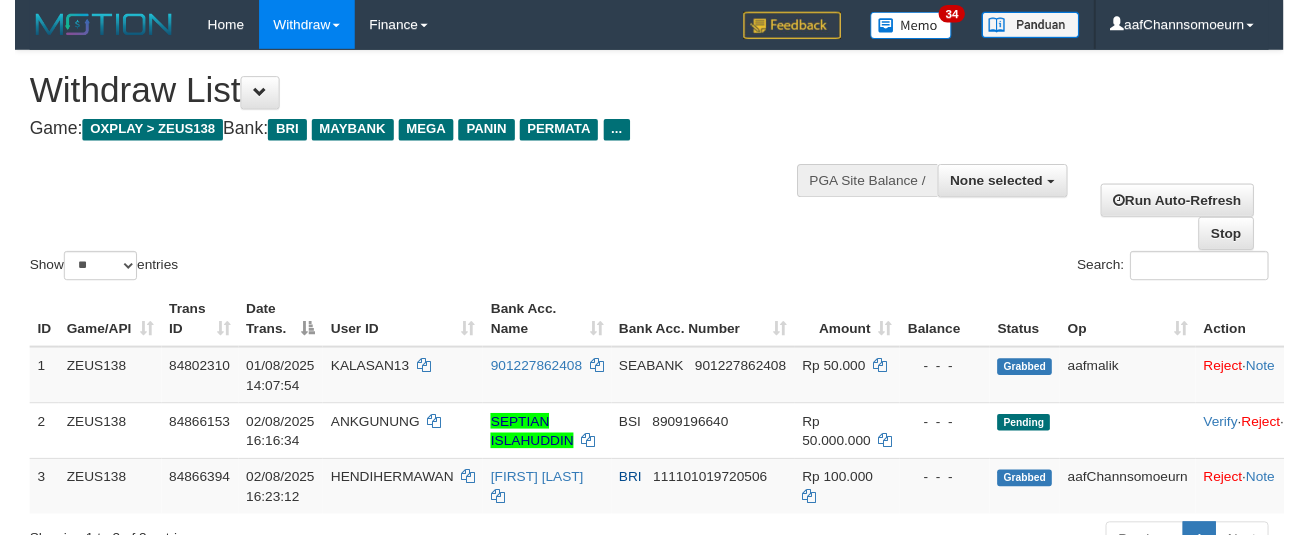 scroll, scrollTop: 627, scrollLeft: 0, axis: vertical 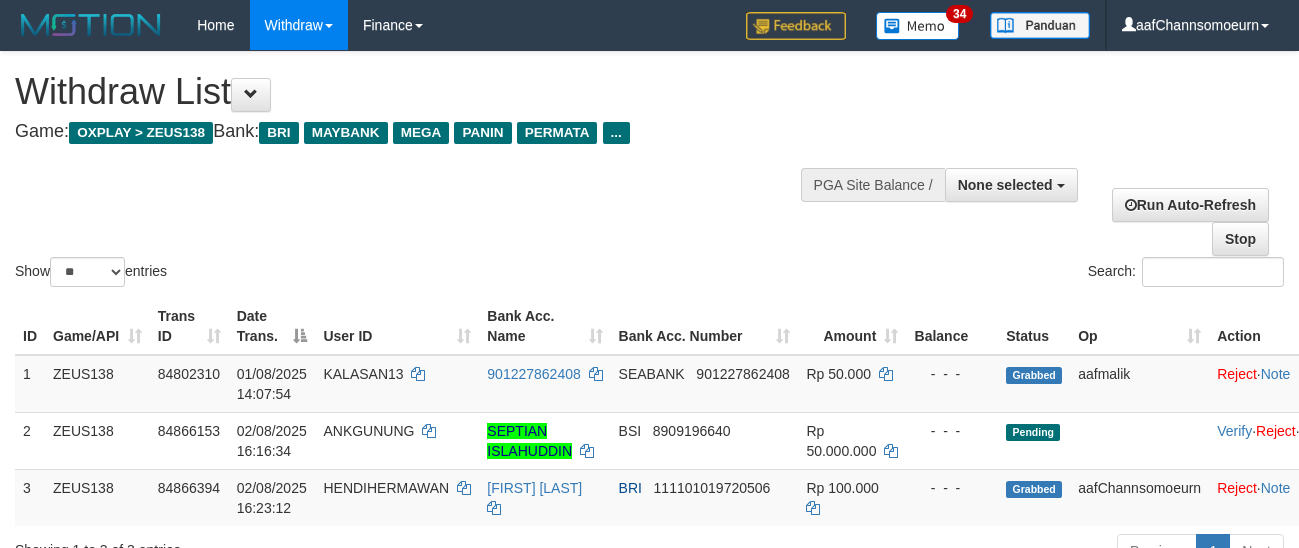 select 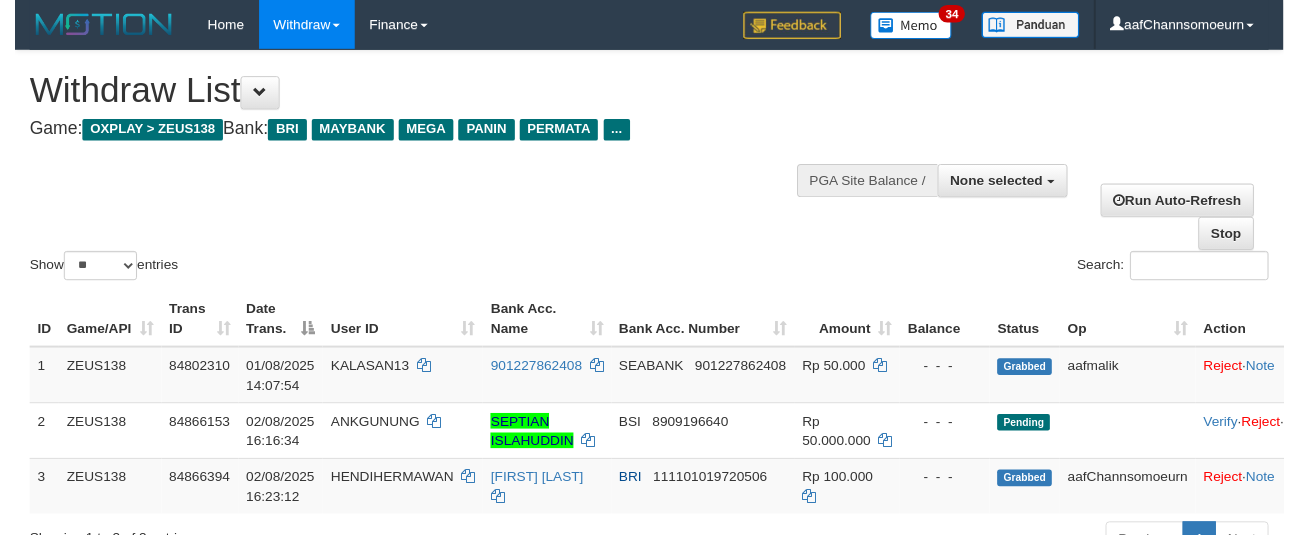 scroll, scrollTop: 270, scrollLeft: 0, axis: vertical 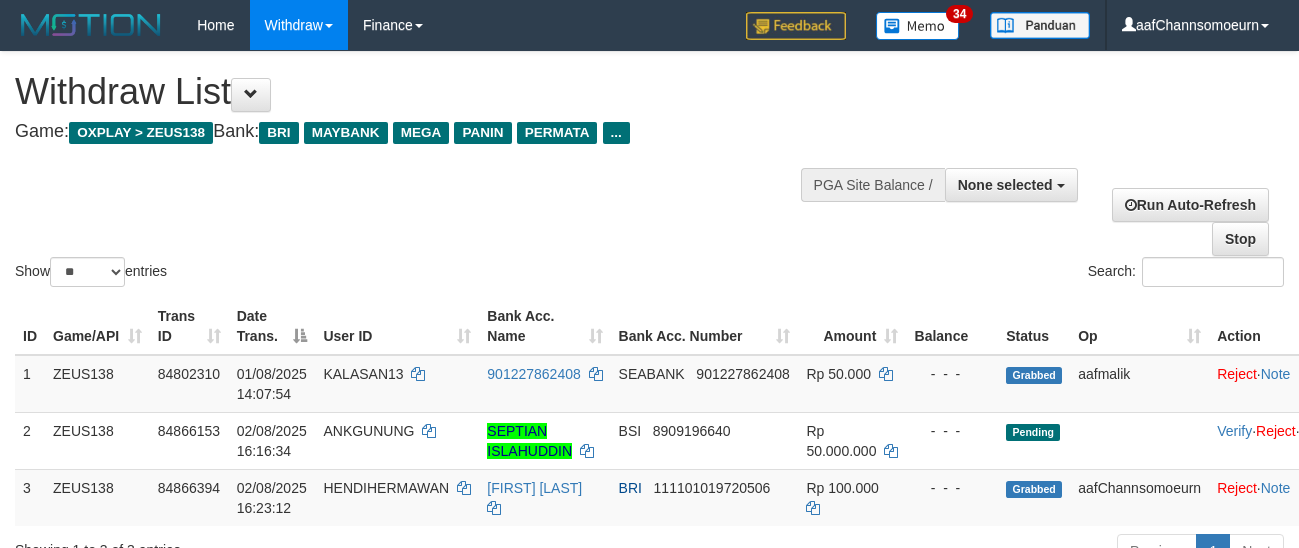 select 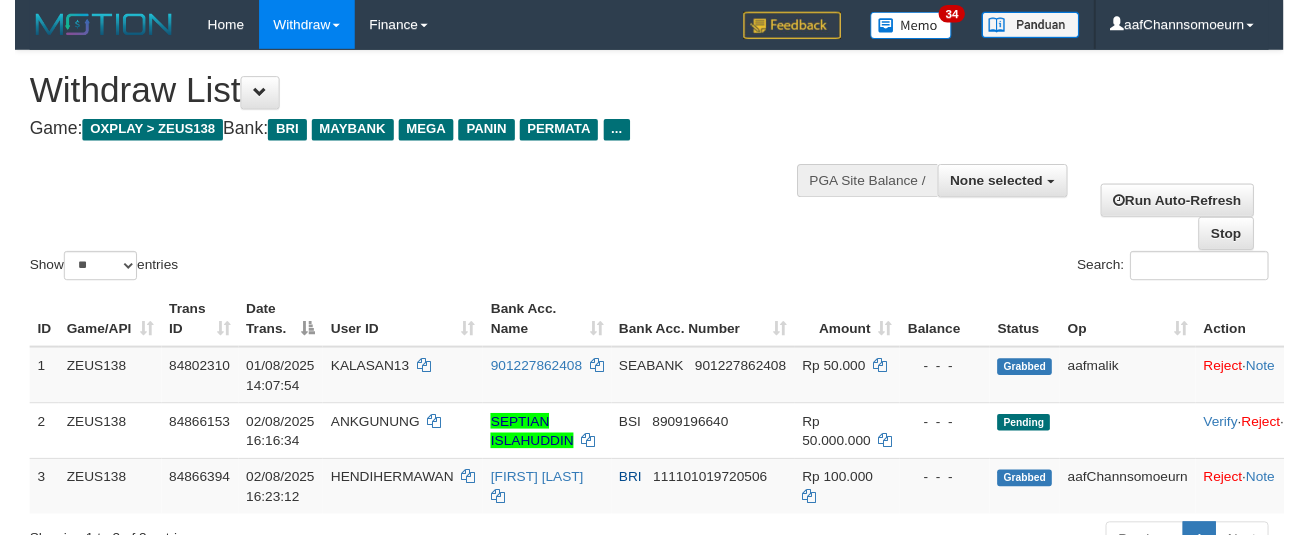 scroll, scrollTop: 633, scrollLeft: 0, axis: vertical 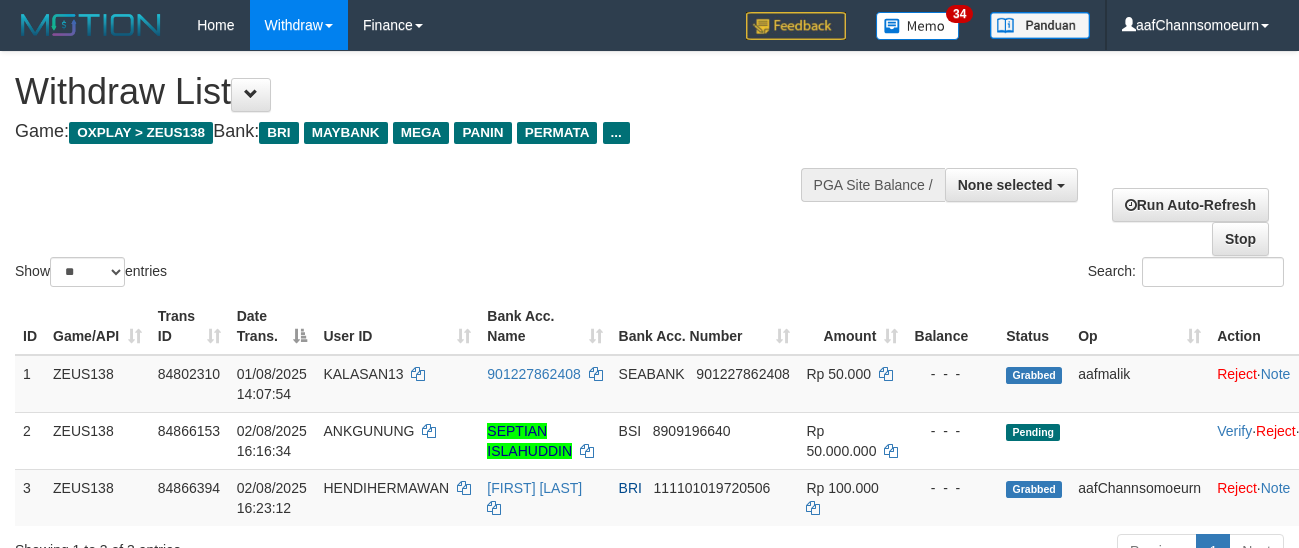 select 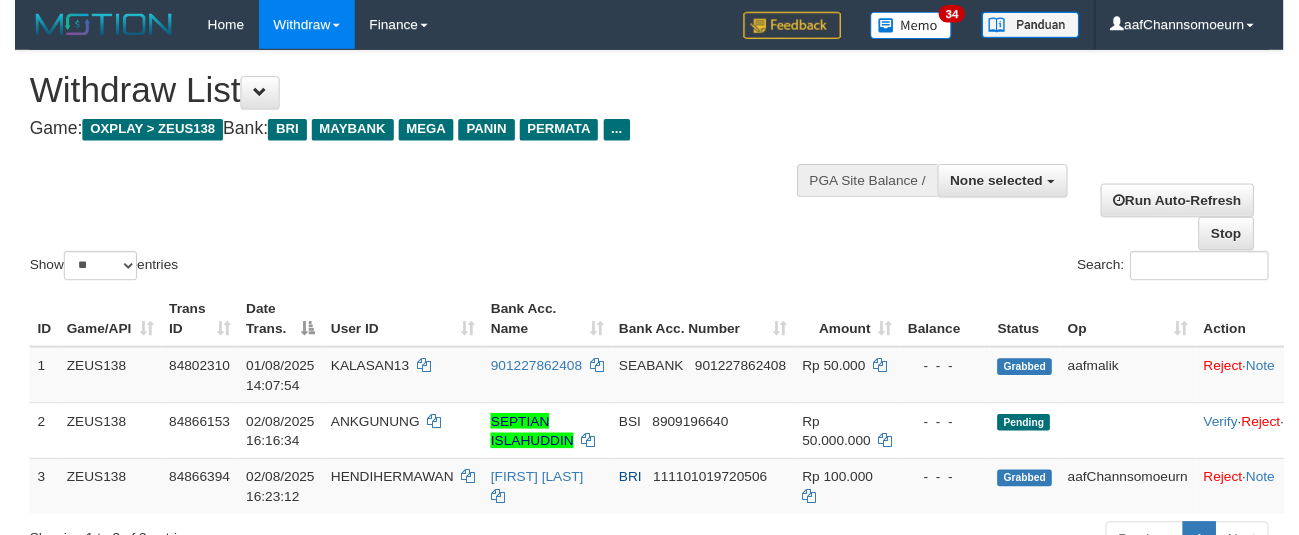 scroll, scrollTop: 276, scrollLeft: 0, axis: vertical 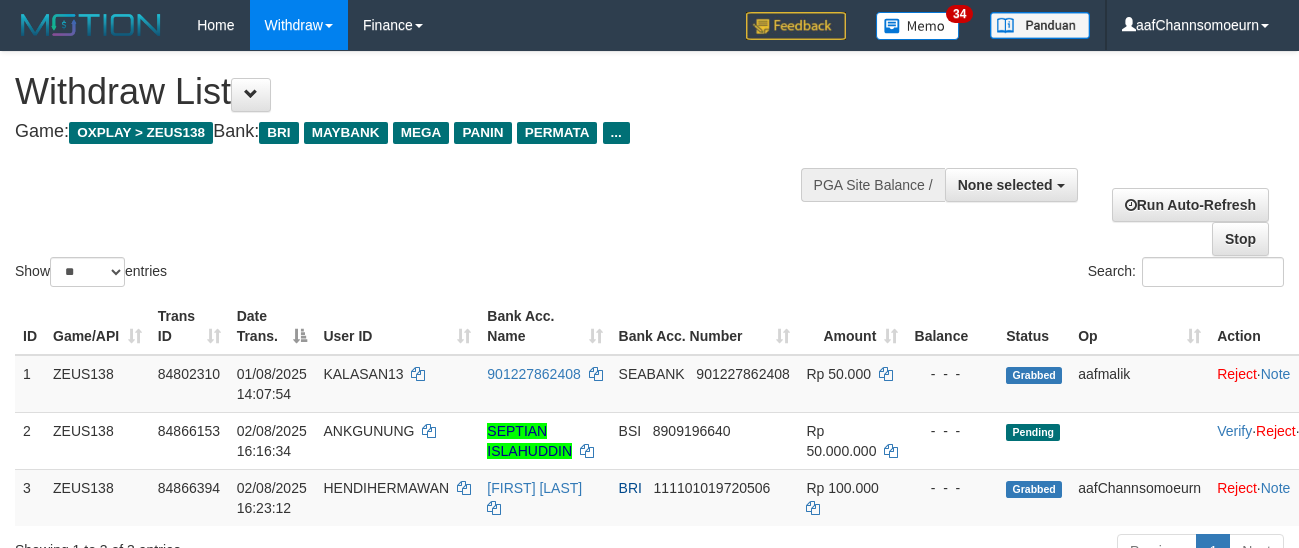 select 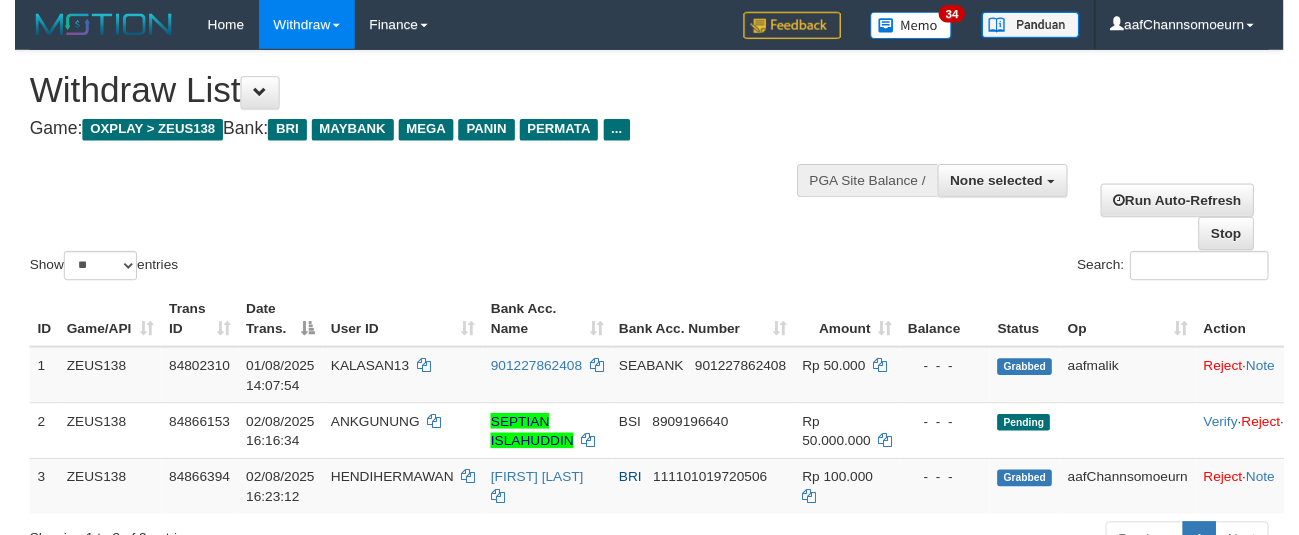 scroll, scrollTop: 640, scrollLeft: 0, axis: vertical 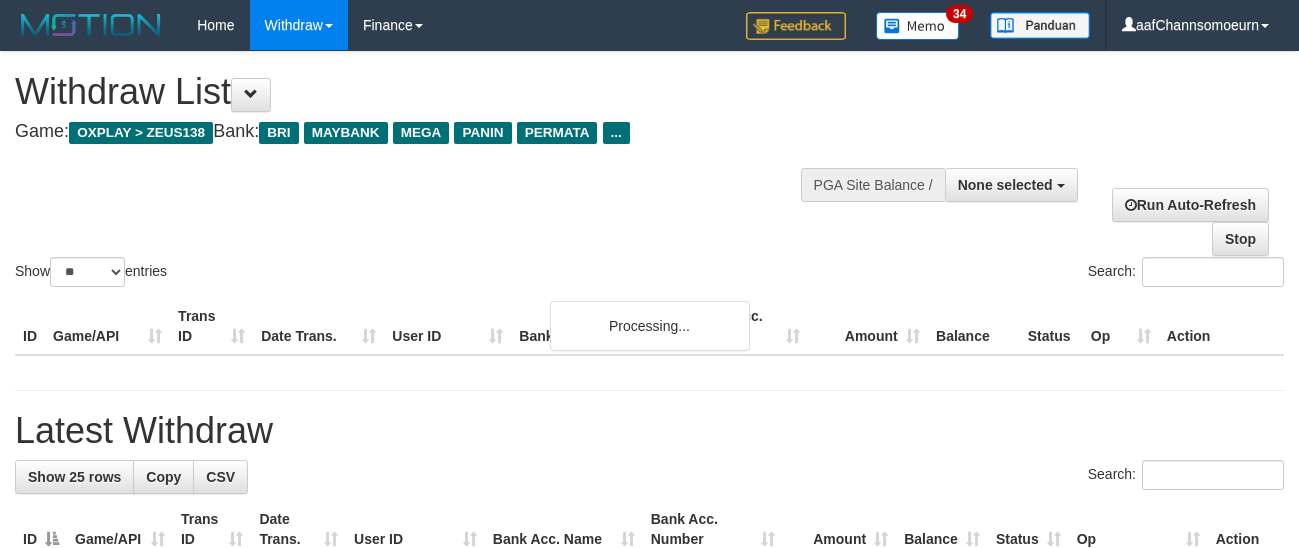 select 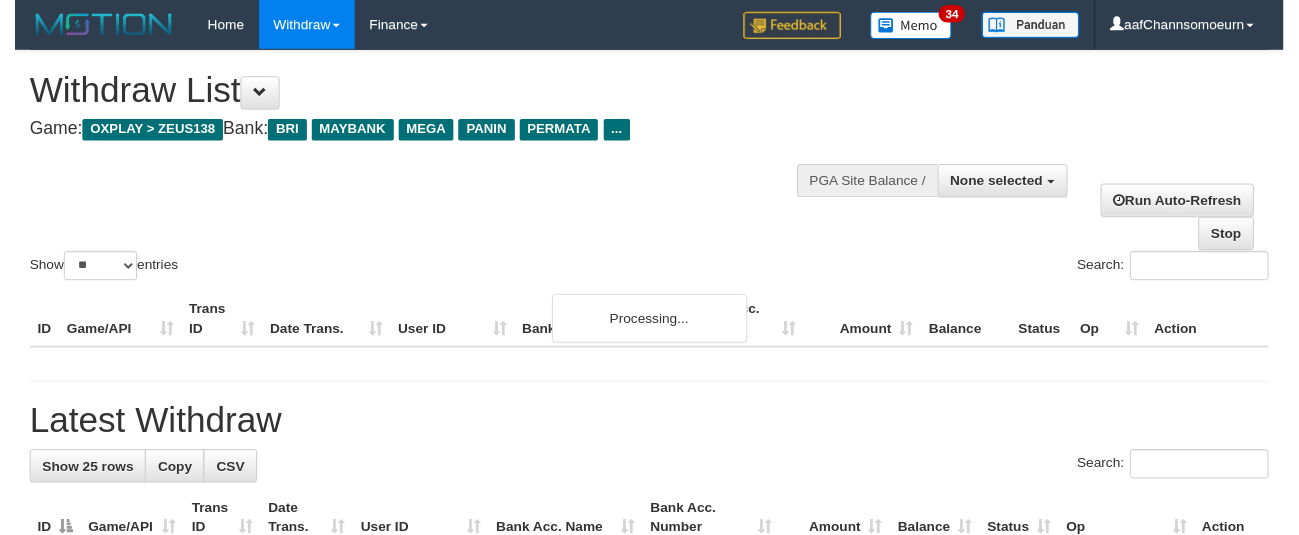 scroll, scrollTop: 282, scrollLeft: 0, axis: vertical 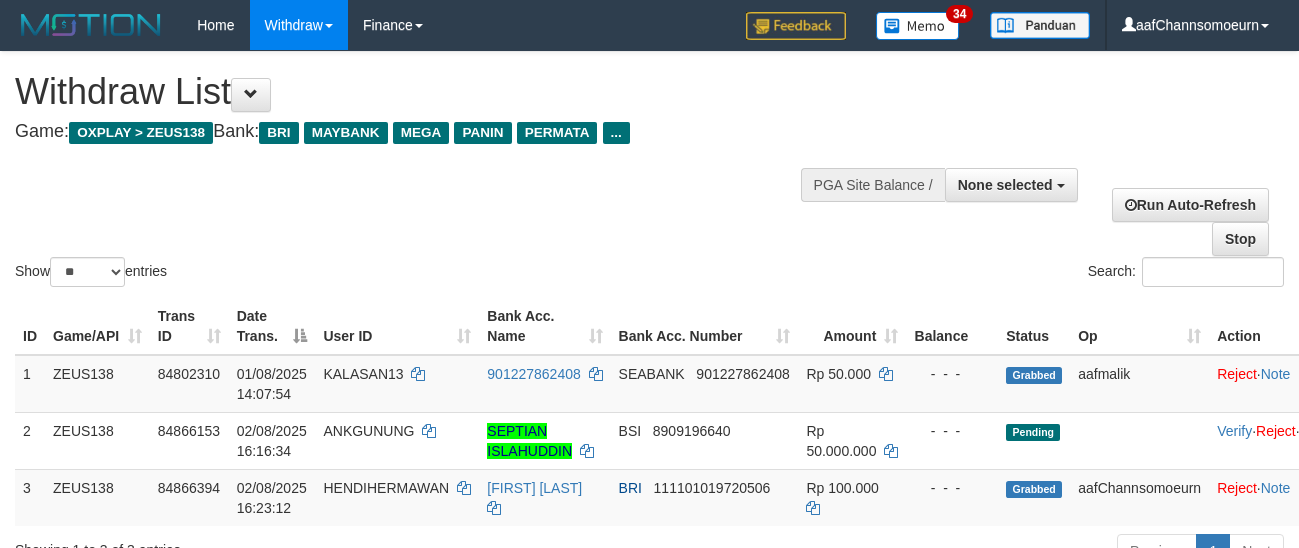 select 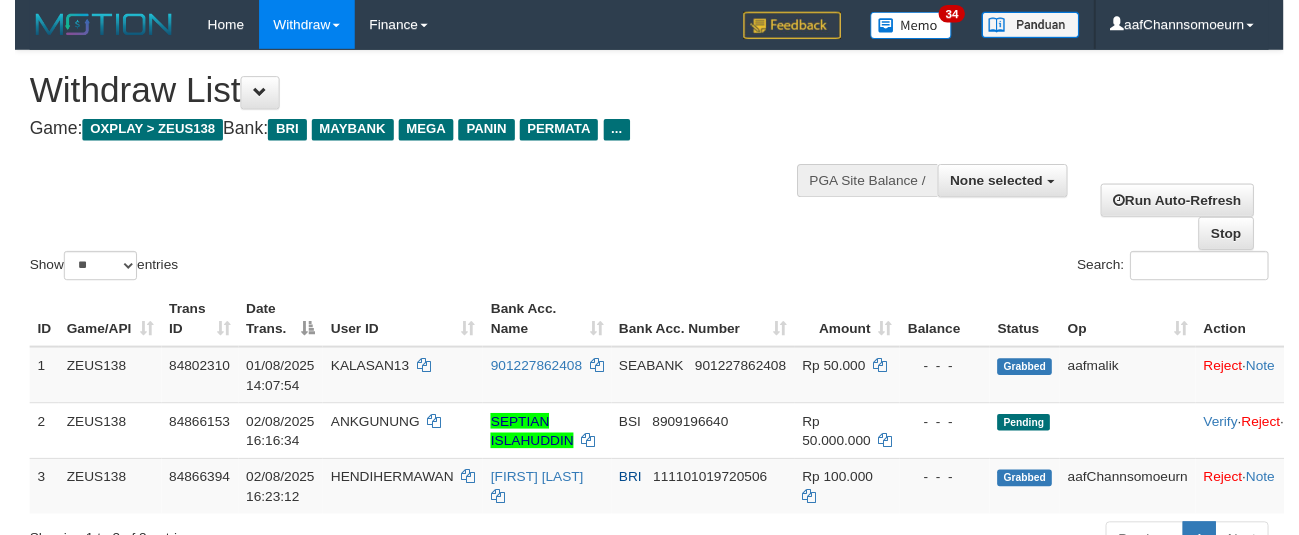 scroll, scrollTop: 646, scrollLeft: 0, axis: vertical 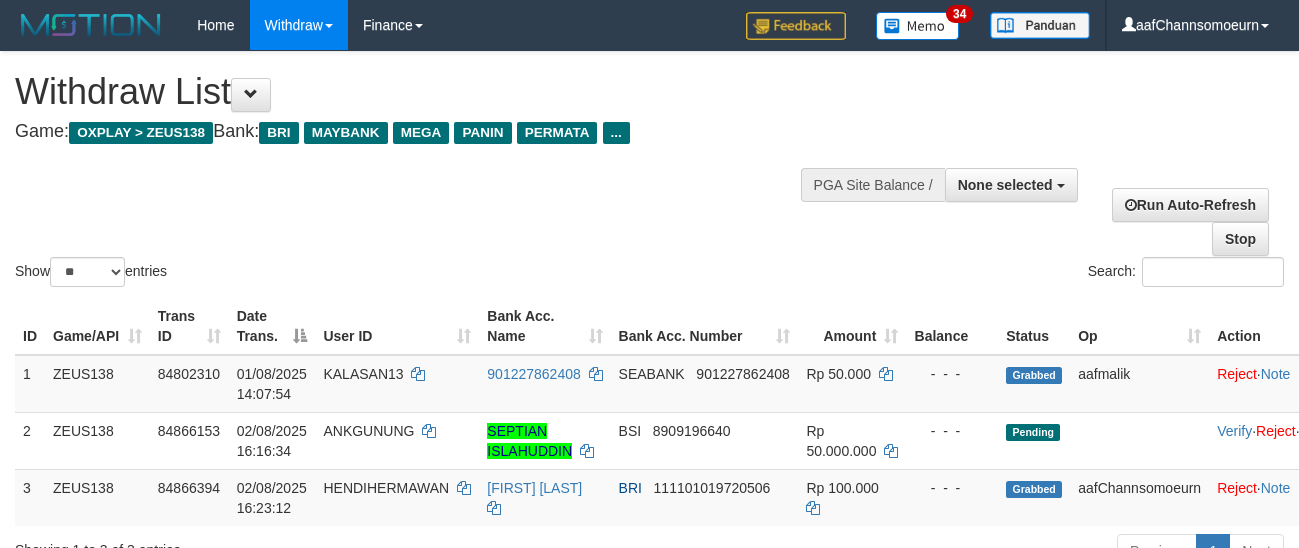 select 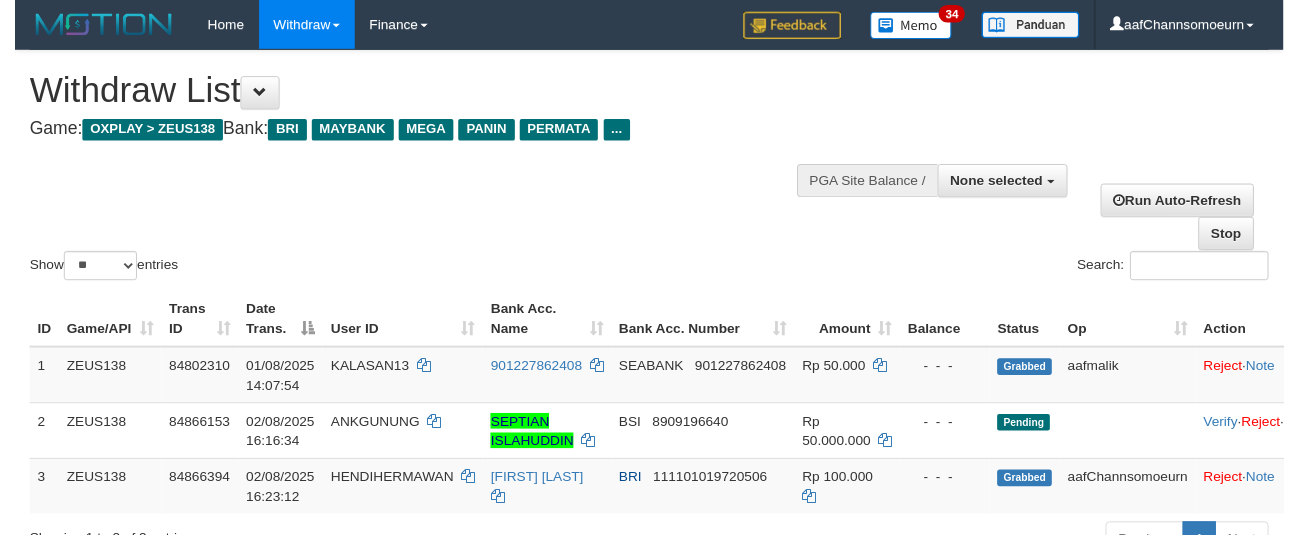 scroll, scrollTop: 289, scrollLeft: 0, axis: vertical 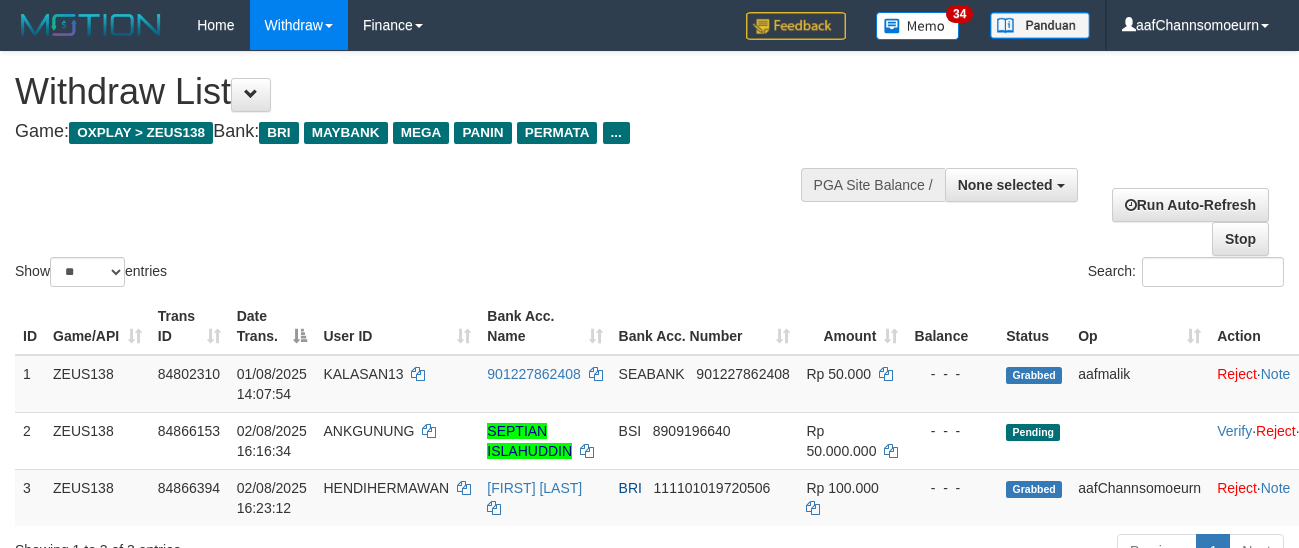 select 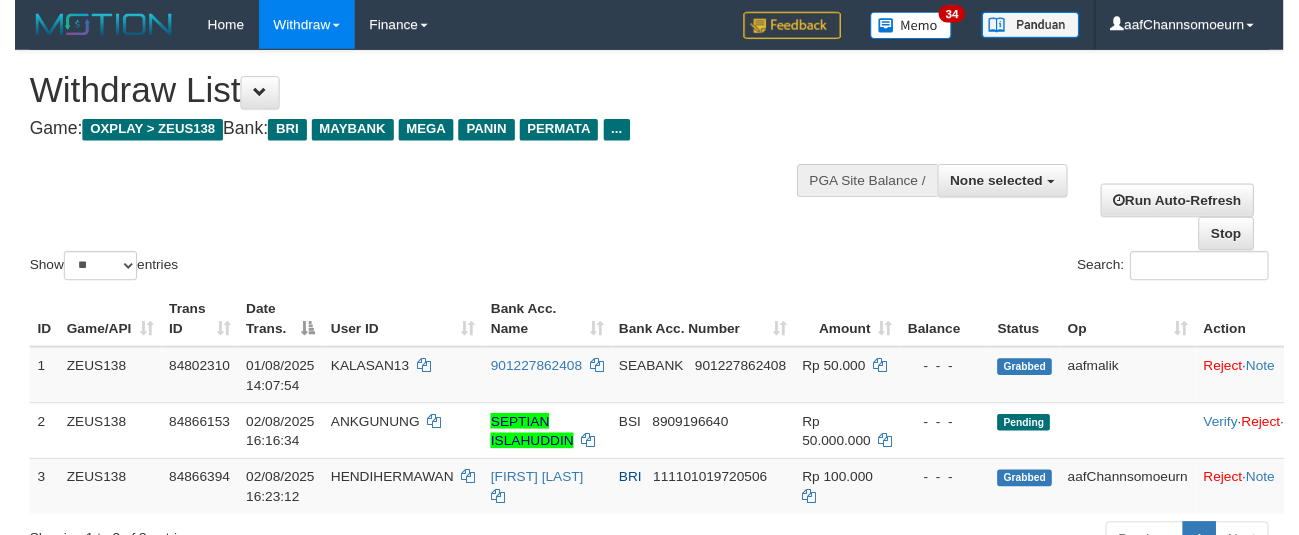 scroll, scrollTop: 652, scrollLeft: 0, axis: vertical 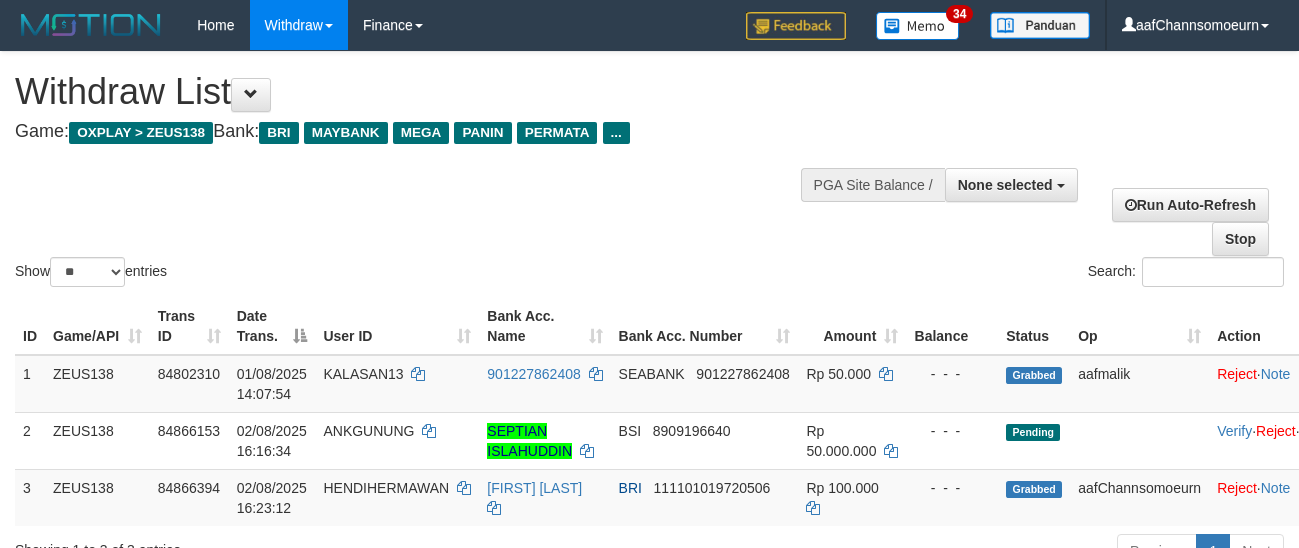 select 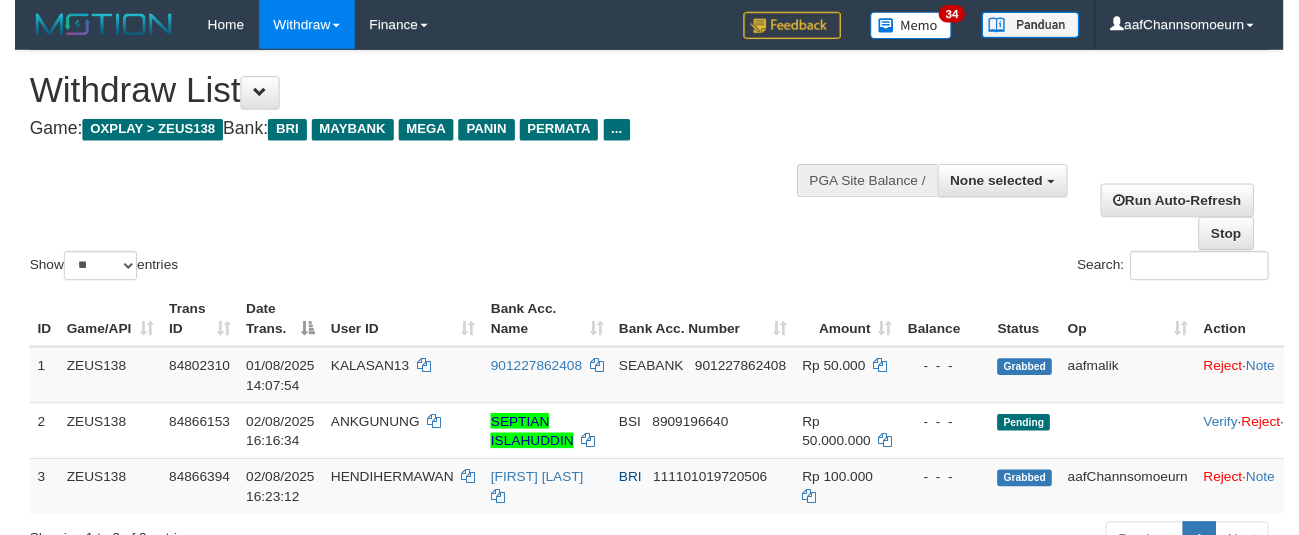 scroll, scrollTop: 295, scrollLeft: 0, axis: vertical 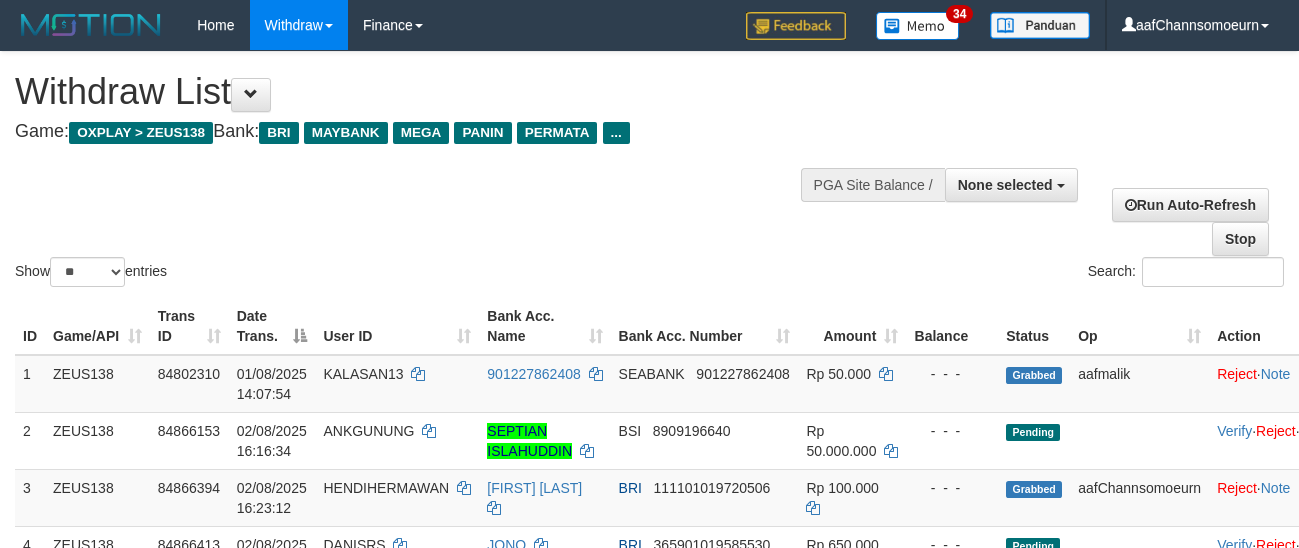 select 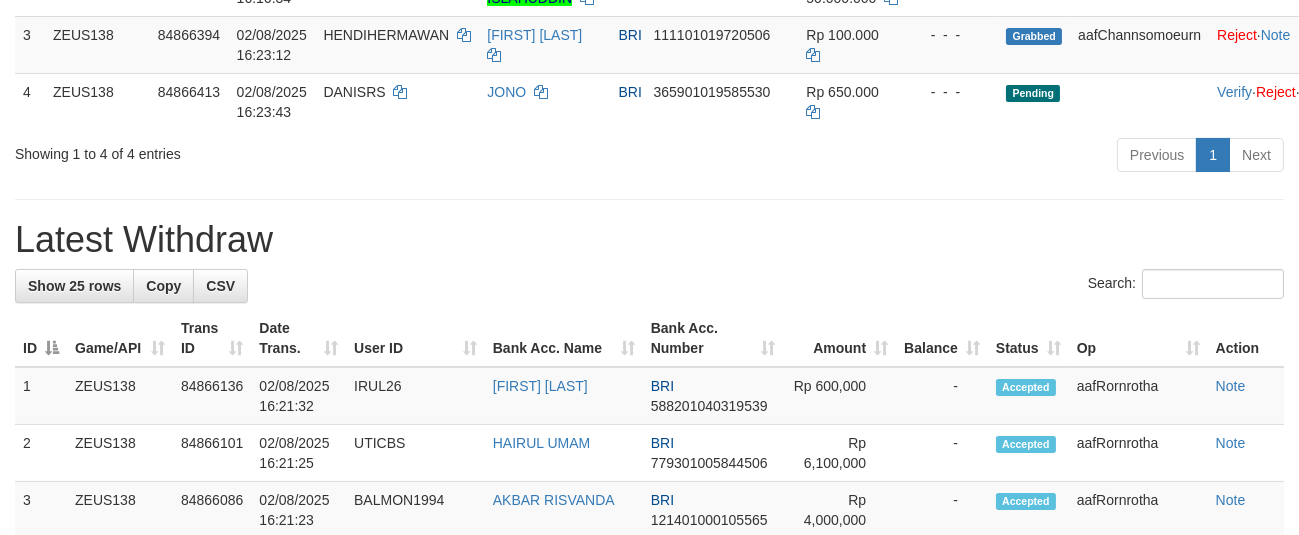 scroll, scrollTop: 295, scrollLeft: 0, axis: vertical 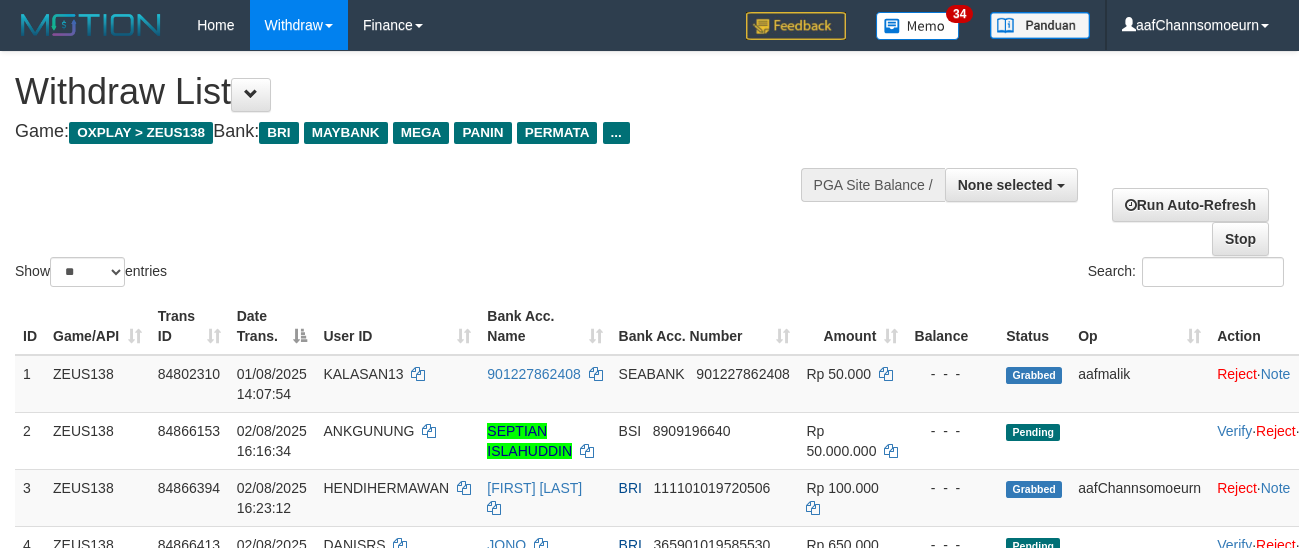 select 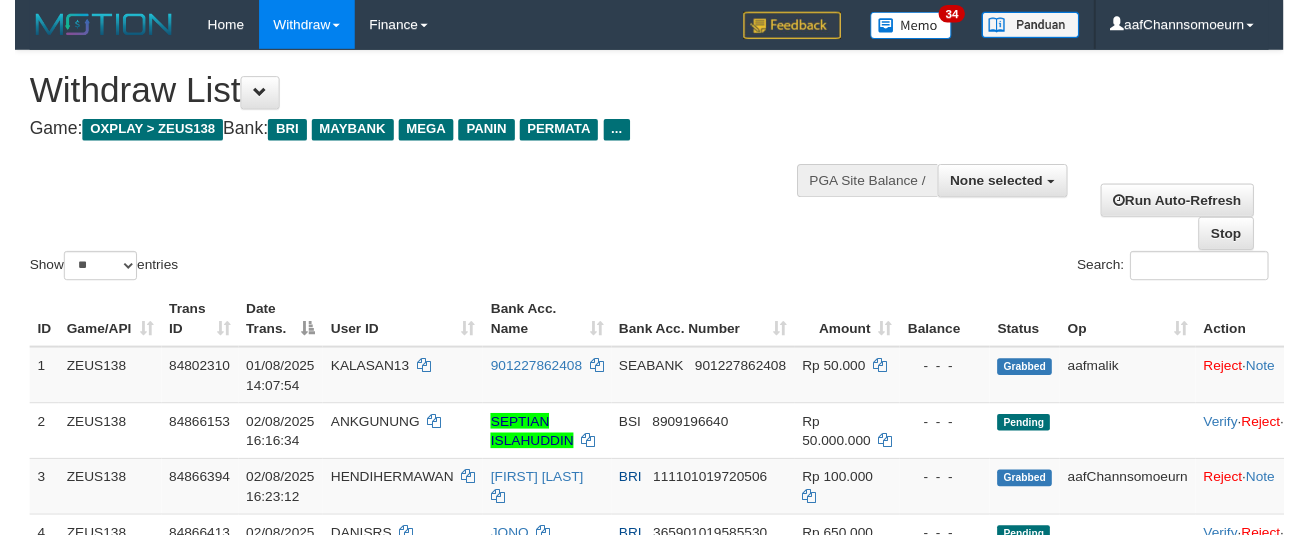 scroll, scrollTop: 254, scrollLeft: 0, axis: vertical 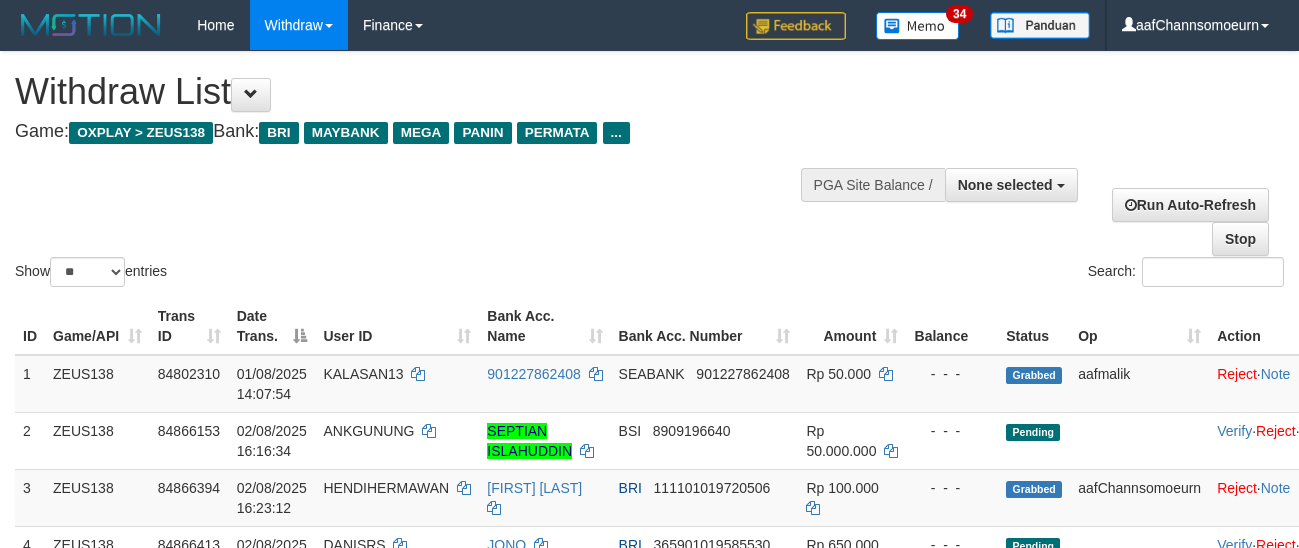 select 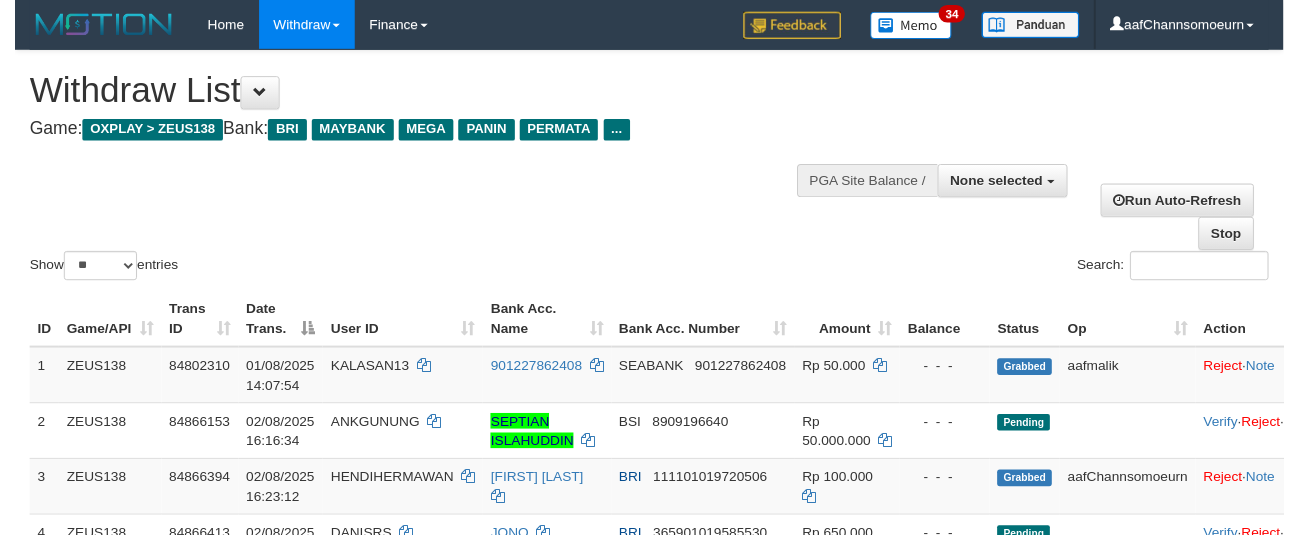 scroll, scrollTop: 358, scrollLeft: 0, axis: vertical 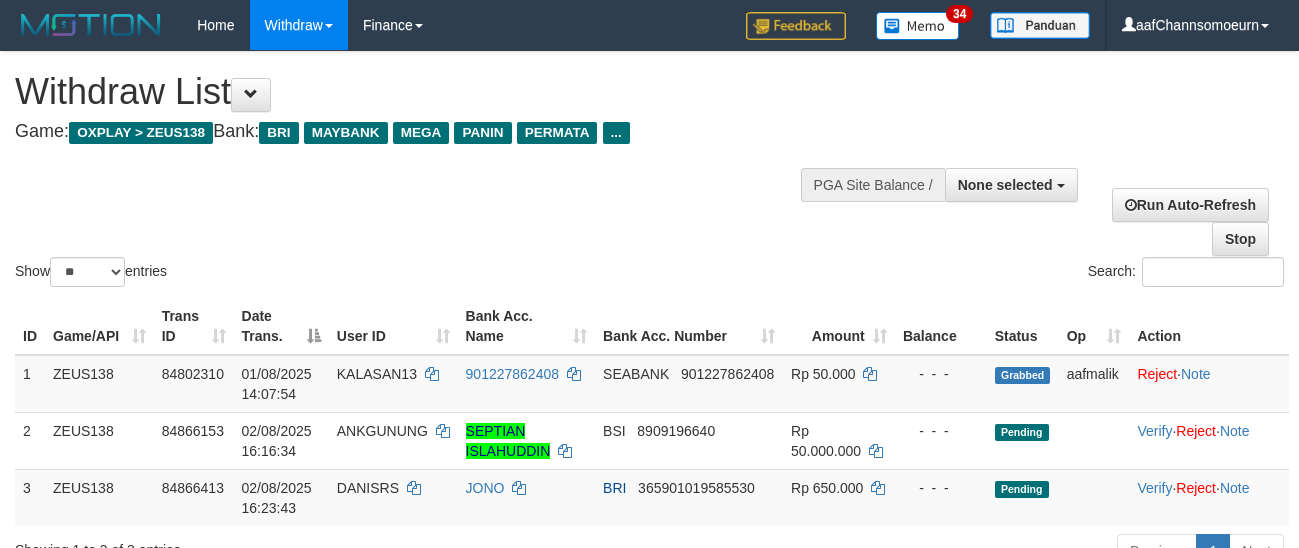 select 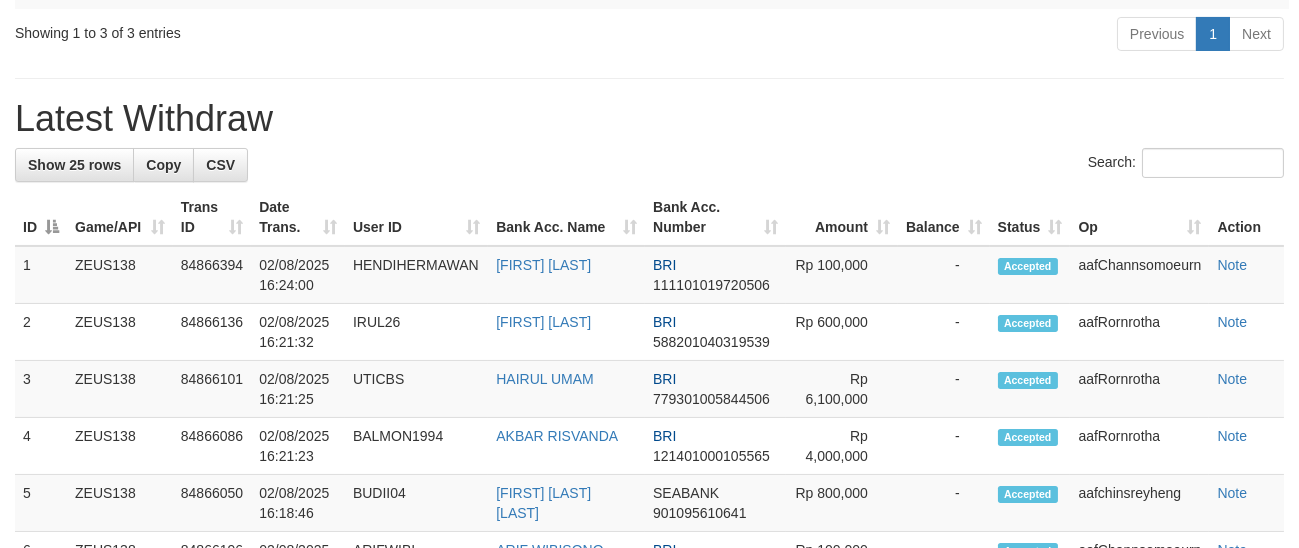 scroll, scrollTop: 358, scrollLeft: 0, axis: vertical 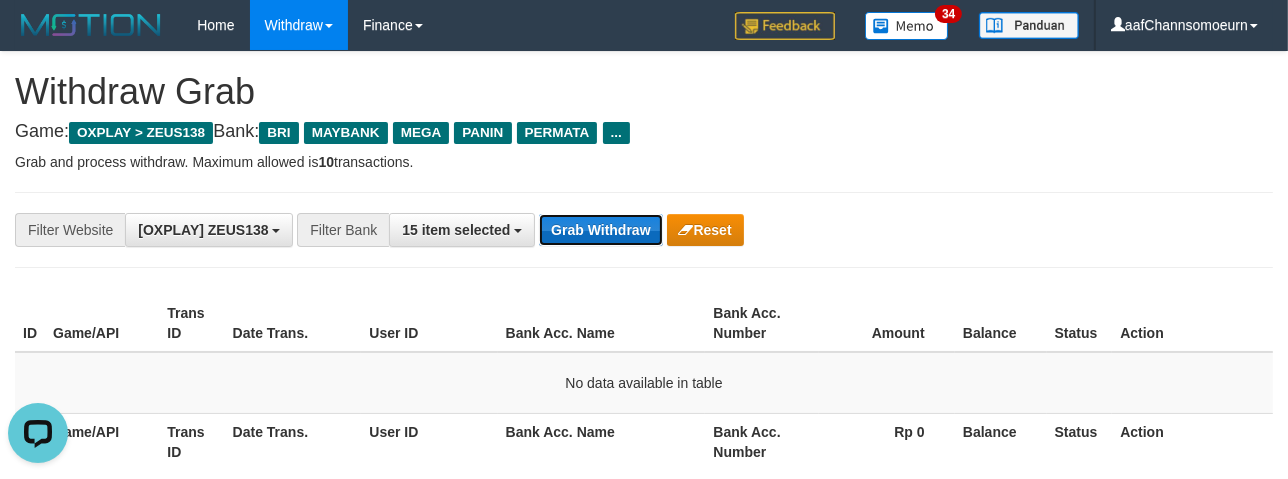 drag, startPoint x: 642, startPoint y: 219, endPoint x: 645, endPoint y: 233, distance: 14.3178215 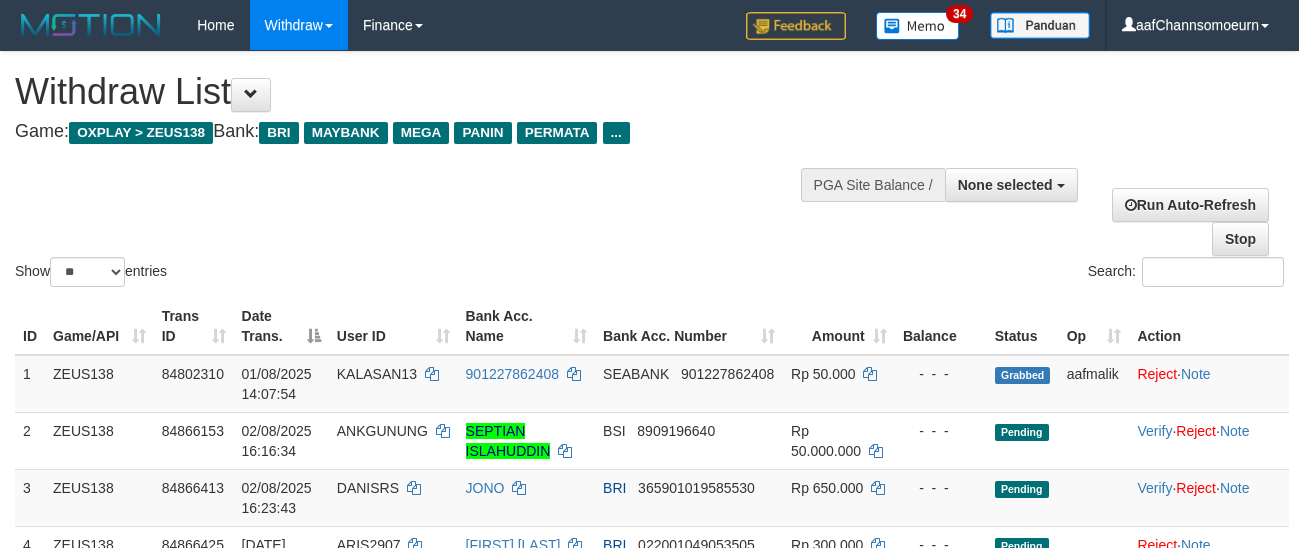 select 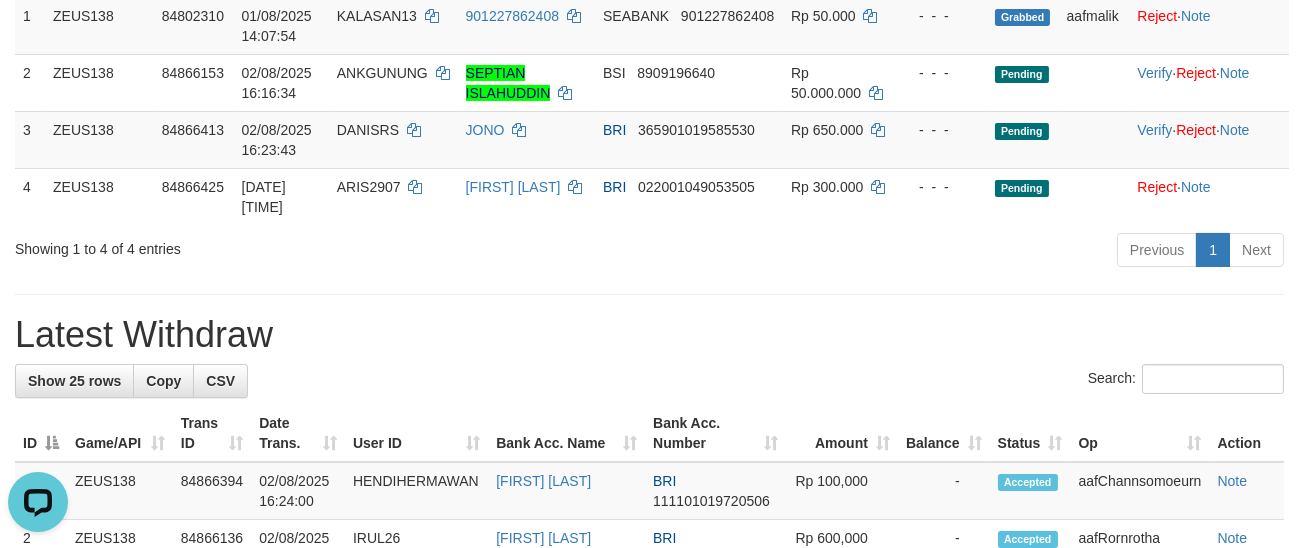 scroll, scrollTop: 0, scrollLeft: 0, axis: both 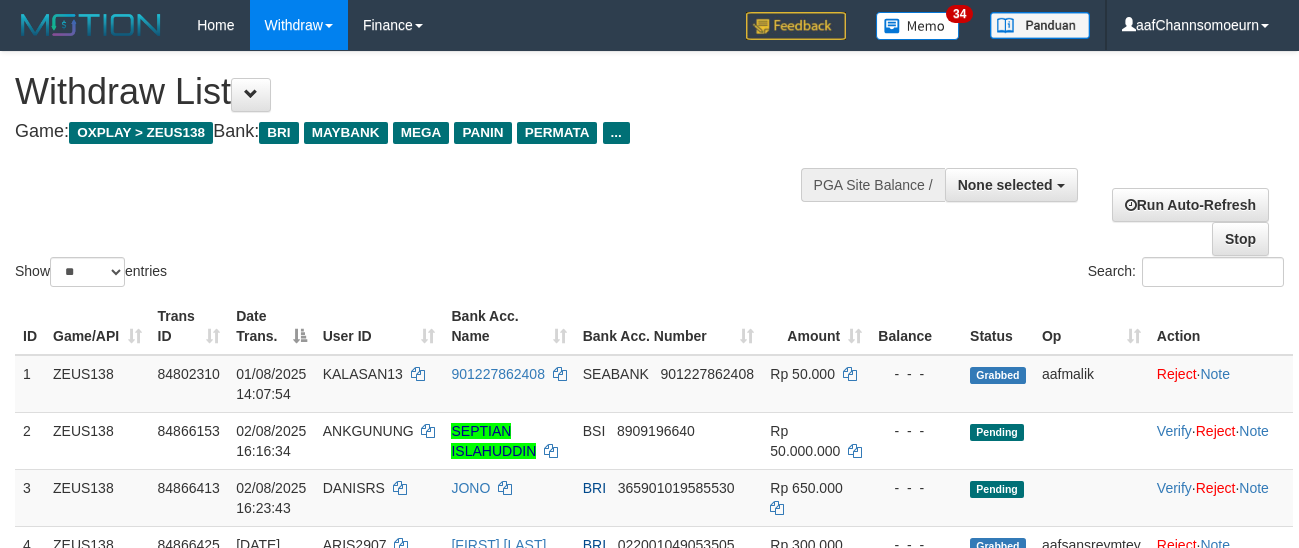 select 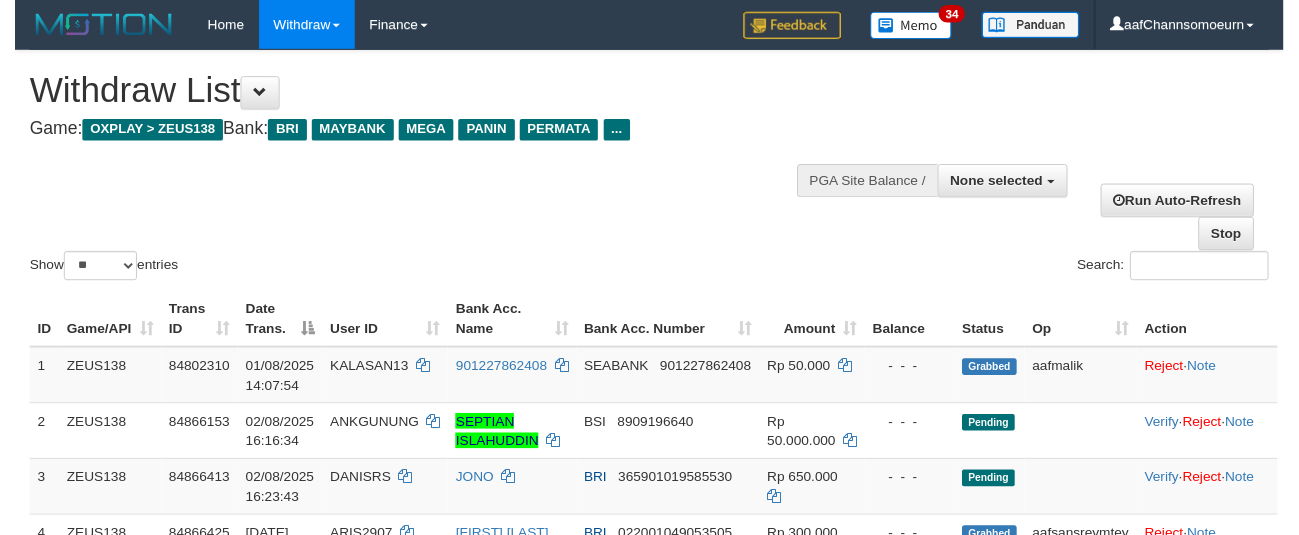 scroll, scrollTop: 358, scrollLeft: 0, axis: vertical 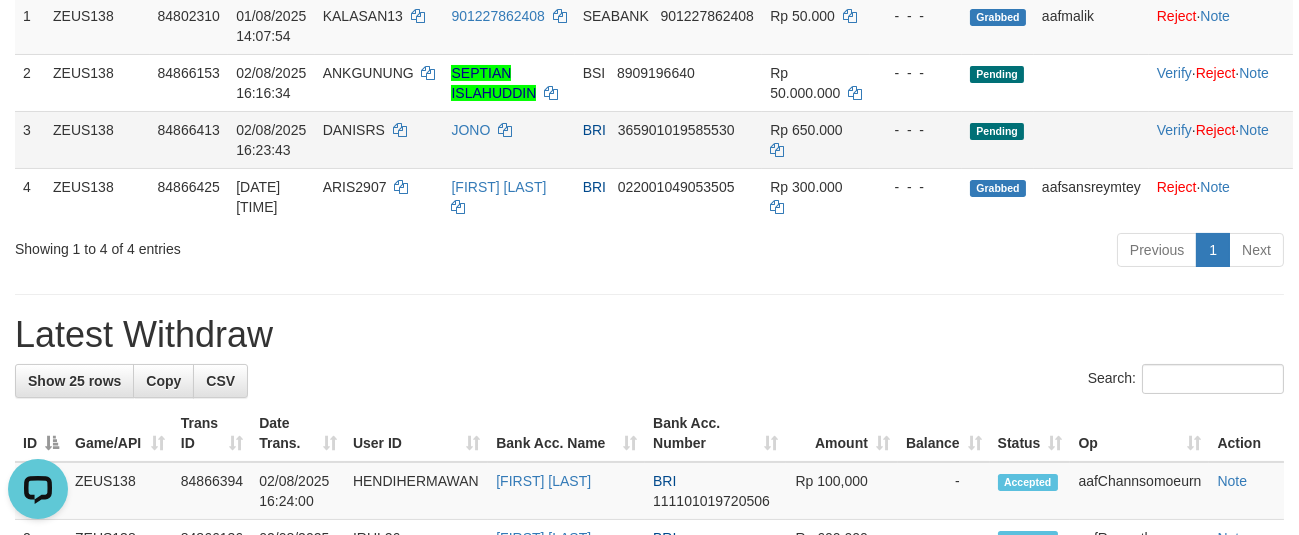 click on "Rp 650.000" at bounding box center (816, 139) 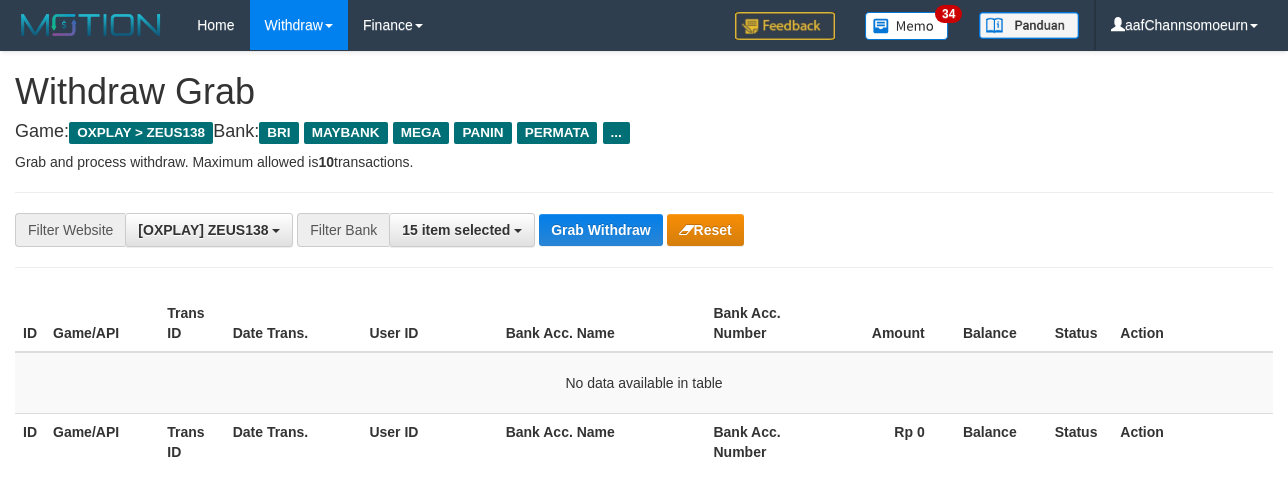 scroll, scrollTop: 0, scrollLeft: 0, axis: both 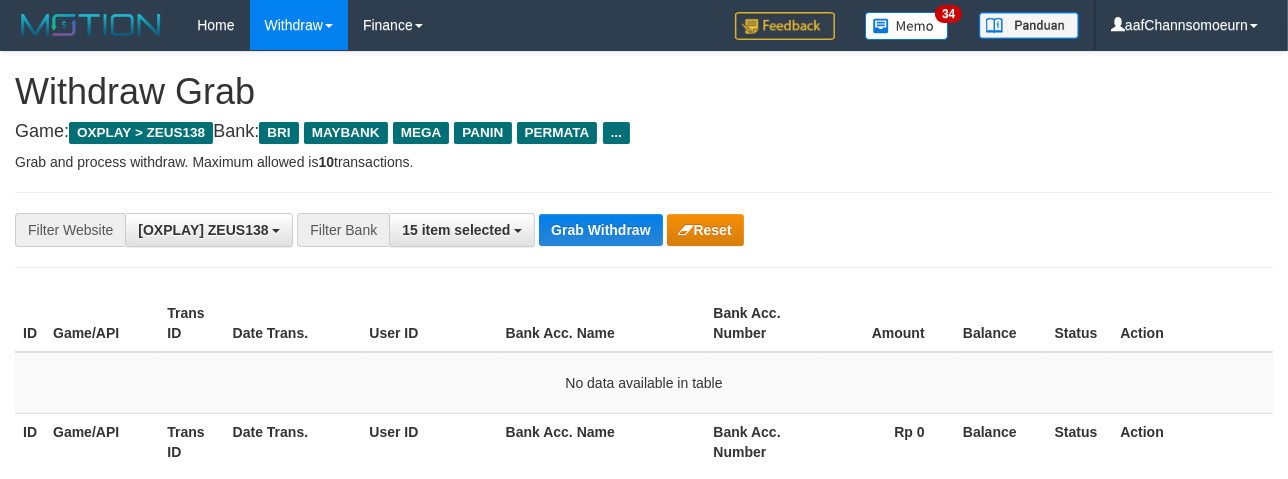 click on "Grab and process withdraw.
Maximum allowed is  10  transactions." at bounding box center (644, 162) 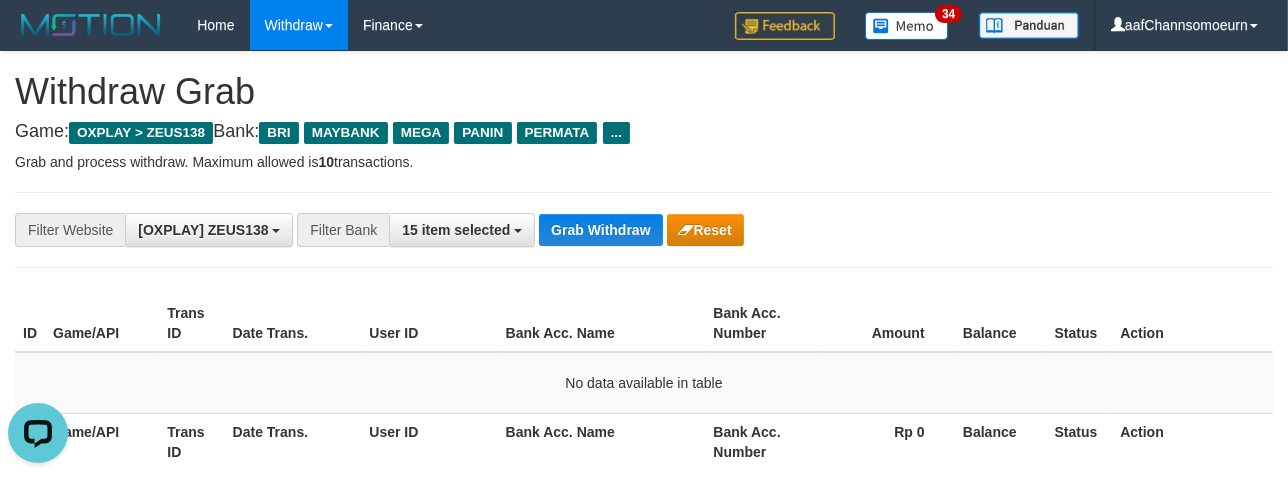 scroll, scrollTop: 0, scrollLeft: 0, axis: both 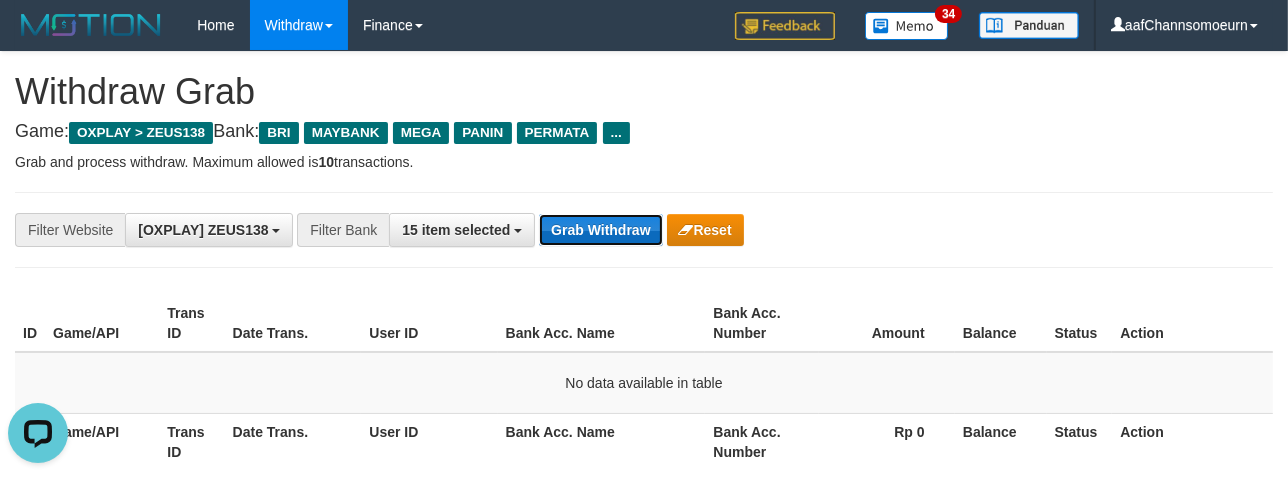 click on "Grab Withdraw" at bounding box center [600, 230] 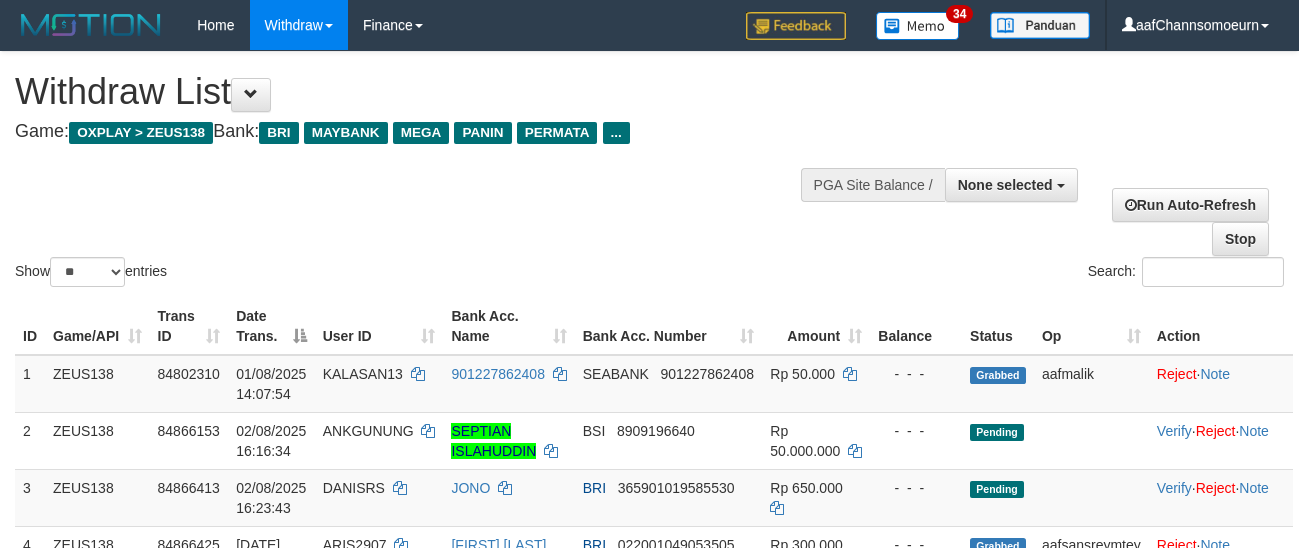 select 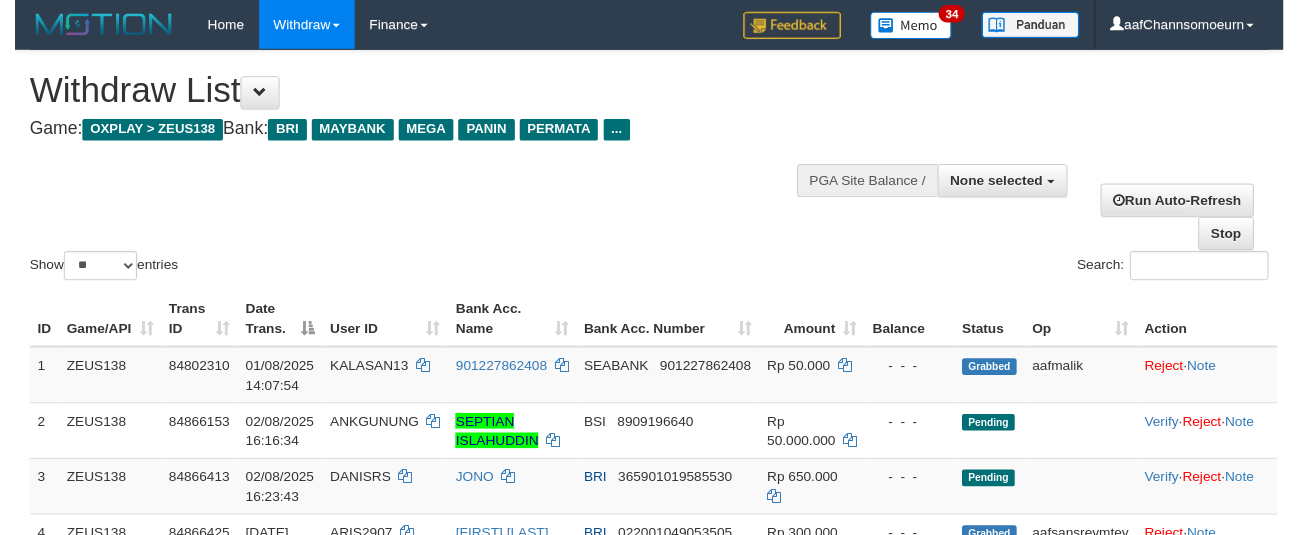 scroll, scrollTop: 358, scrollLeft: 0, axis: vertical 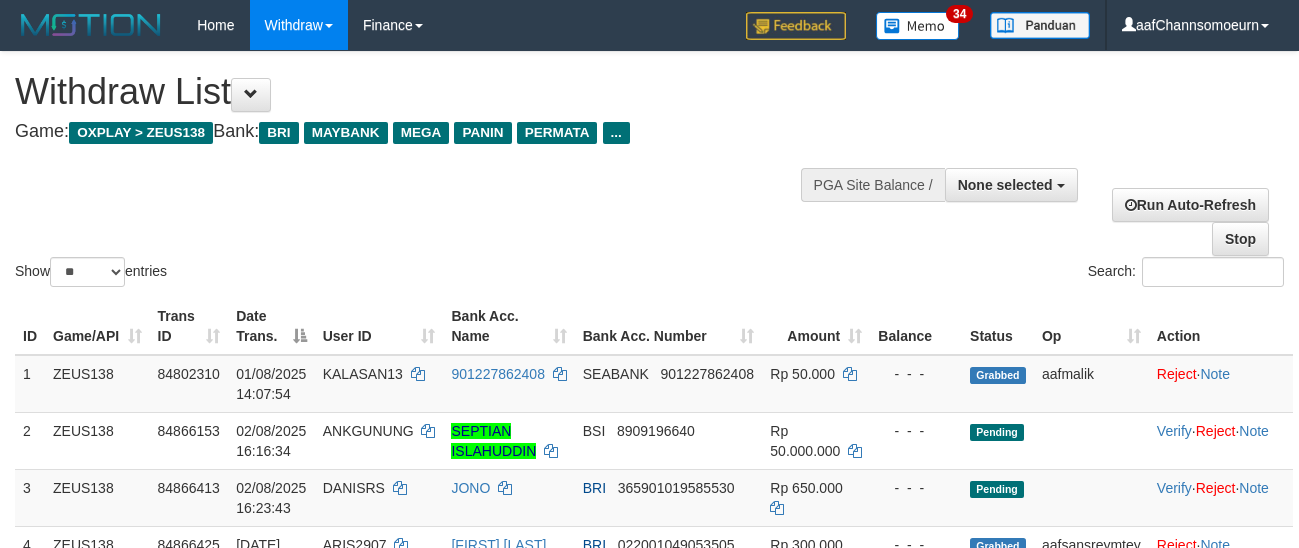 select 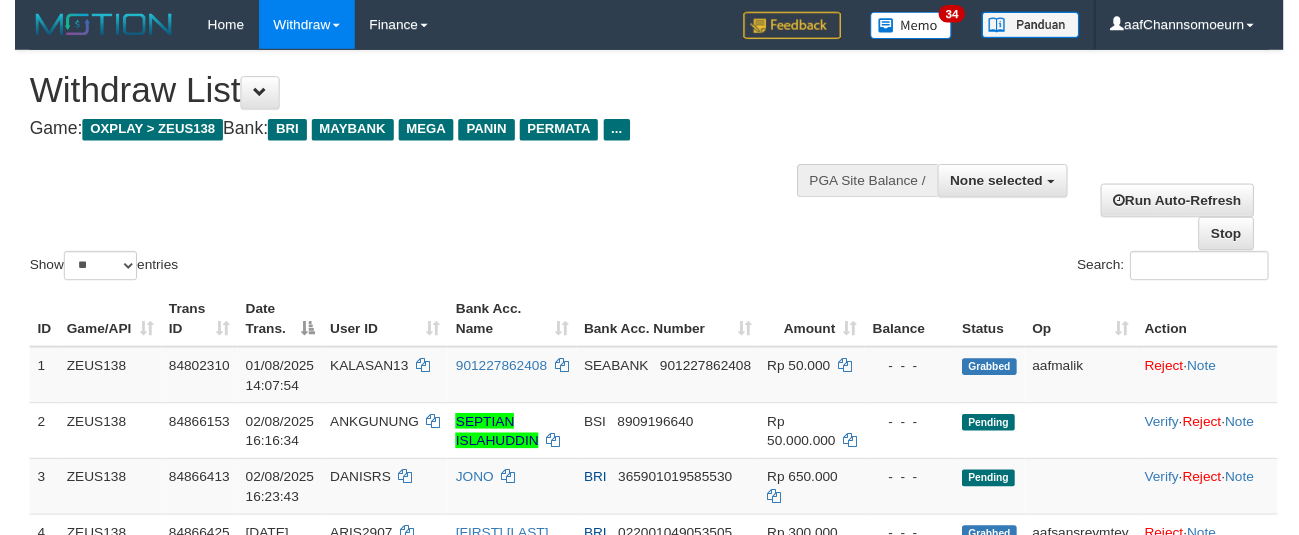 scroll, scrollTop: 358, scrollLeft: 0, axis: vertical 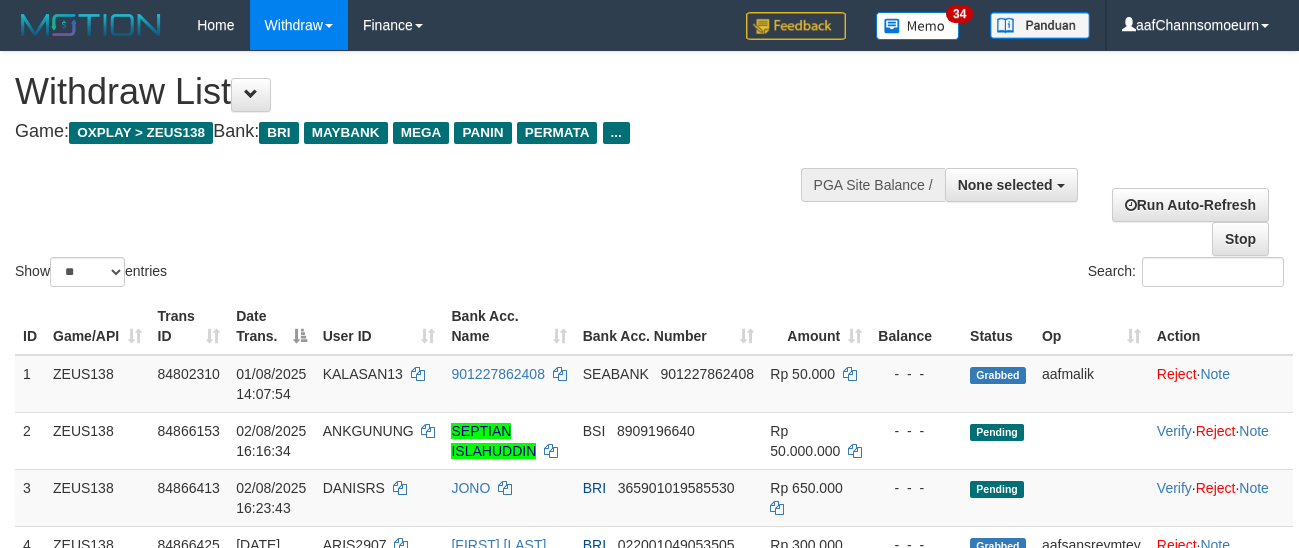 select 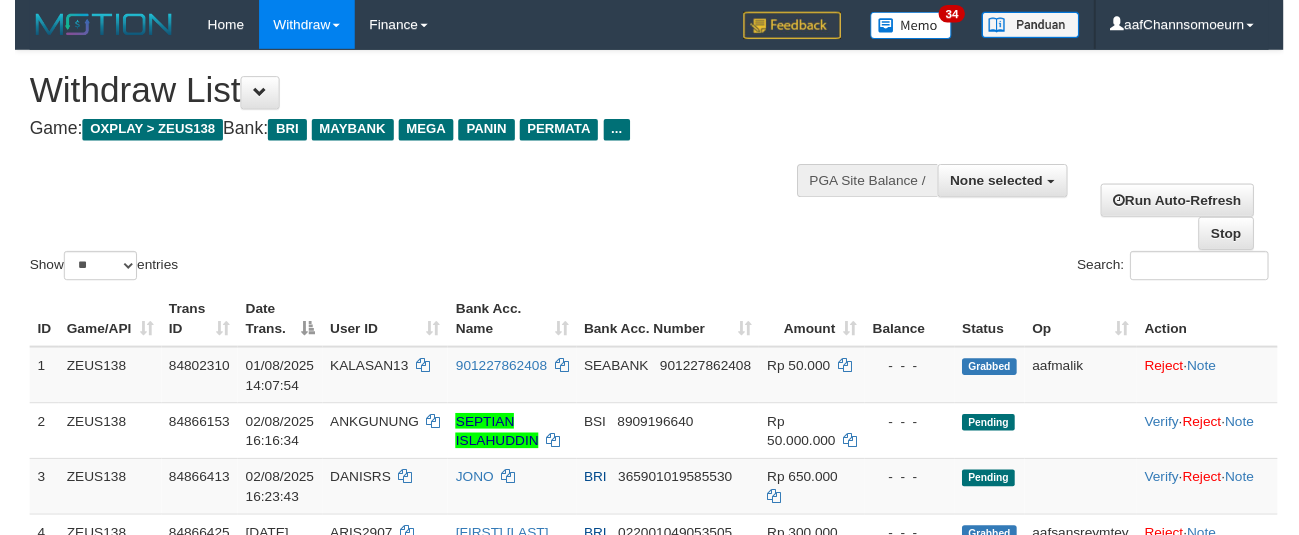 scroll, scrollTop: 358, scrollLeft: 0, axis: vertical 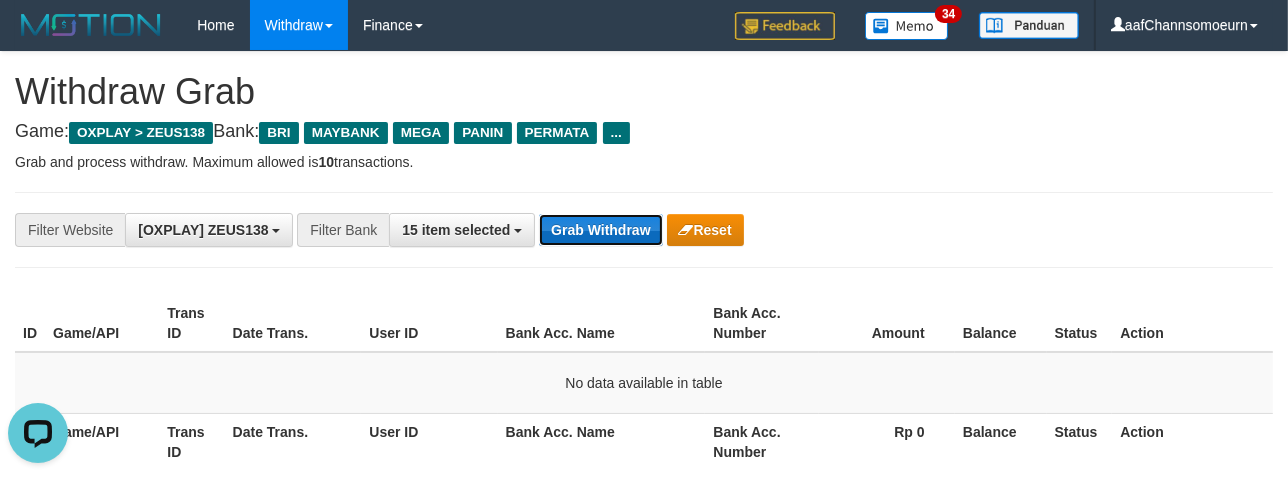 click on "Grab Withdraw" at bounding box center (600, 230) 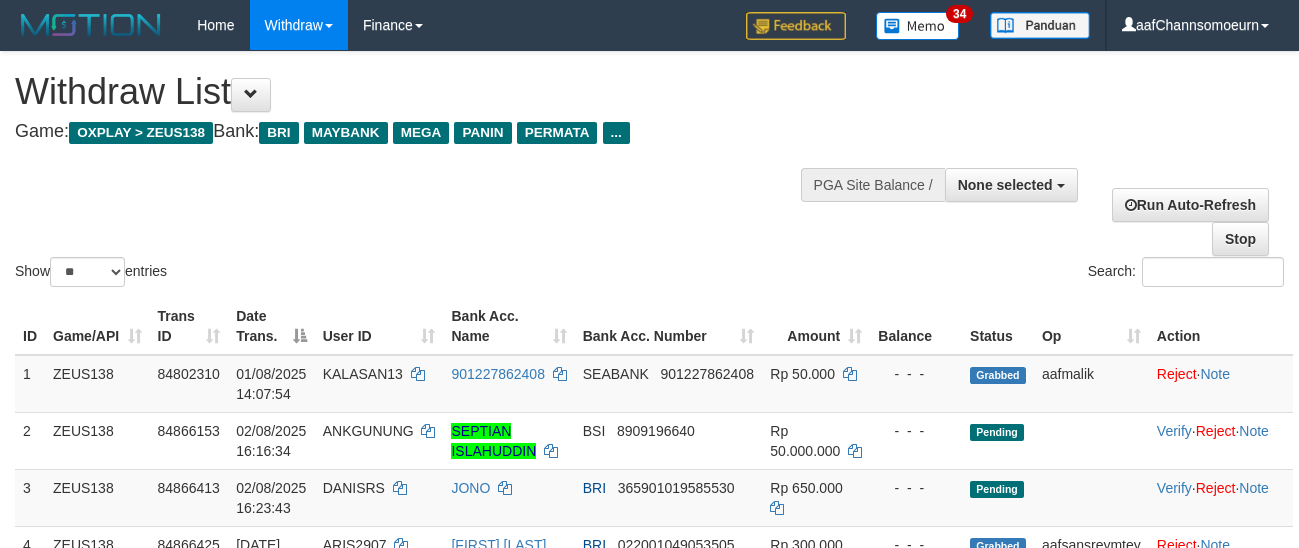 select 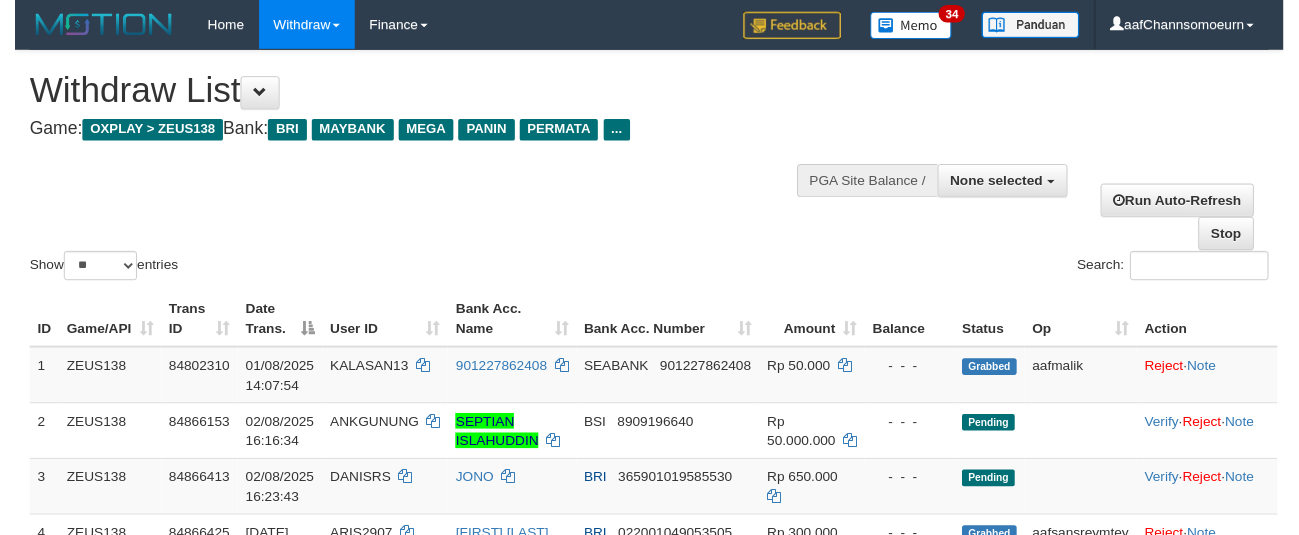 scroll, scrollTop: 358, scrollLeft: 0, axis: vertical 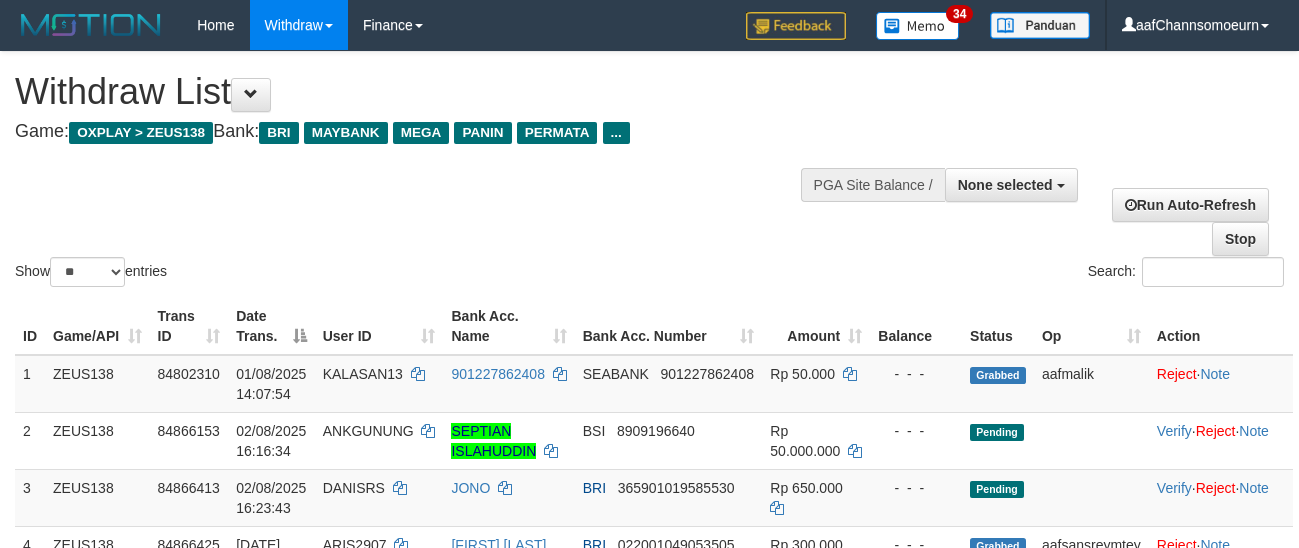 select 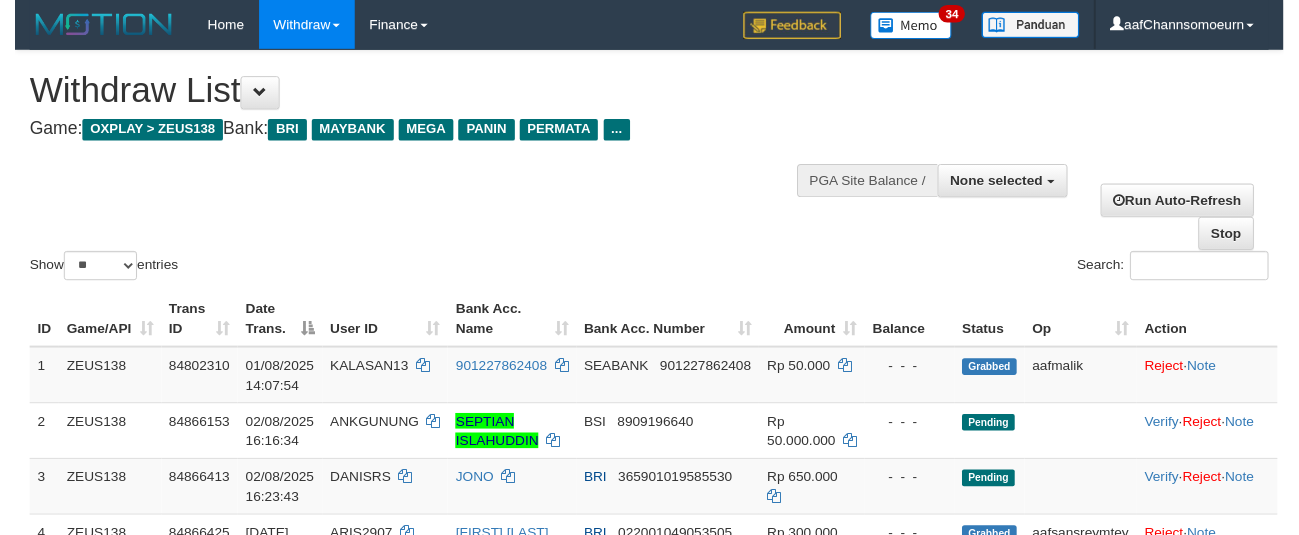 scroll, scrollTop: 358, scrollLeft: 0, axis: vertical 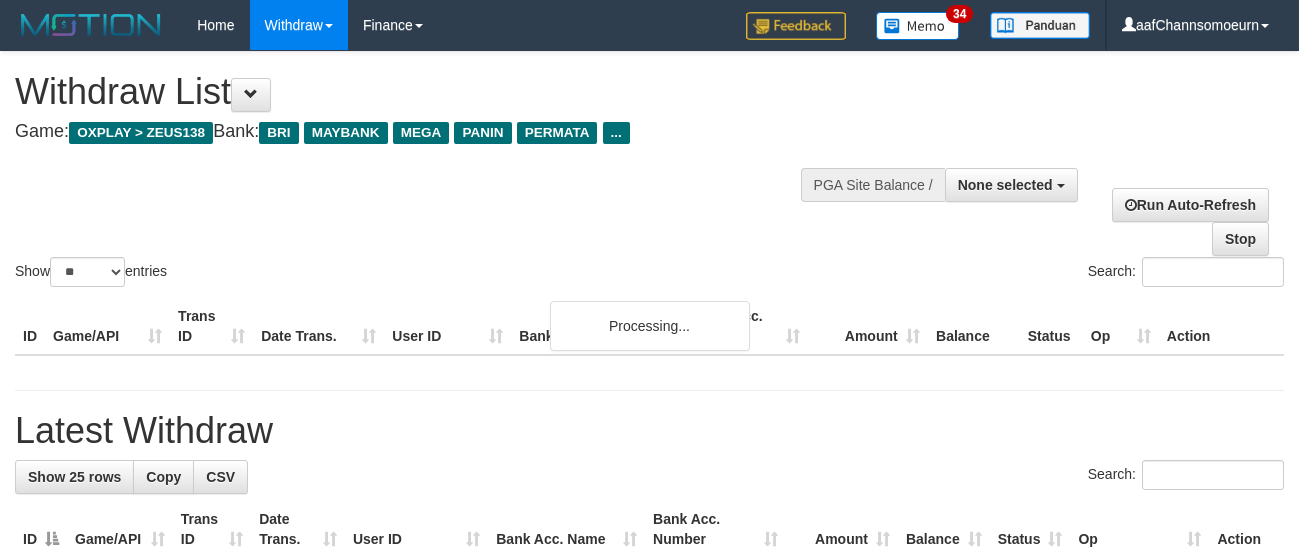 select 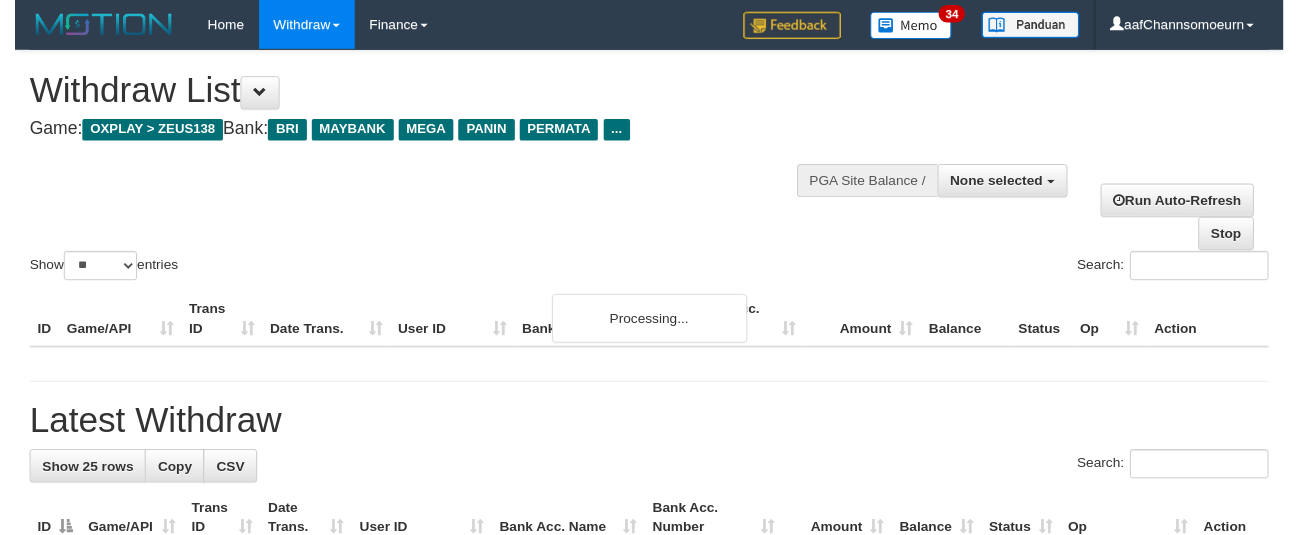 scroll, scrollTop: 358, scrollLeft: 0, axis: vertical 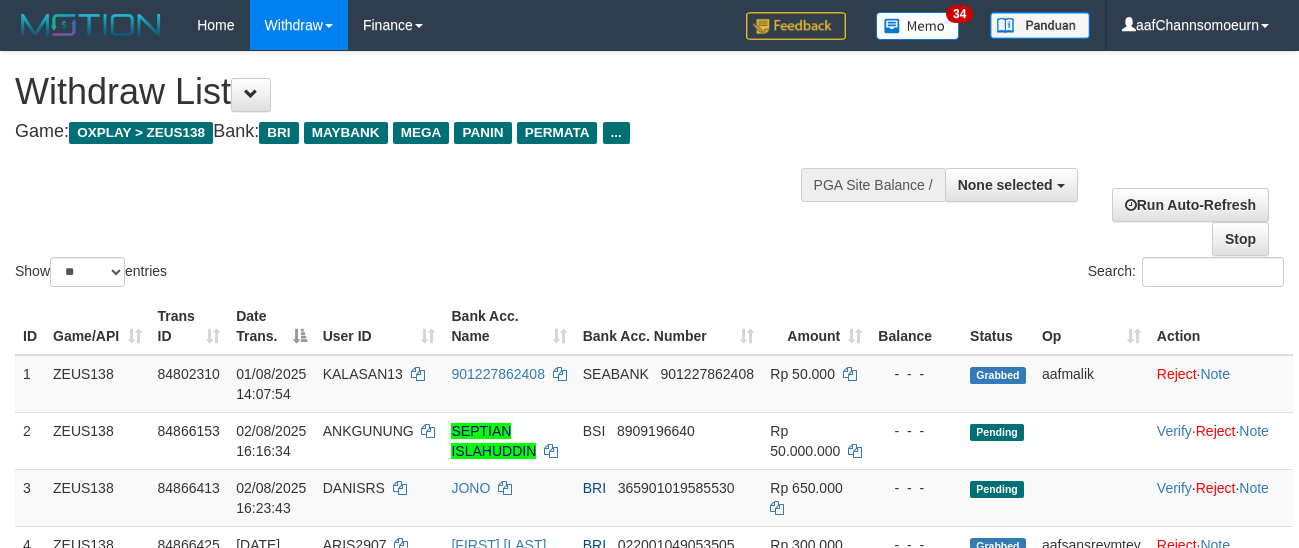 select 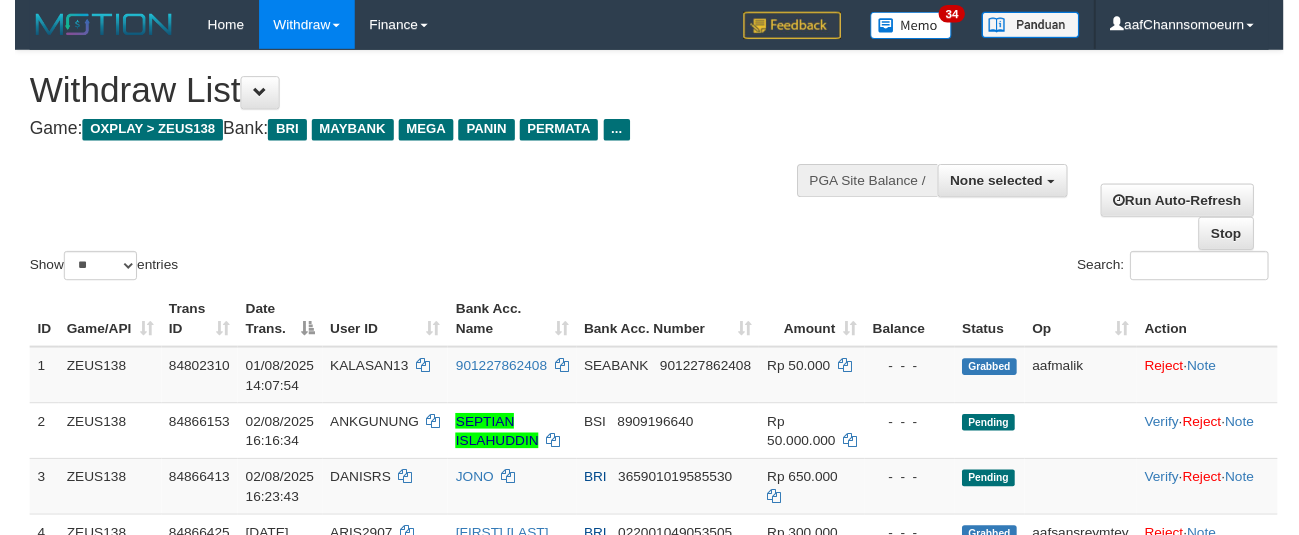 scroll, scrollTop: 358, scrollLeft: 0, axis: vertical 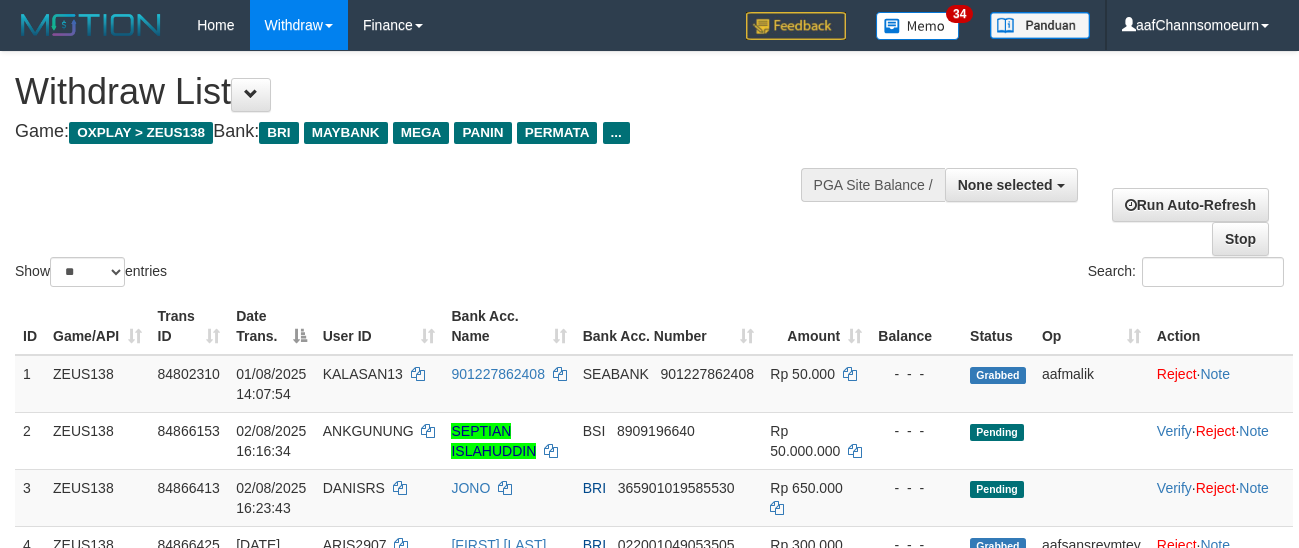 select 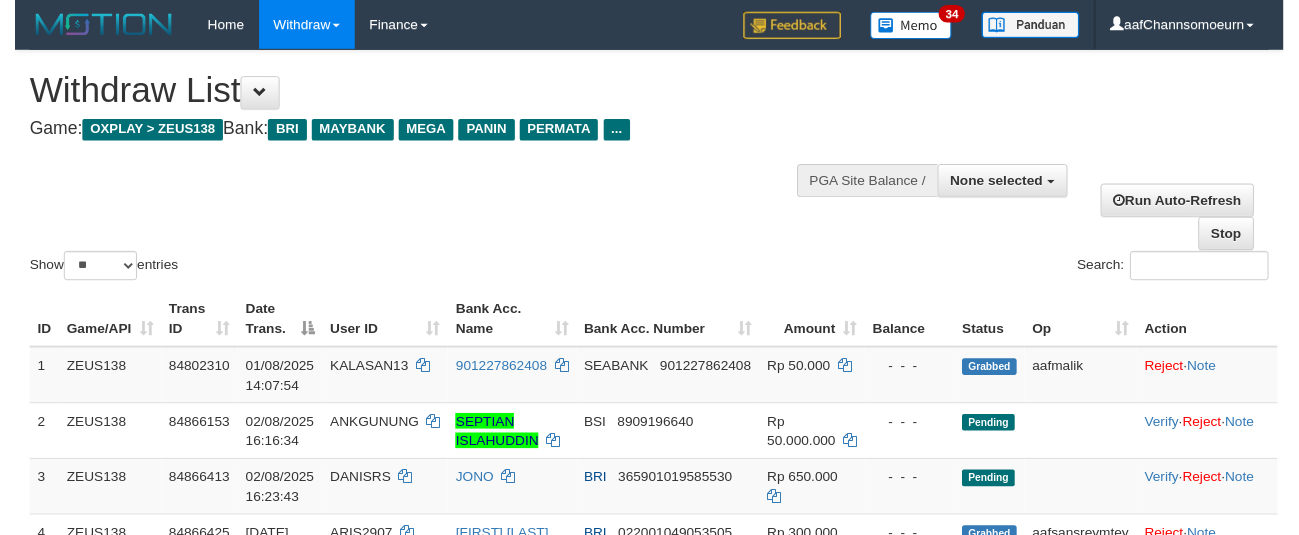 scroll, scrollTop: 358, scrollLeft: 0, axis: vertical 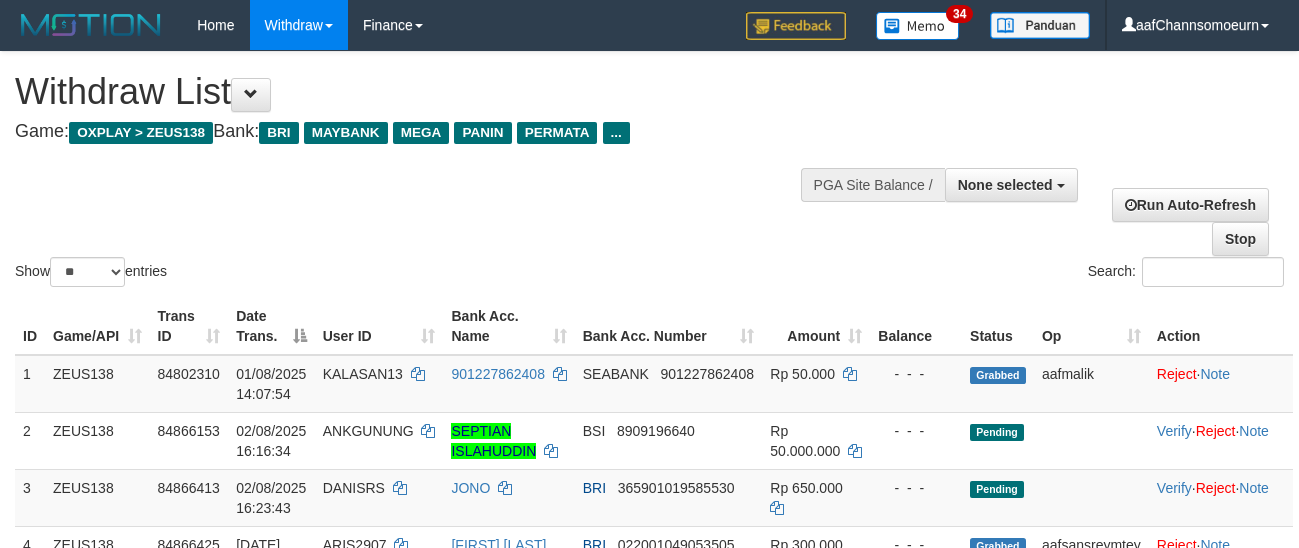 select 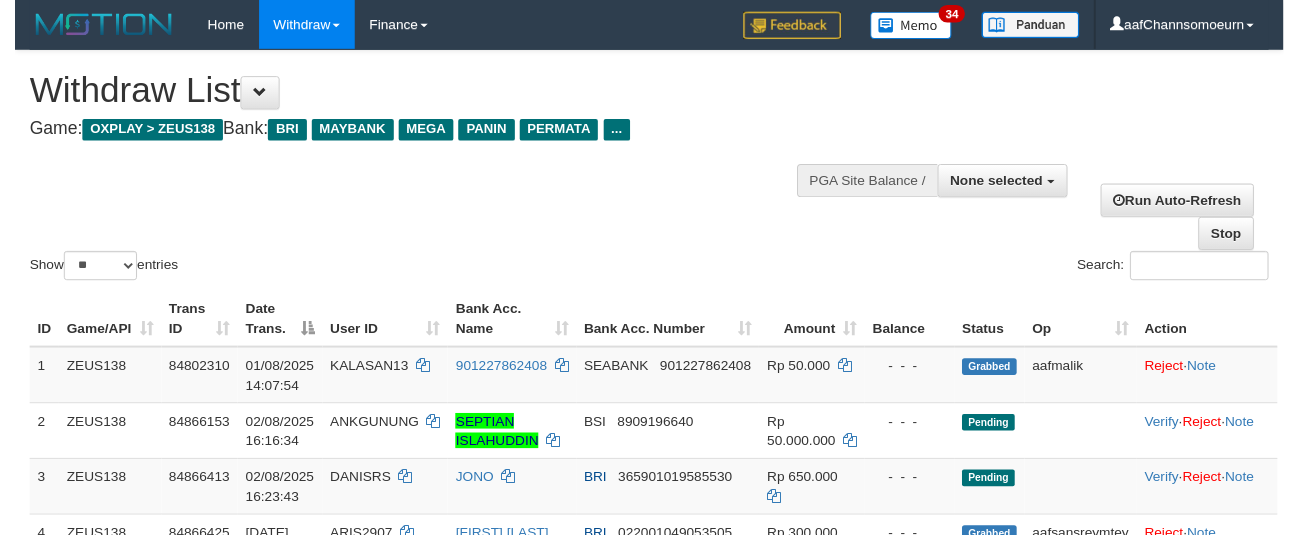 scroll, scrollTop: 358, scrollLeft: 0, axis: vertical 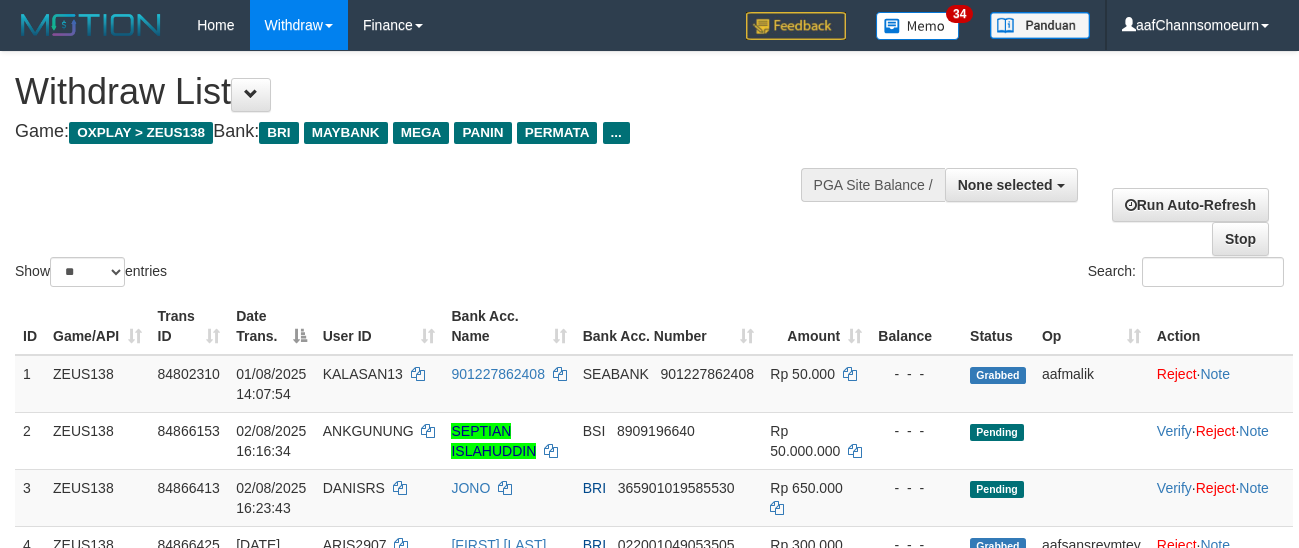 select 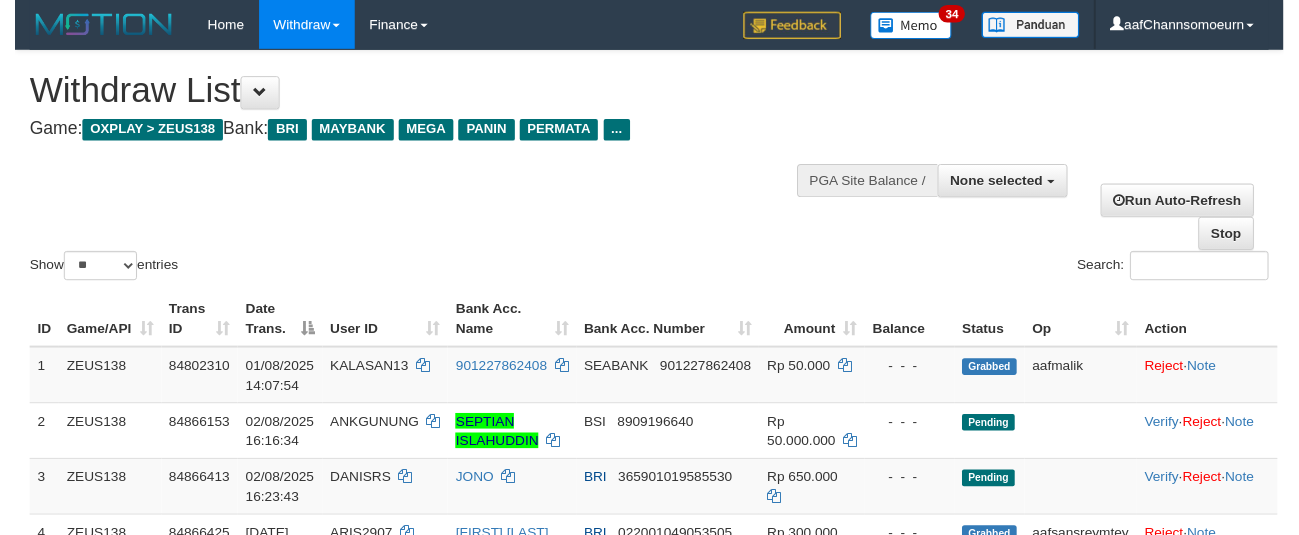 scroll, scrollTop: 358, scrollLeft: 0, axis: vertical 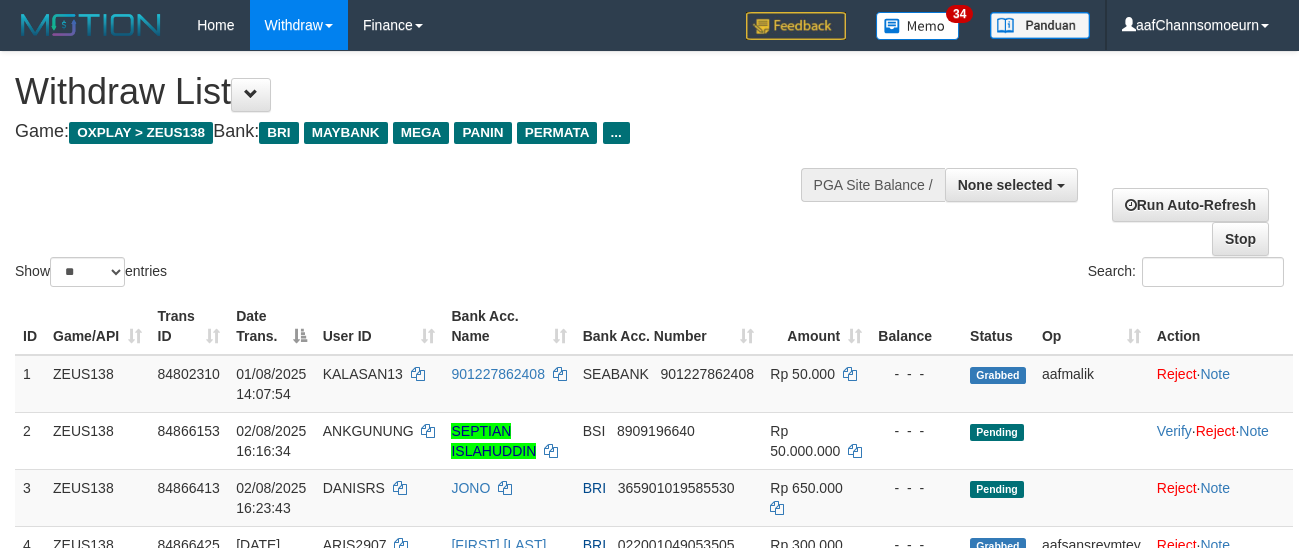 select 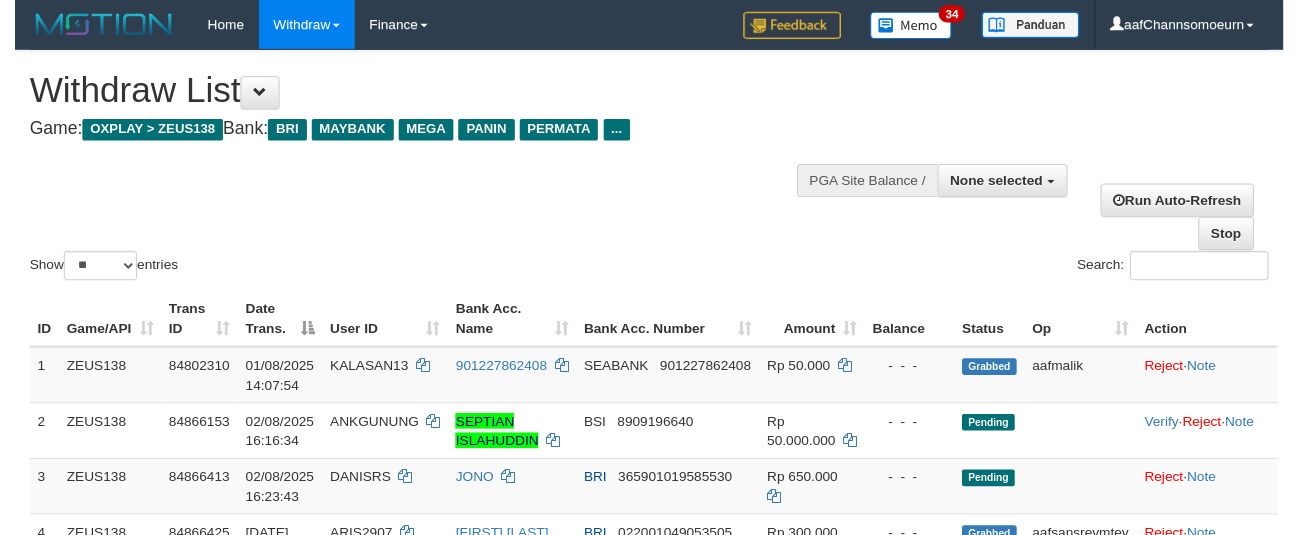 scroll, scrollTop: 358, scrollLeft: 0, axis: vertical 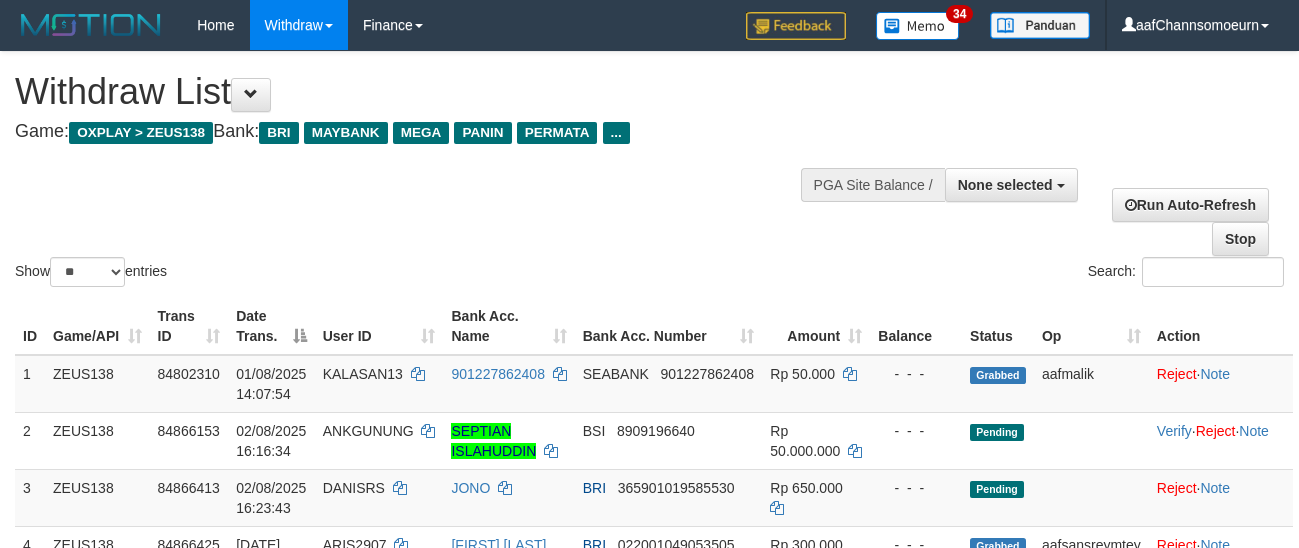 select 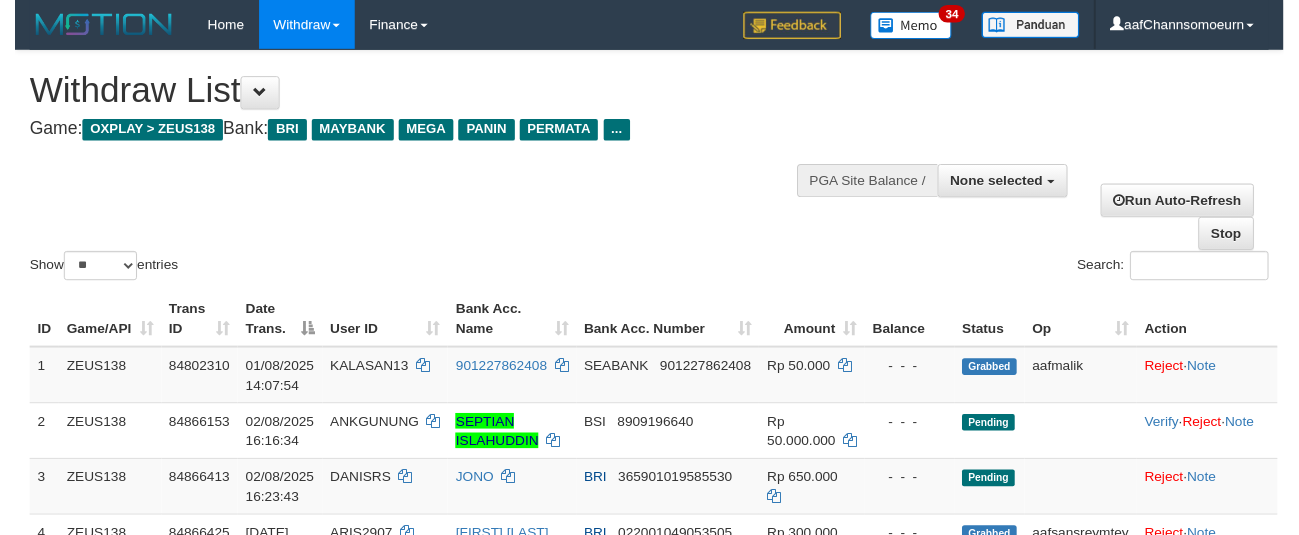 scroll, scrollTop: 358, scrollLeft: 0, axis: vertical 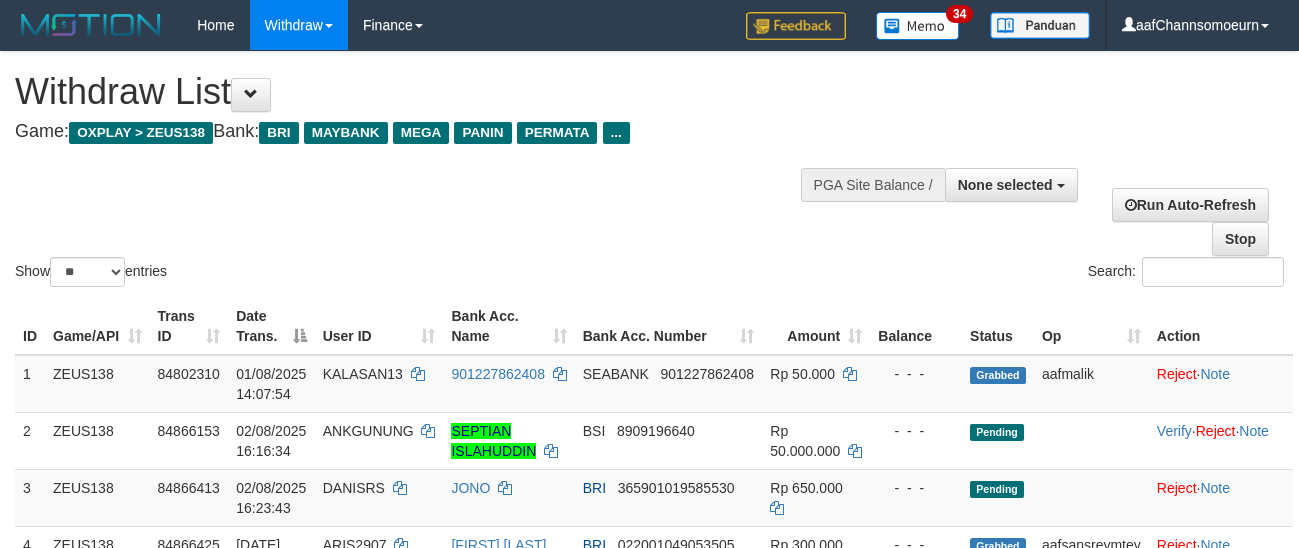 select 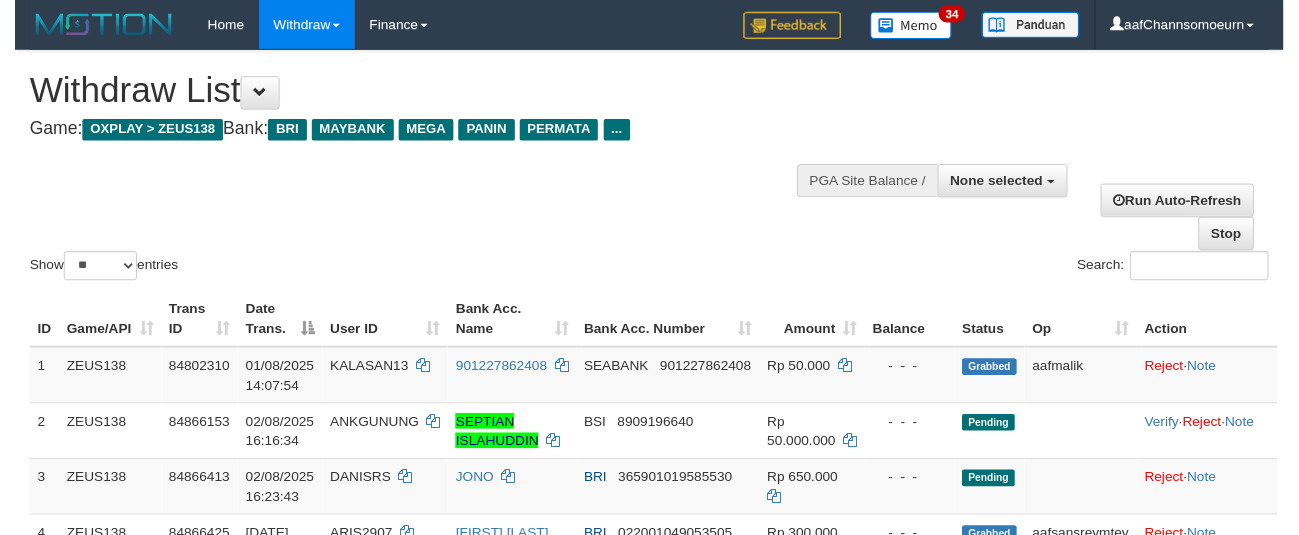 scroll, scrollTop: 358, scrollLeft: 0, axis: vertical 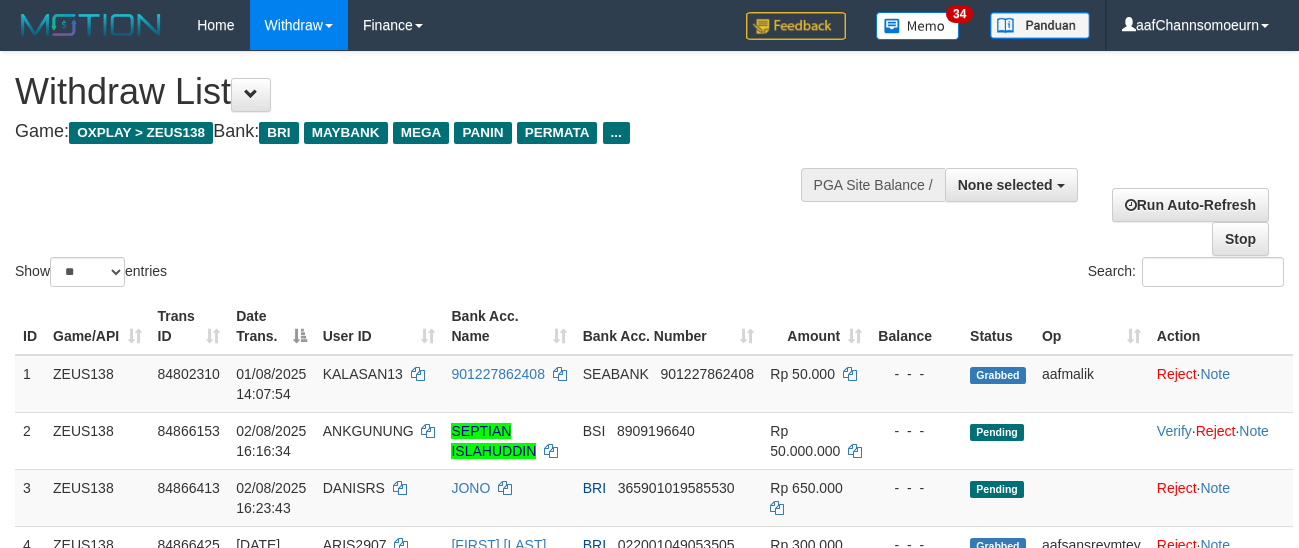 select 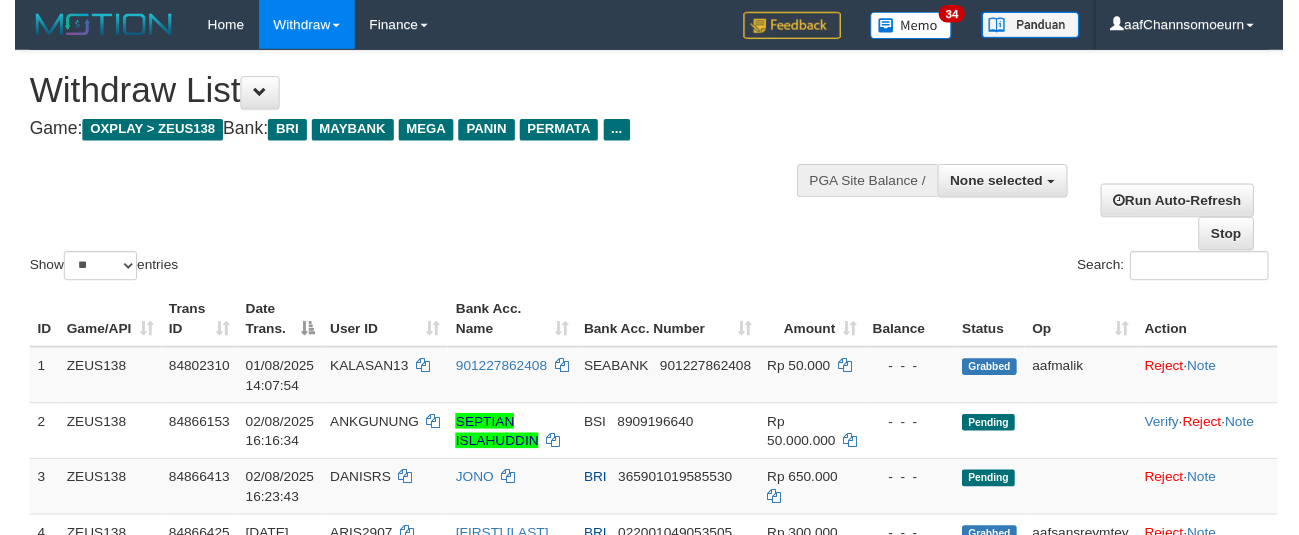 scroll, scrollTop: 358, scrollLeft: 0, axis: vertical 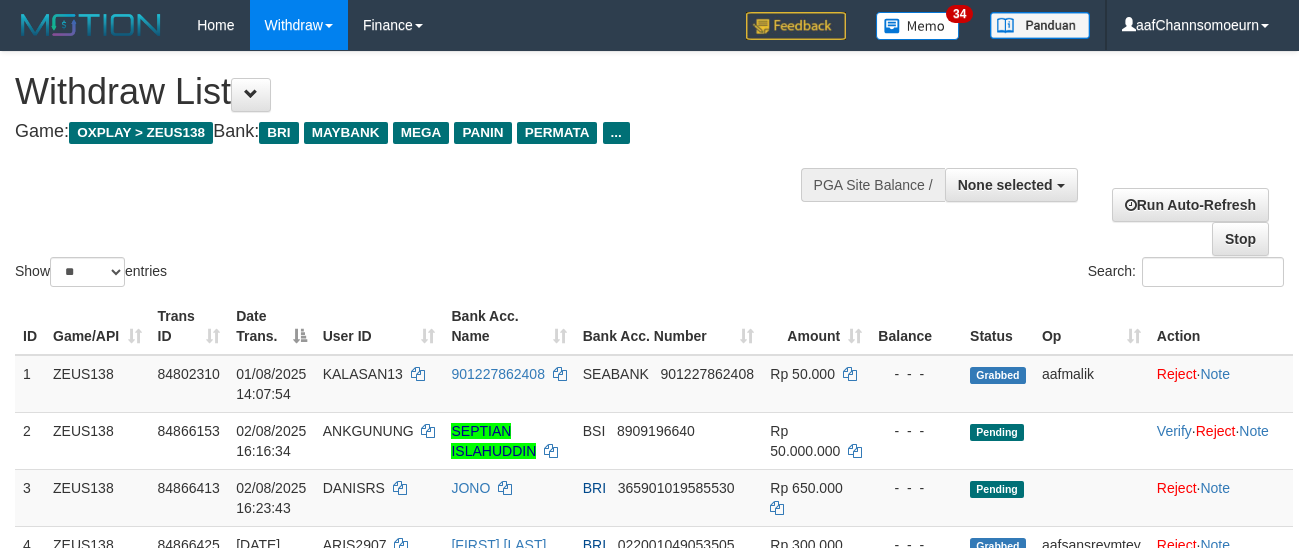 select 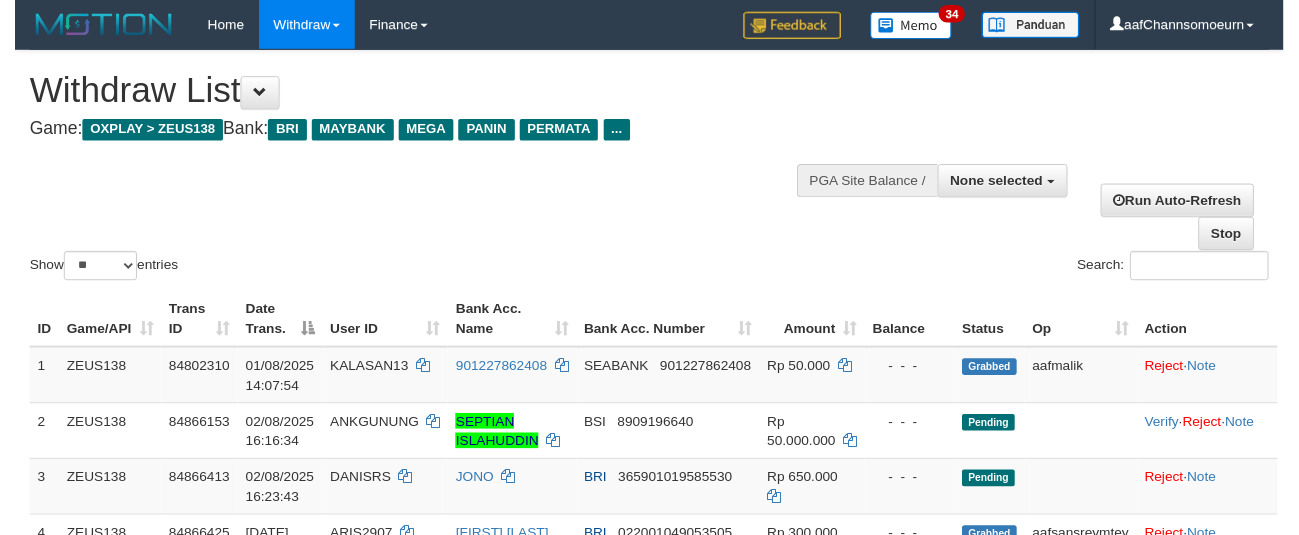scroll, scrollTop: 358, scrollLeft: 0, axis: vertical 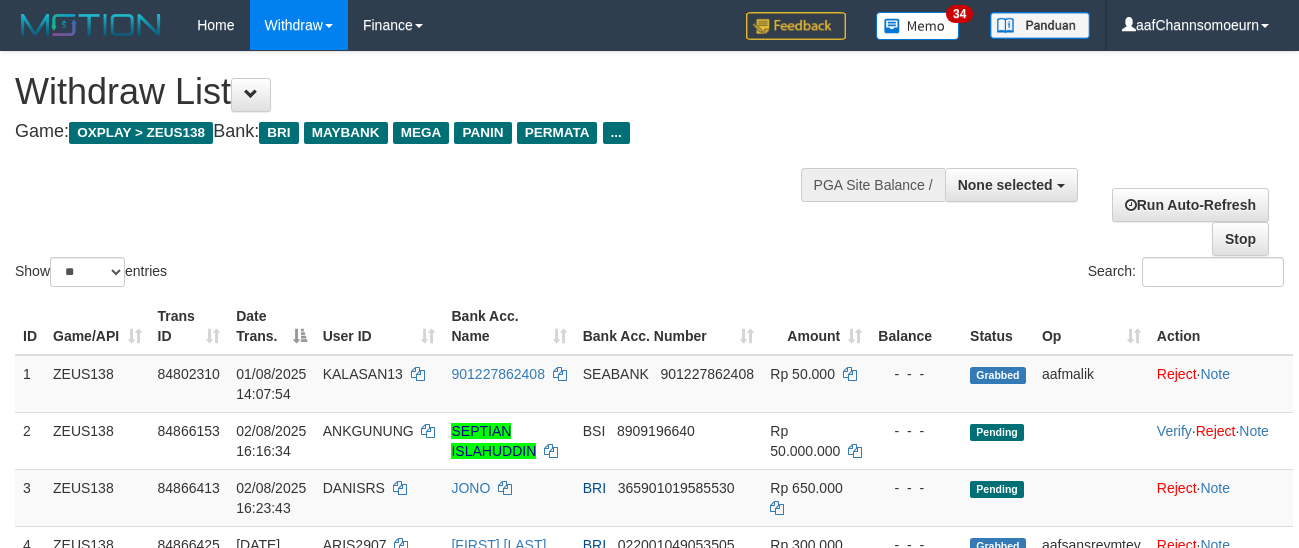 select 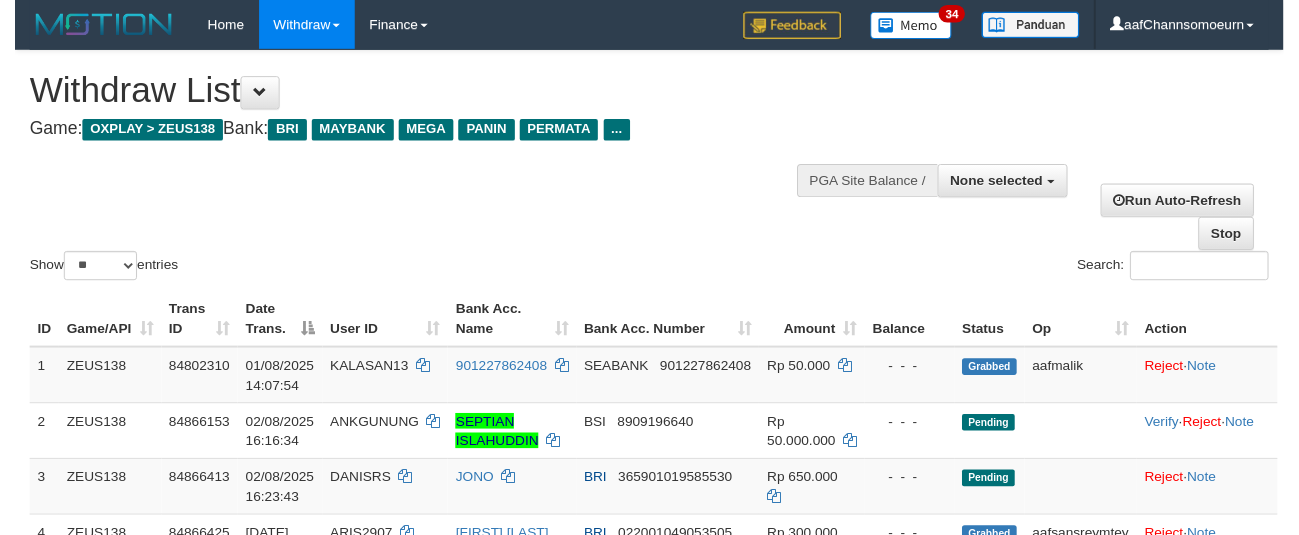 scroll, scrollTop: 358, scrollLeft: 0, axis: vertical 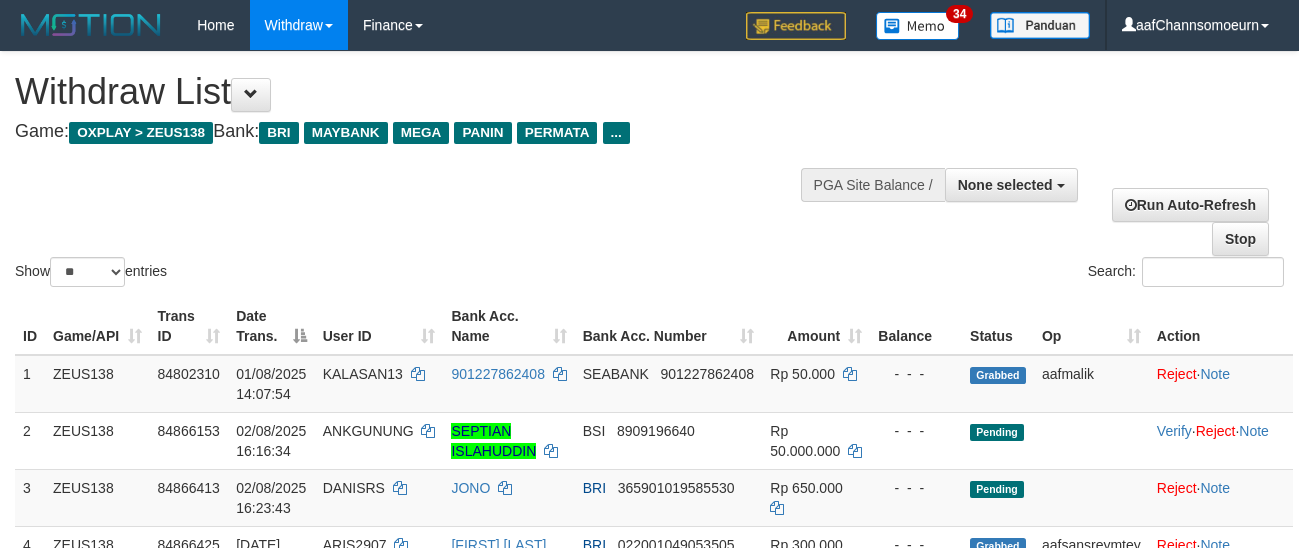 select 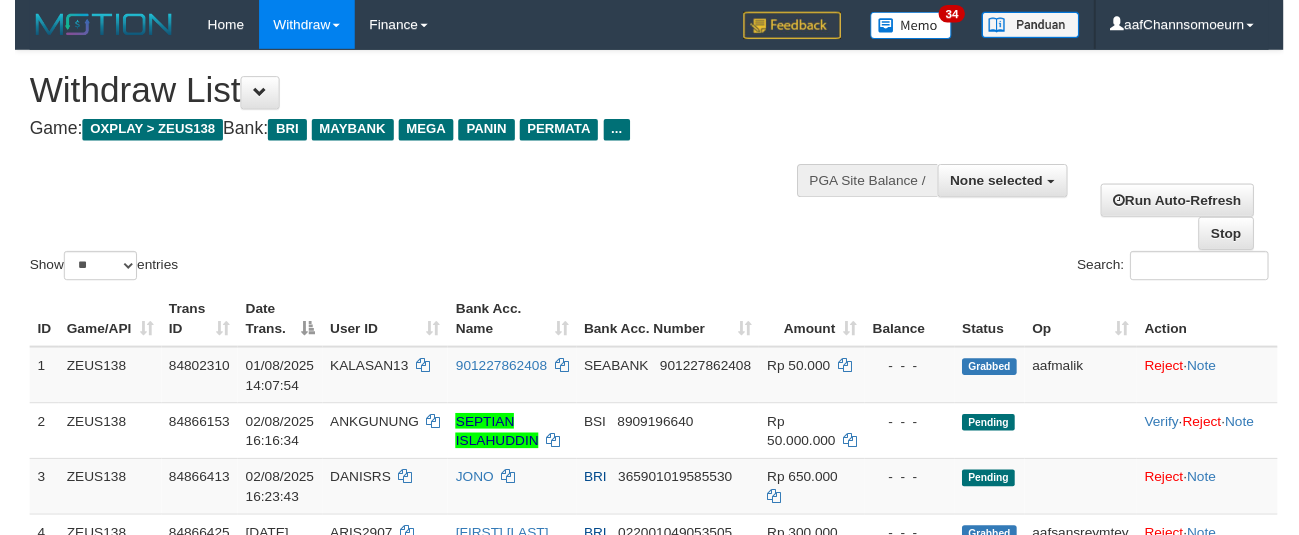 scroll, scrollTop: 358, scrollLeft: 0, axis: vertical 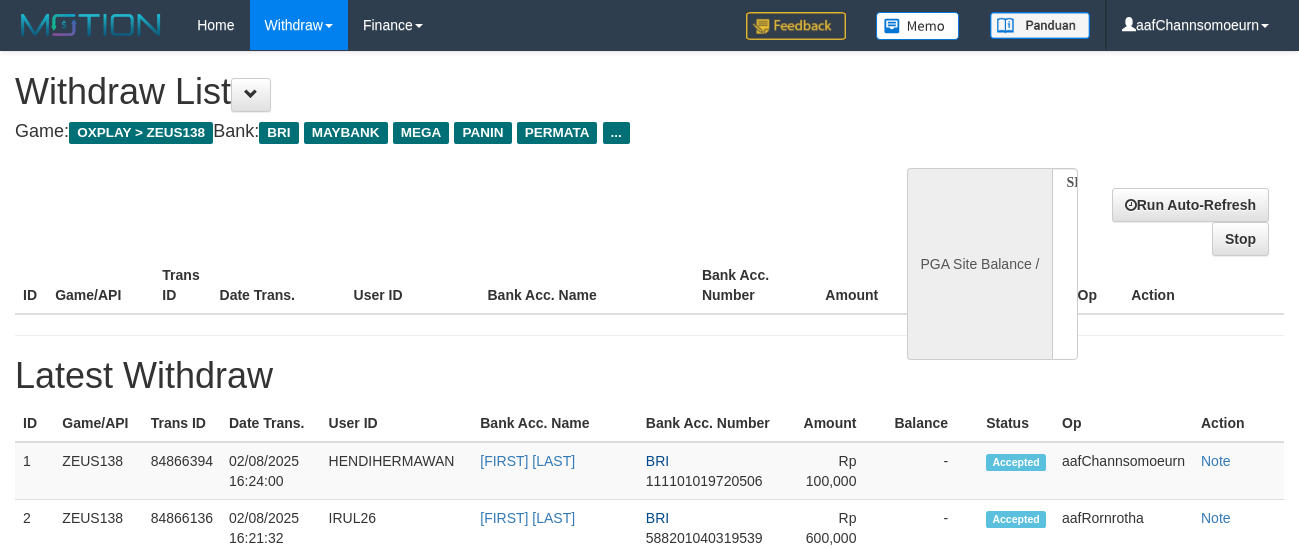 select 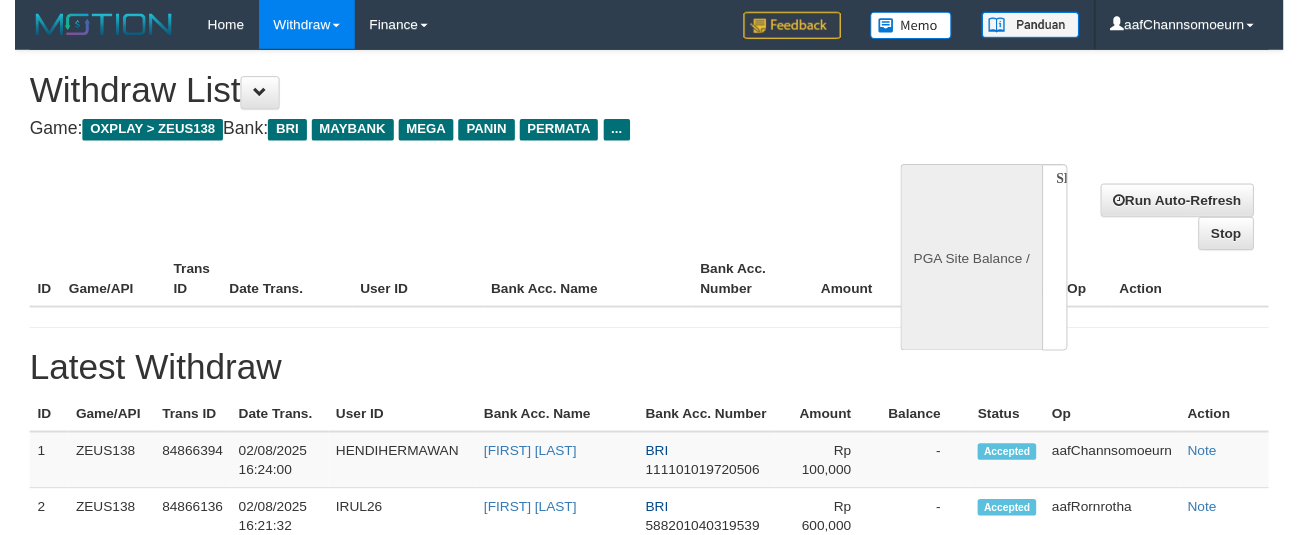 scroll, scrollTop: 358, scrollLeft: 0, axis: vertical 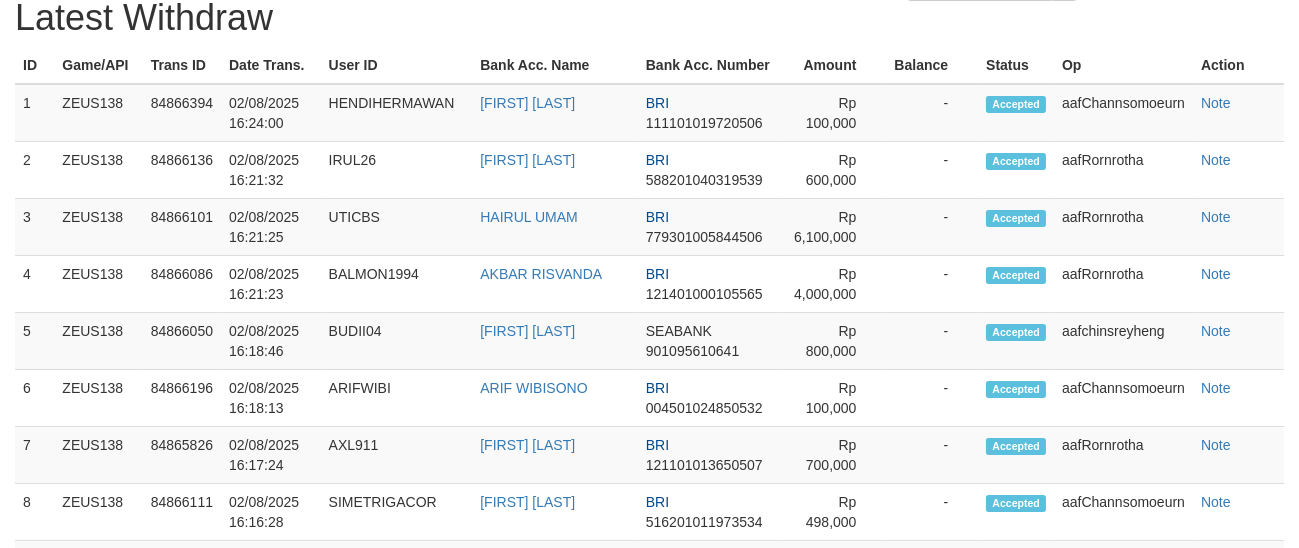 select on "**" 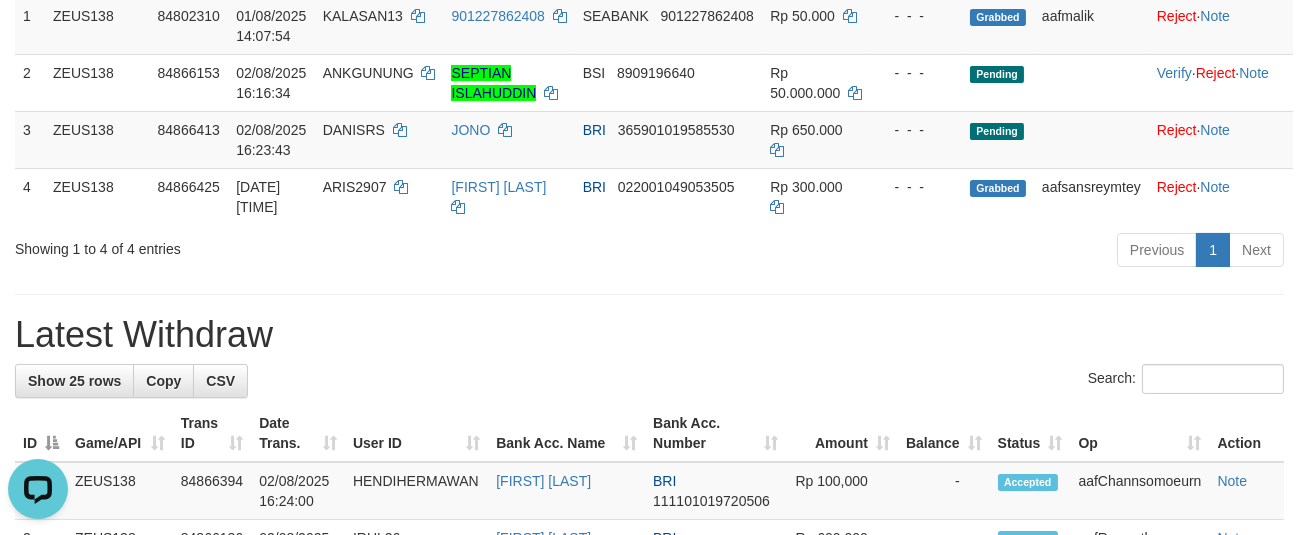 scroll, scrollTop: 0, scrollLeft: 0, axis: both 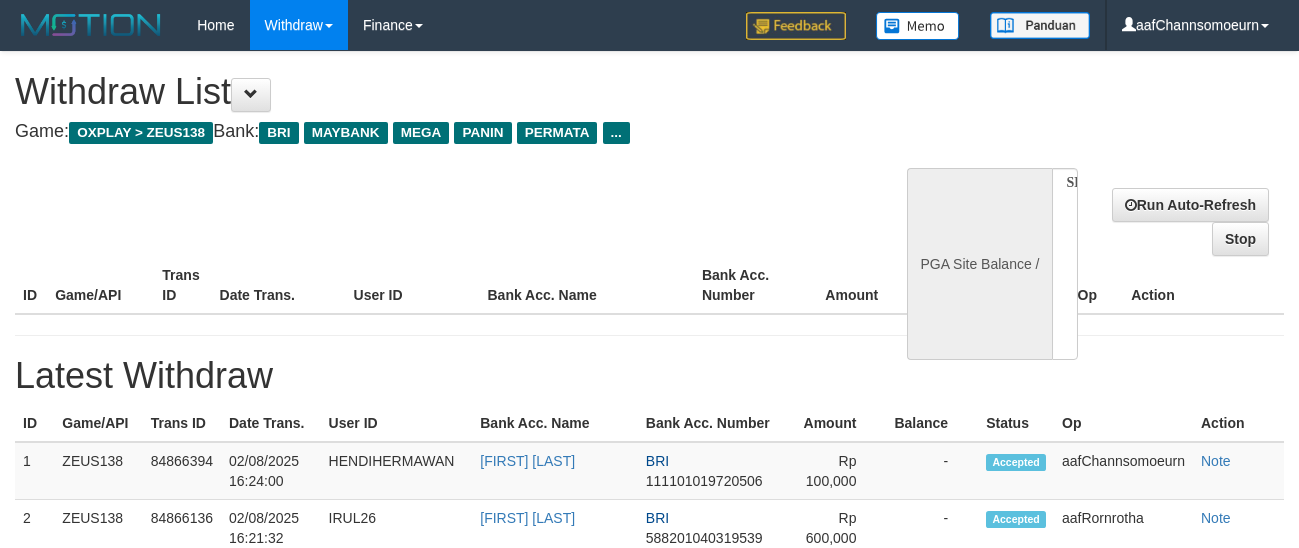 select 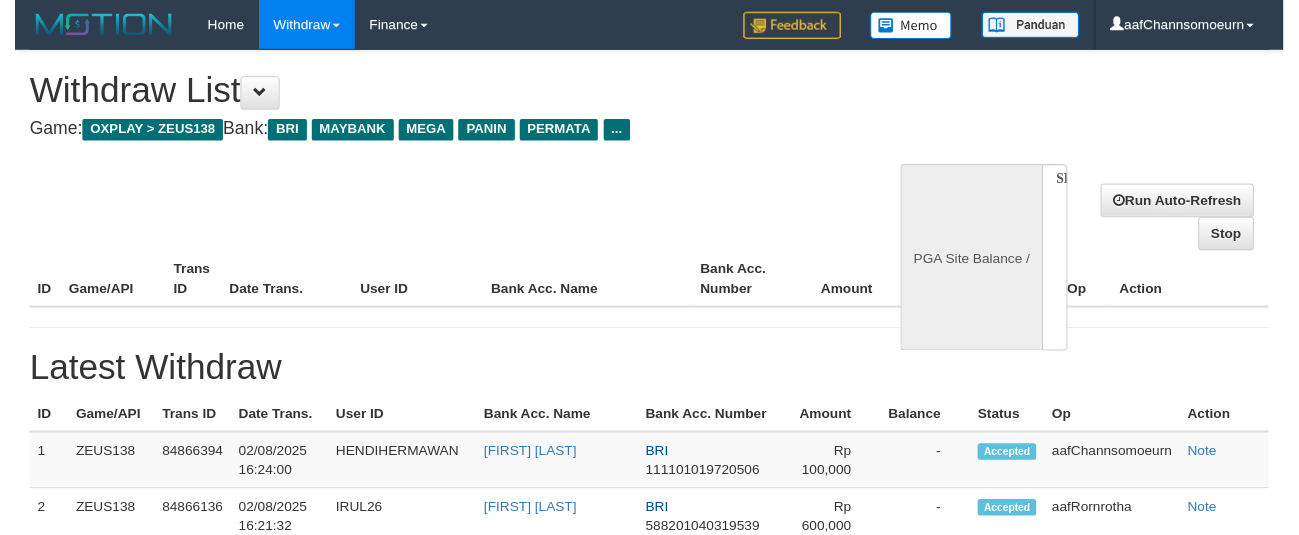 scroll, scrollTop: 358, scrollLeft: 0, axis: vertical 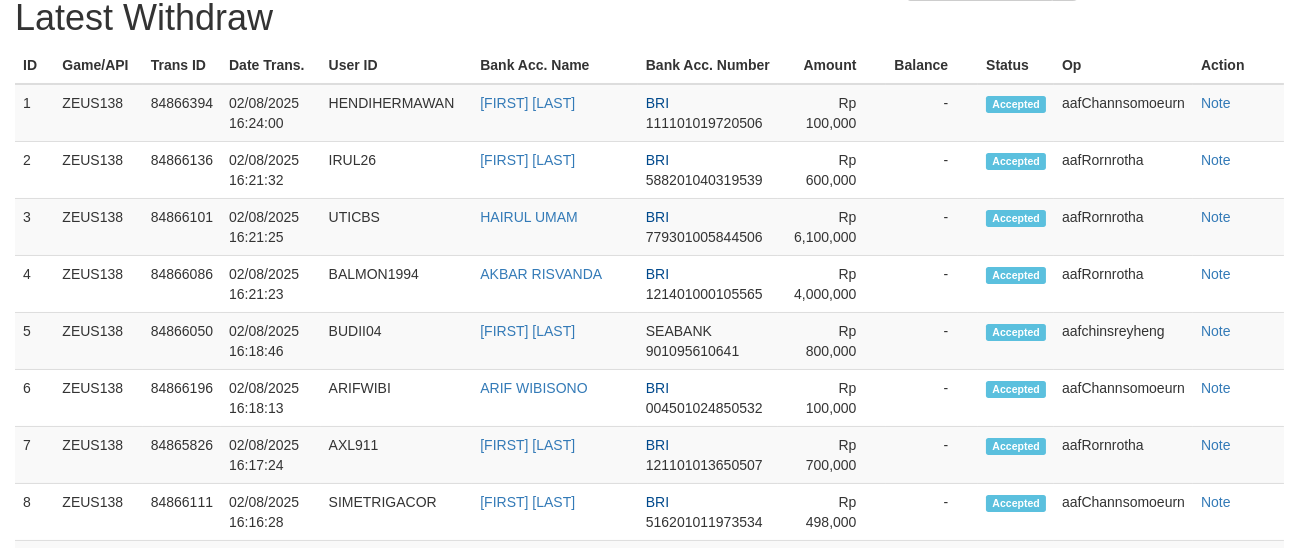 select on "**" 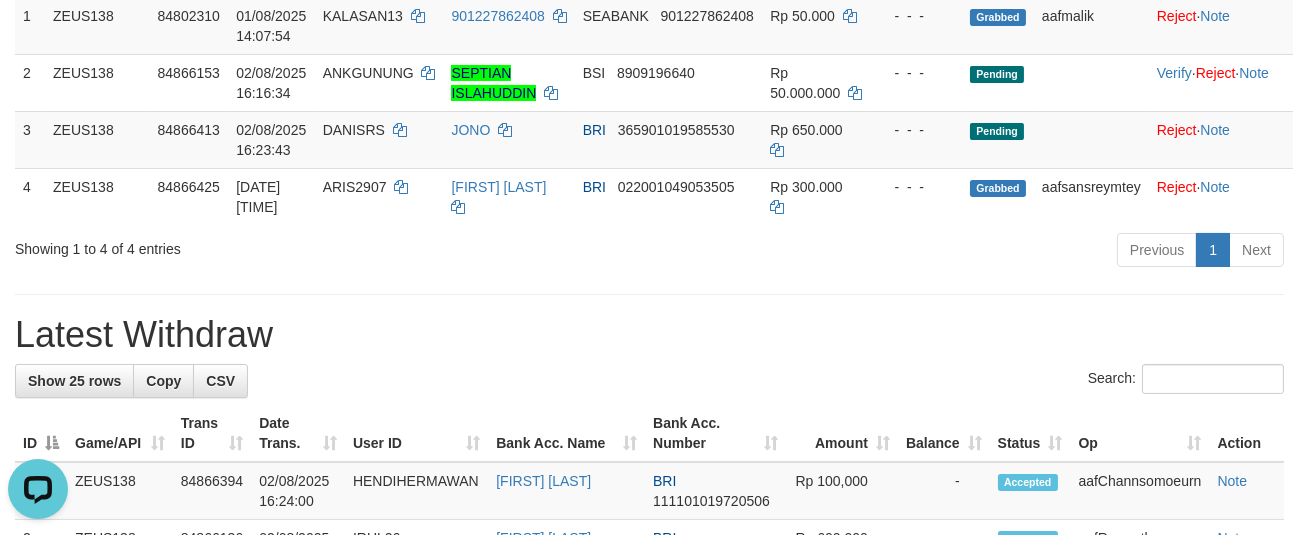 scroll, scrollTop: 0, scrollLeft: 0, axis: both 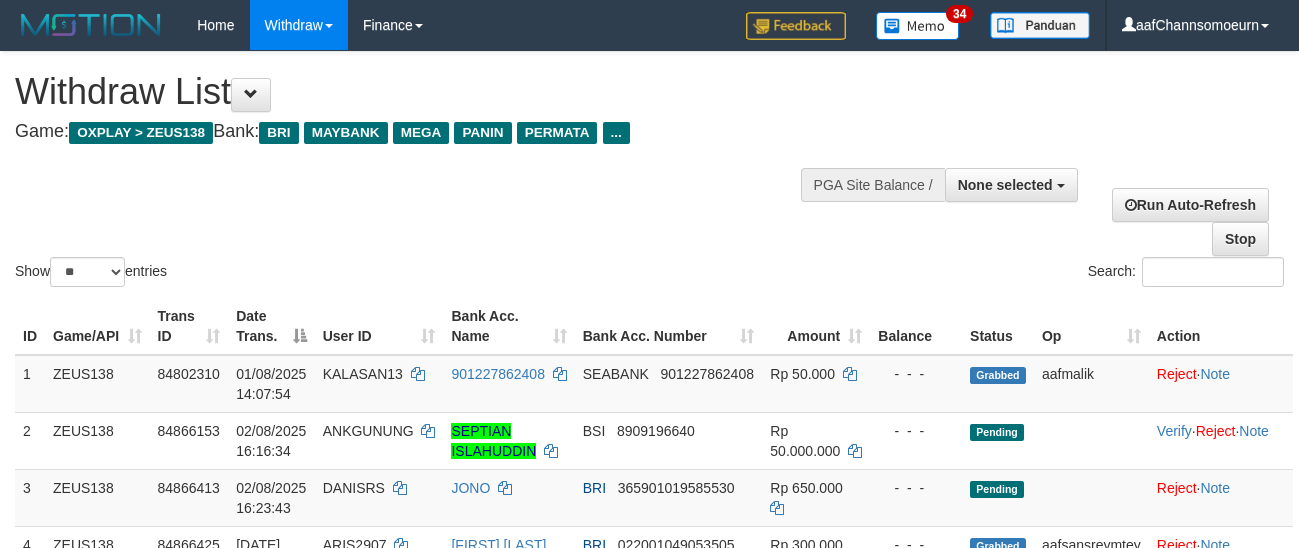 select 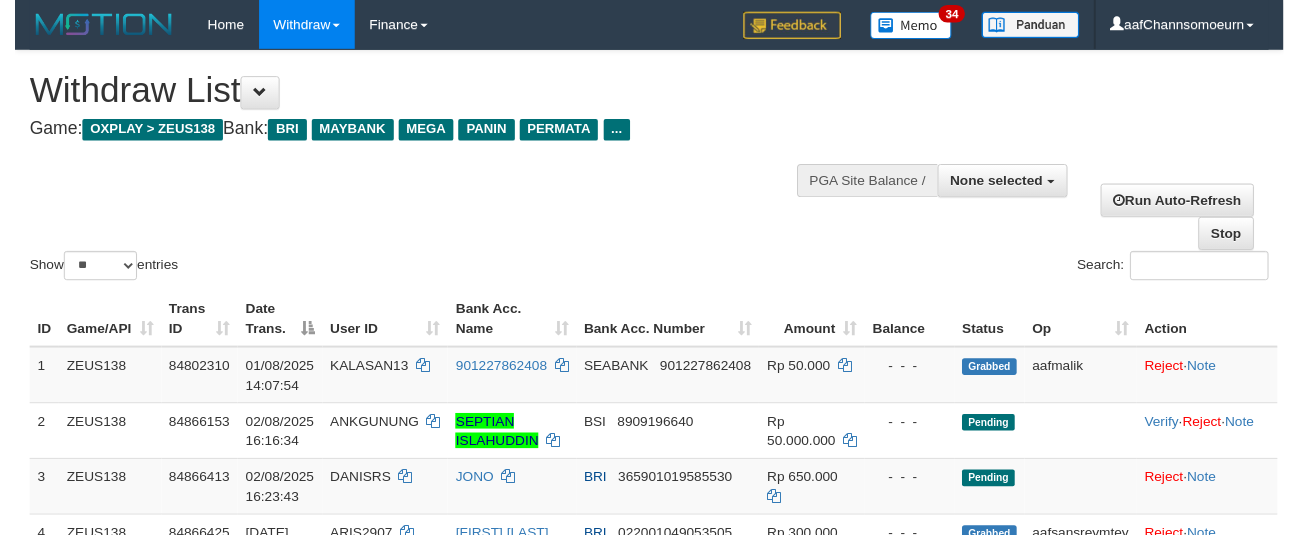 scroll, scrollTop: 358, scrollLeft: 0, axis: vertical 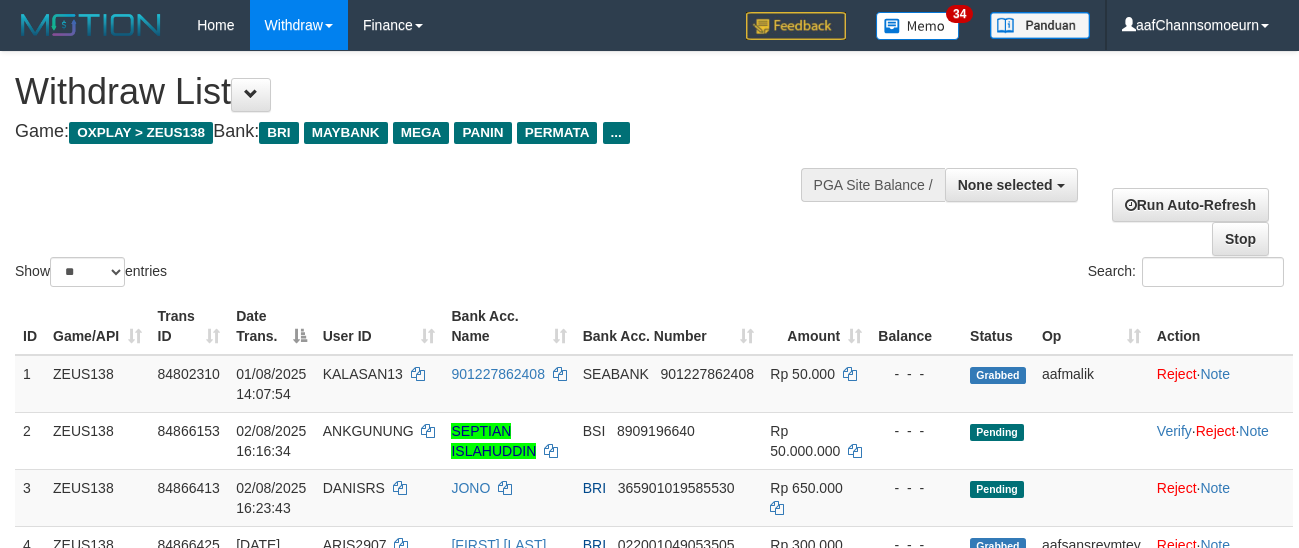 select 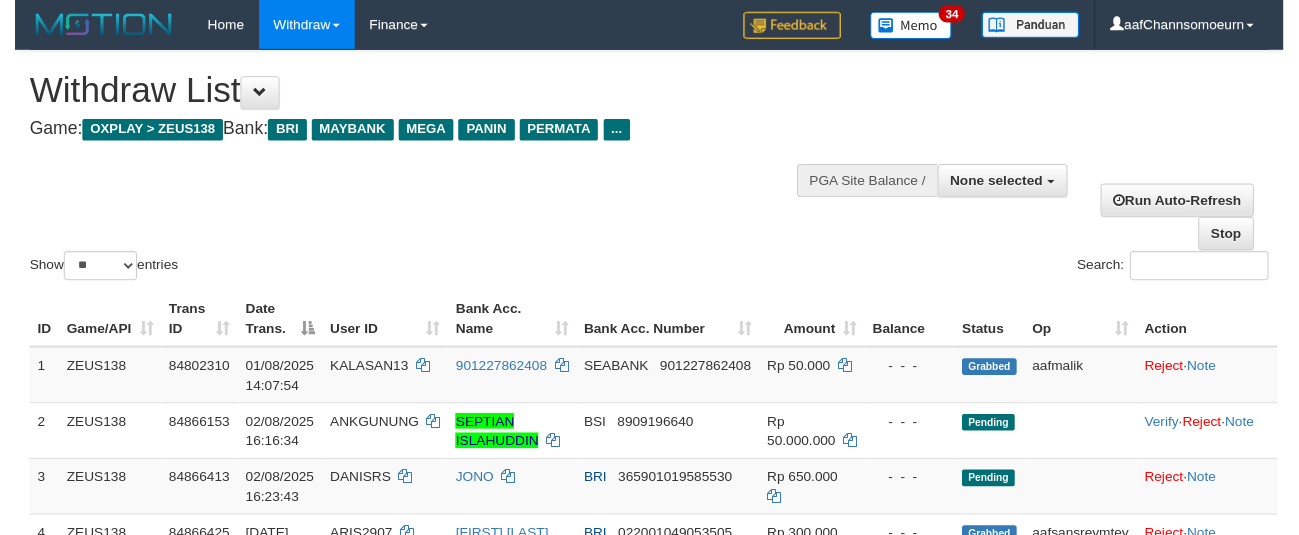 scroll, scrollTop: 358, scrollLeft: 0, axis: vertical 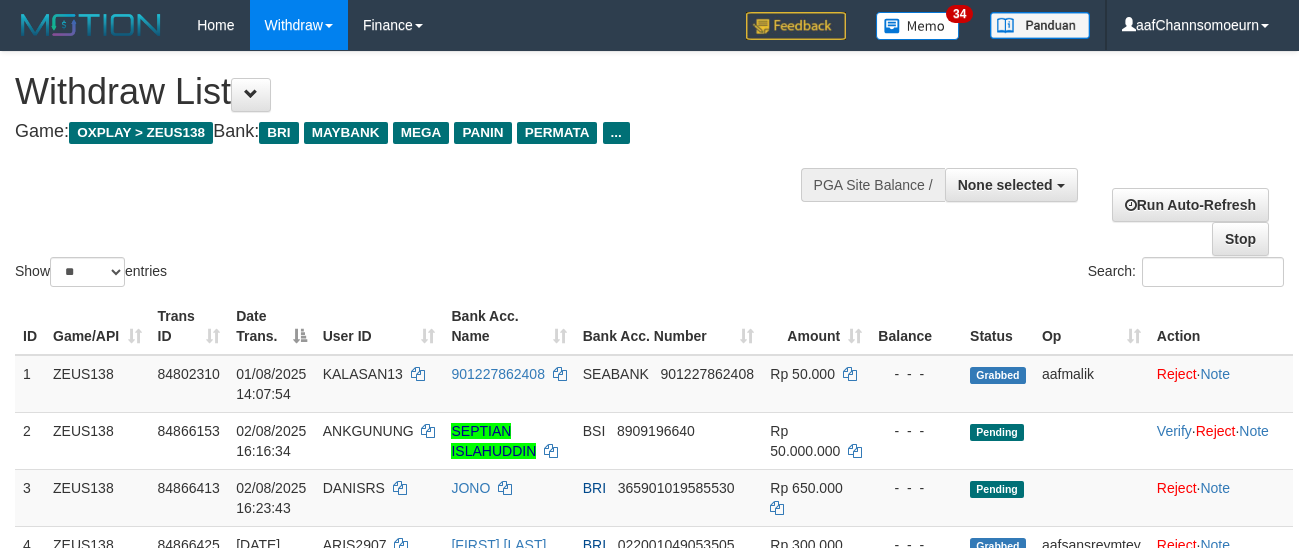select 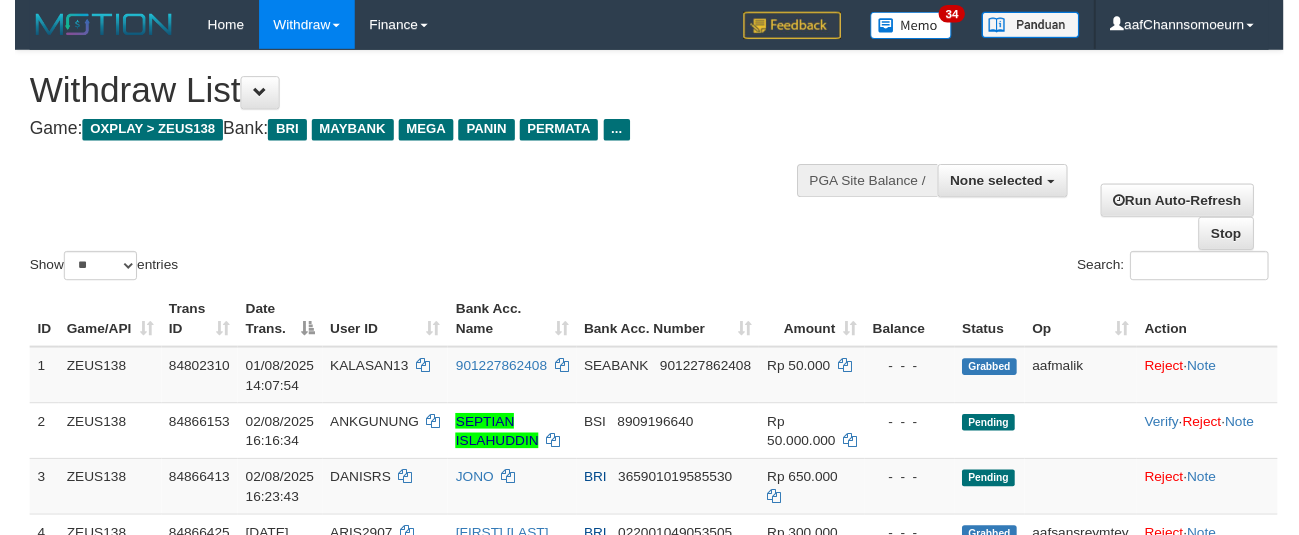 scroll, scrollTop: 358, scrollLeft: 0, axis: vertical 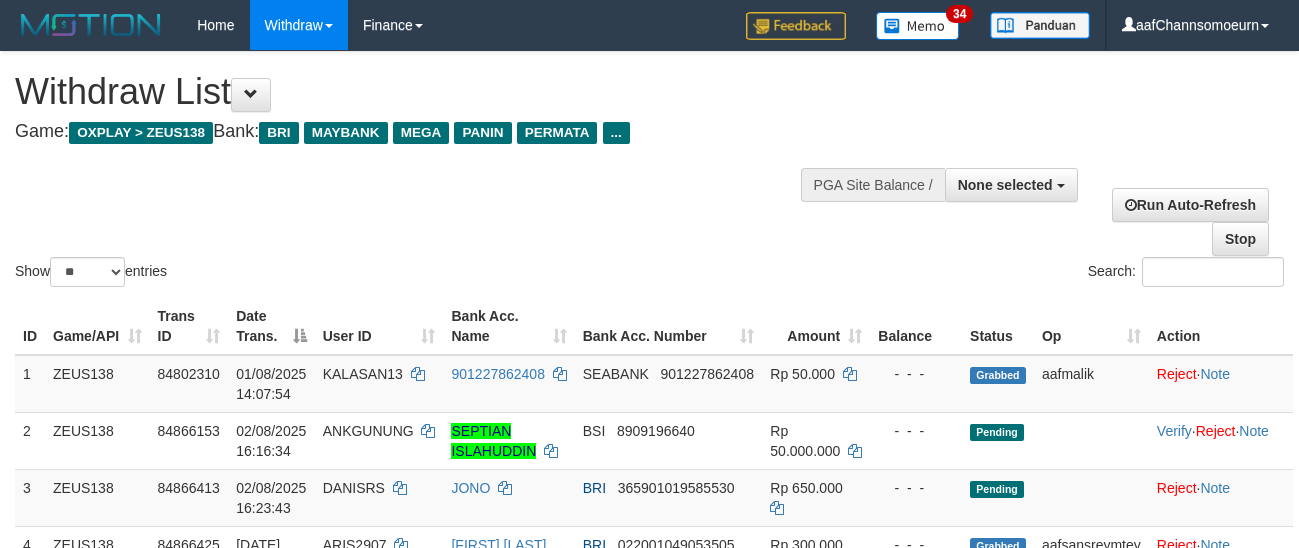 select 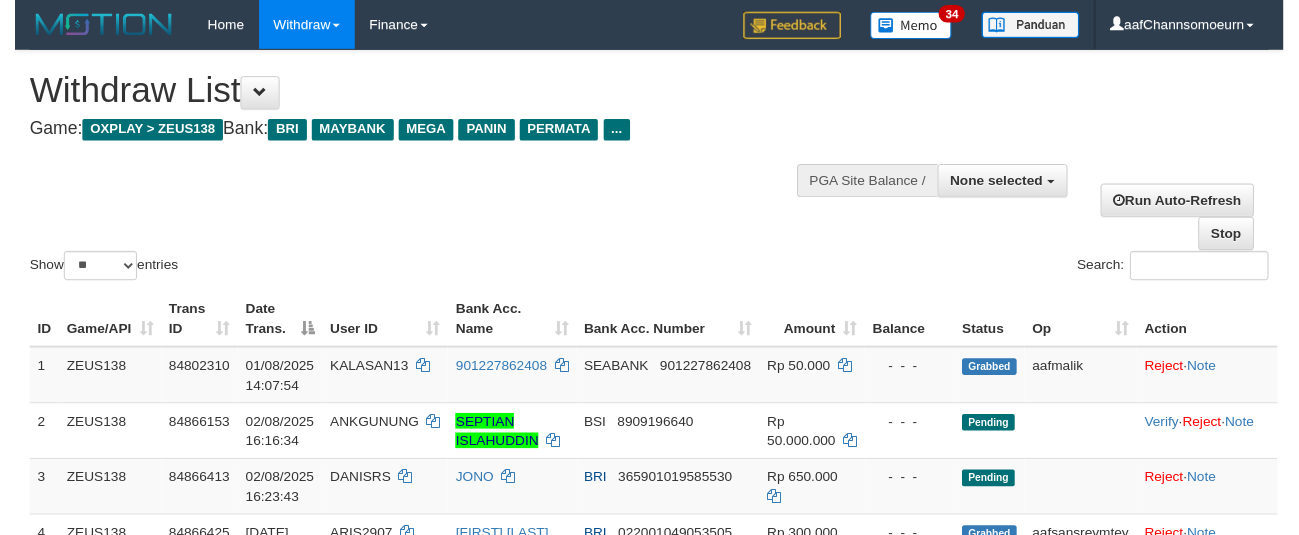 scroll, scrollTop: 358, scrollLeft: 0, axis: vertical 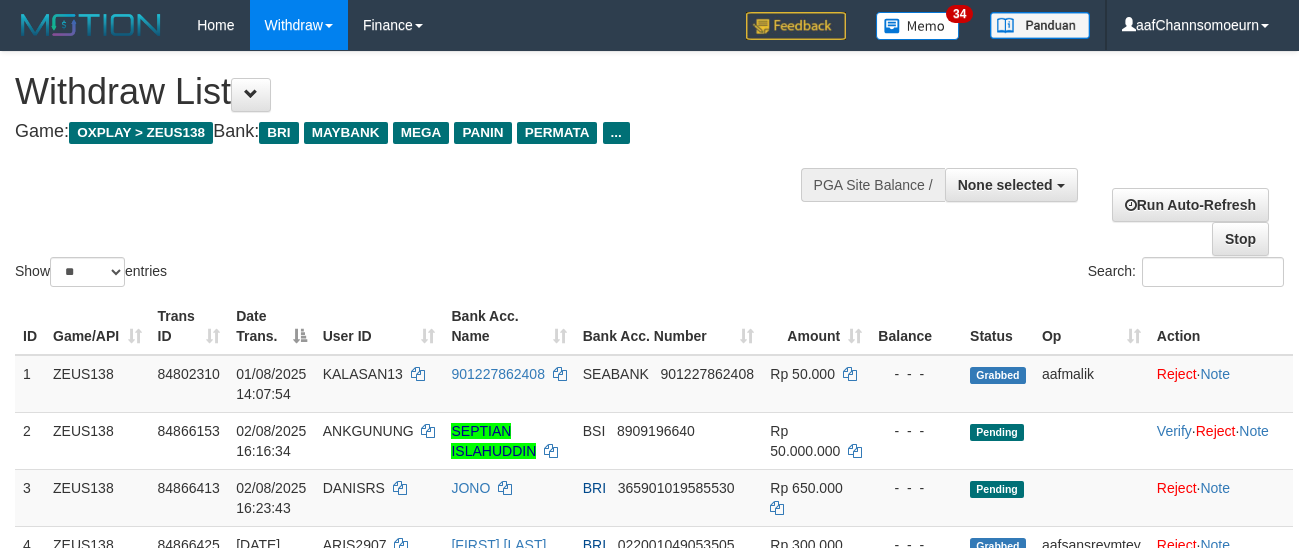 select 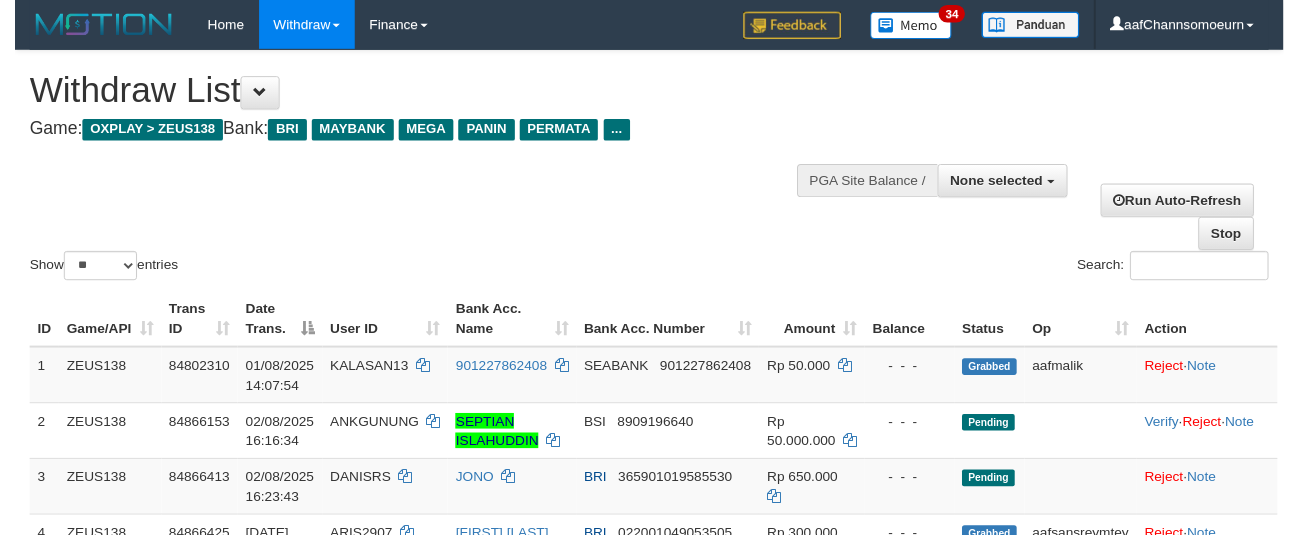 scroll, scrollTop: 358, scrollLeft: 0, axis: vertical 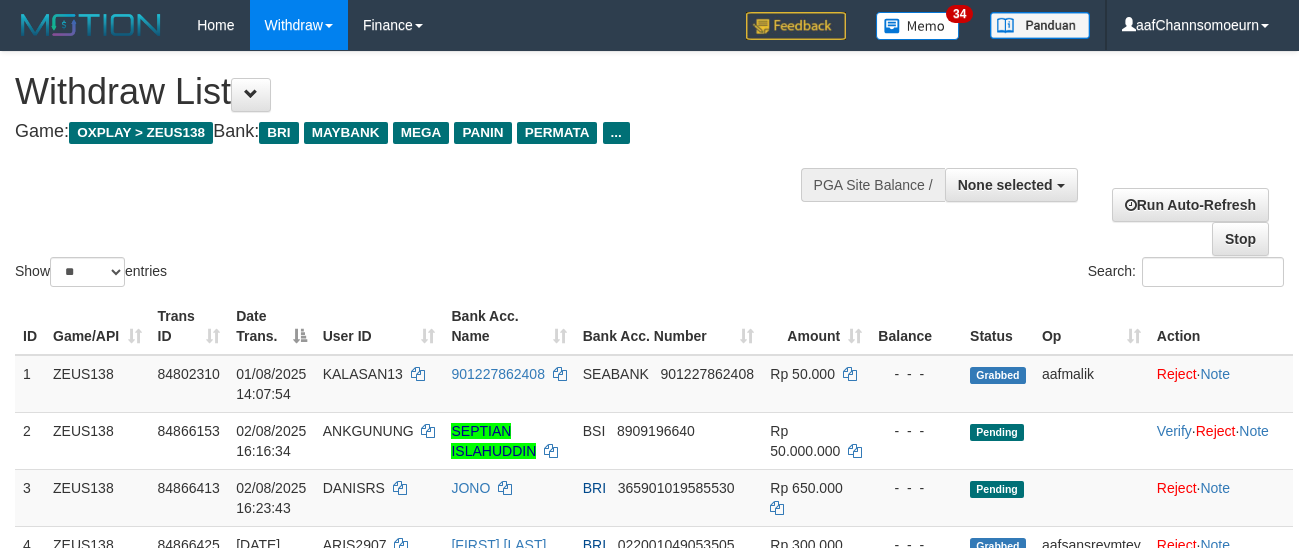 select 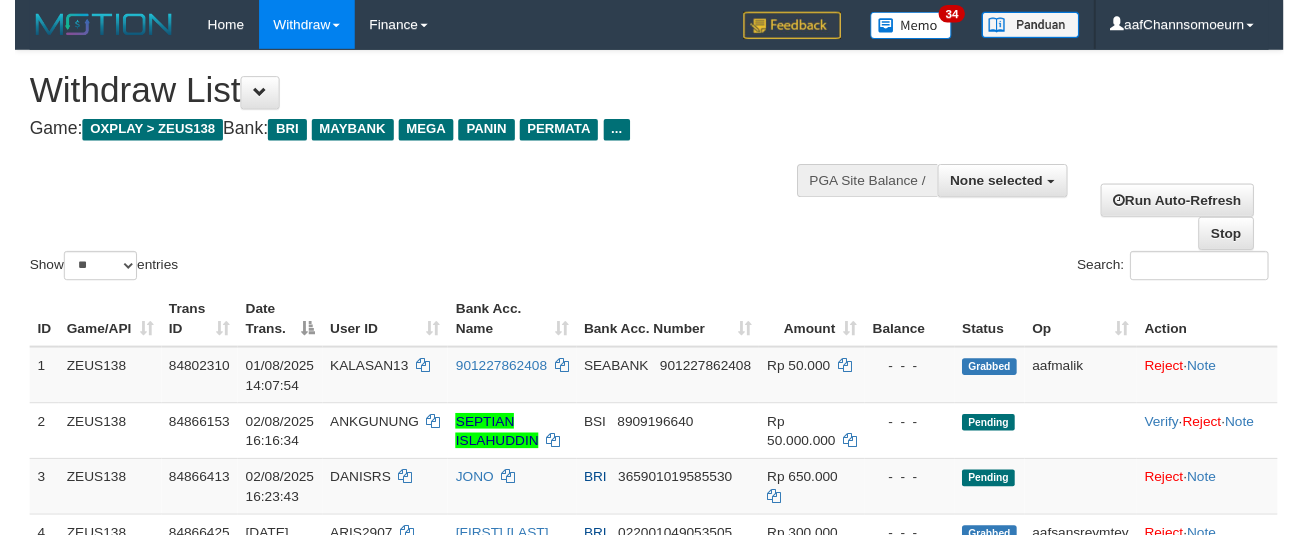 scroll, scrollTop: 358, scrollLeft: 0, axis: vertical 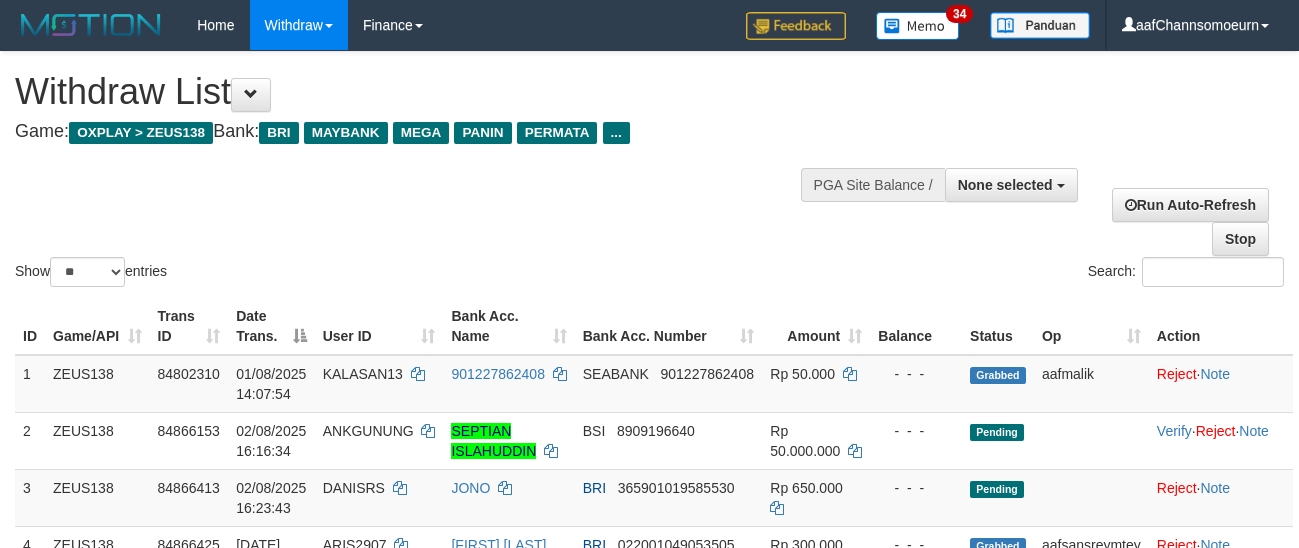 select 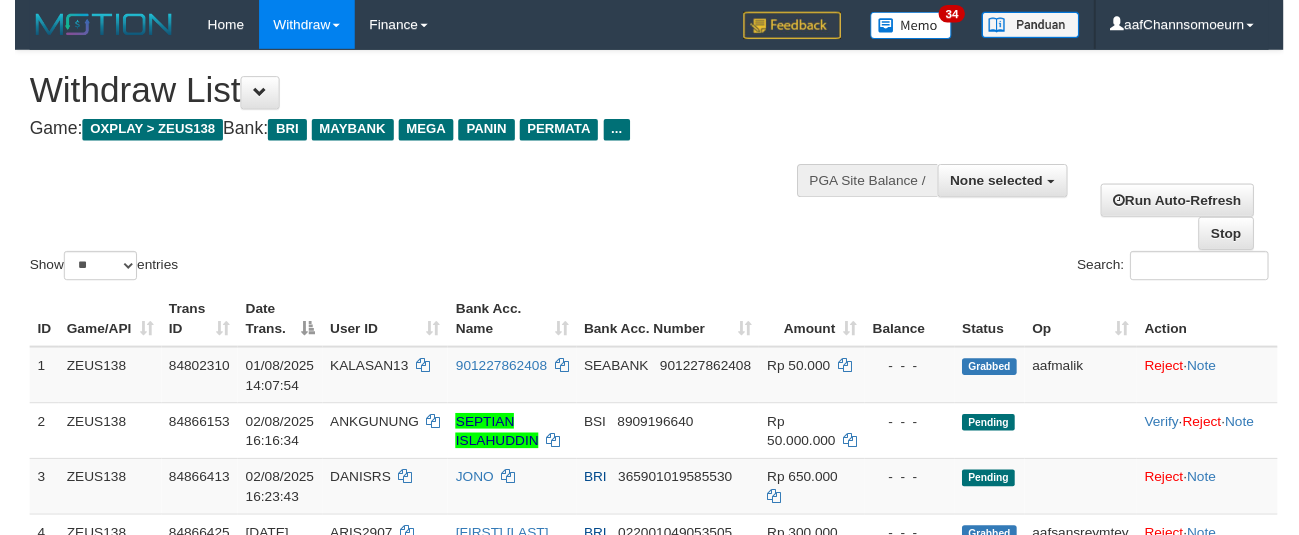 scroll, scrollTop: 358, scrollLeft: 0, axis: vertical 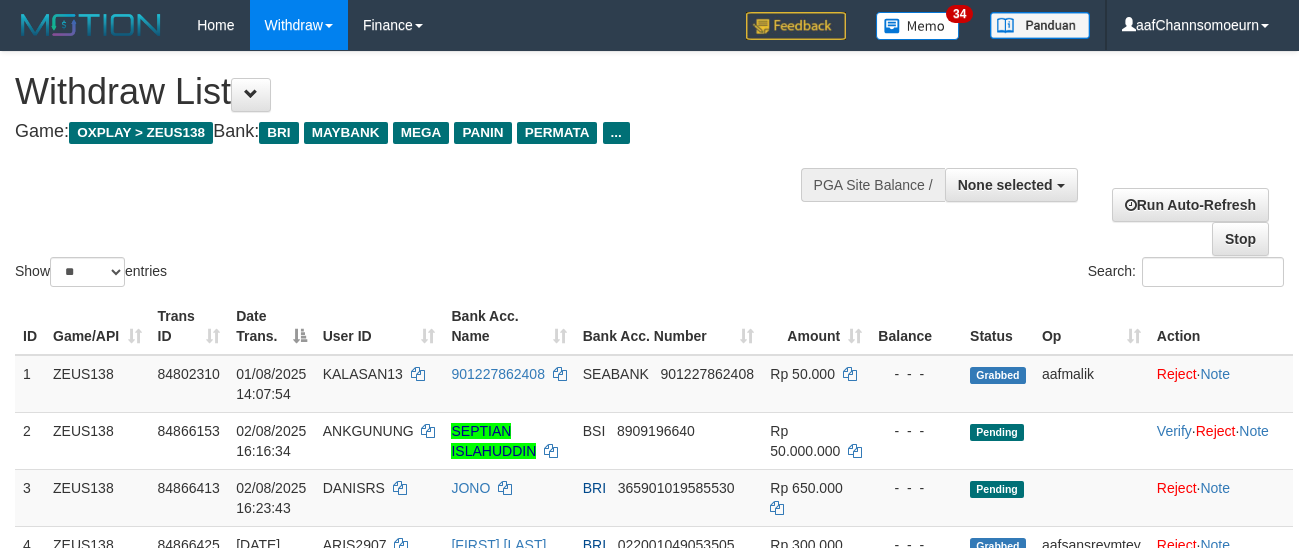 select 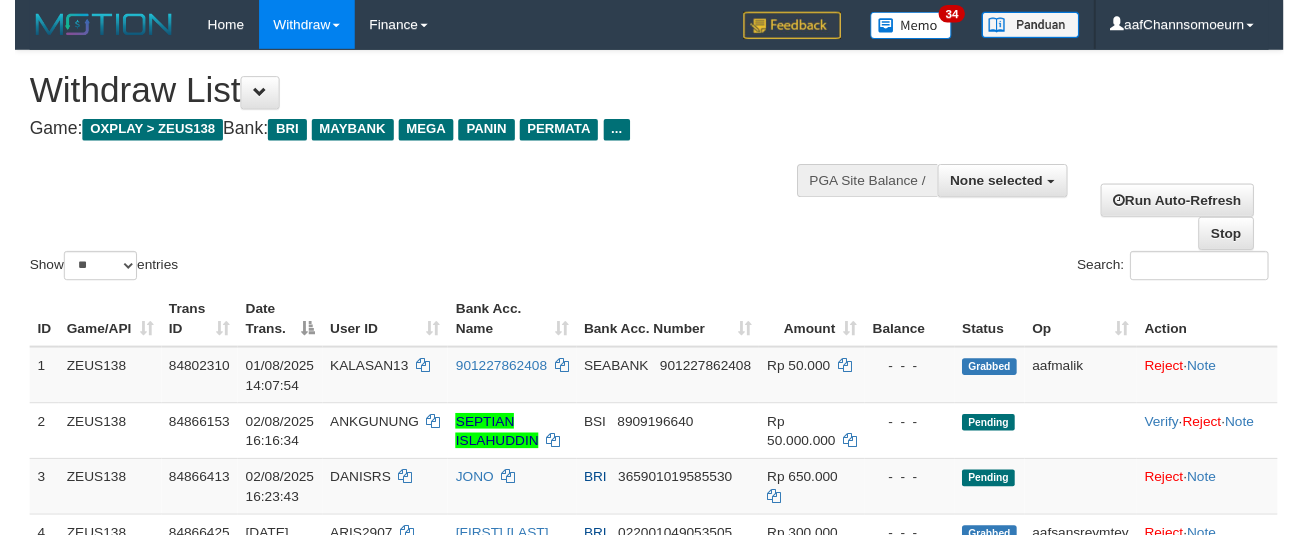 scroll, scrollTop: 358, scrollLeft: 0, axis: vertical 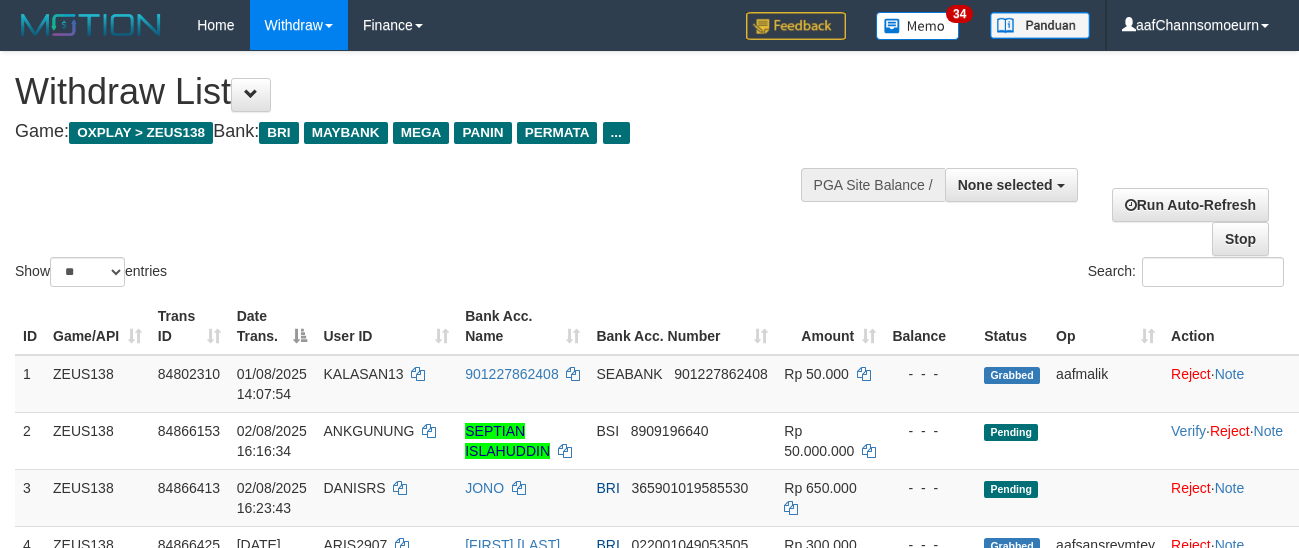 select 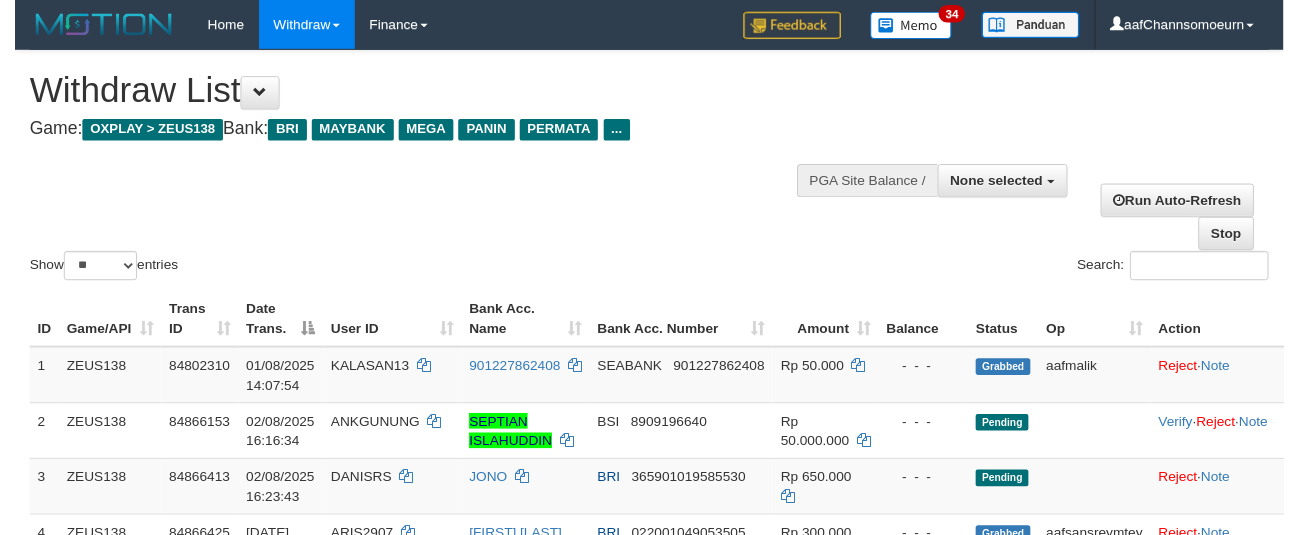scroll, scrollTop: 358, scrollLeft: 0, axis: vertical 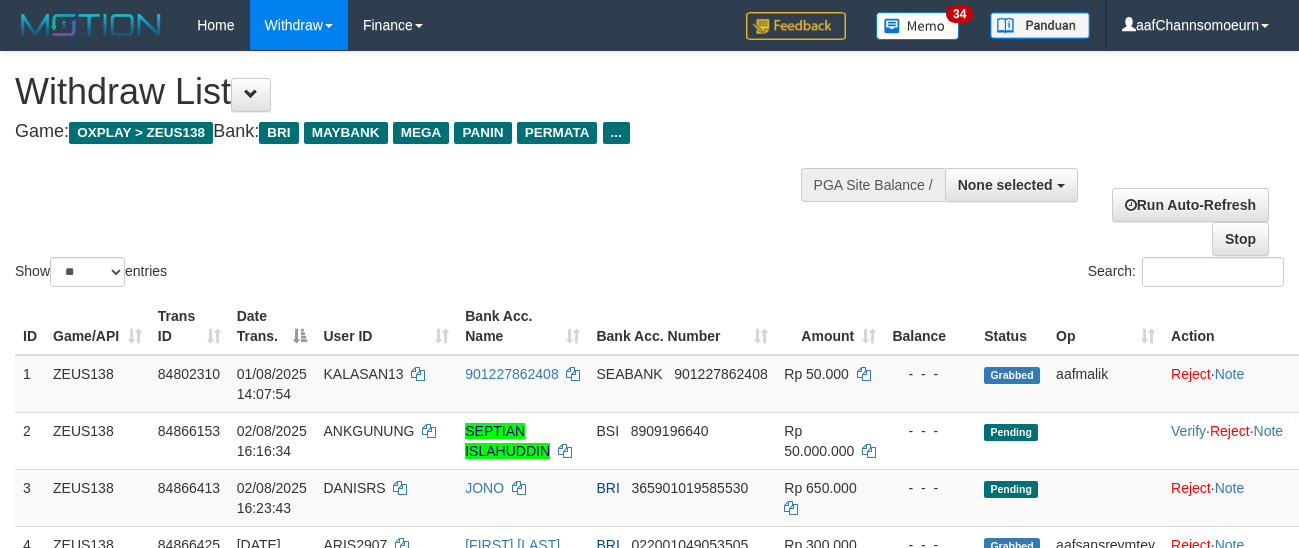 select 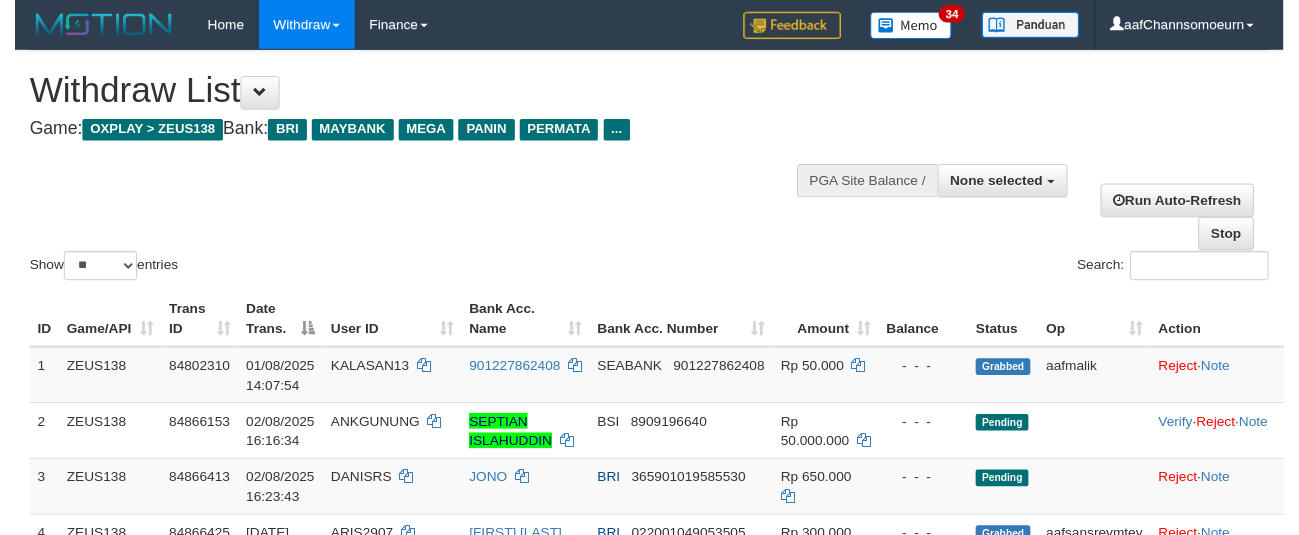scroll, scrollTop: 358, scrollLeft: 0, axis: vertical 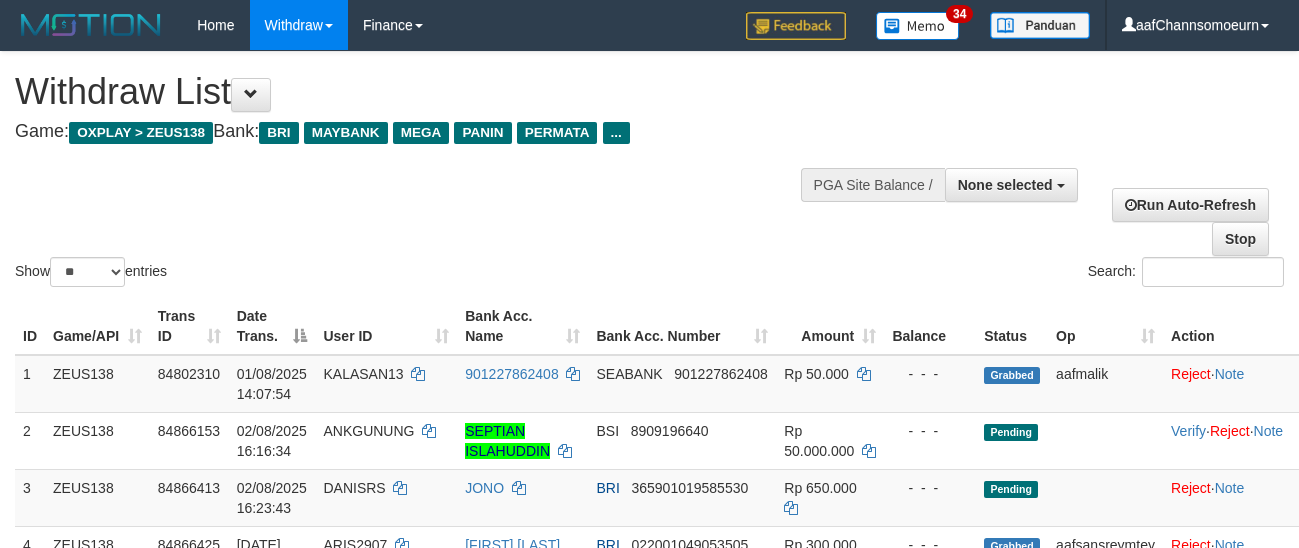 select 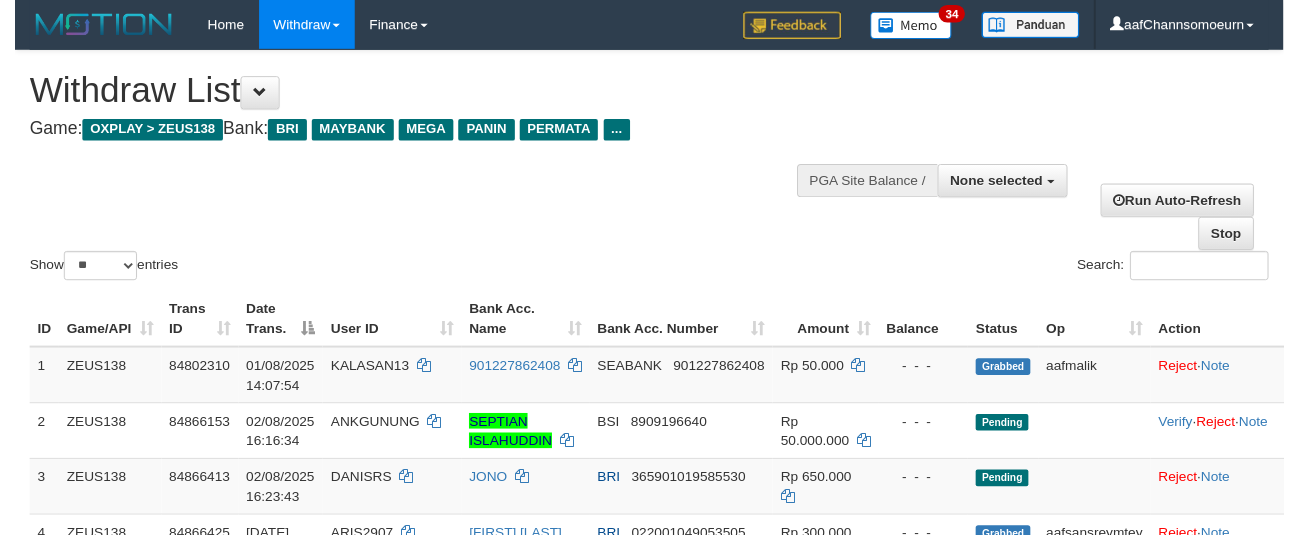 scroll, scrollTop: 358, scrollLeft: 0, axis: vertical 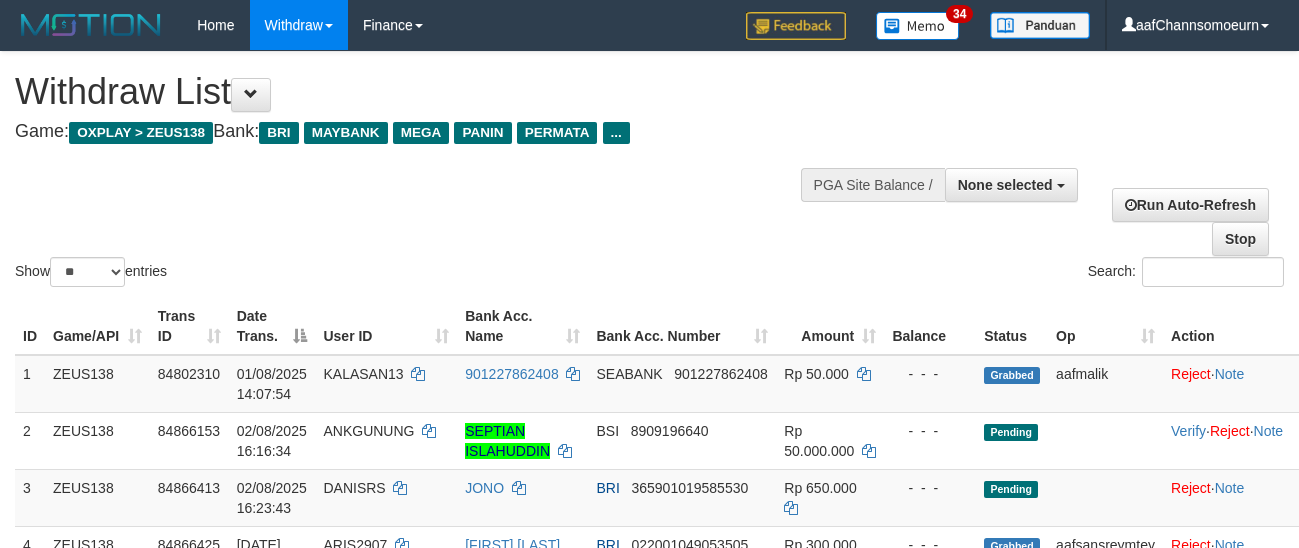 select 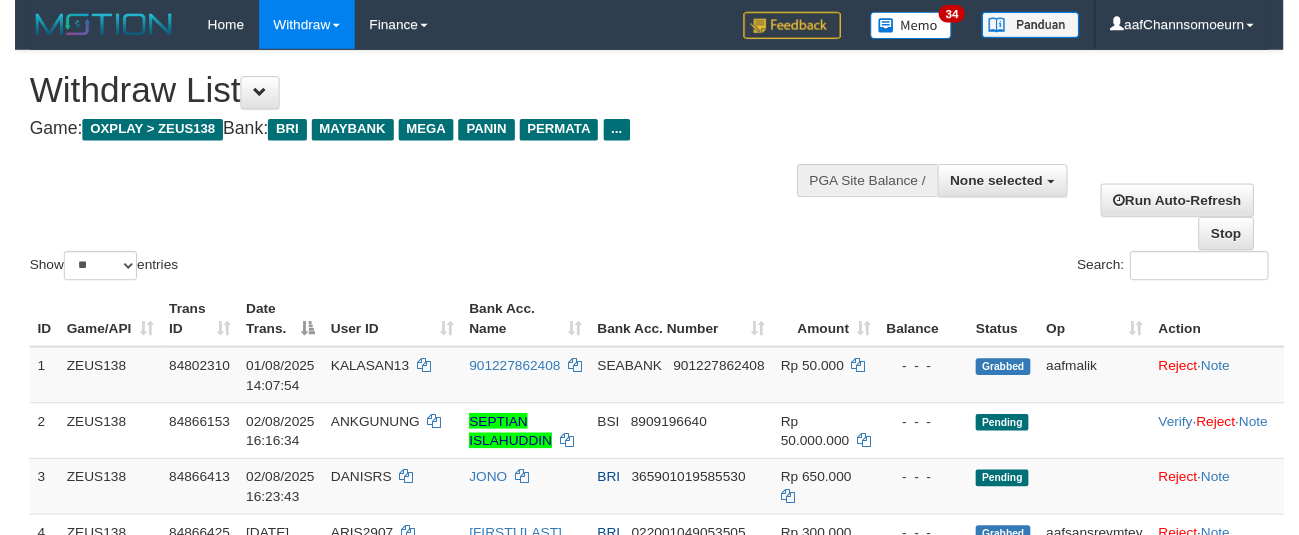 scroll, scrollTop: 358, scrollLeft: 0, axis: vertical 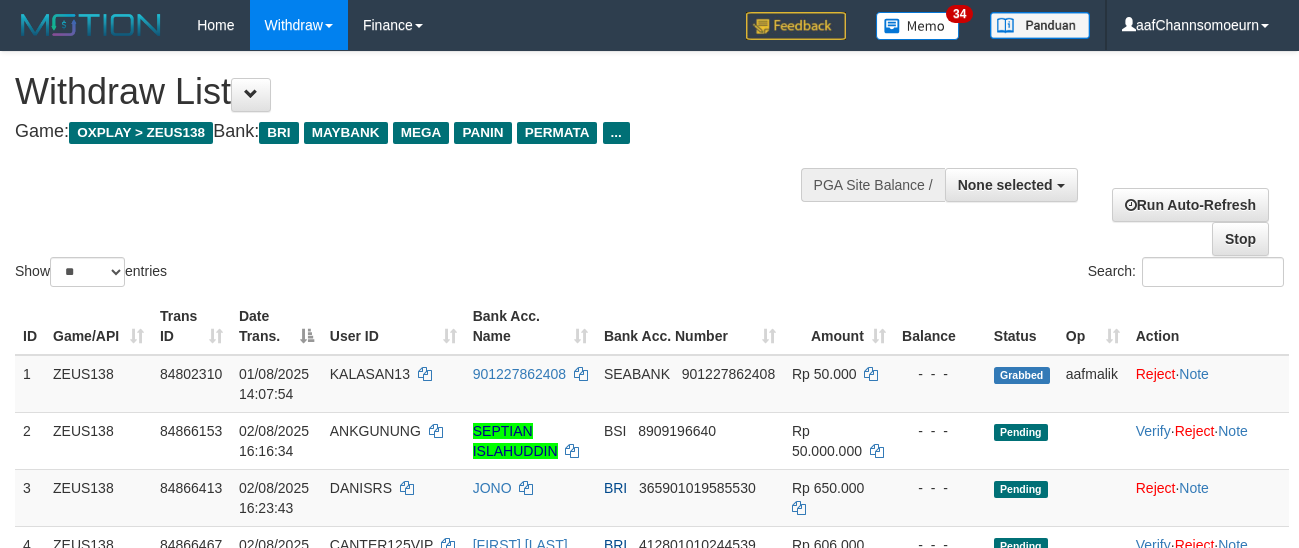 select 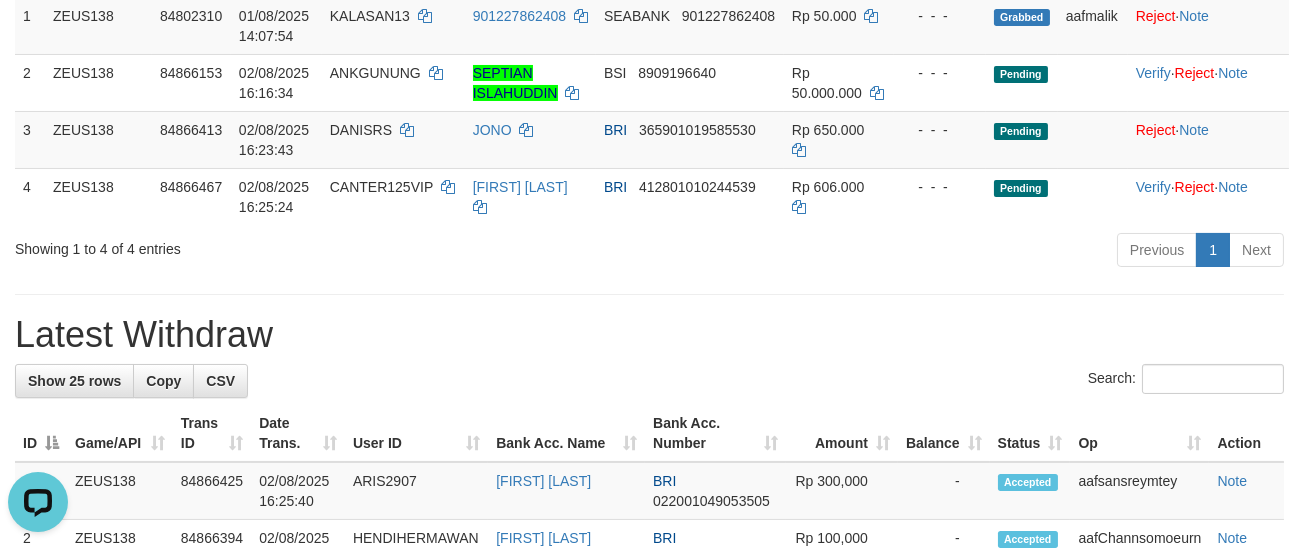 scroll, scrollTop: 0, scrollLeft: 0, axis: both 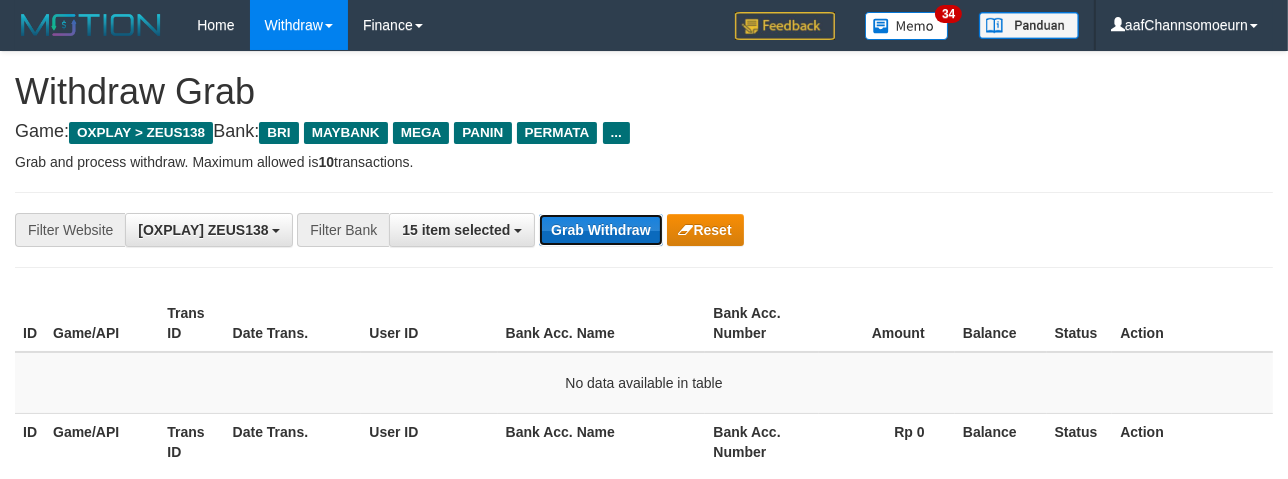 click on "Grab Withdraw" at bounding box center [600, 230] 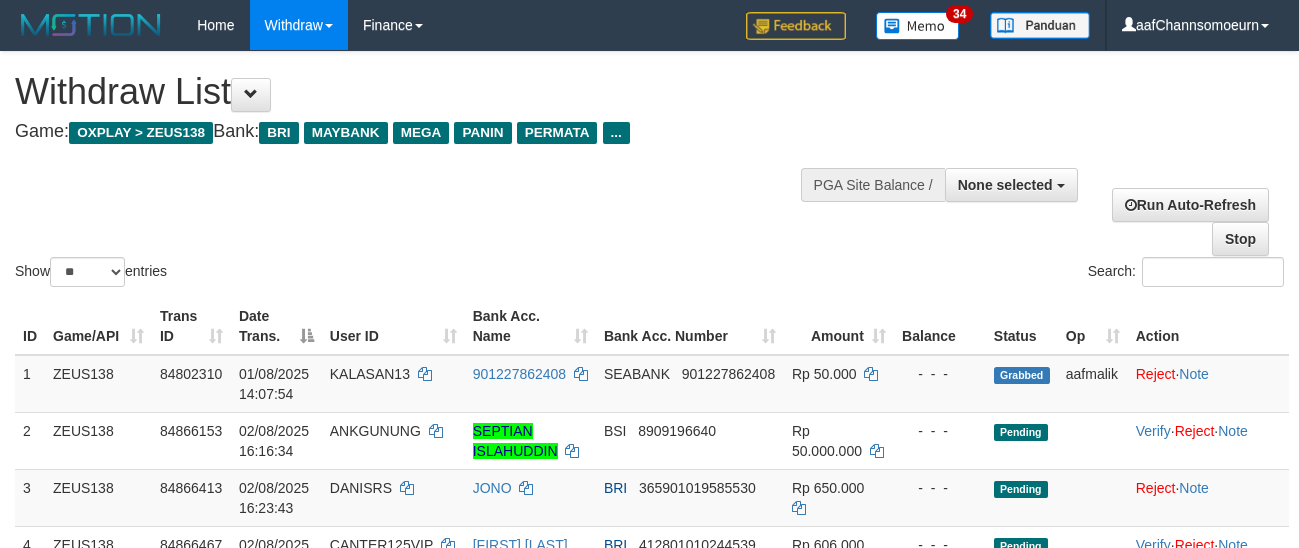 select 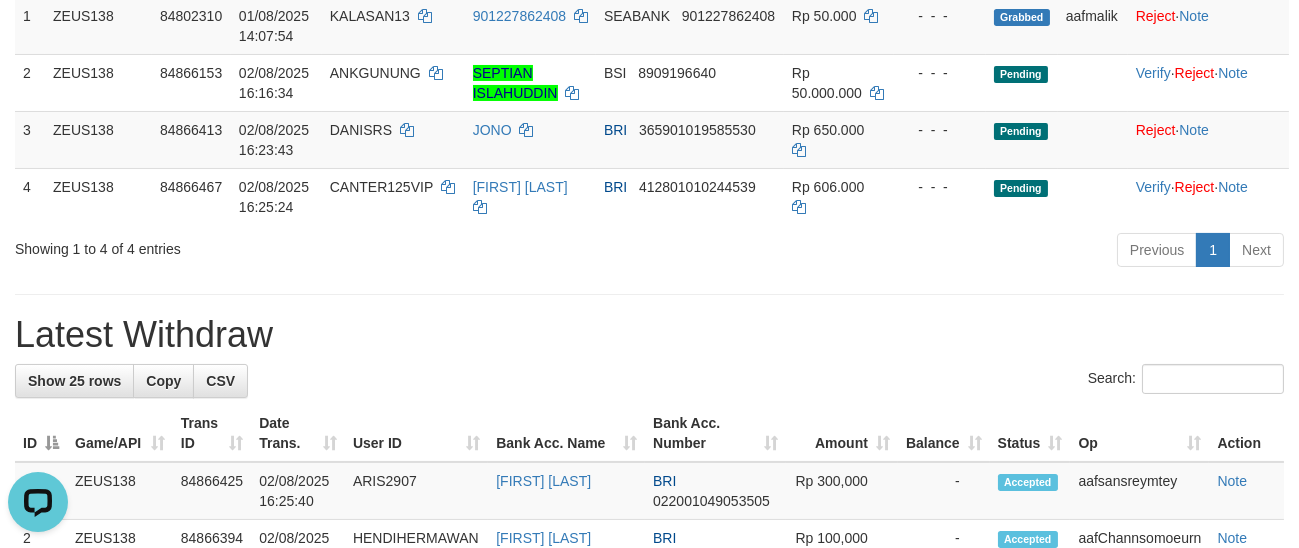 scroll, scrollTop: 0, scrollLeft: 0, axis: both 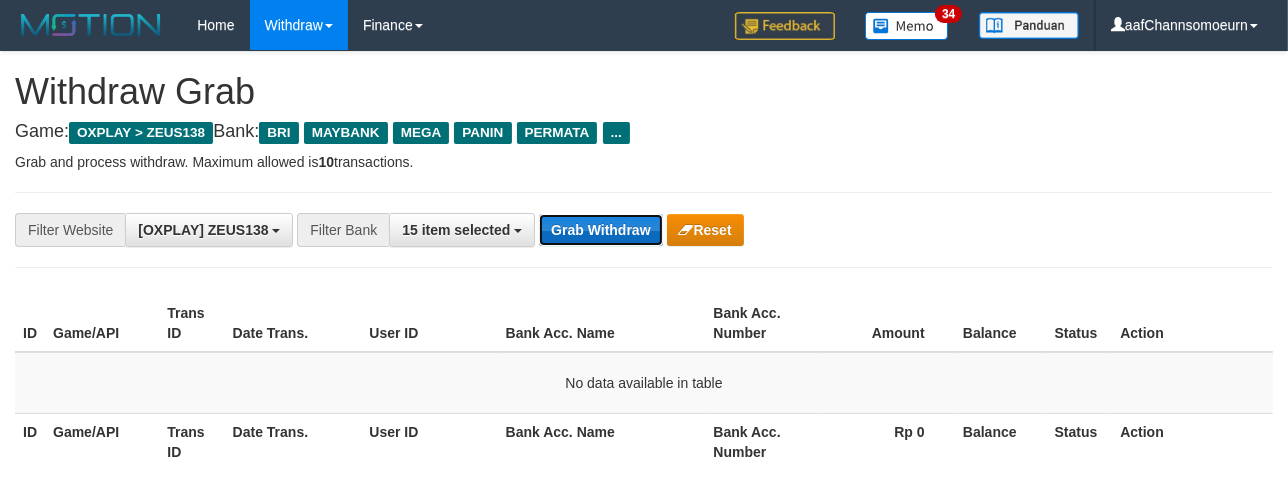click on "Grab Withdraw" at bounding box center (600, 230) 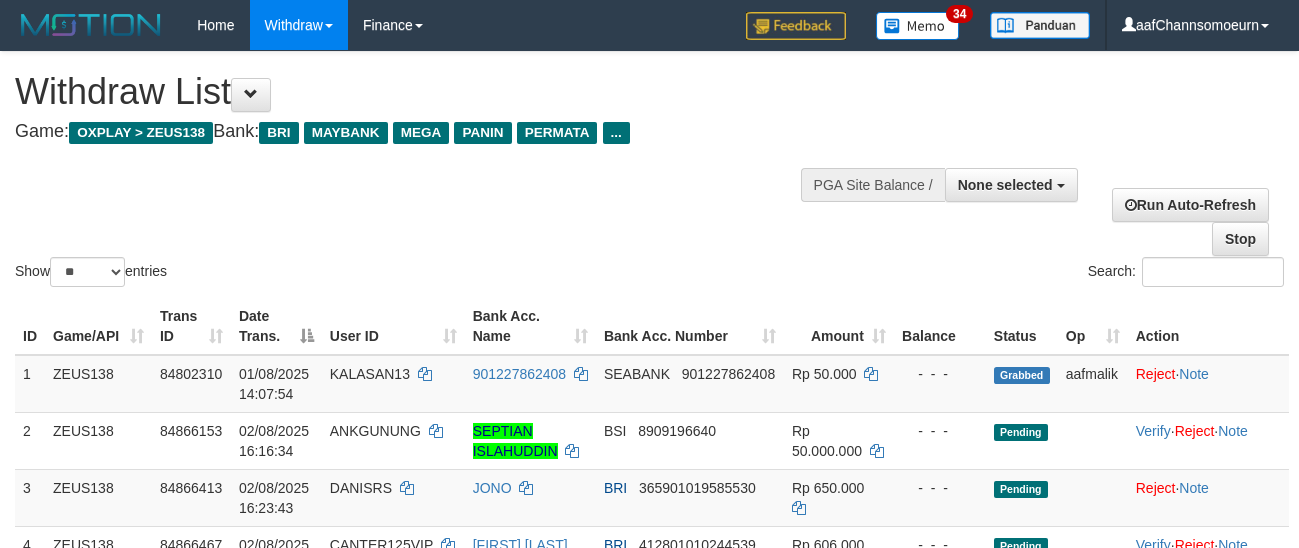 select 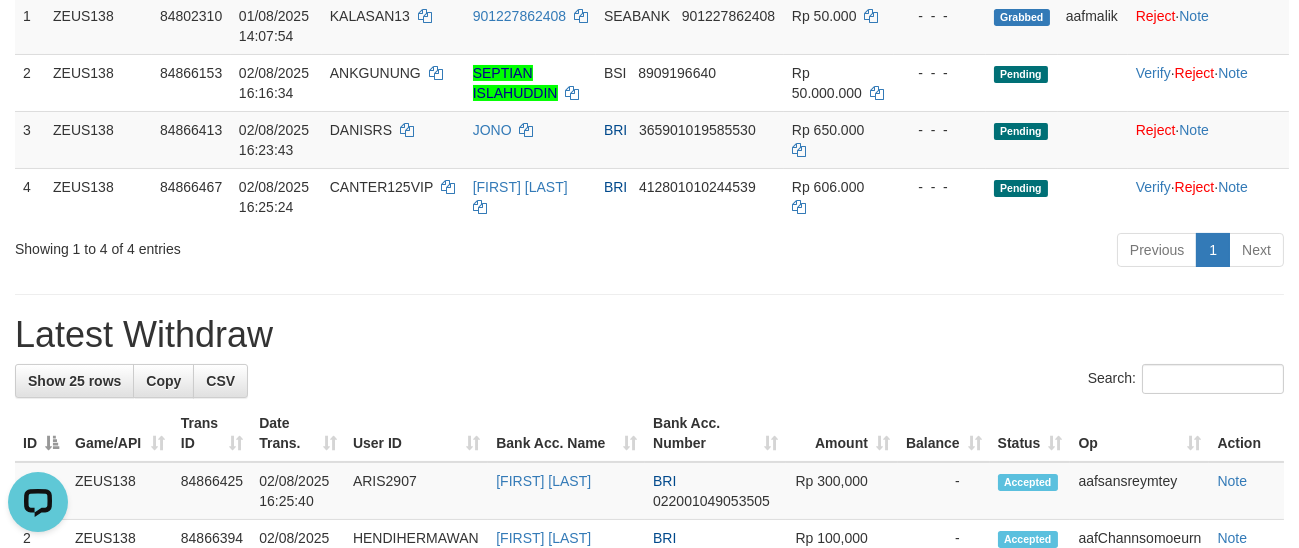 scroll, scrollTop: 0, scrollLeft: 0, axis: both 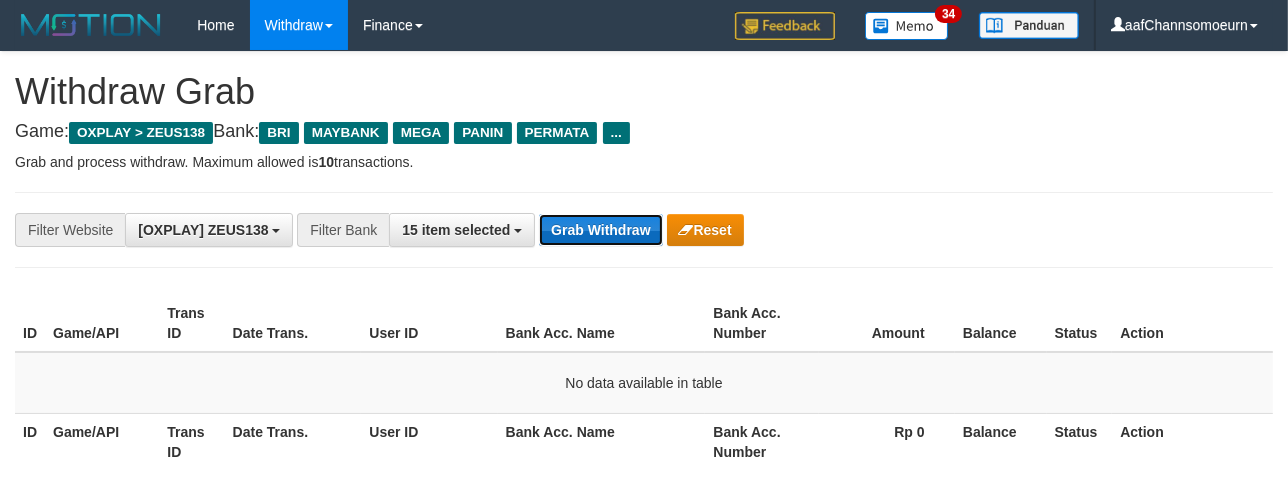 click on "Grab Withdraw" at bounding box center (600, 230) 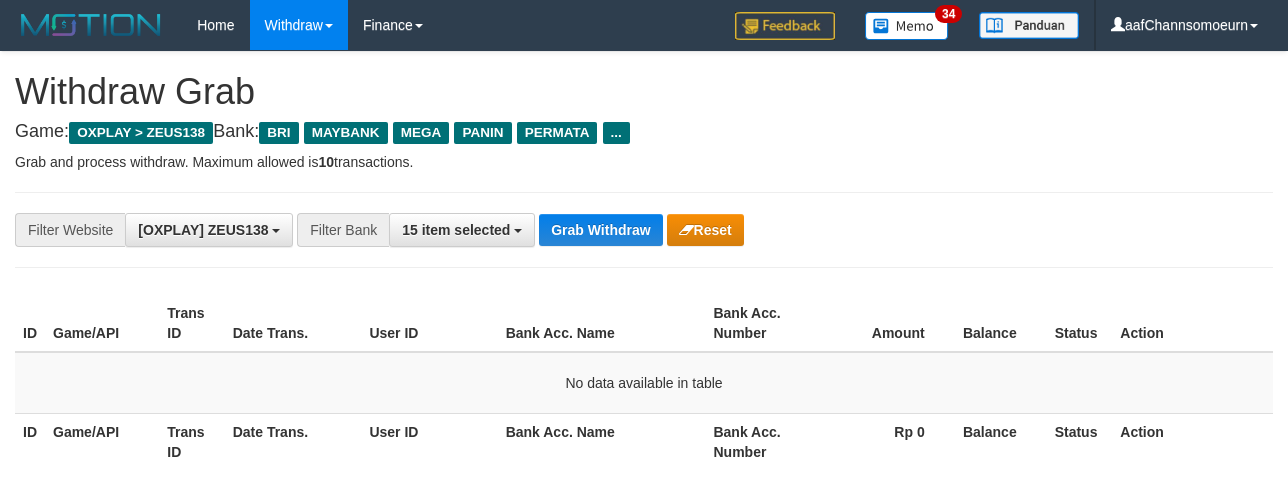 scroll, scrollTop: 0, scrollLeft: 0, axis: both 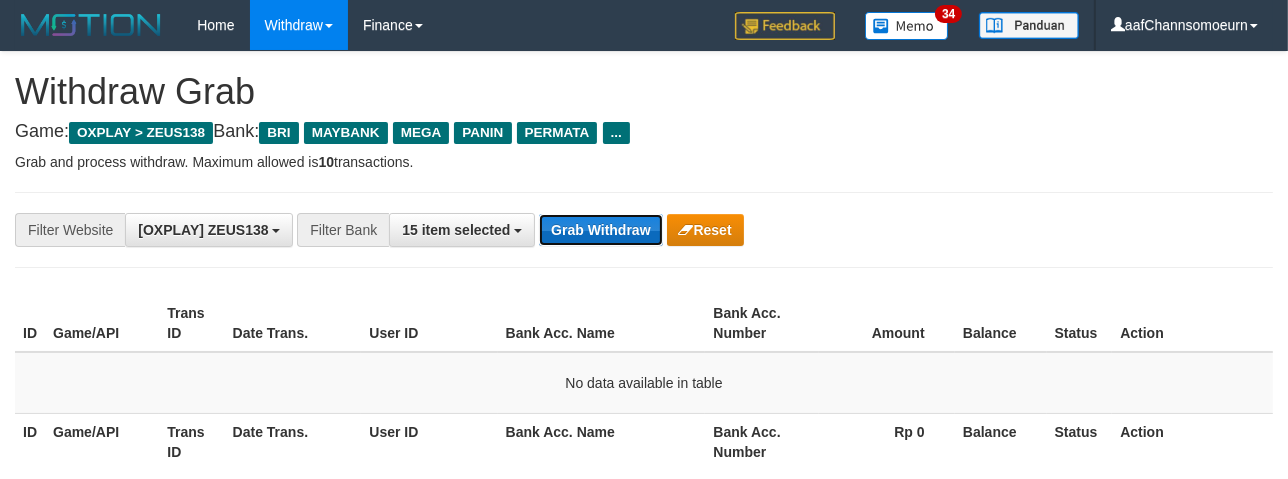 click on "Grab Withdraw" at bounding box center [600, 230] 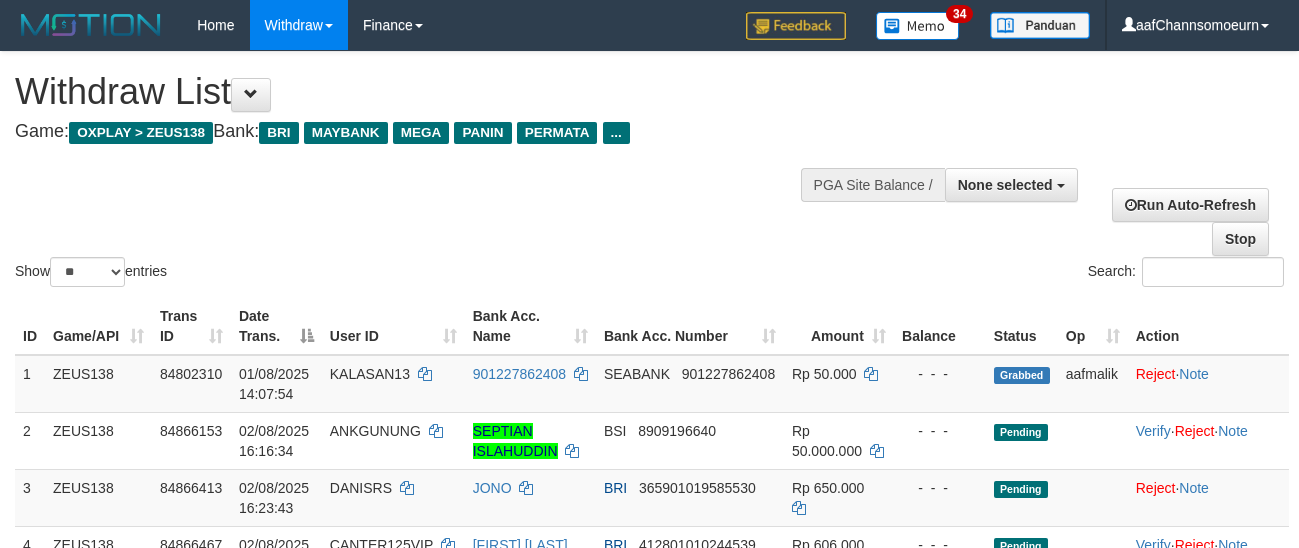 select 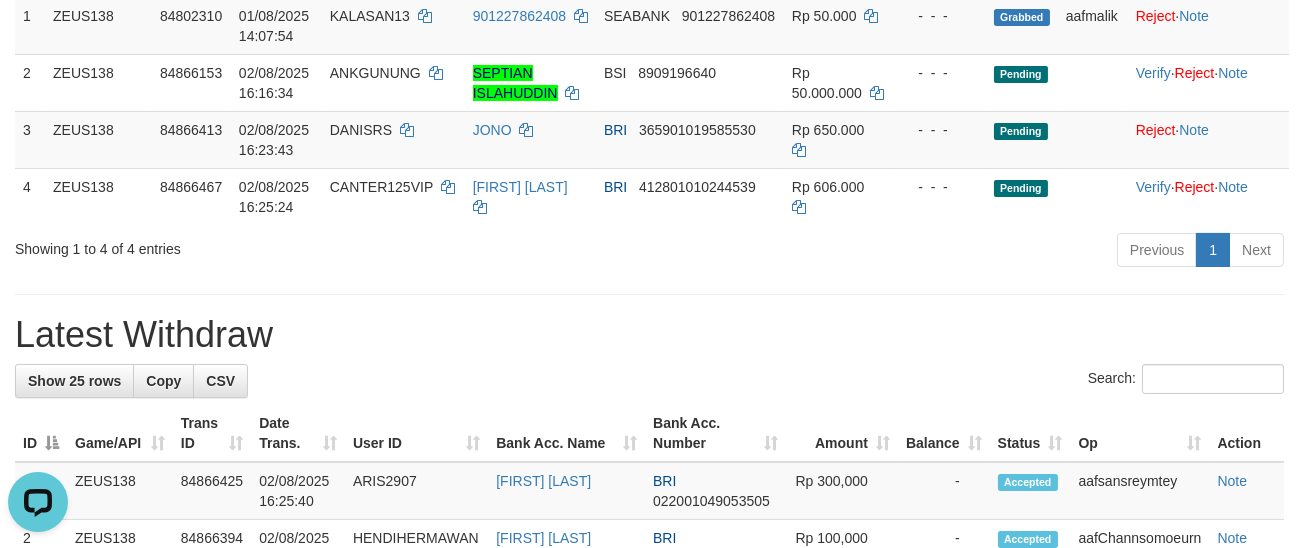 scroll, scrollTop: 0, scrollLeft: 0, axis: both 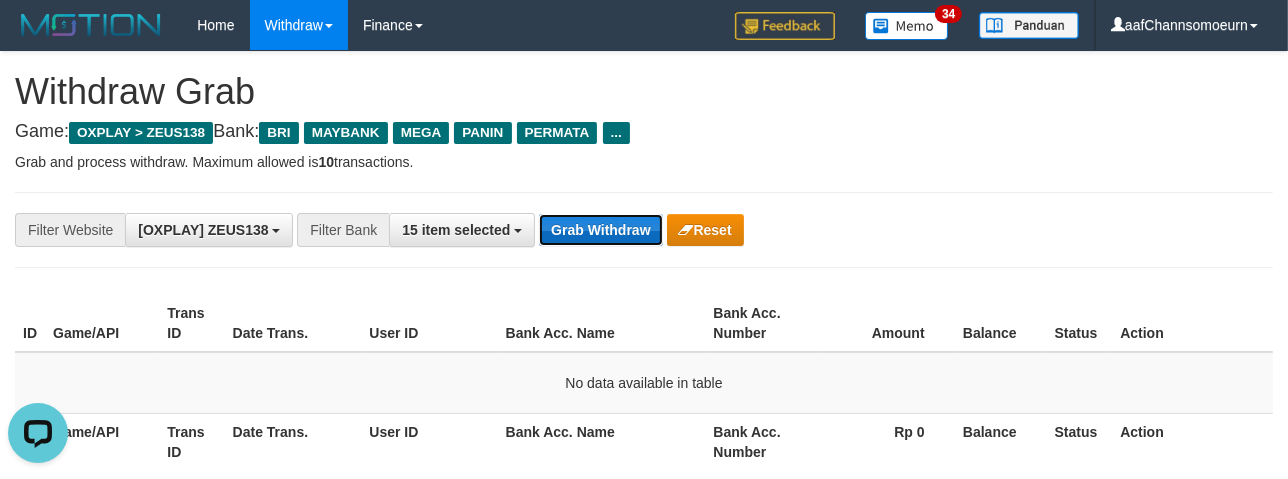 click on "Grab Withdraw" at bounding box center [600, 230] 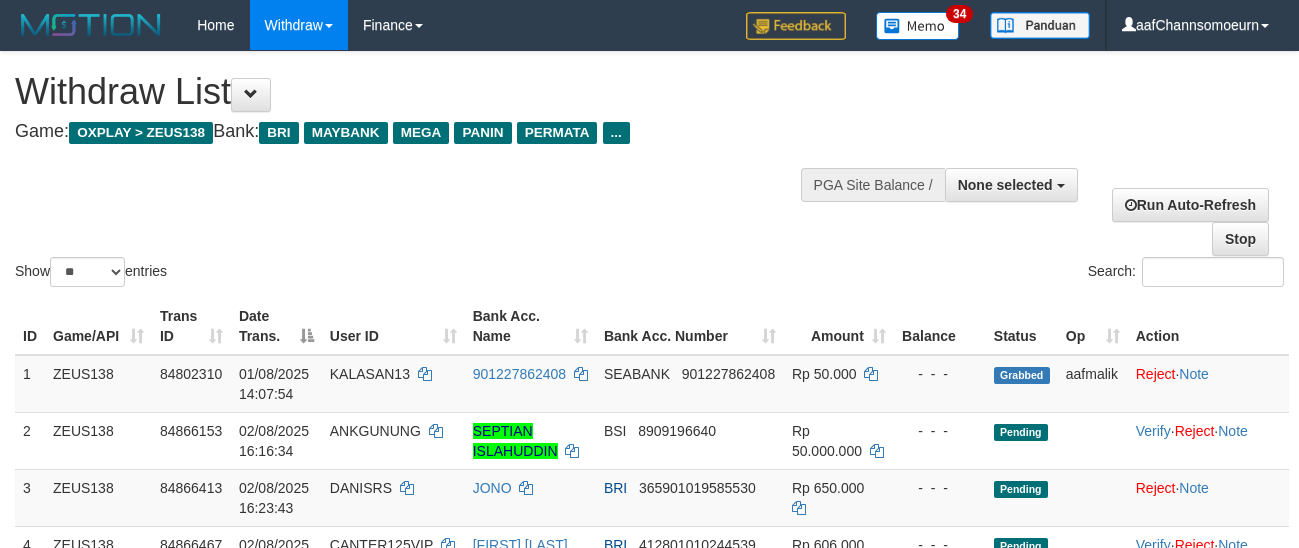 select 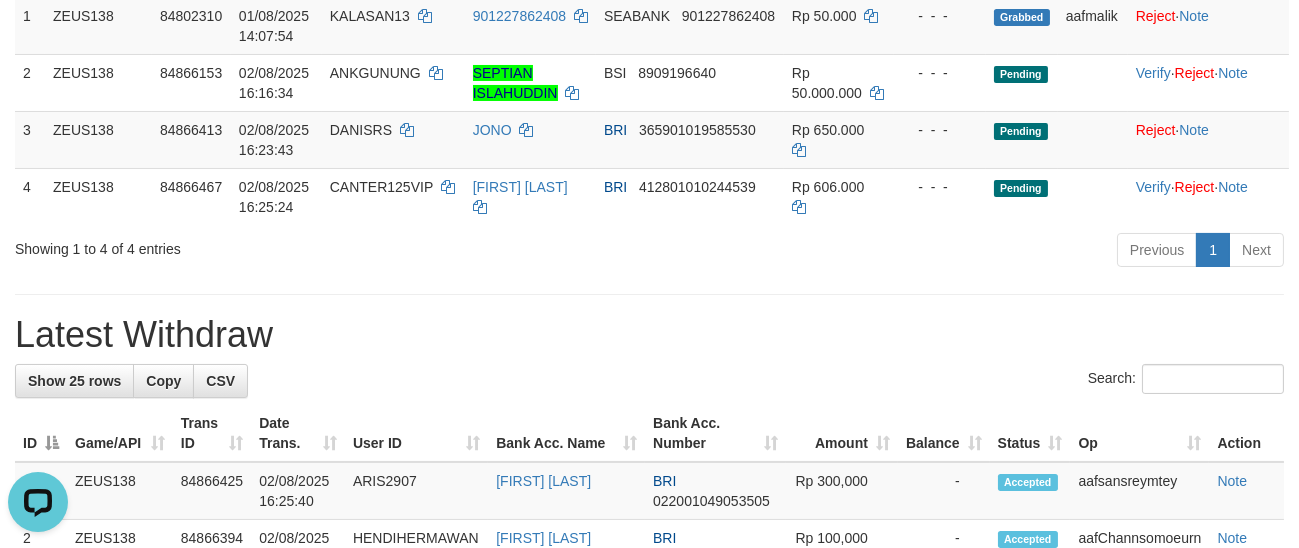 scroll, scrollTop: 0, scrollLeft: 0, axis: both 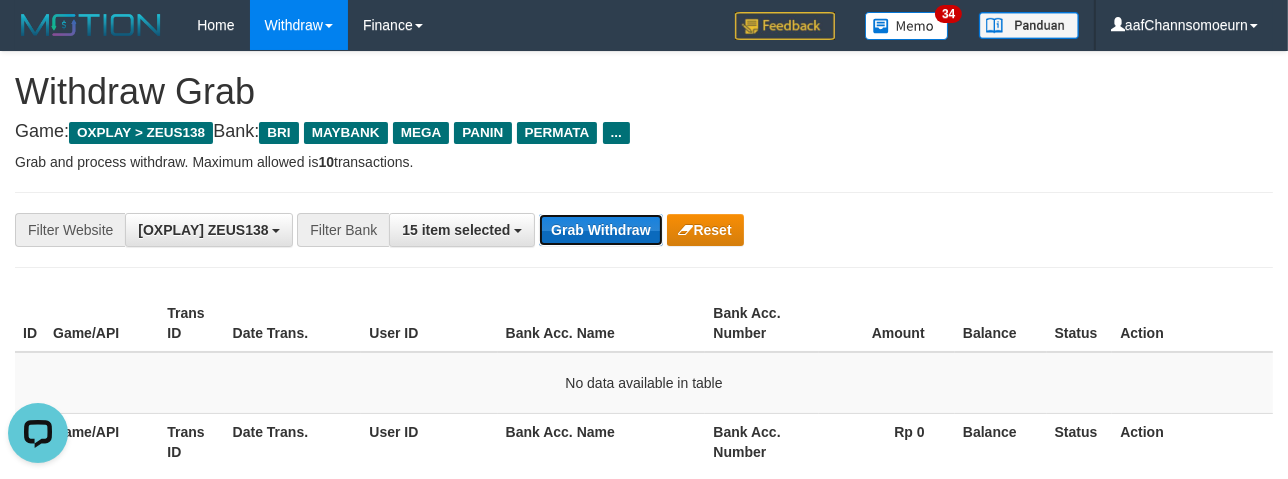 click on "Grab Withdraw" at bounding box center [600, 230] 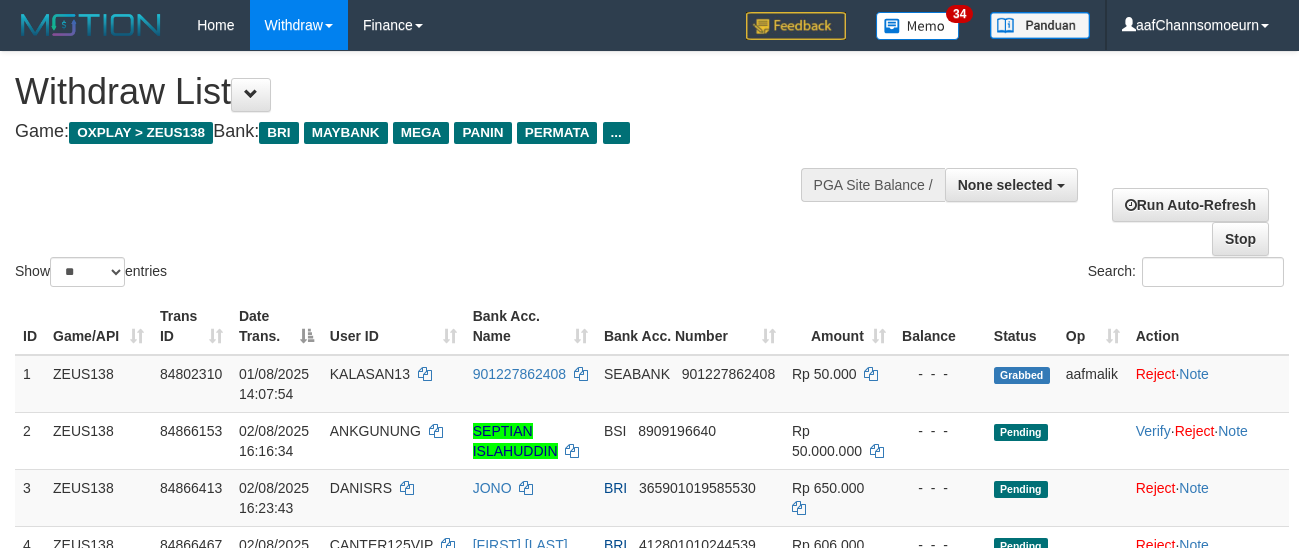 select 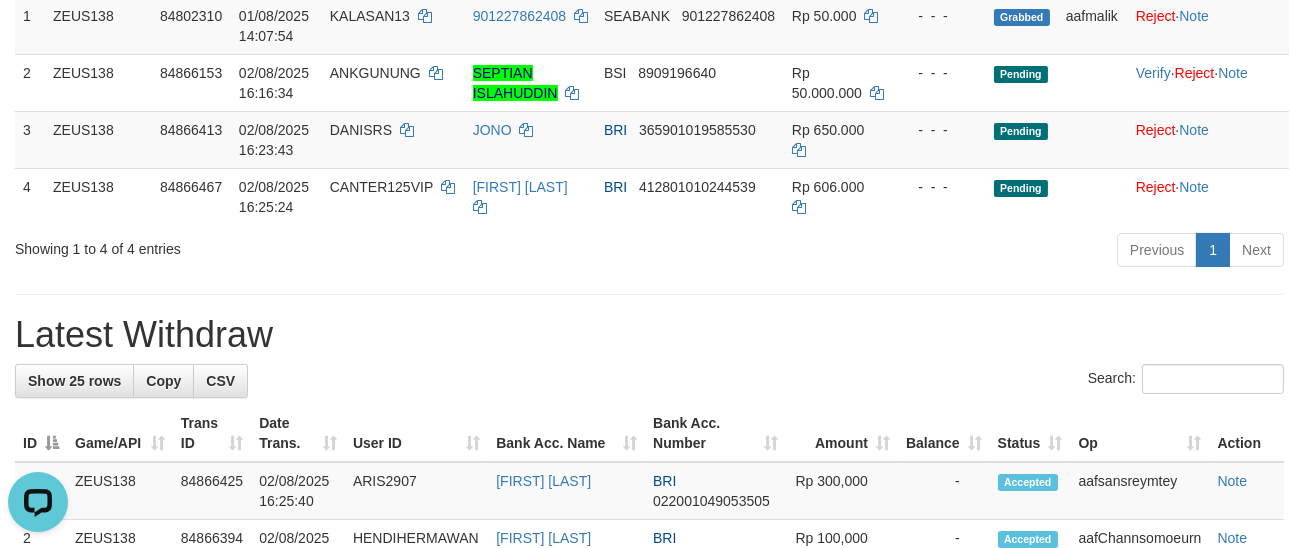 scroll, scrollTop: 0, scrollLeft: 0, axis: both 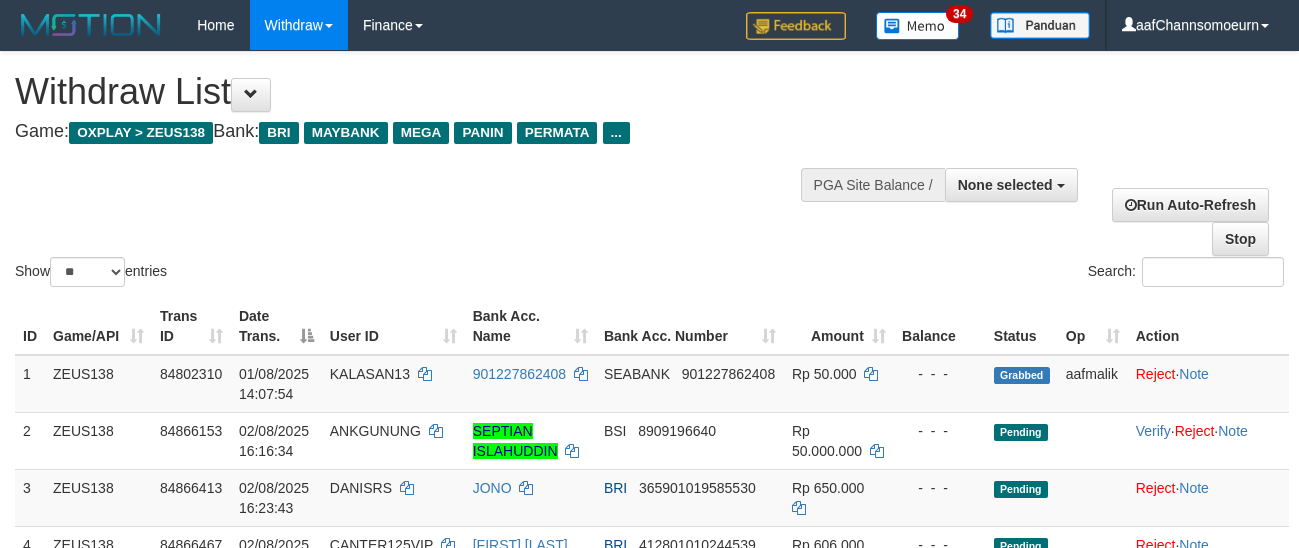 select 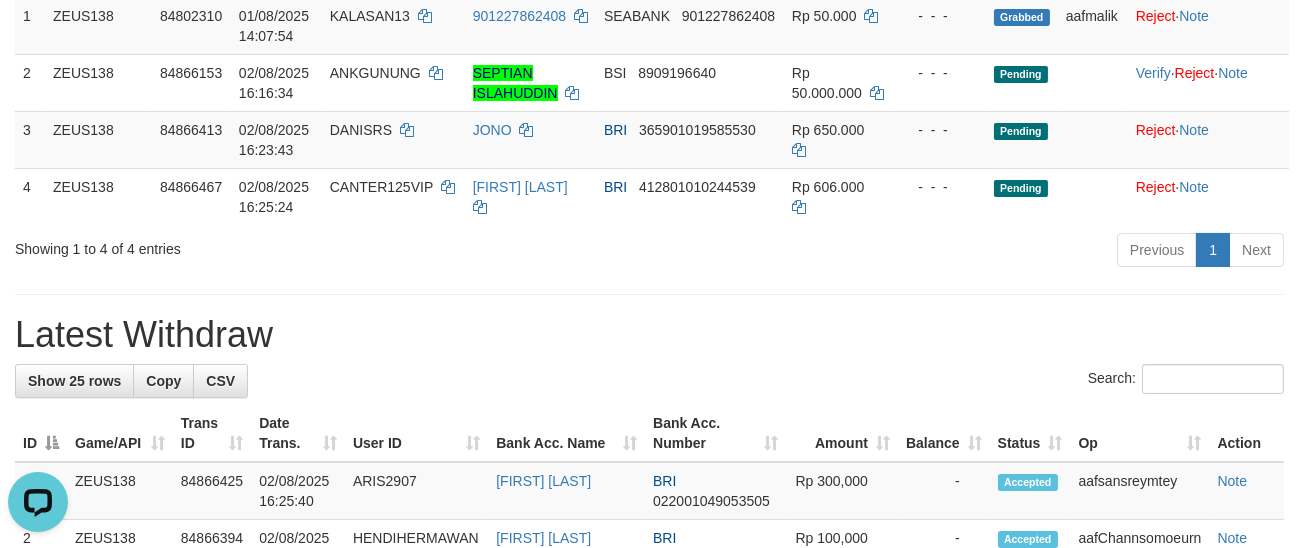 scroll, scrollTop: 0, scrollLeft: 0, axis: both 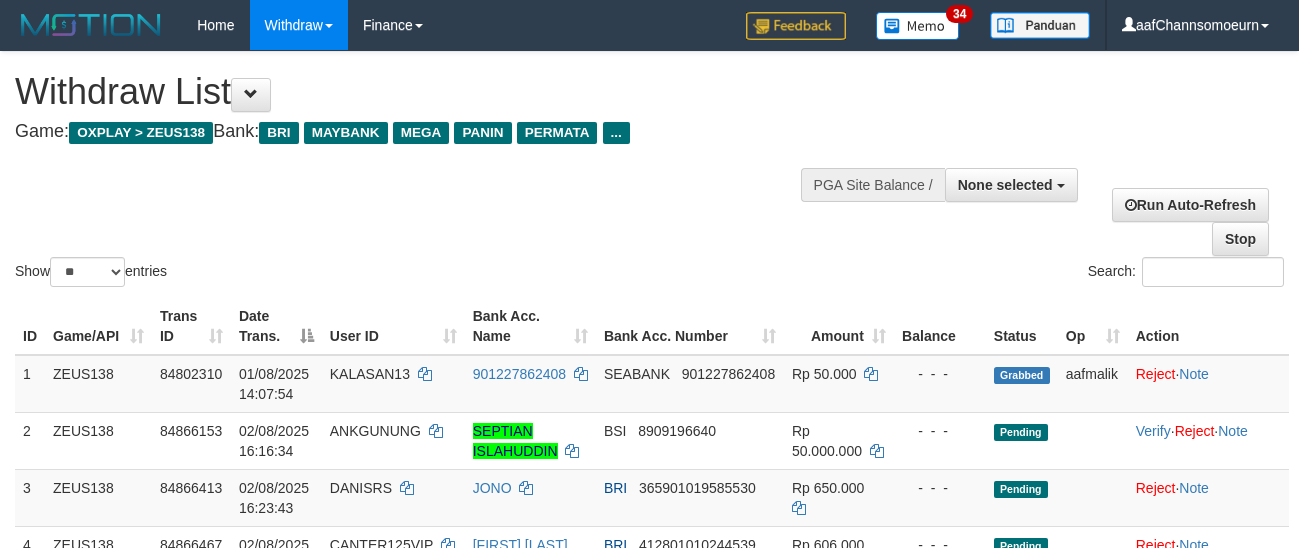 select 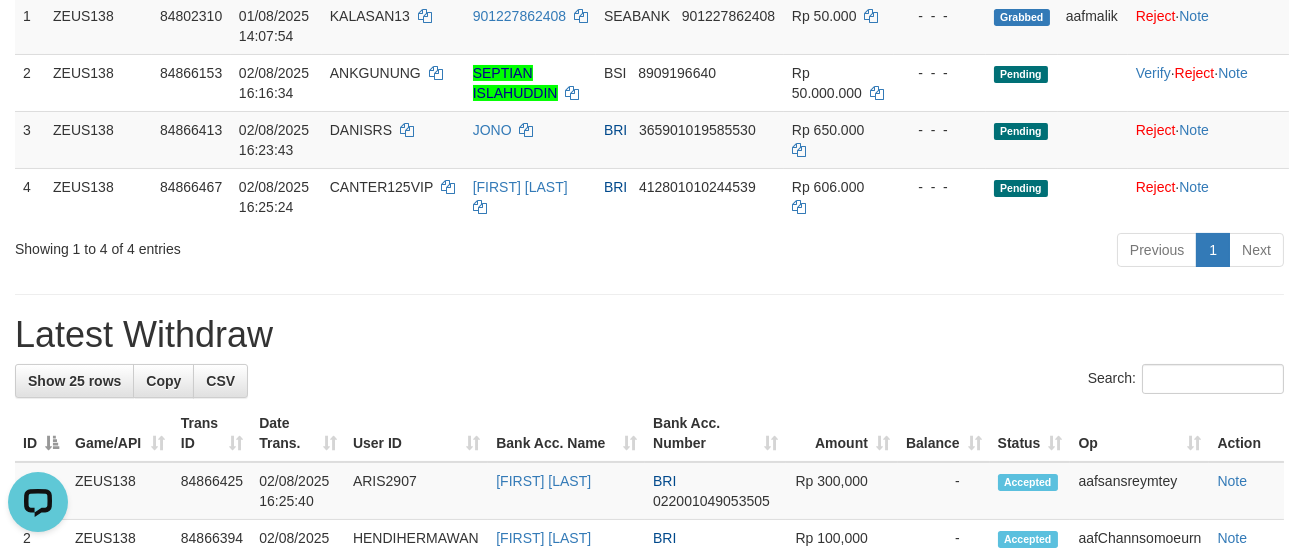 scroll, scrollTop: 0, scrollLeft: 0, axis: both 